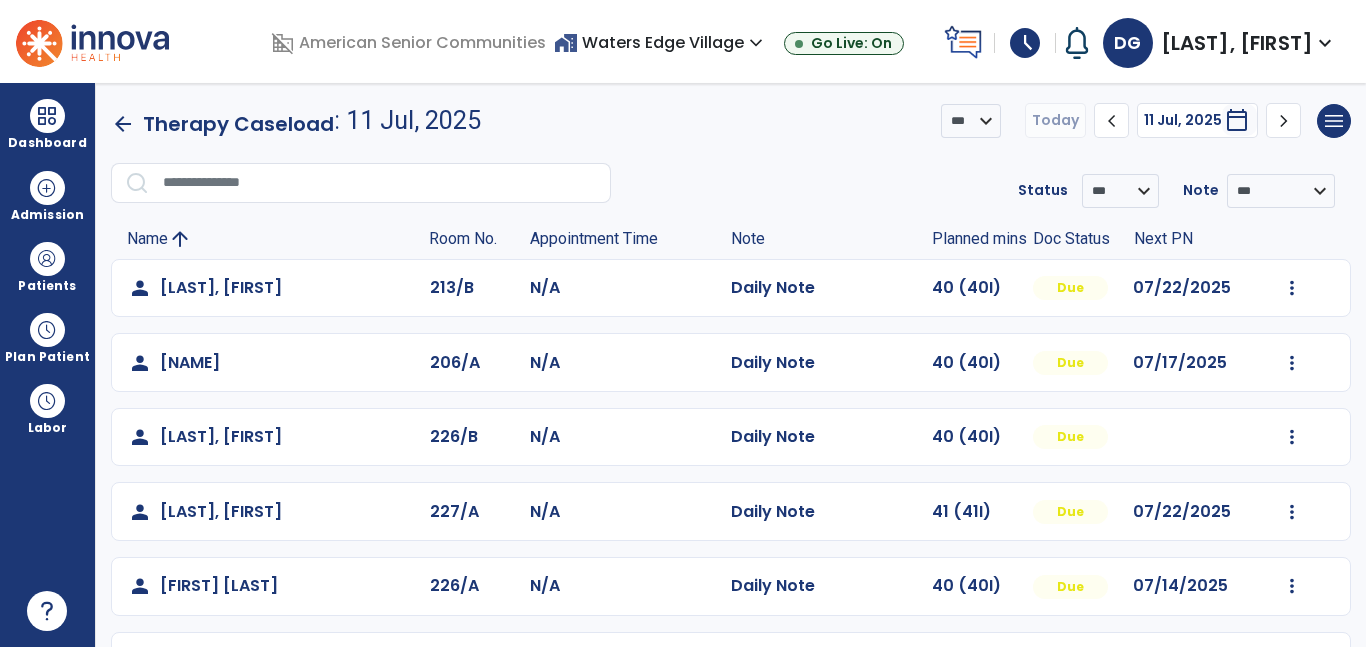 scroll, scrollTop: 0, scrollLeft: 0, axis: both 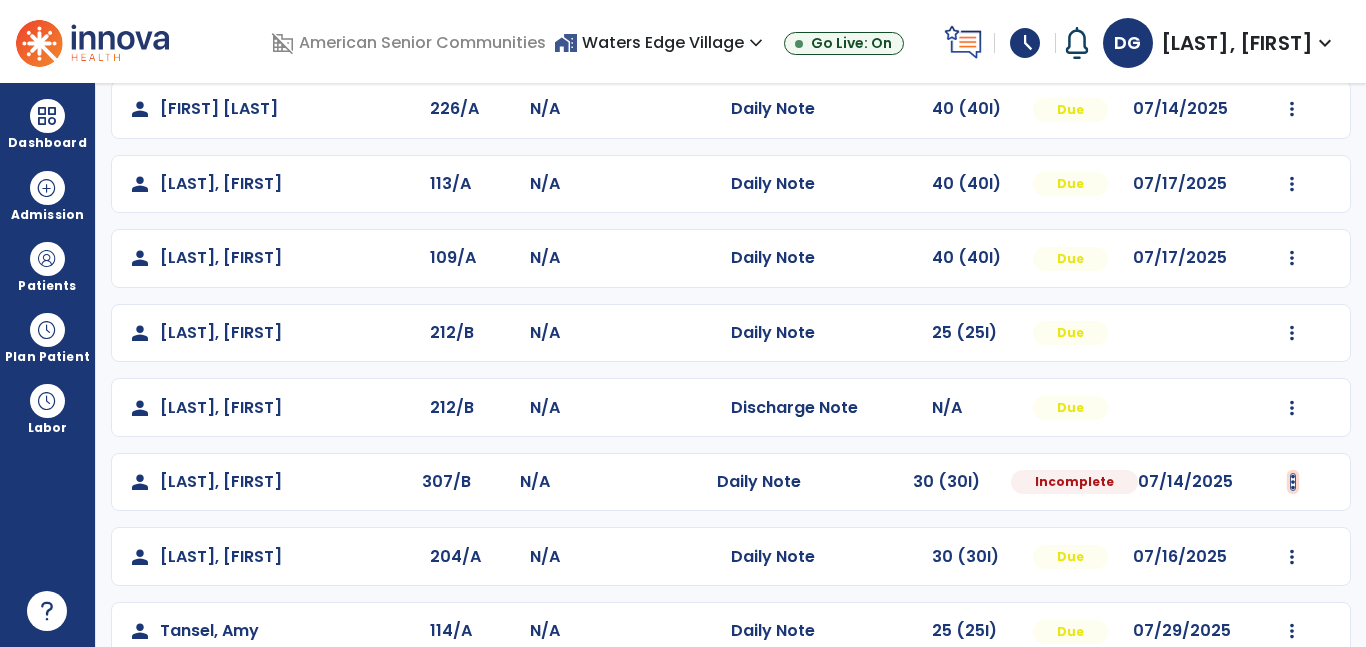 click at bounding box center [1292, -189] 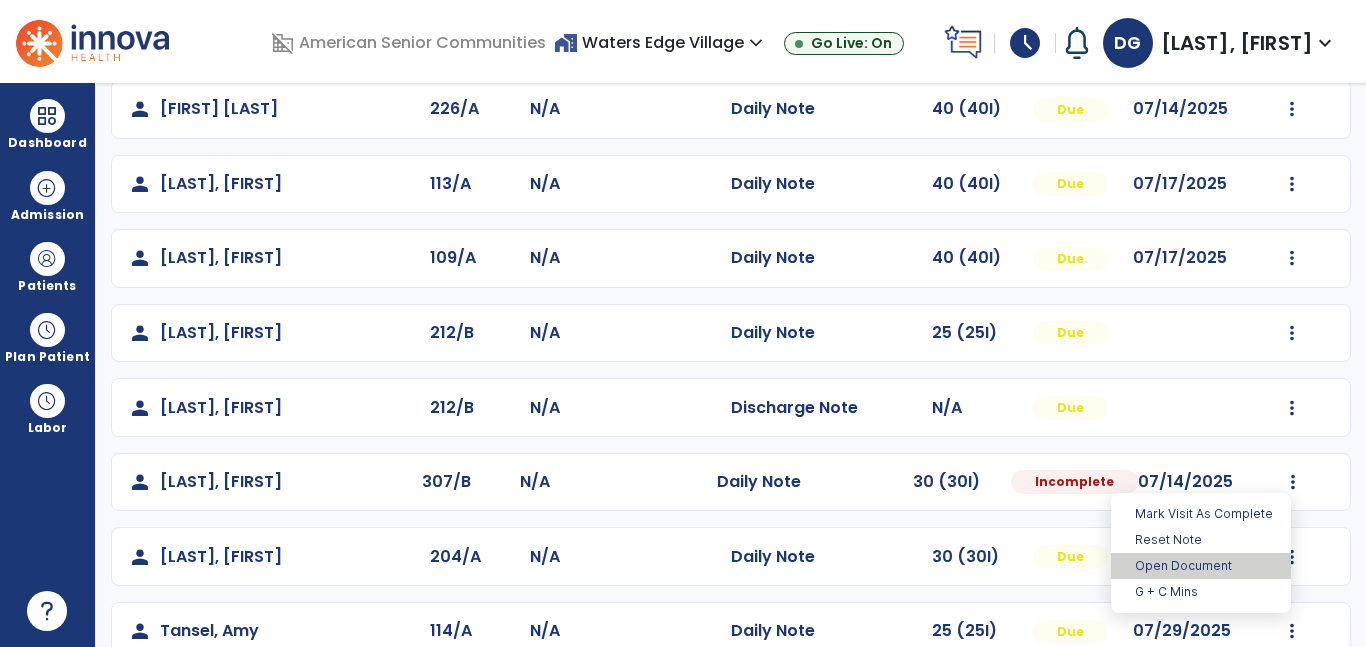 click on "Open Document" at bounding box center [1201, 566] 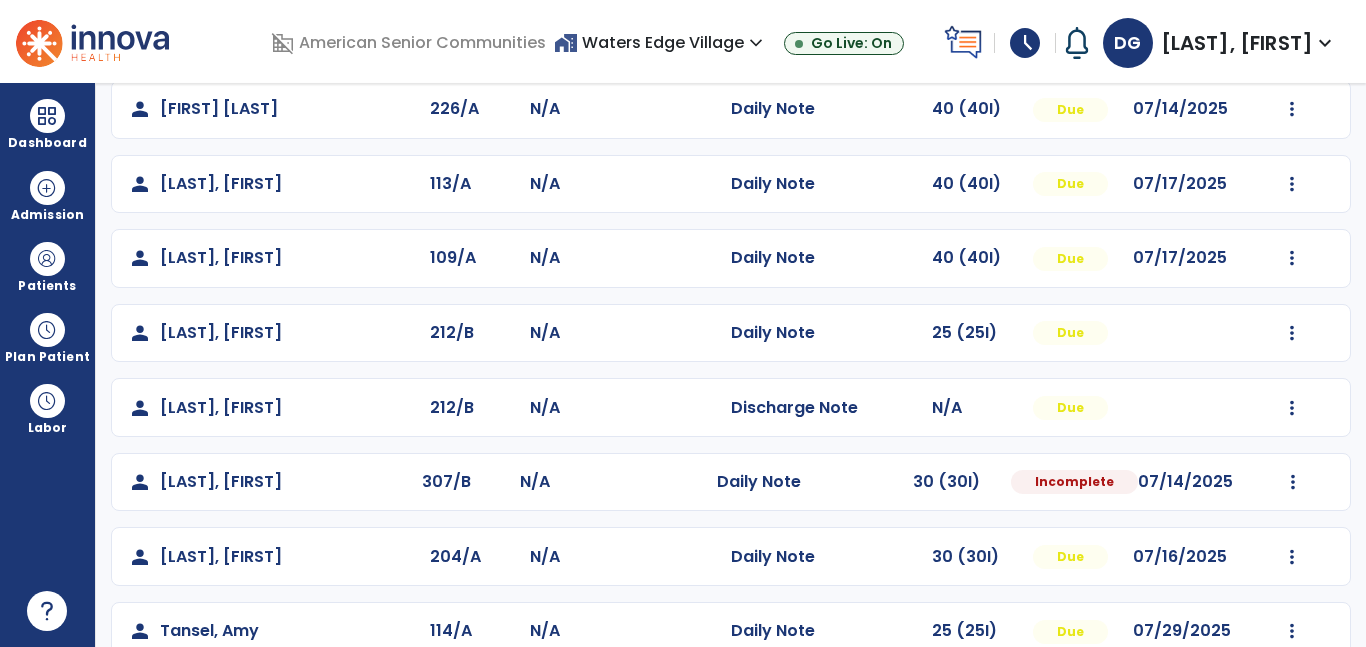 select on "*" 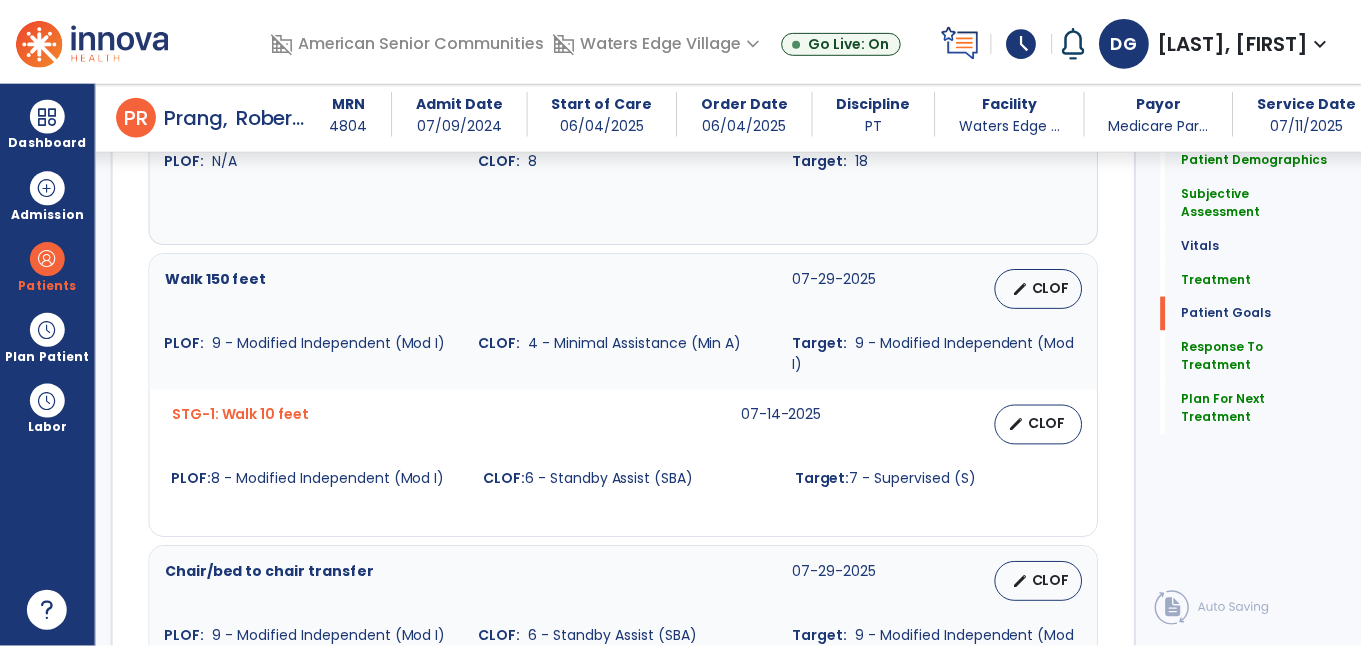 scroll, scrollTop: 3608, scrollLeft: 0, axis: vertical 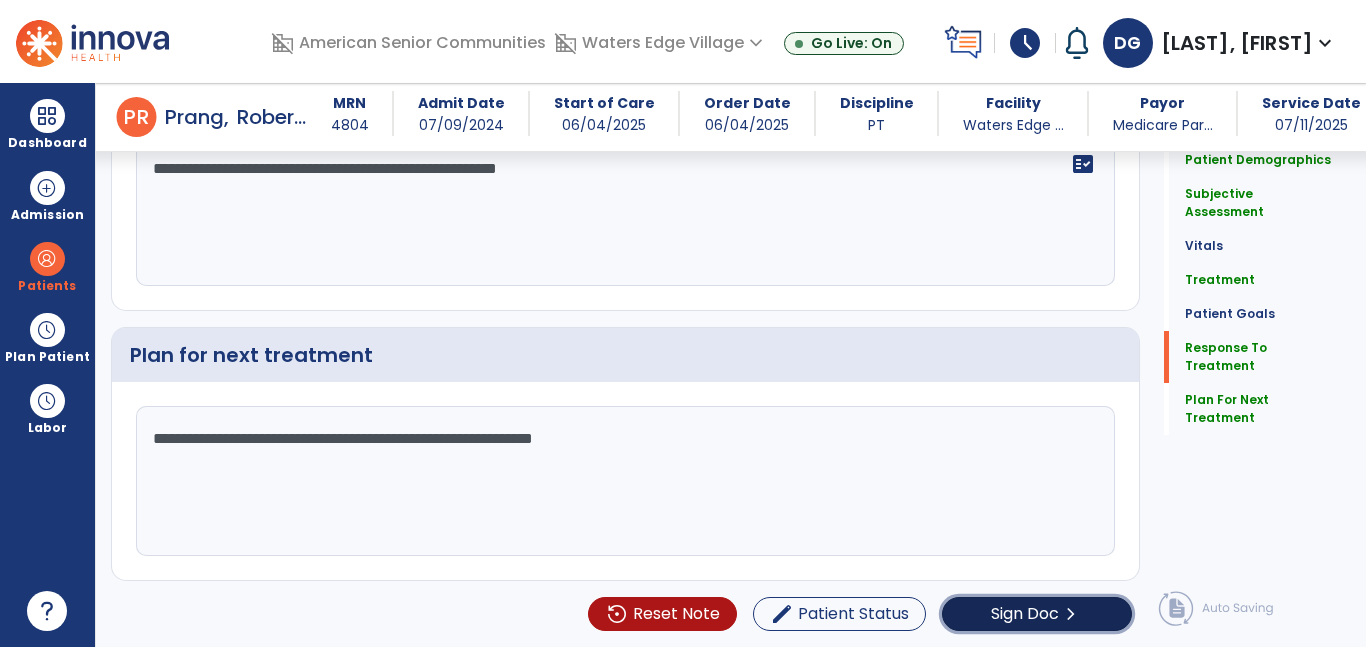 click on "Sign Doc" 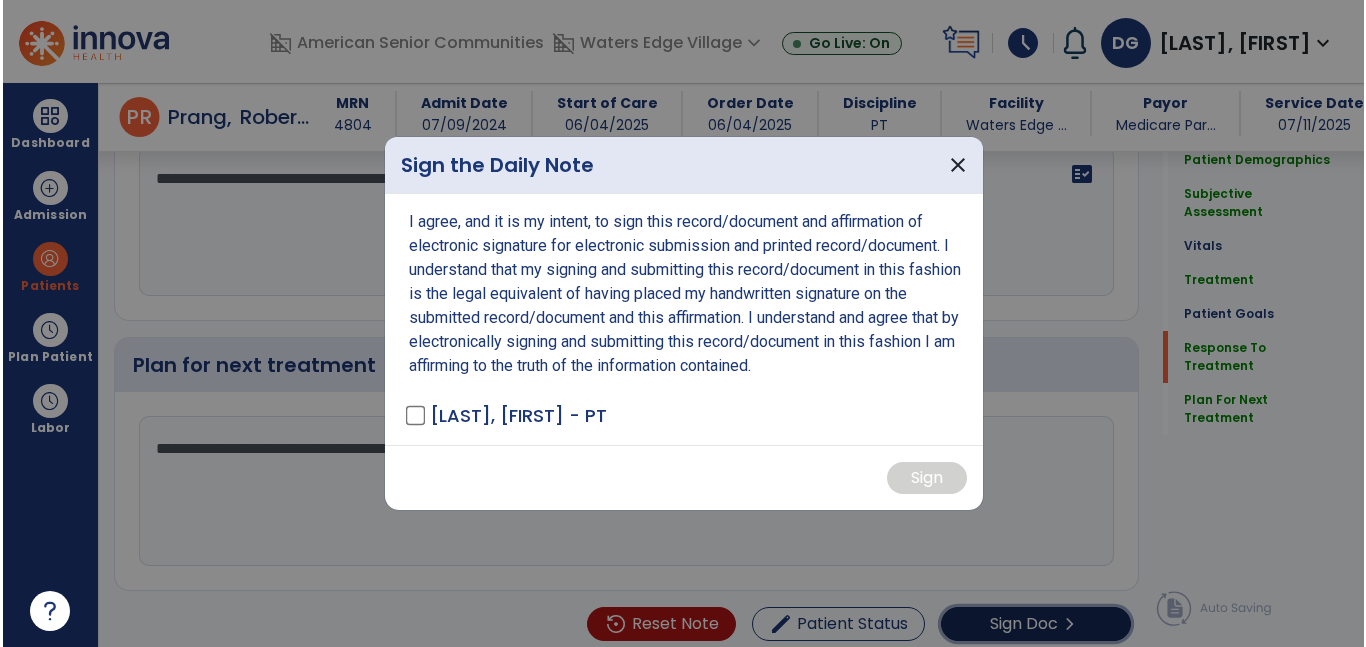 scroll, scrollTop: 3608, scrollLeft: 0, axis: vertical 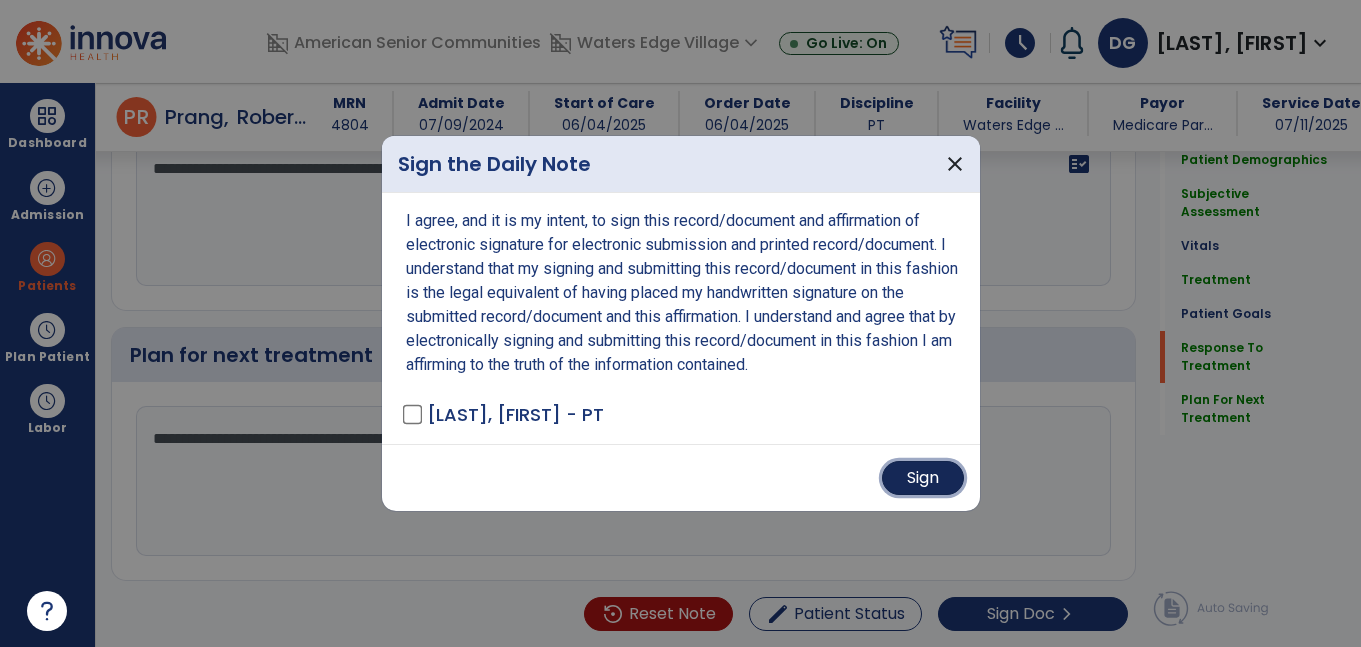 click on "Sign" at bounding box center (923, 478) 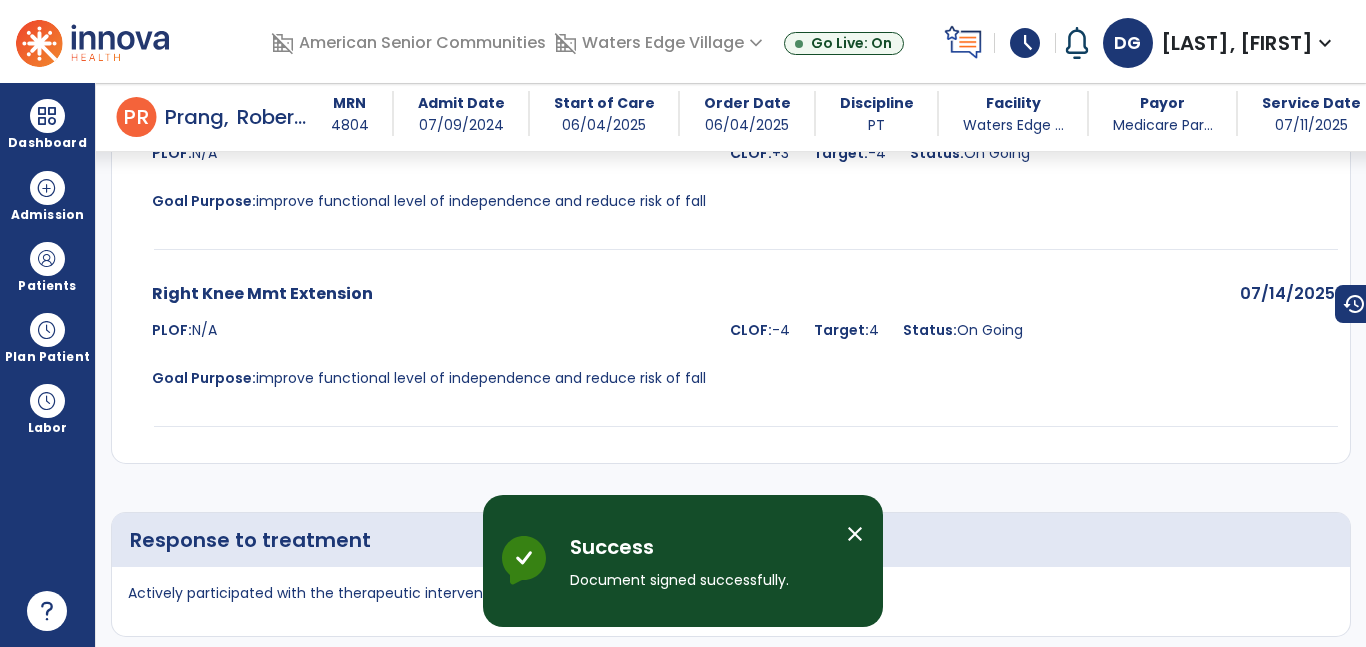 scroll, scrollTop: 5246, scrollLeft: 0, axis: vertical 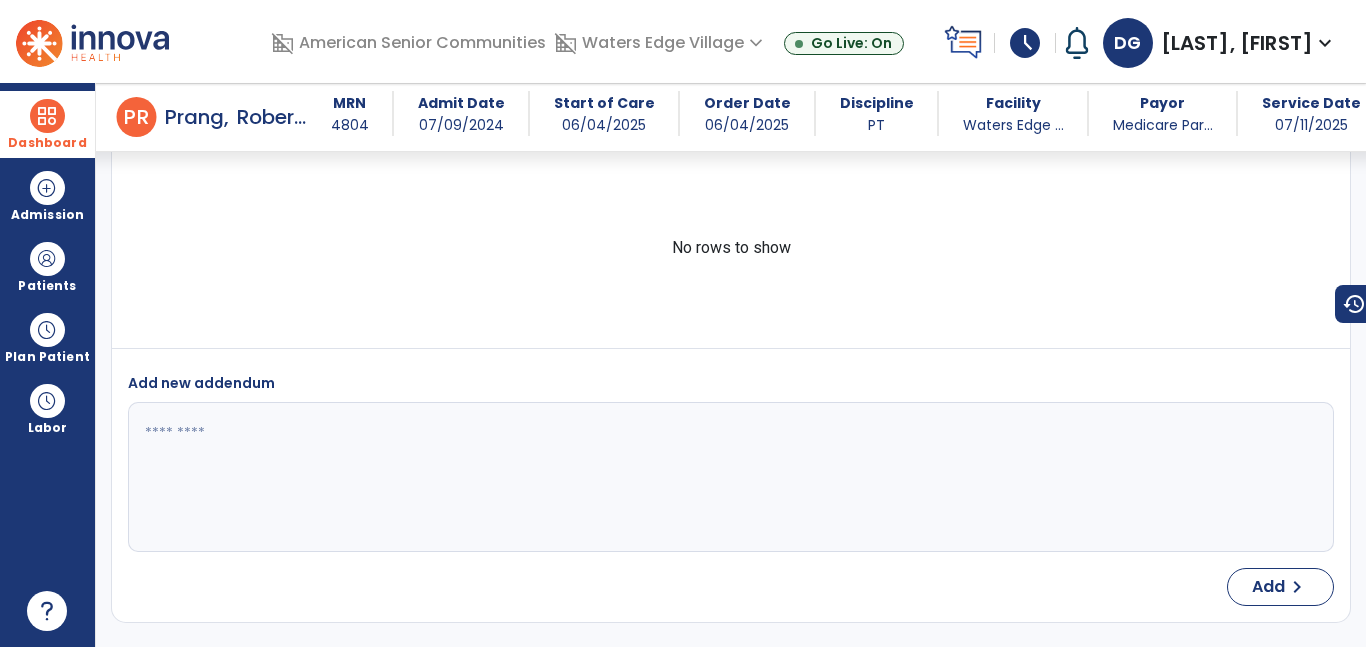 click on "Dashboard" at bounding box center (47, 143) 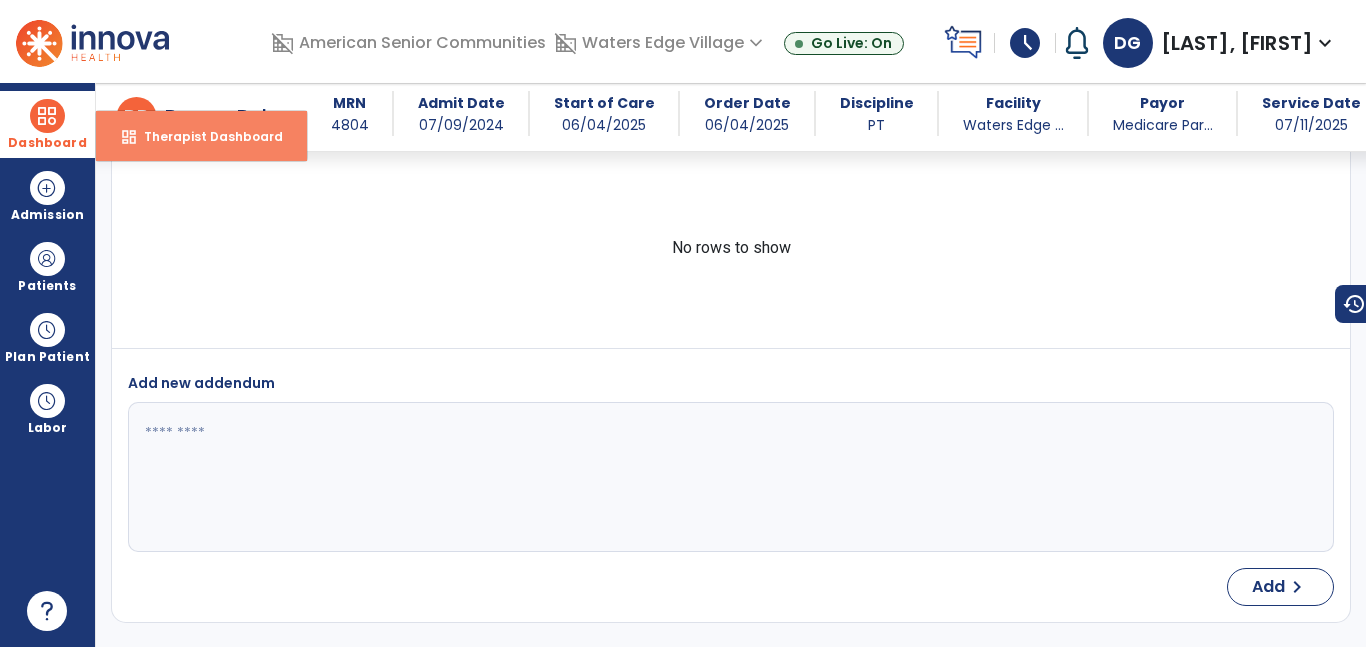 click on "Therapist Dashboard" at bounding box center (205, 136) 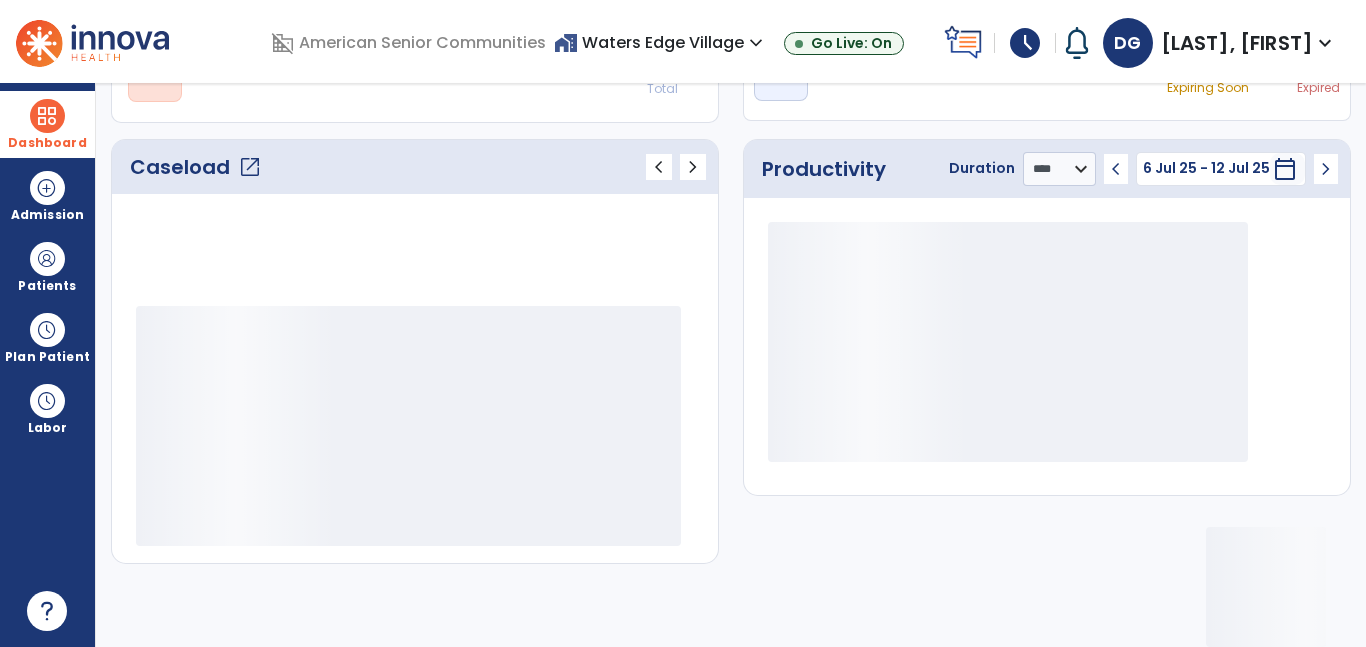 scroll, scrollTop: 230, scrollLeft: 0, axis: vertical 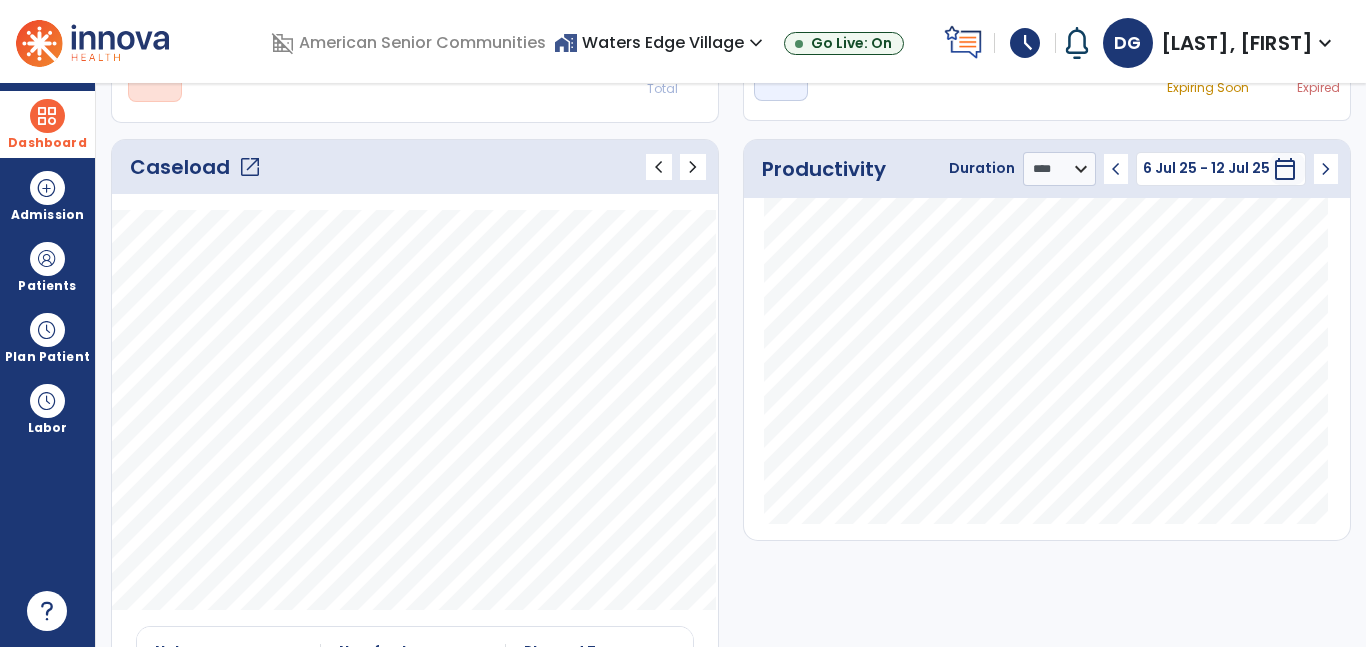click on "open_in_new" 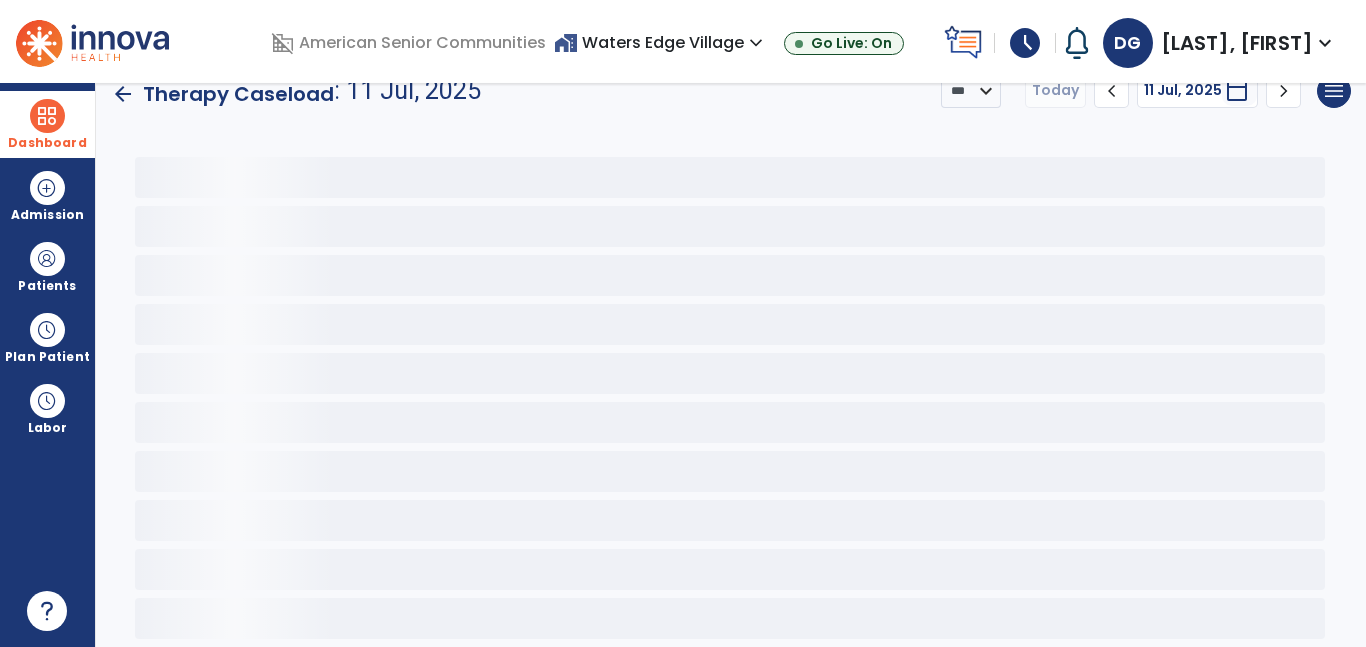 scroll, scrollTop: 30, scrollLeft: 0, axis: vertical 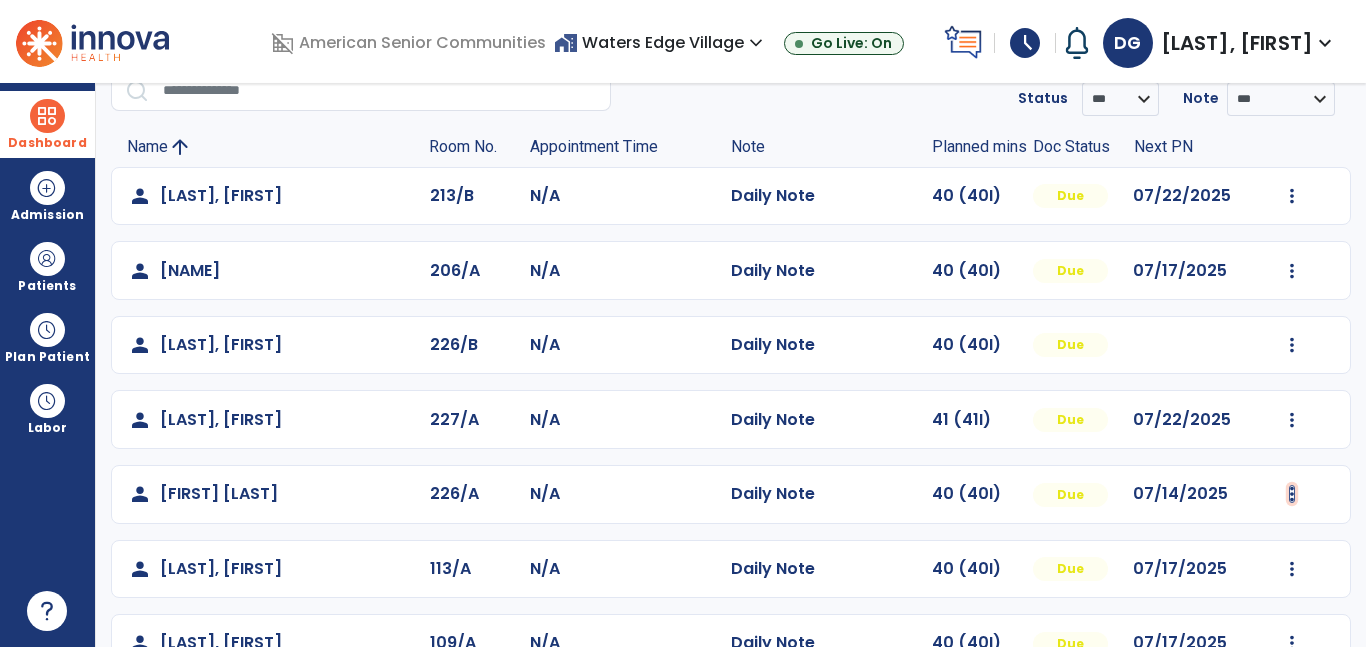 click at bounding box center (1292, 196) 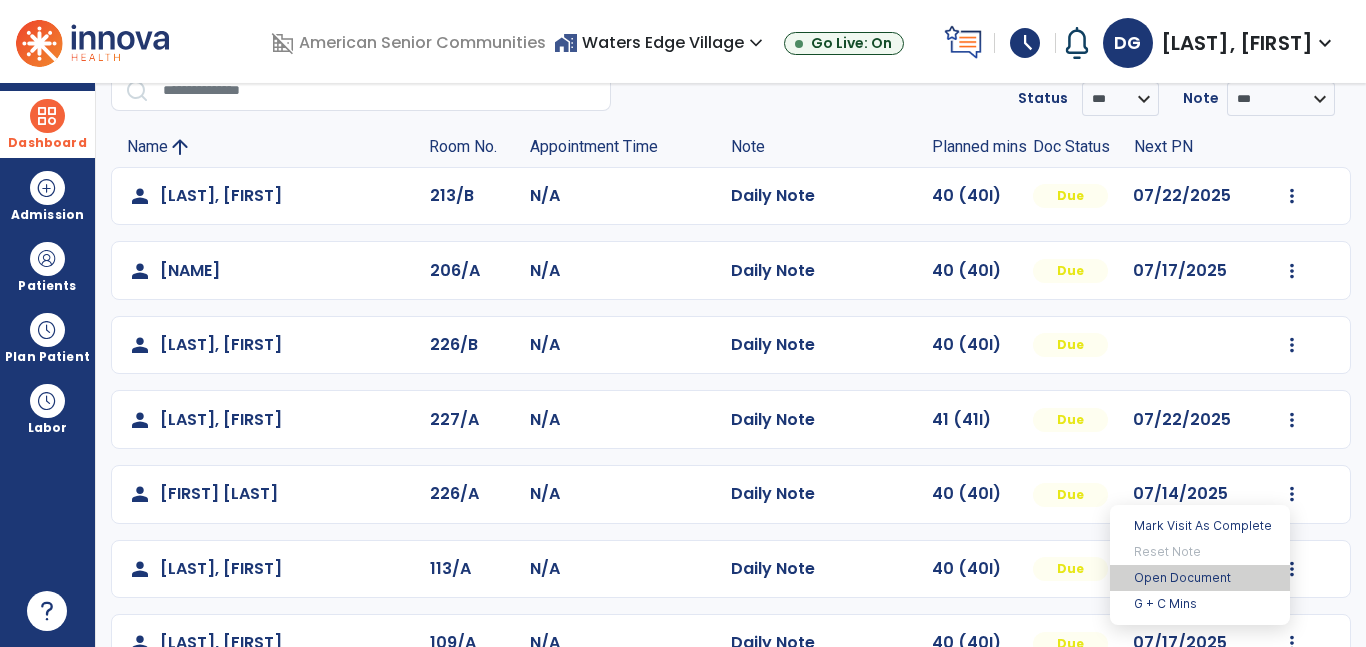 click on "Open Document" at bounding box center (1200, 578) 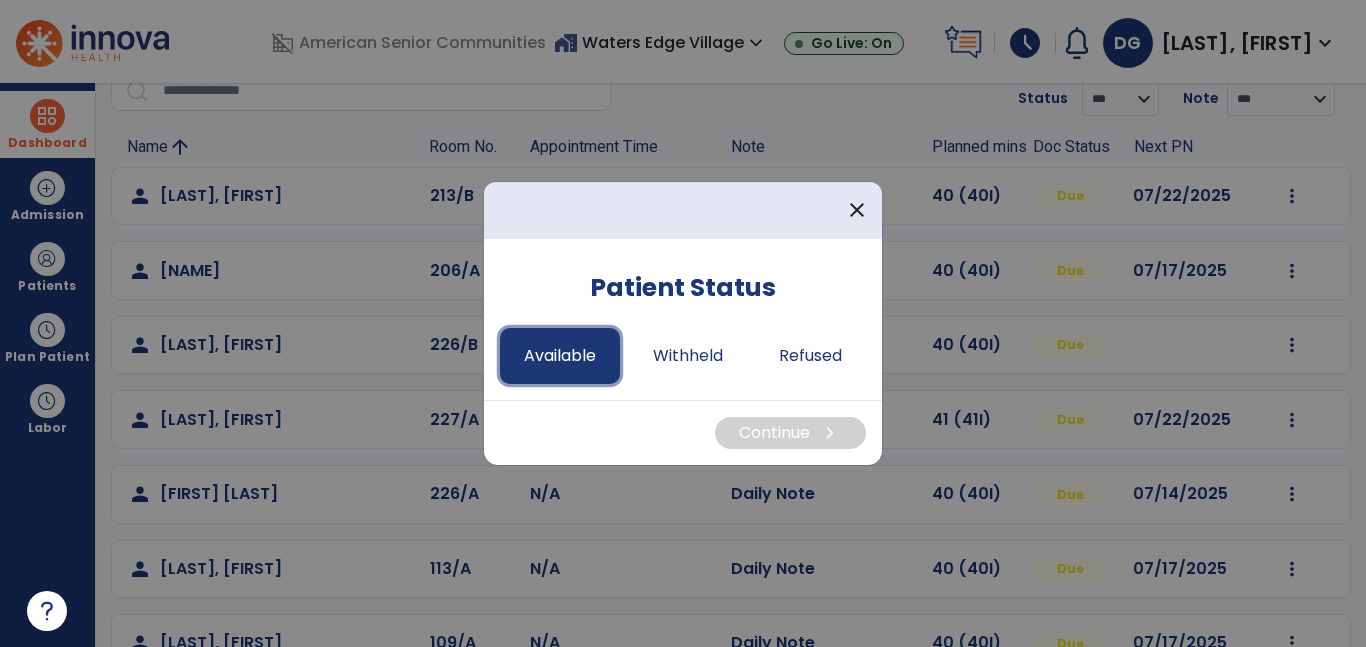 click on "Available" at bounding box center (560, 356) 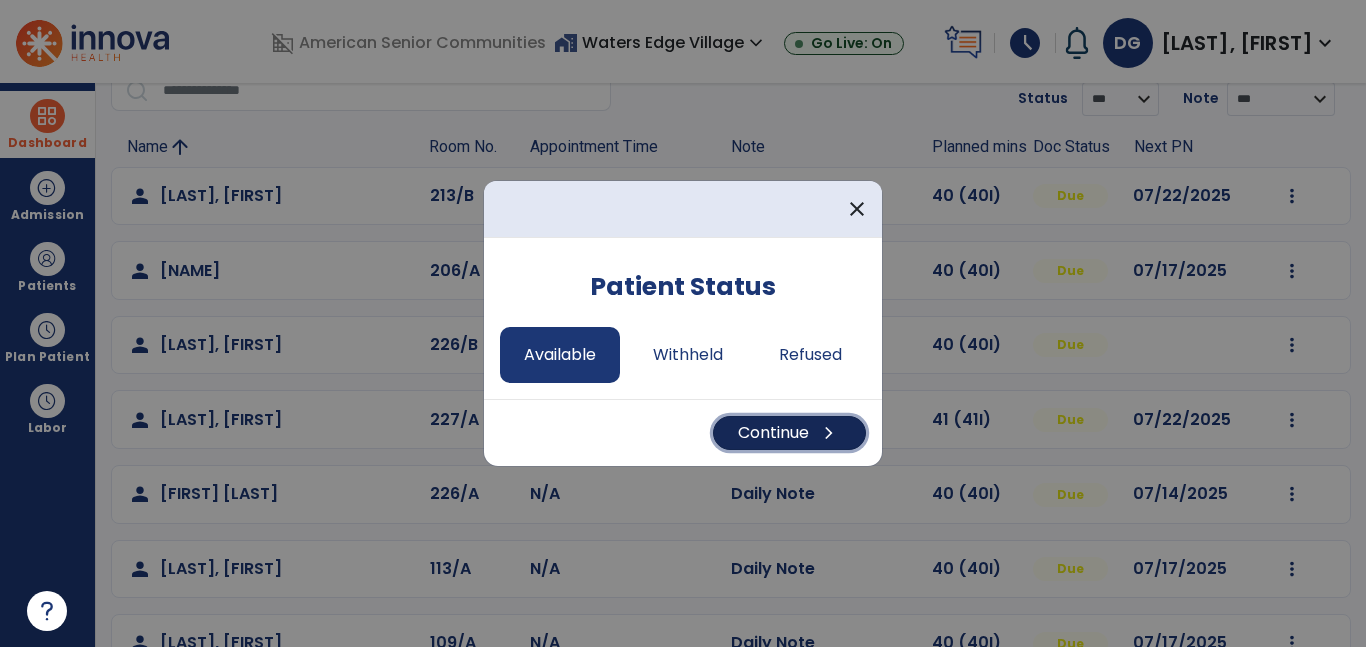 click on "Continue   chevron_right" at bounding box center [789, 433] 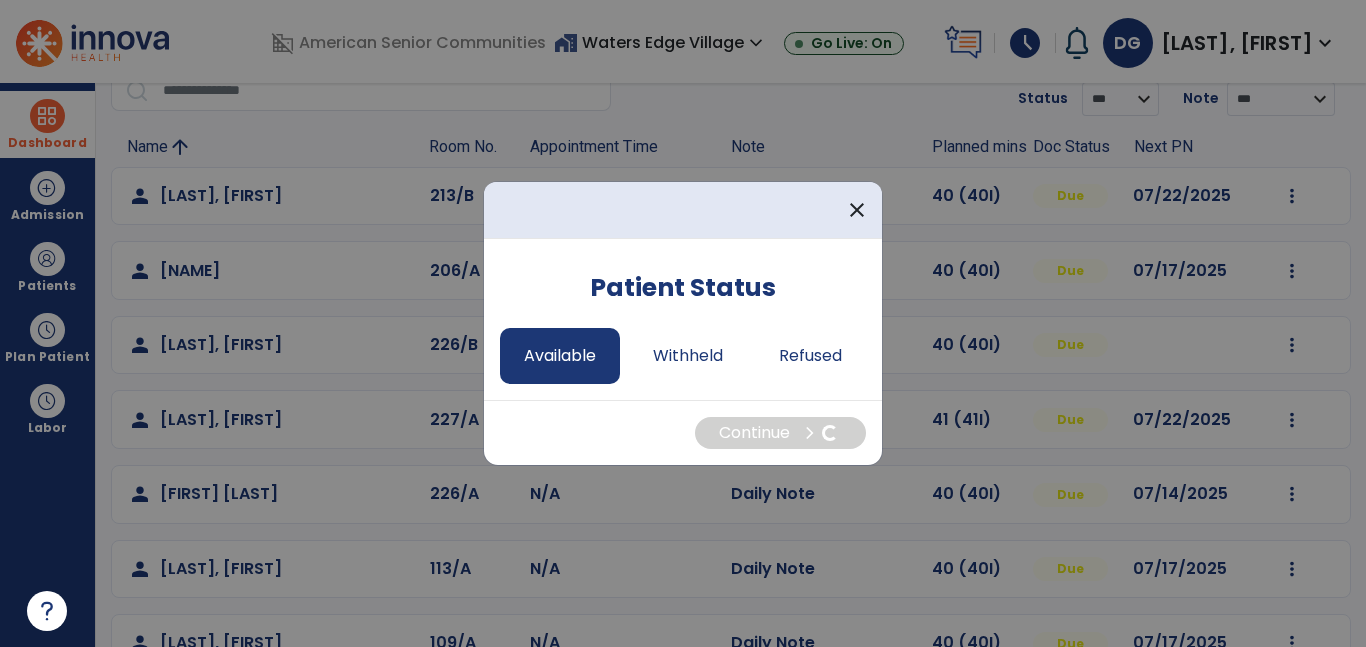 select on "*" 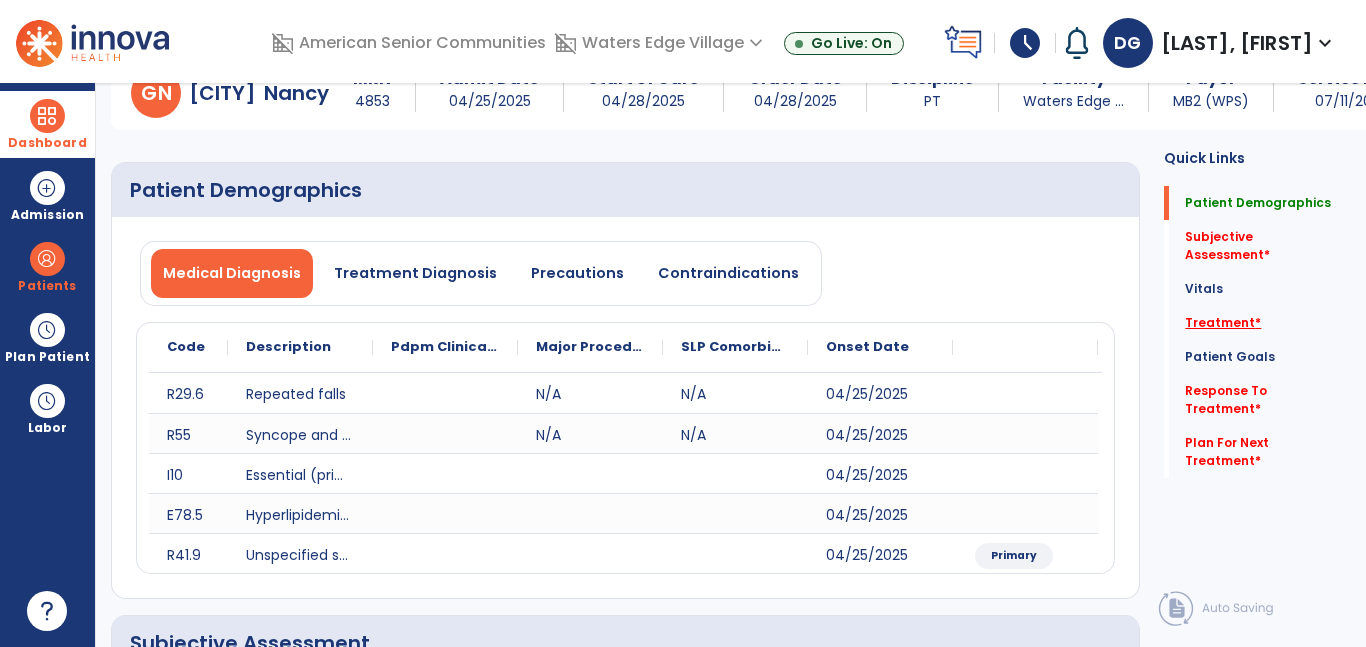 click on "Treatment   *" 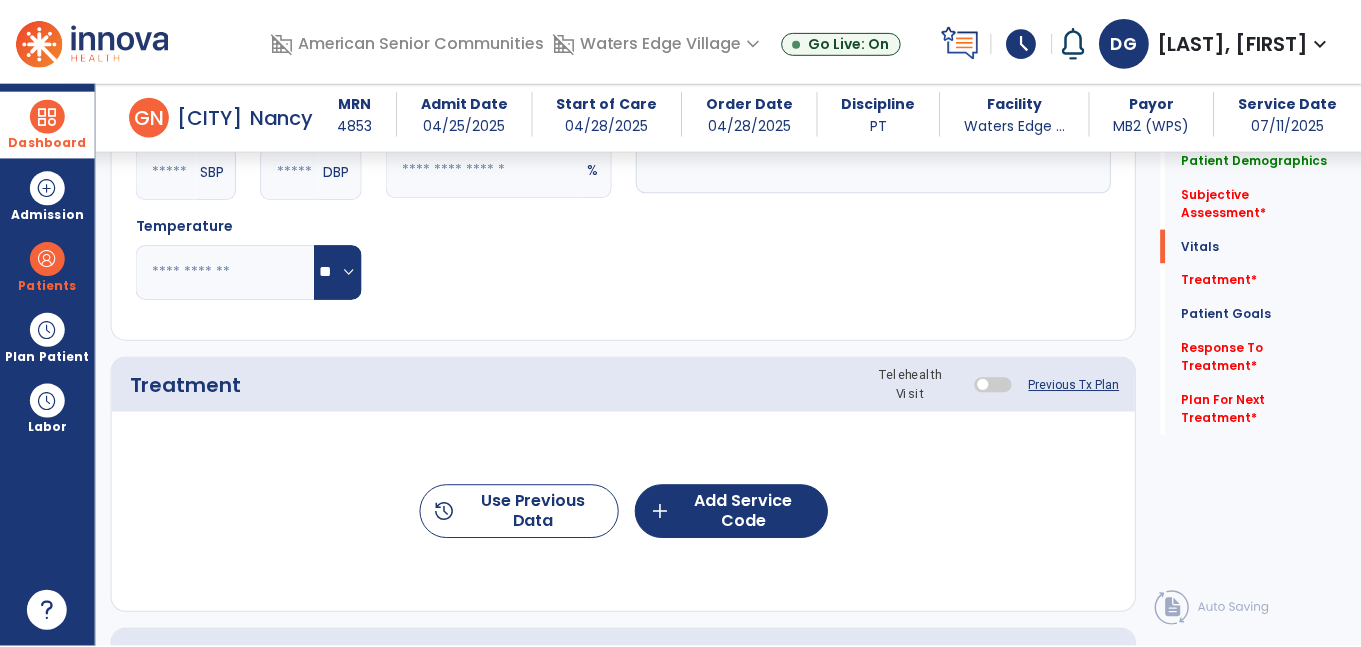 scroll, scrollTop: 1191, scrollLeft: 0, axis: vertical 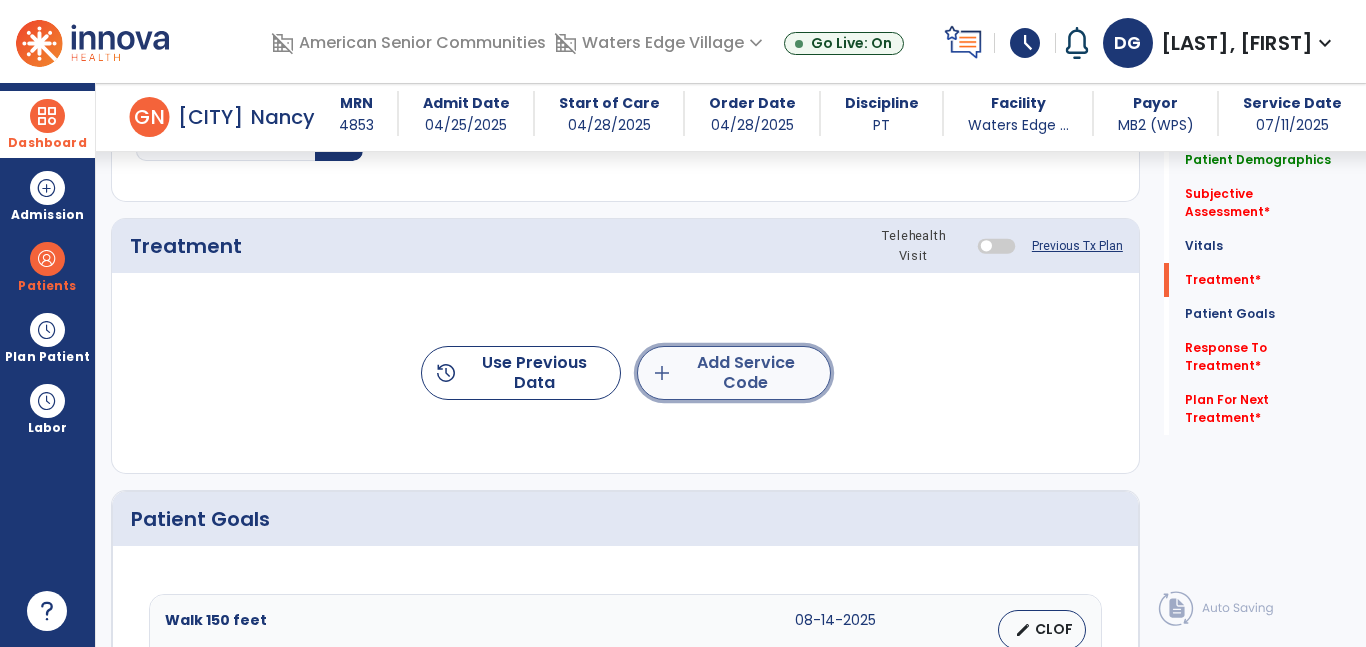 click on "add  Add Service Code" 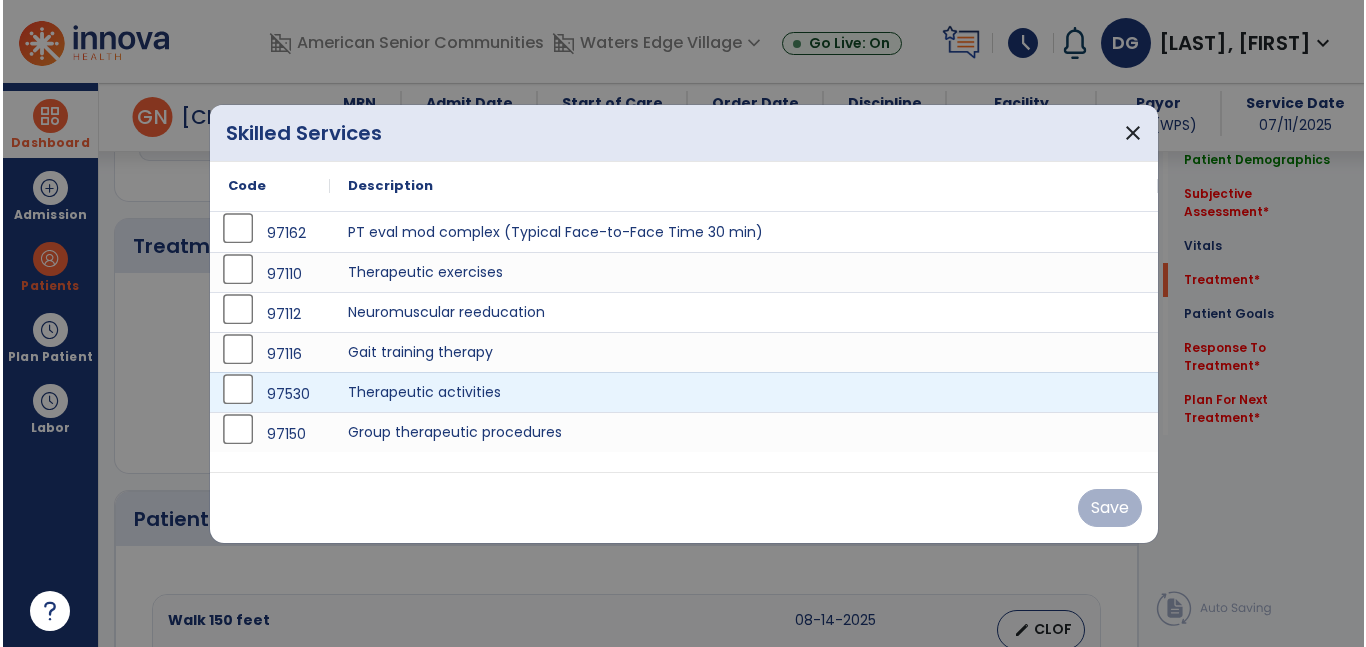 scroll, scrollTop: 1191, scrollLeft: 0, axis: vertical 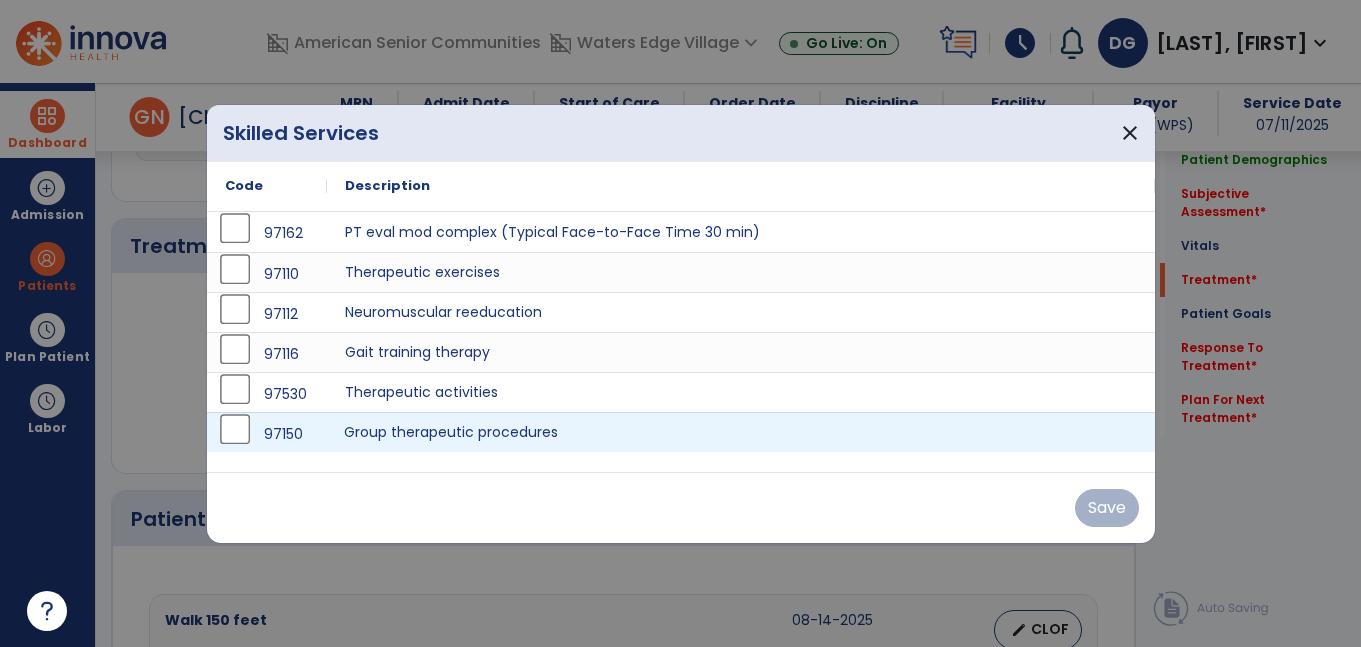 click on "Group therapeutic procedures" at bounding box center [741, 432] 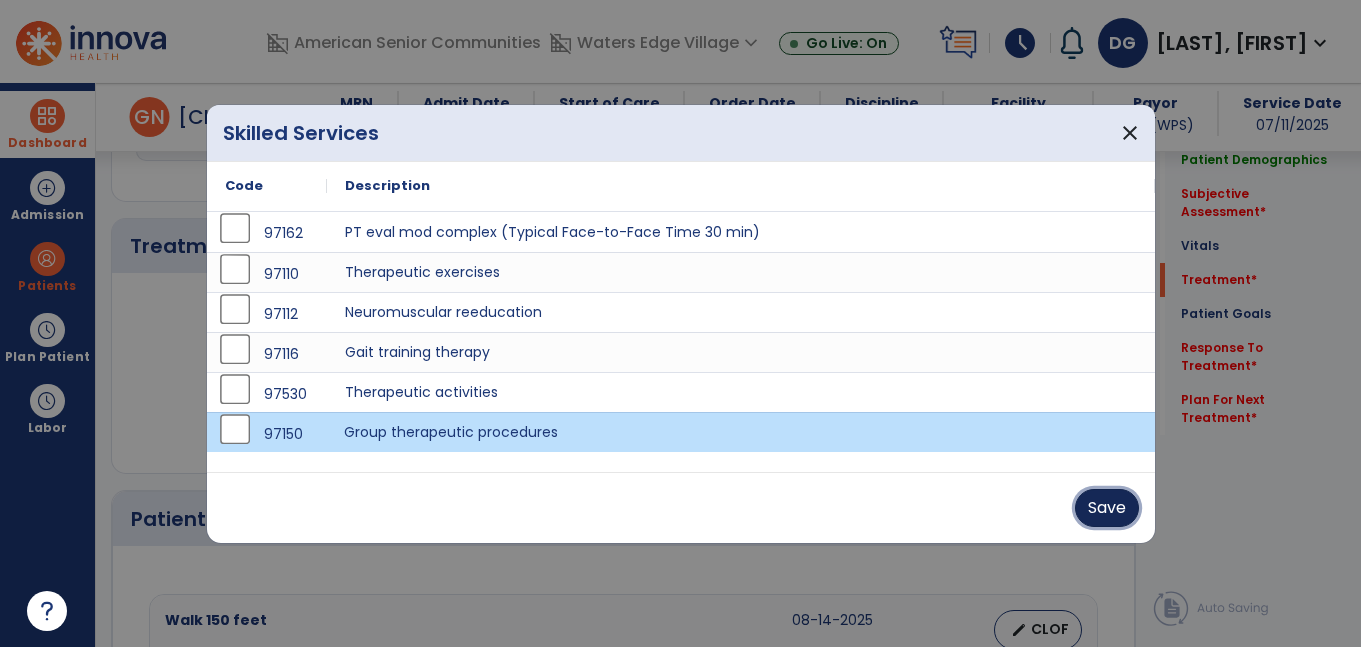 click on "Save" at bounding box center (1107, 508) 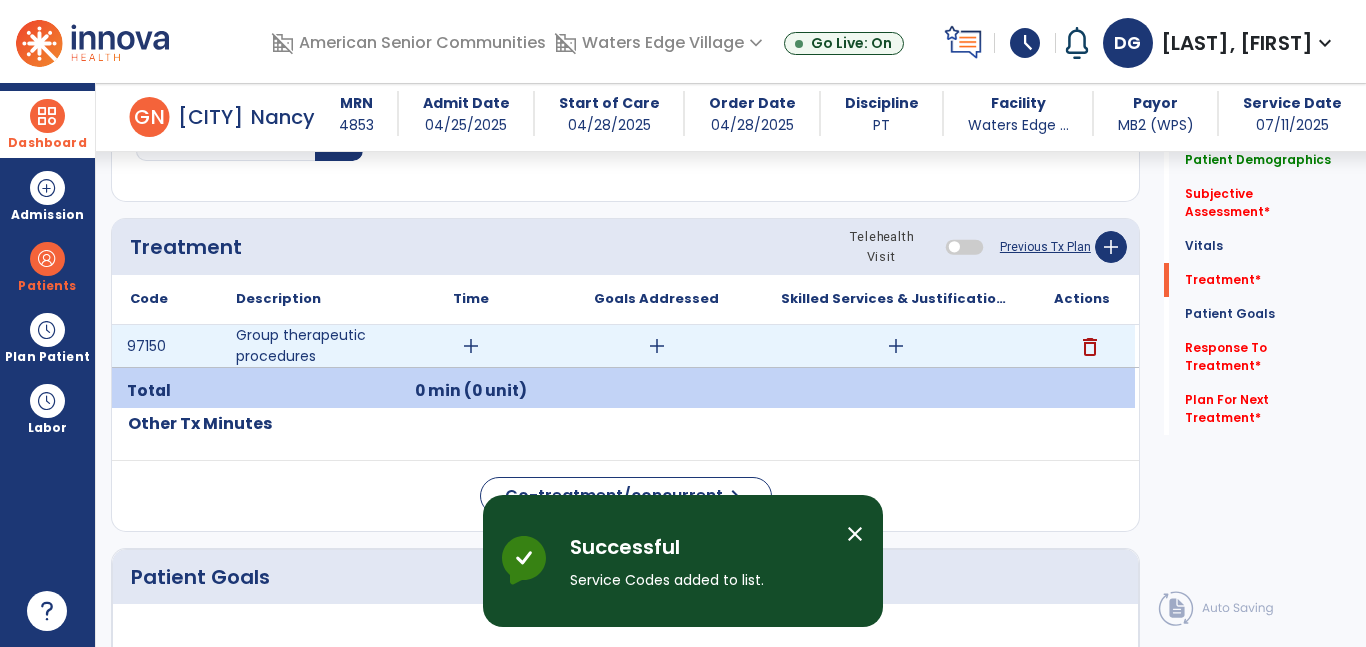 click on "add" at bounding box center [471, 346] 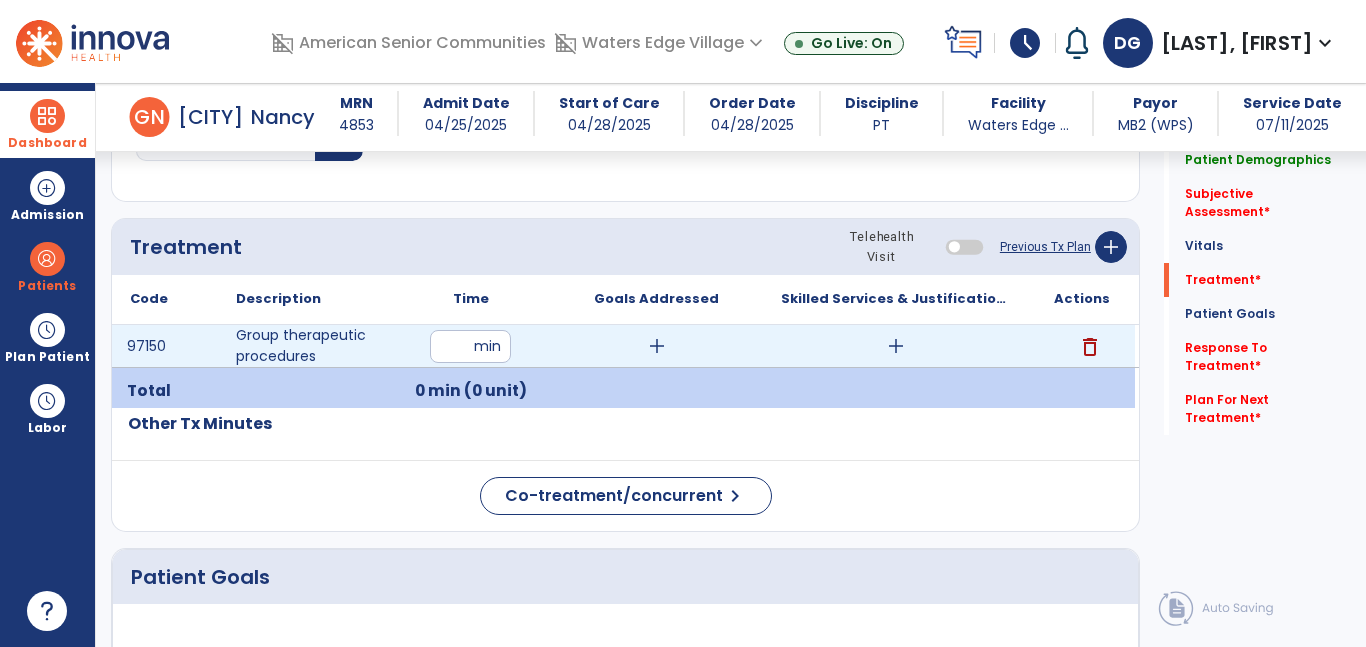 type on "**" 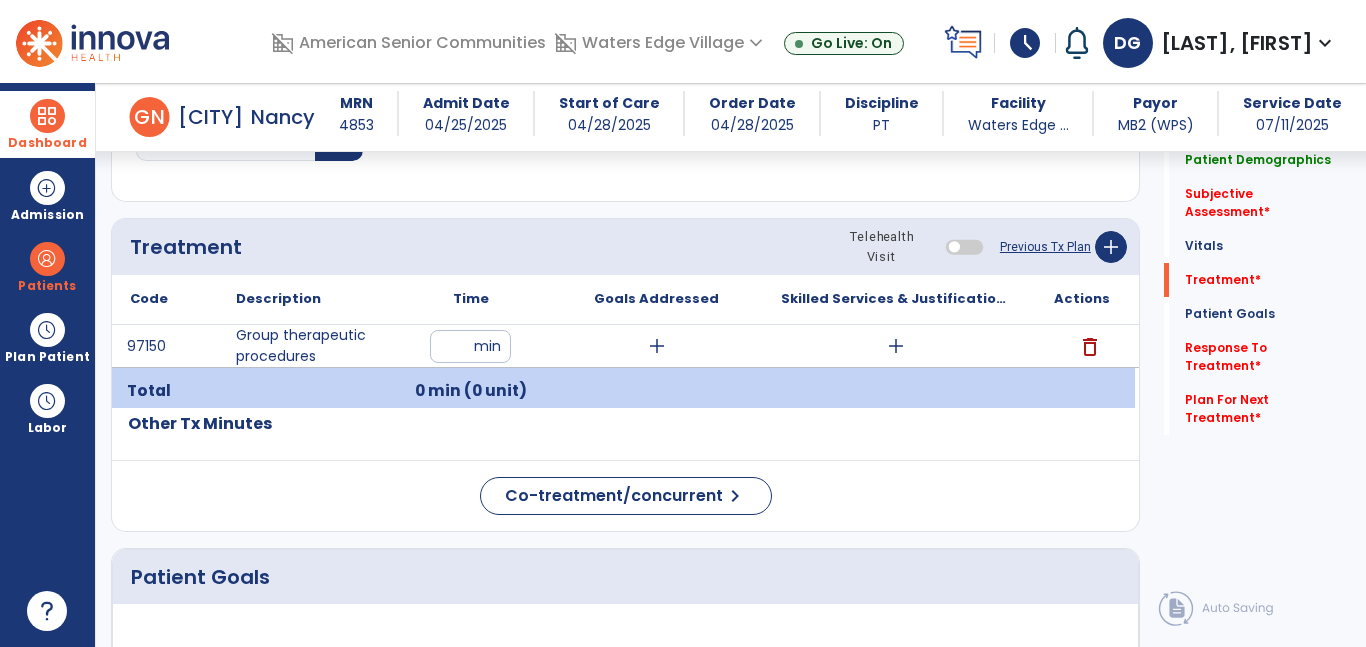 click 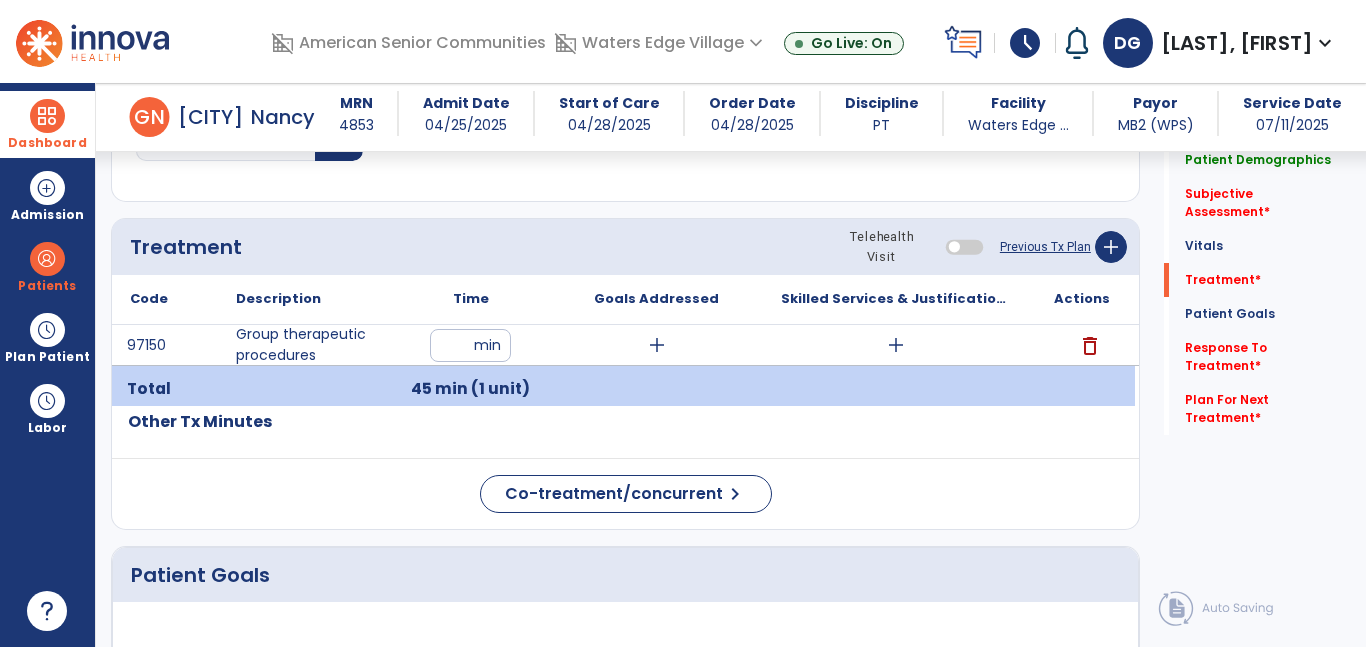 click on "Dashboard" at bounding box center (47, 143) 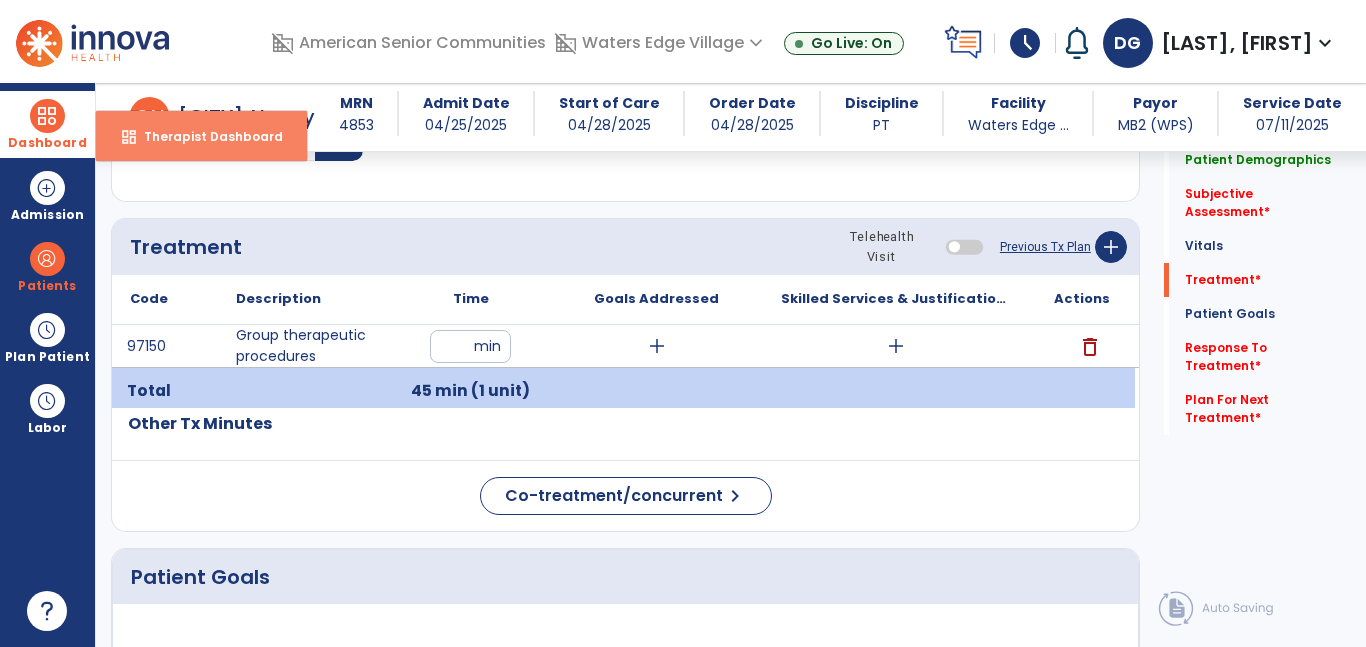 click on "dashboard" at bounding box center (129, 137) 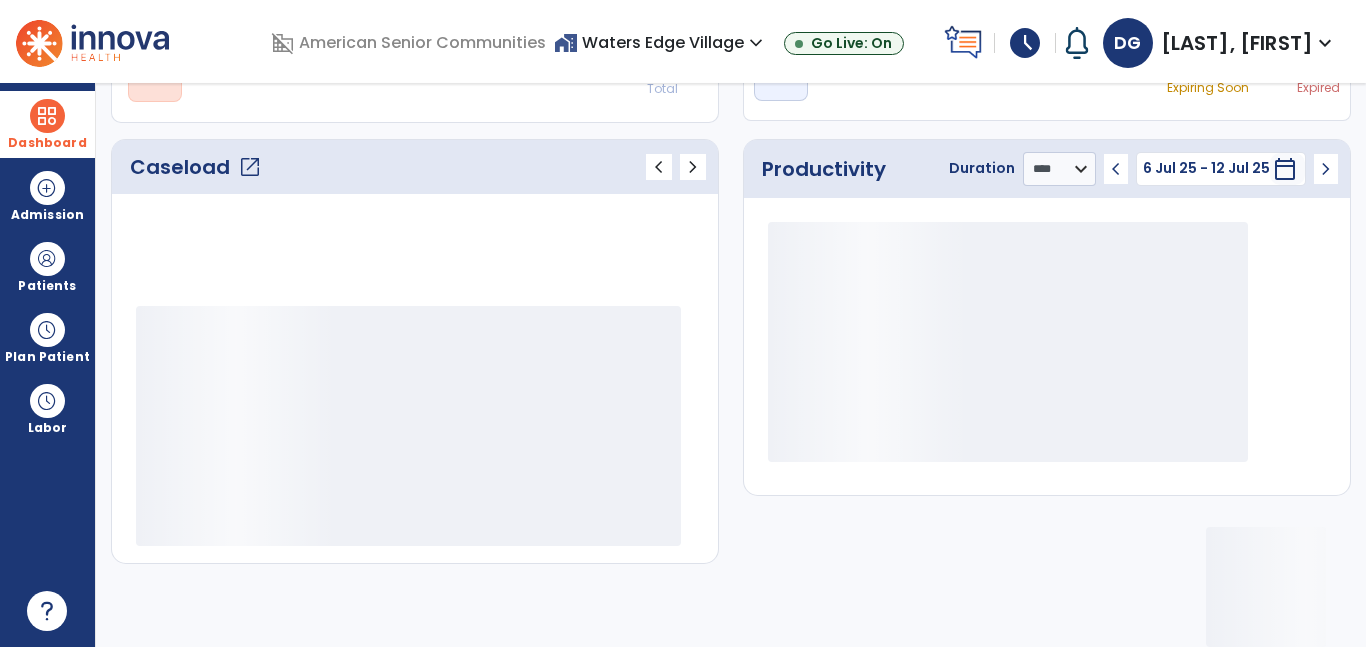 scroll, scrollTop: 230, scrollLeft: 0, axis: vertical 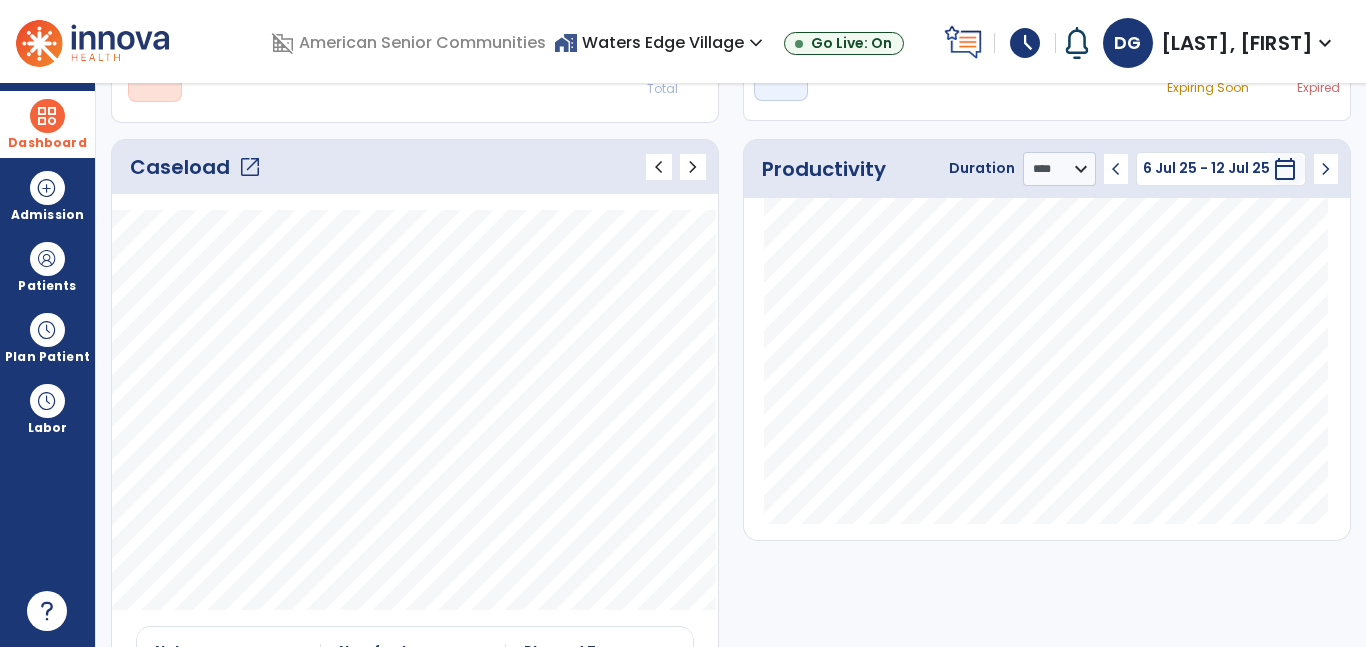 click on "open_in_new" 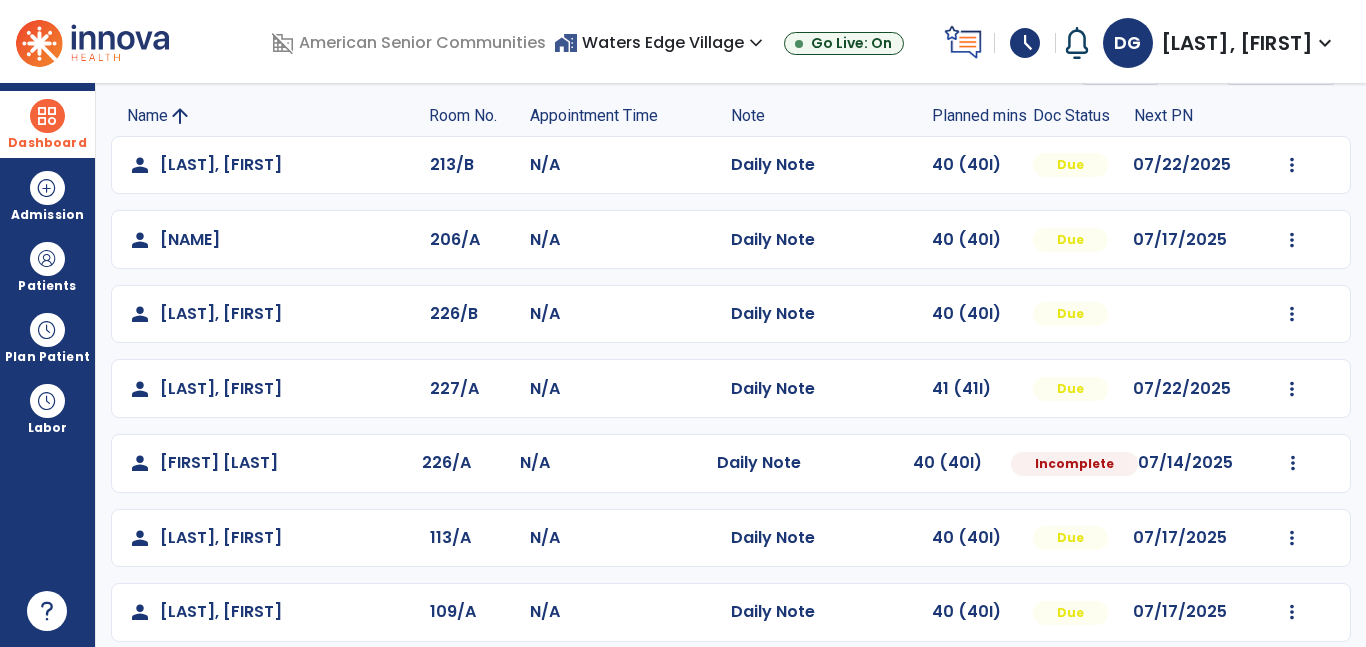 scroll, scrollTop: 120, scrollLeft: 0, axis: vertical 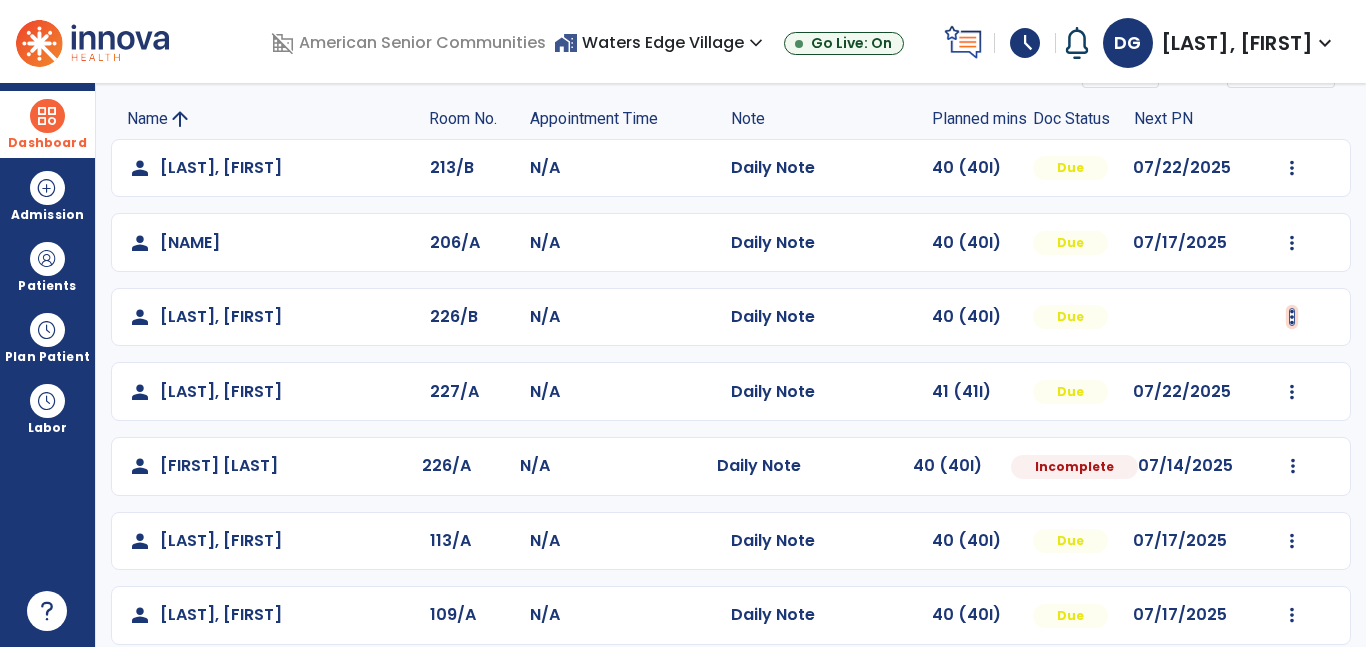 click at bounding box center [1292, 168] 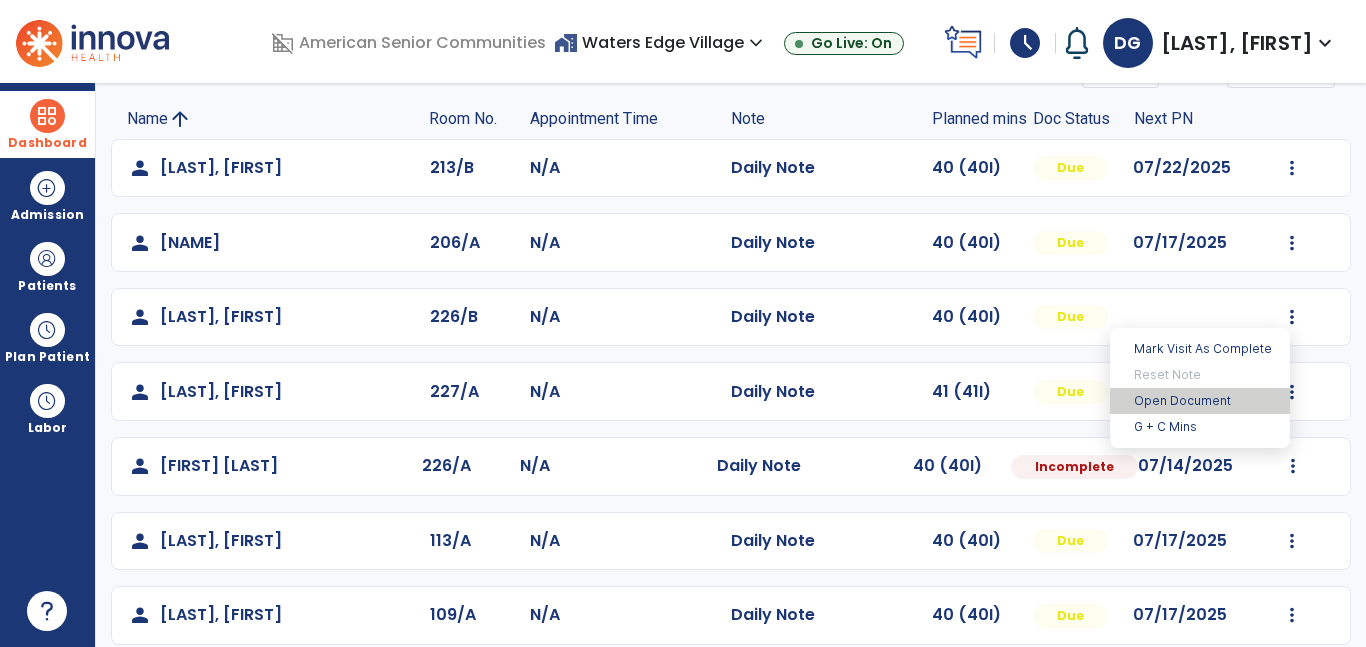 click on "Open Document" at bounding box center (1200, 401) 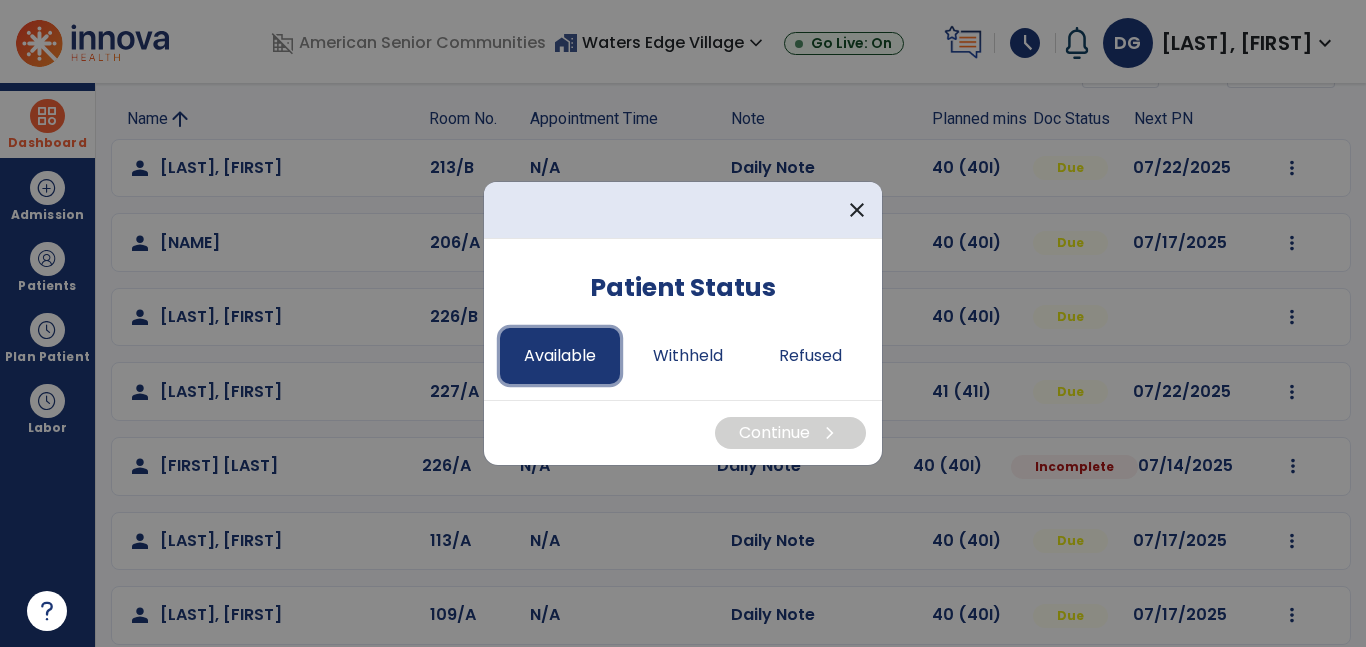 click on "Available" at bounding box center (560, 356) 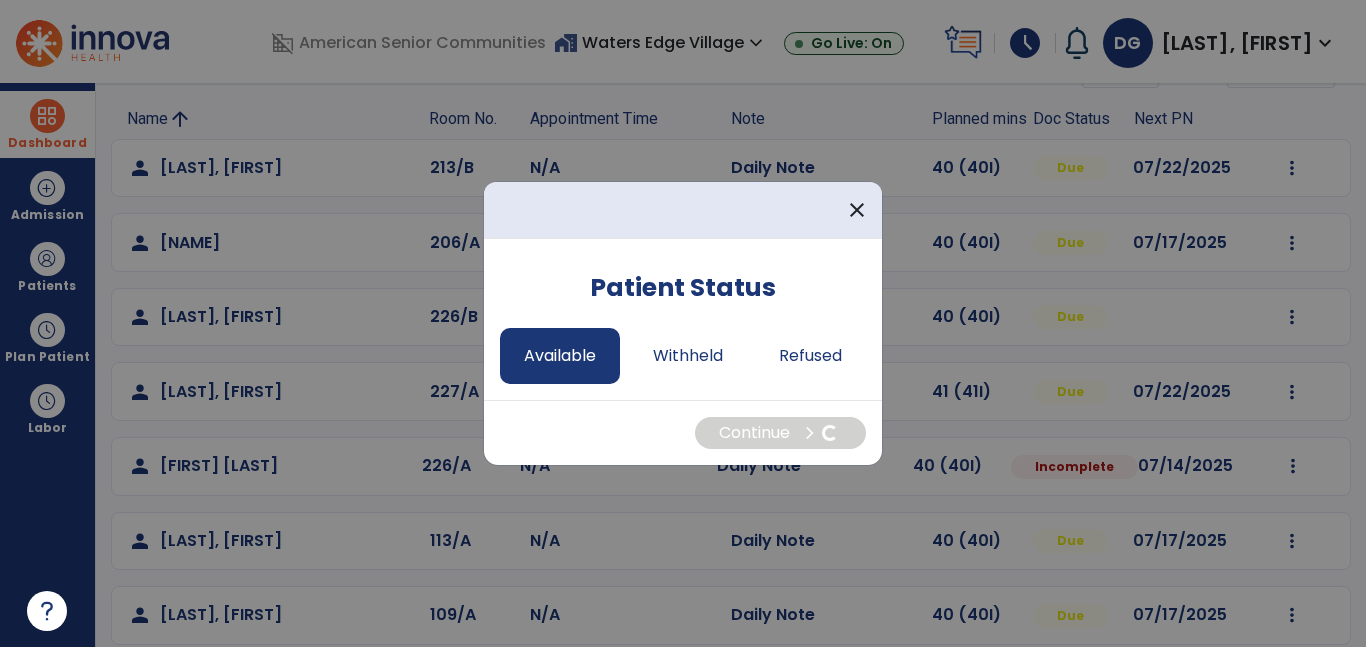select on "*" 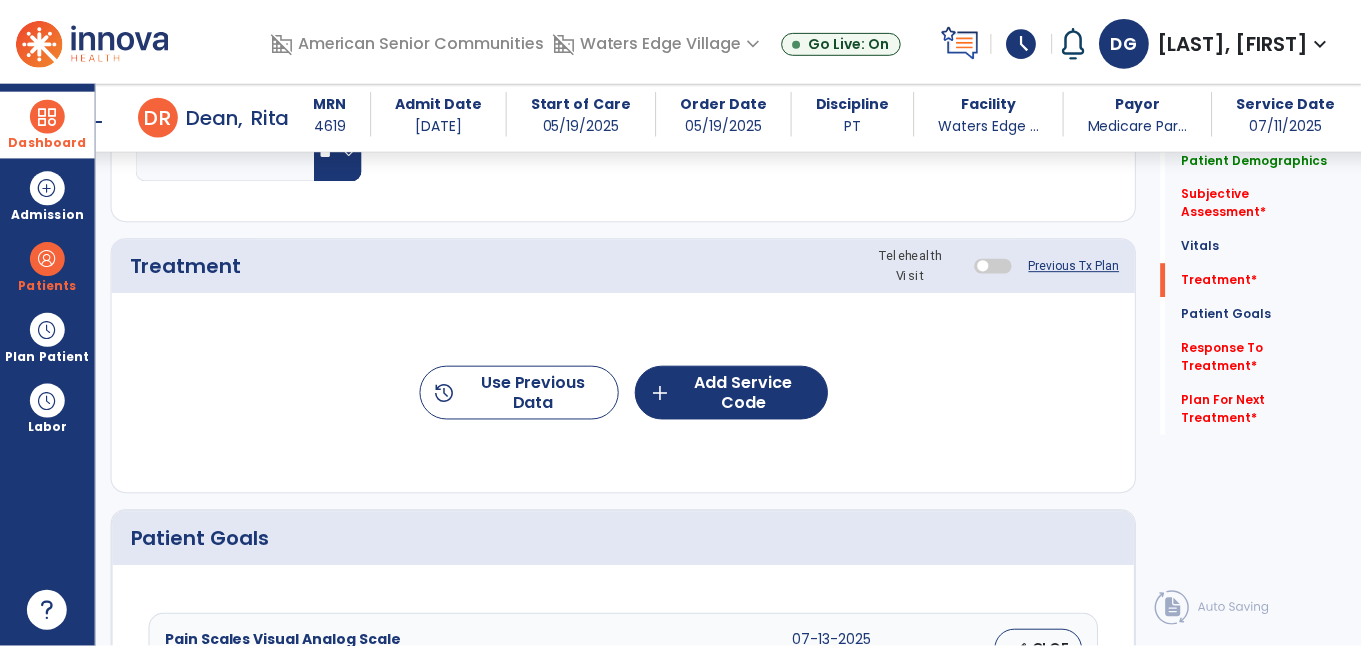 scroll, scrollTop: 1151, scrollLeft: 0, axis: vertical 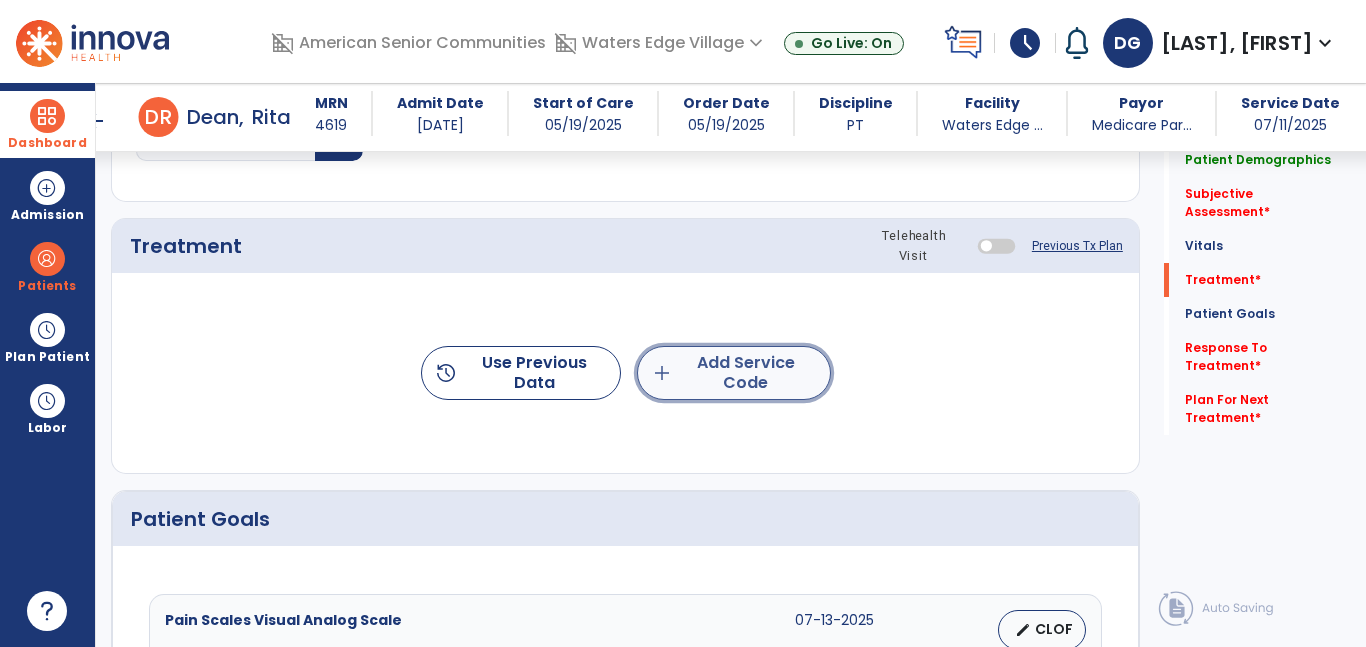 click on "add  Add Service Code" 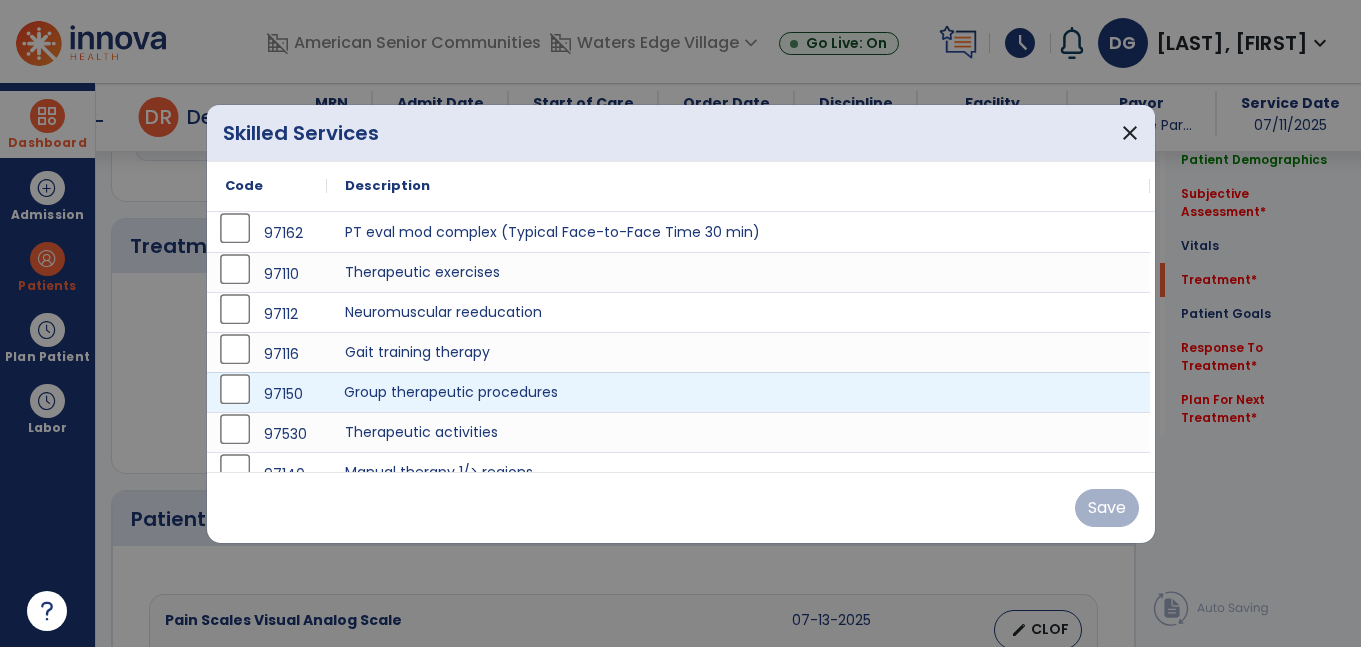 click on "Group therapeutic procedures" at bounding box center (738, 392) 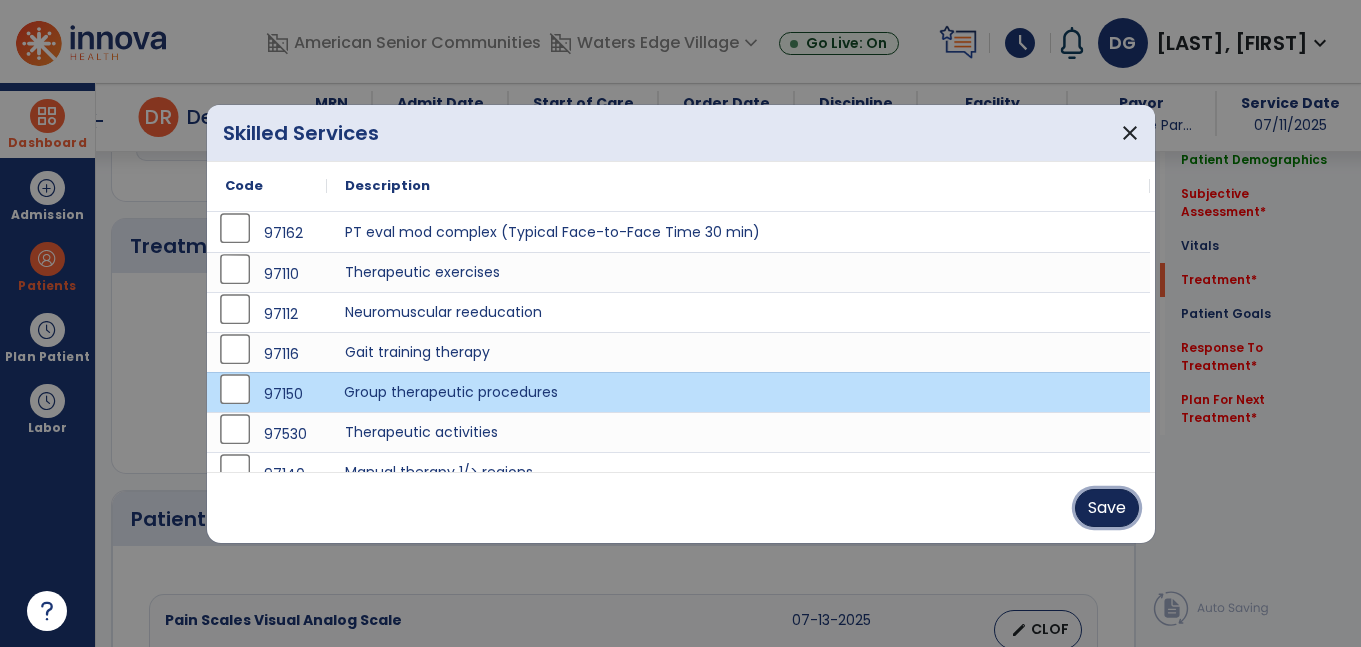 click on "Save" at bounding box center [1107, 508] 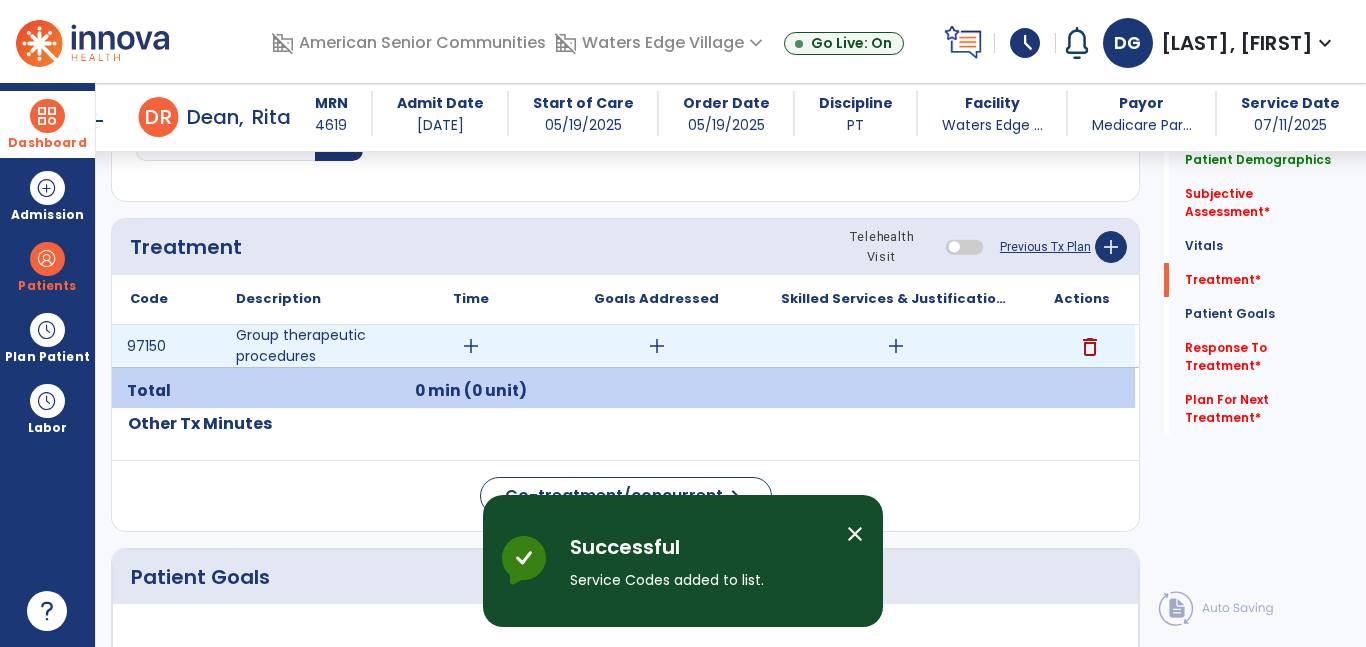 click on "add" at bounding box center (471, 346) 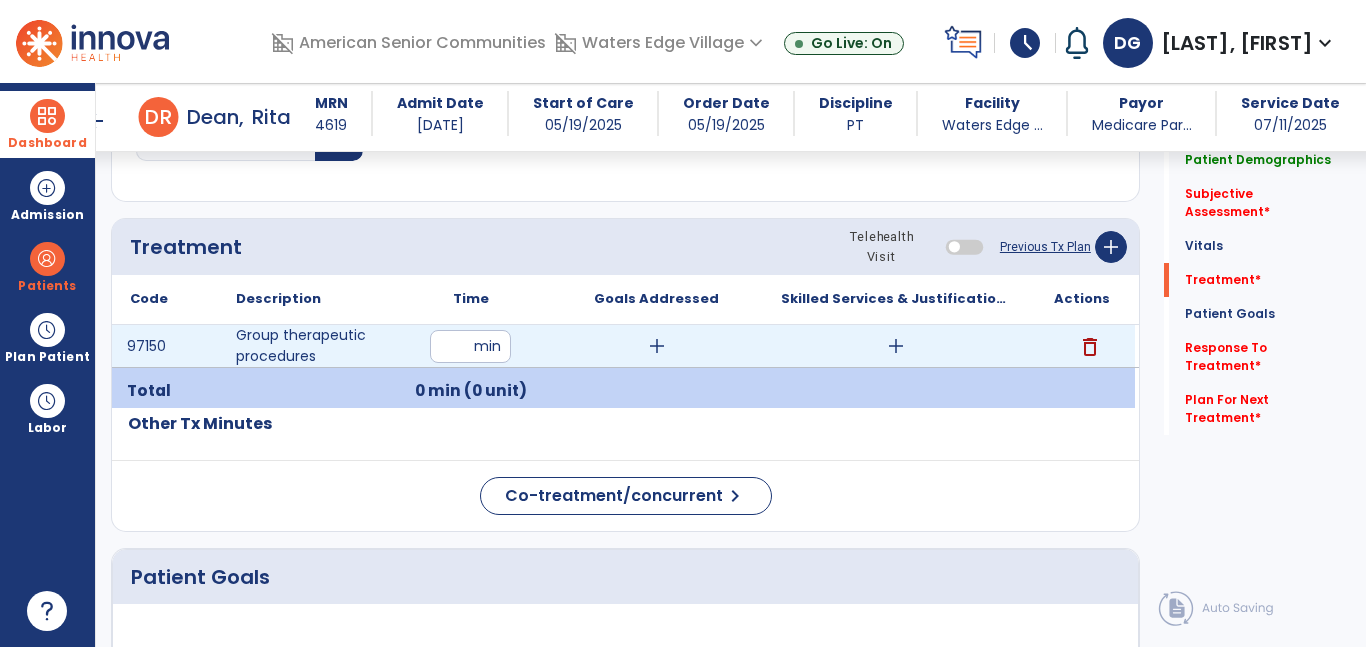 type on "**" 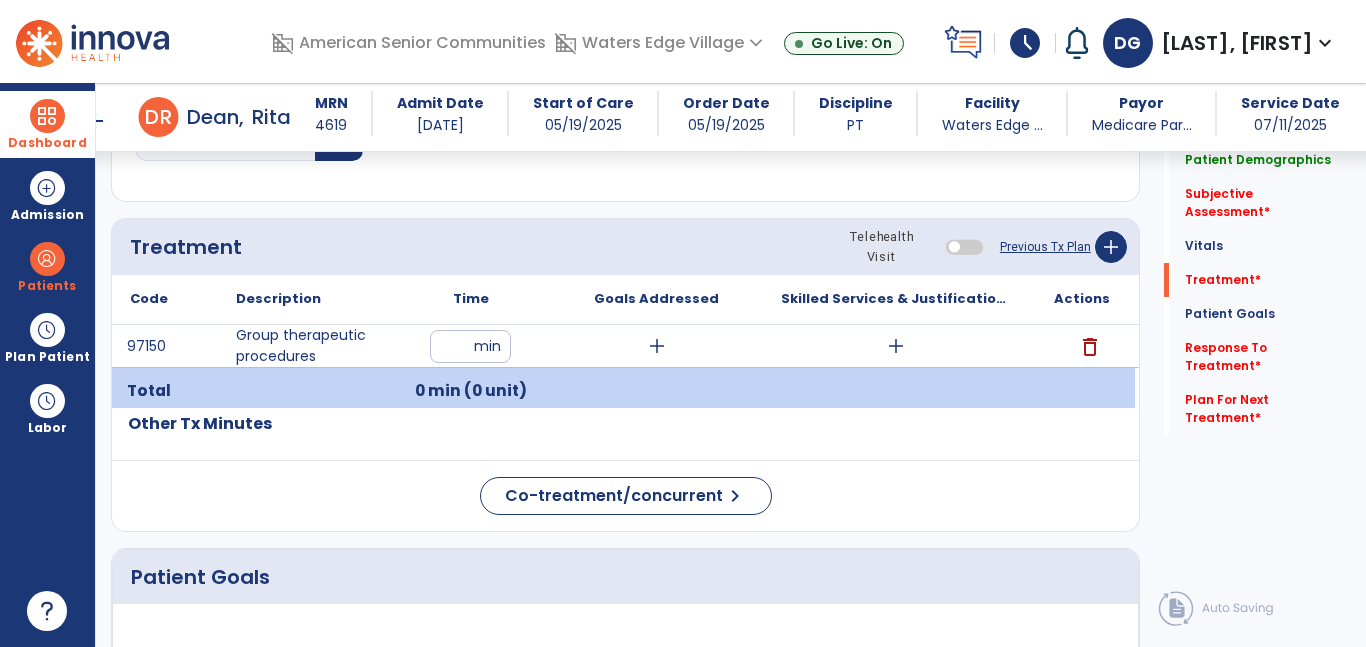 click on "Code
Description
Time" 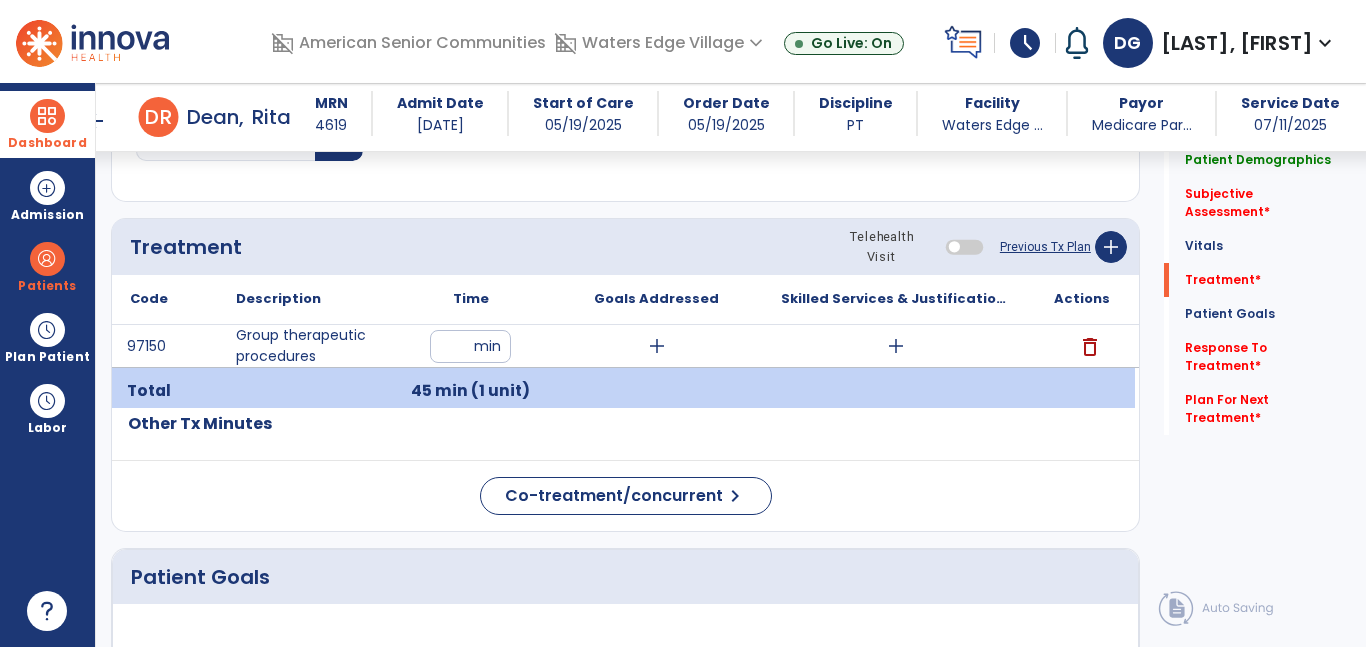 click 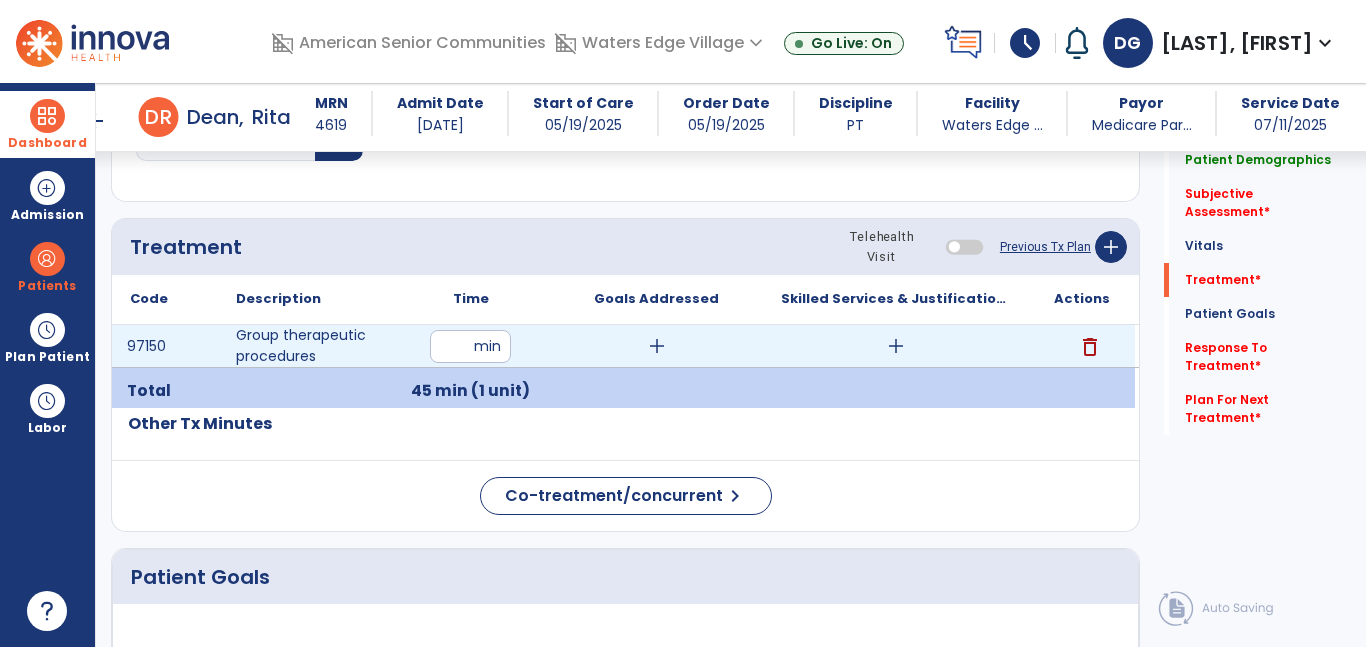 click on "add" at bounding box center (896, 346) 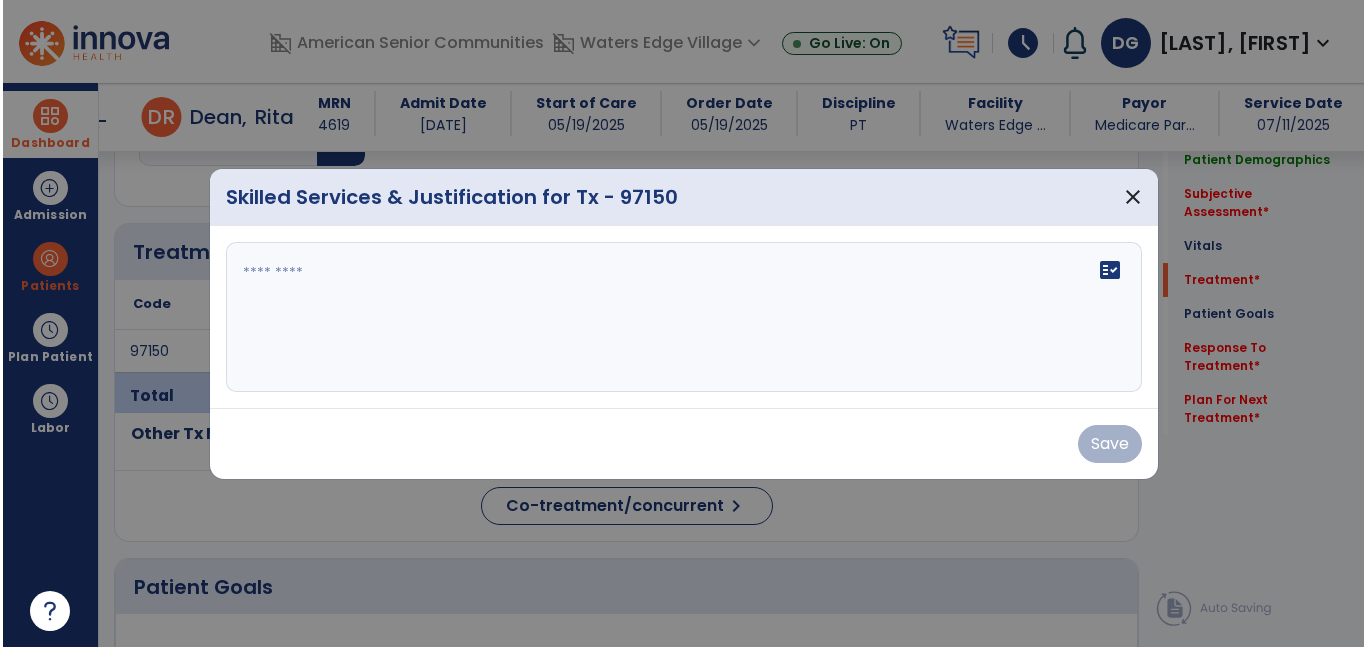 scroll, scrollTop: 1151, scrollLeft: 0, axis: vertical 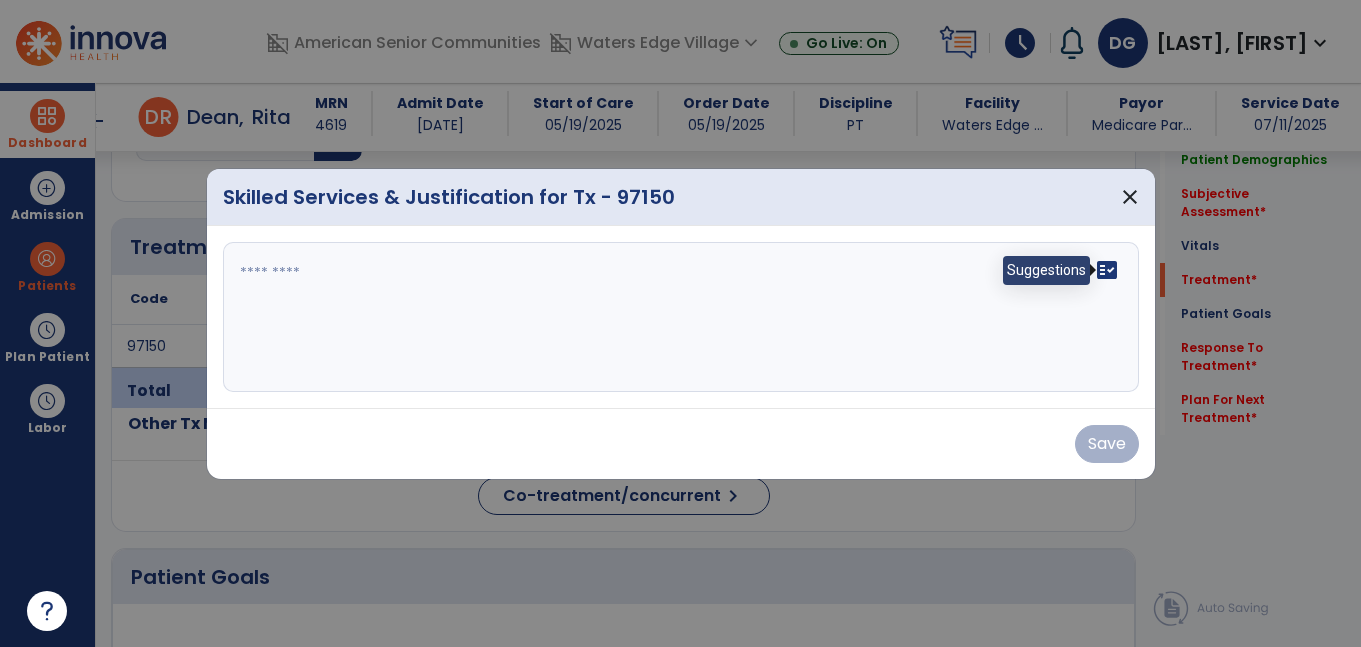 click on "fact_check" at bounding box center (1107, 270) 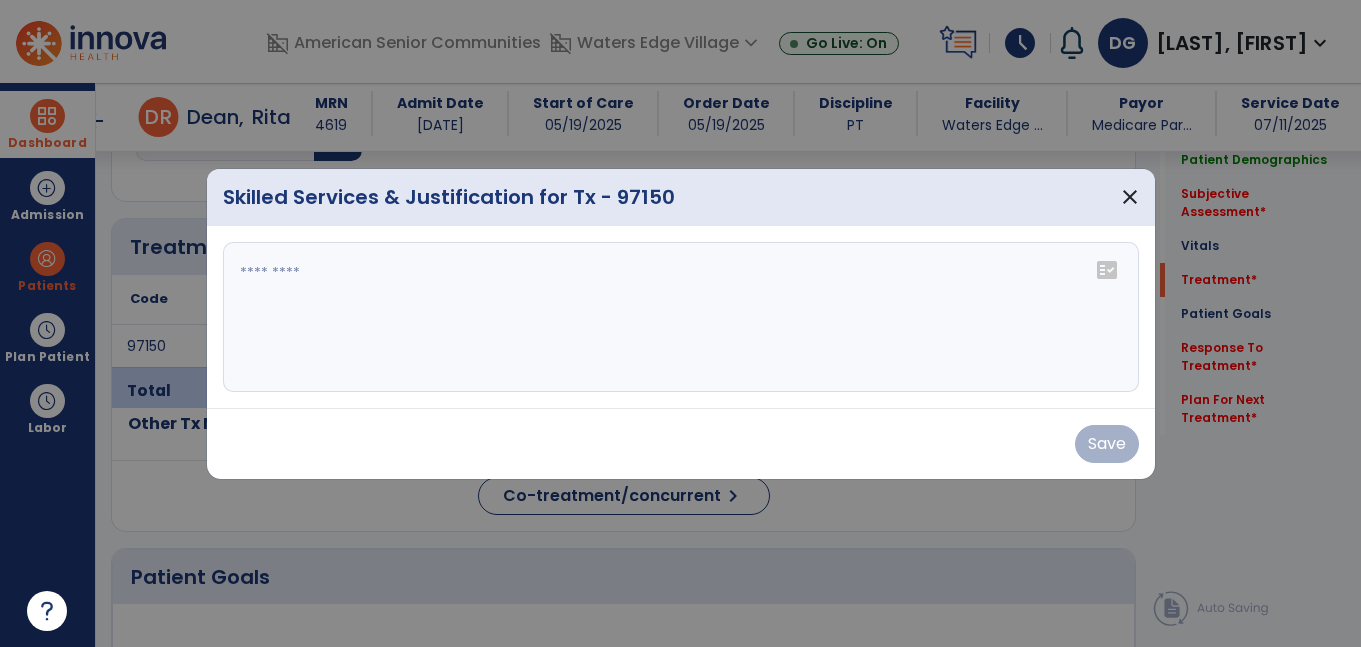 click on "fact_check" at bounding box center [1107, 270] 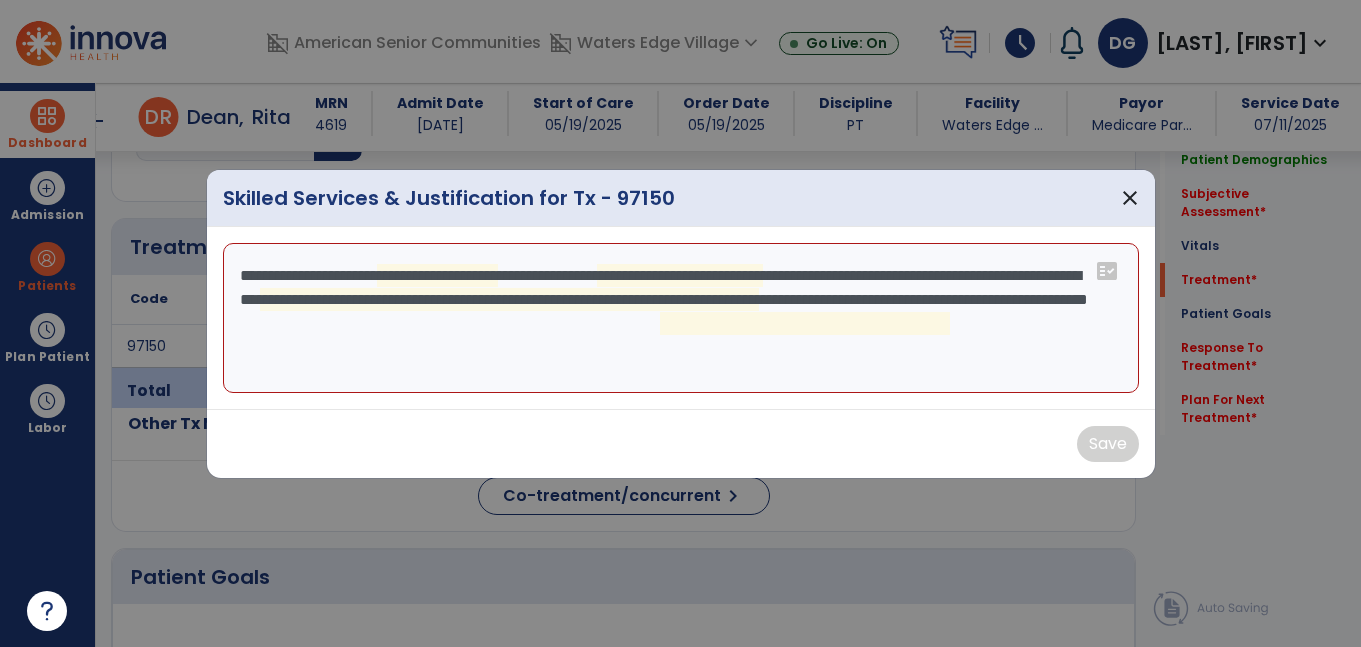 click on "**********" at bounding box center [681, 318] 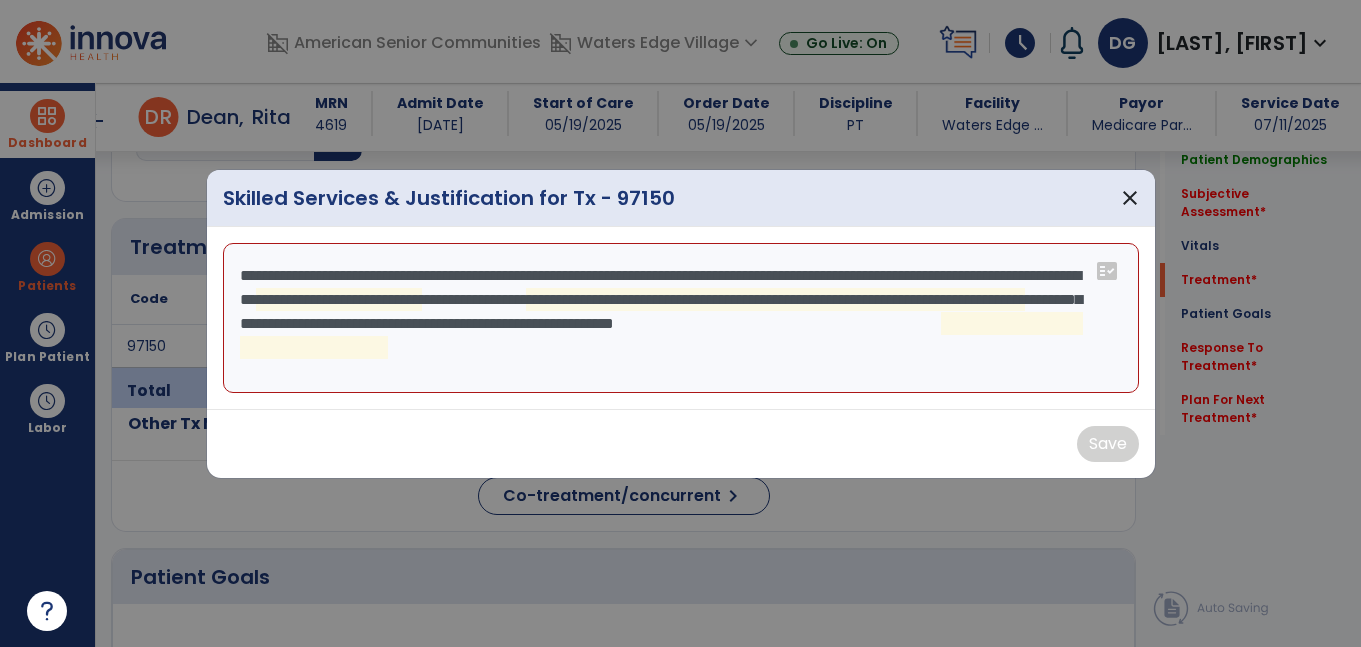 click on "**********" at bounding box center (681, 318) 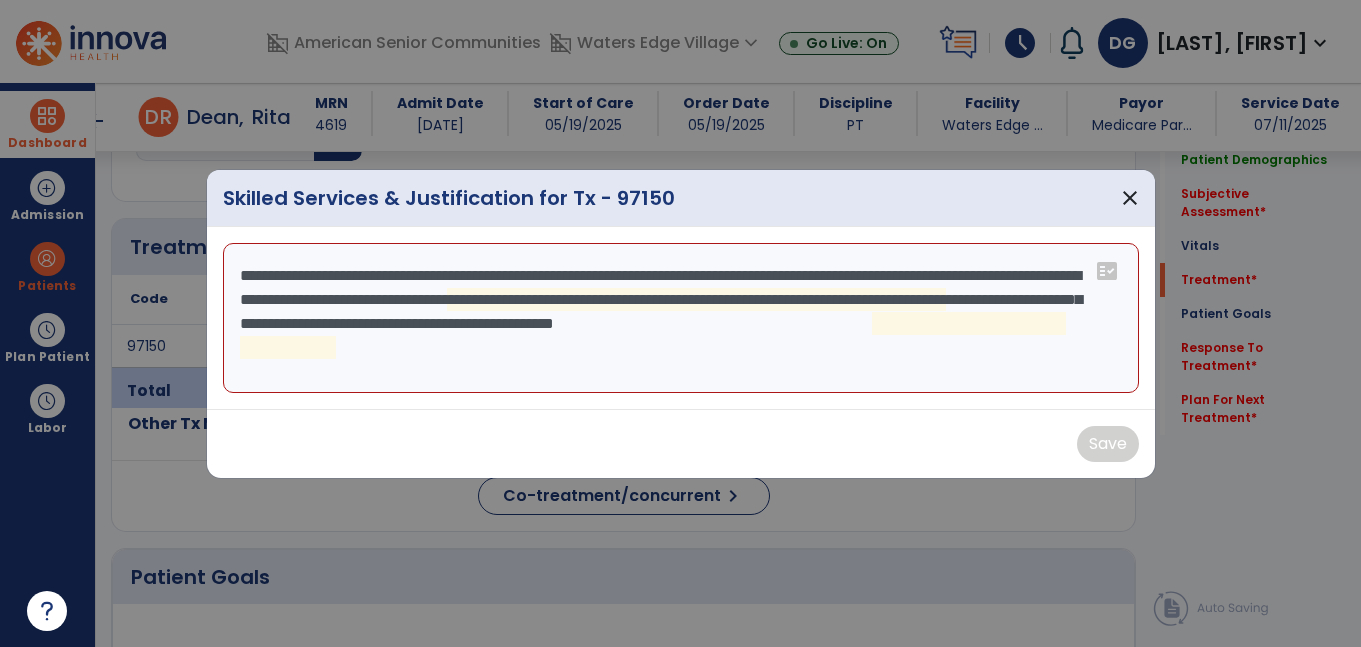click on "**********" at bounding box center (681, 318) 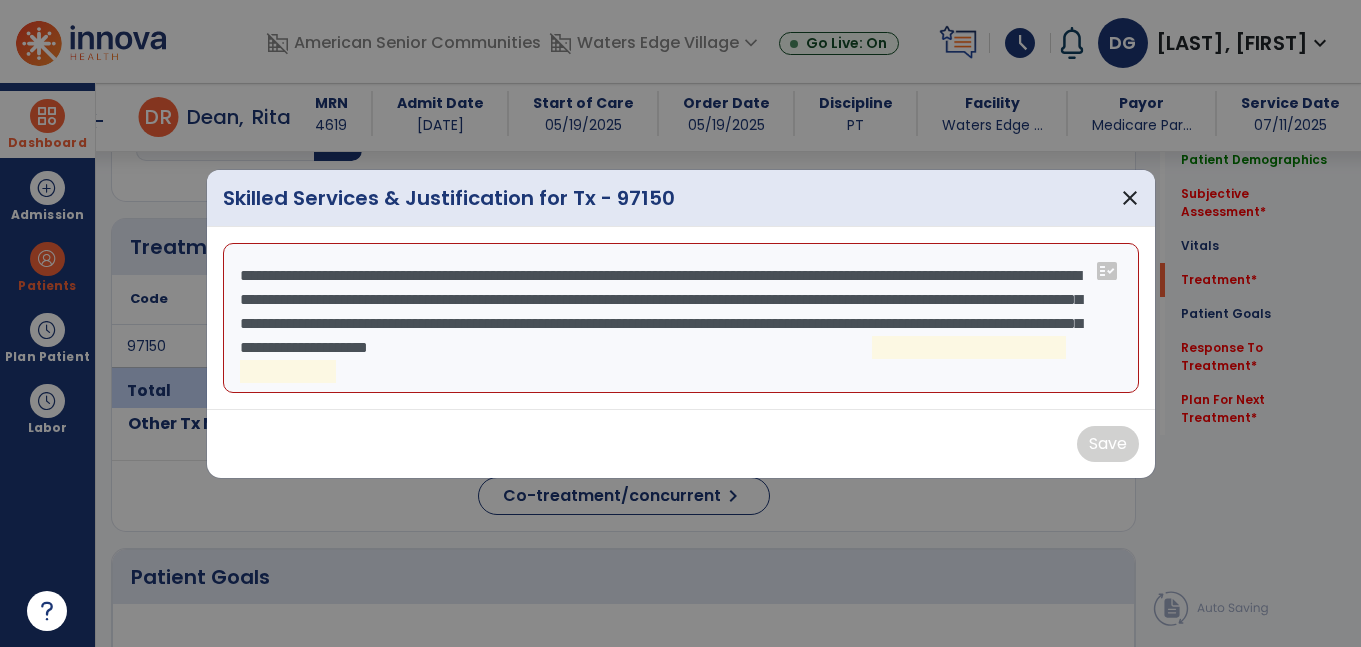 click on "**********" at bounding box center (681, 318) 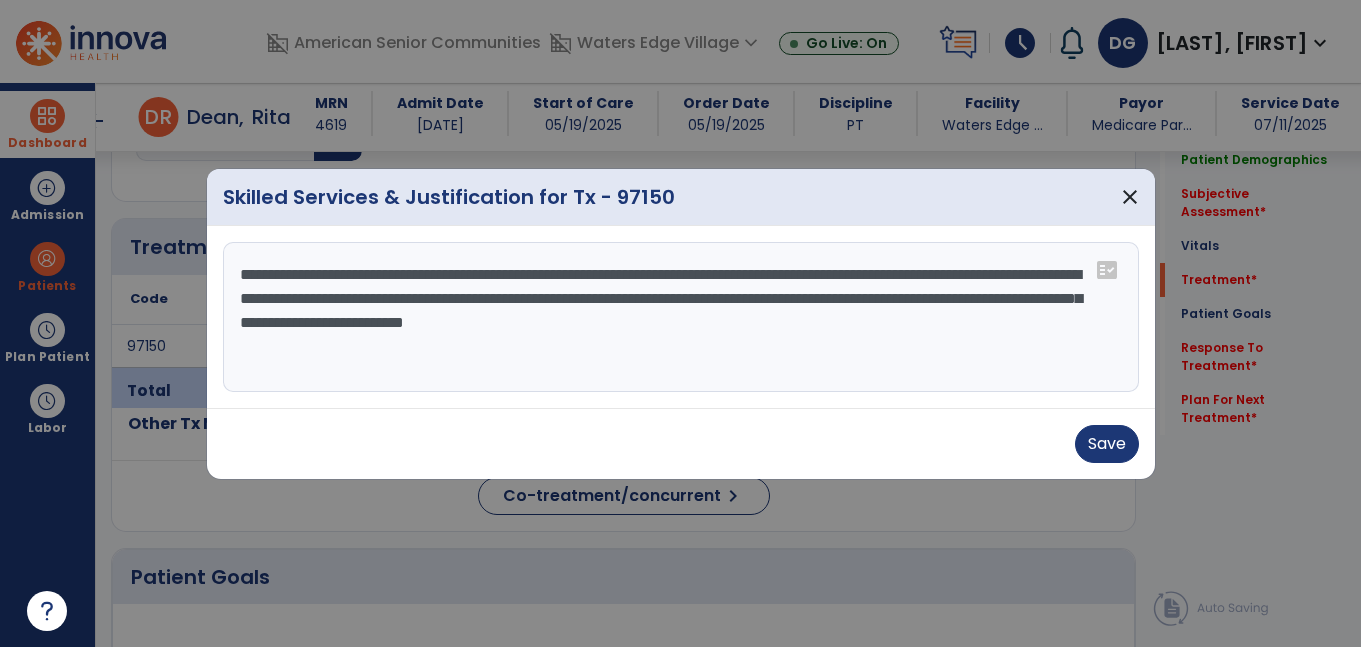 click on "**********" at bounding box center (681, 317) 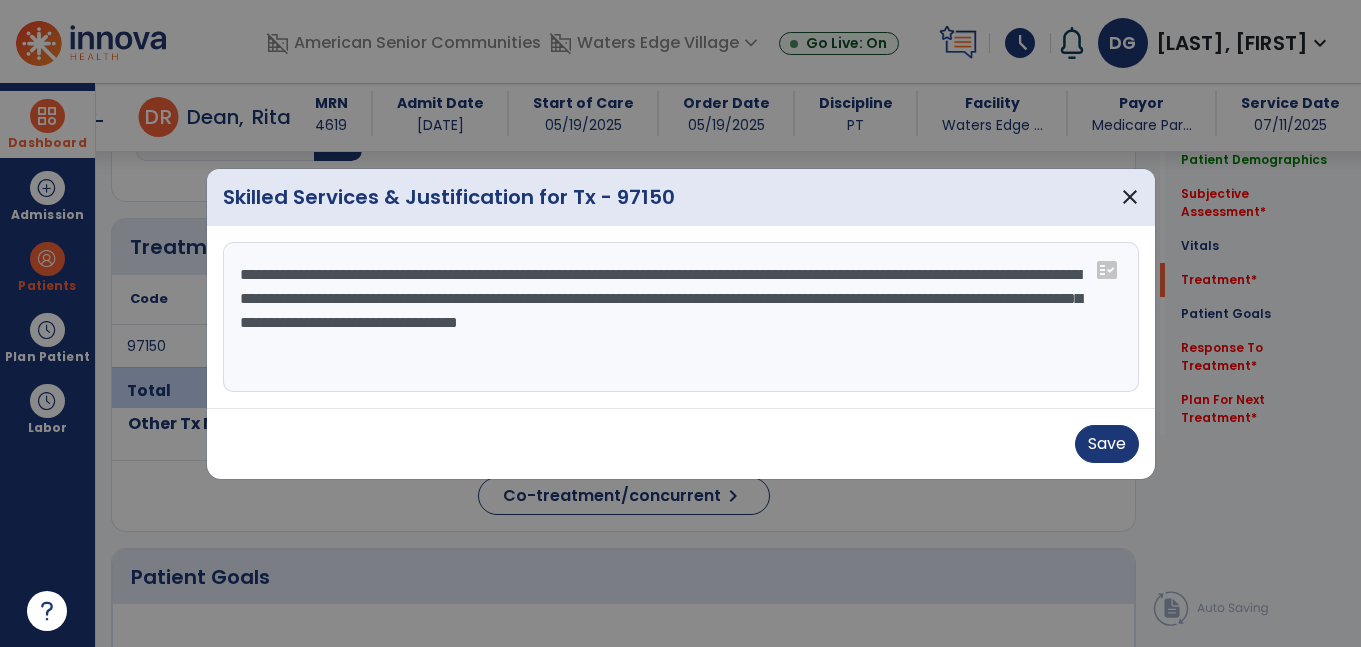 click on "**********" at bounding box center (681, 317) 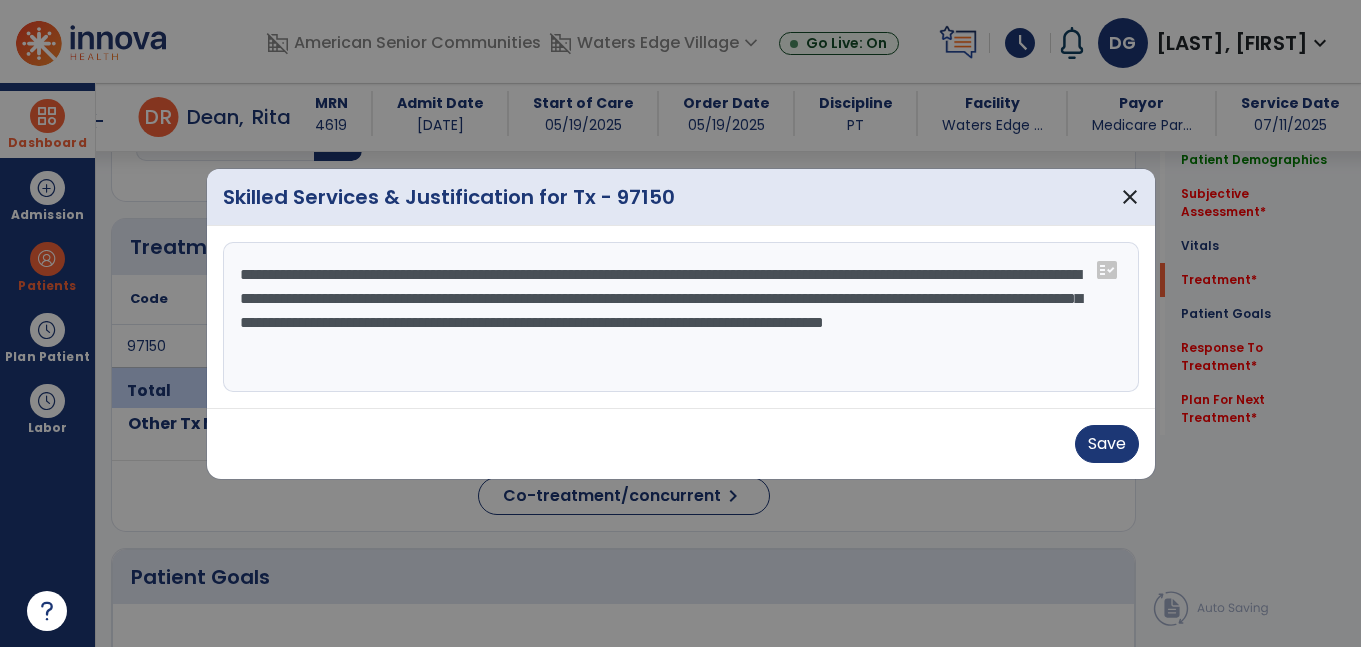 click on "**********" at bounding box center (681, 317) 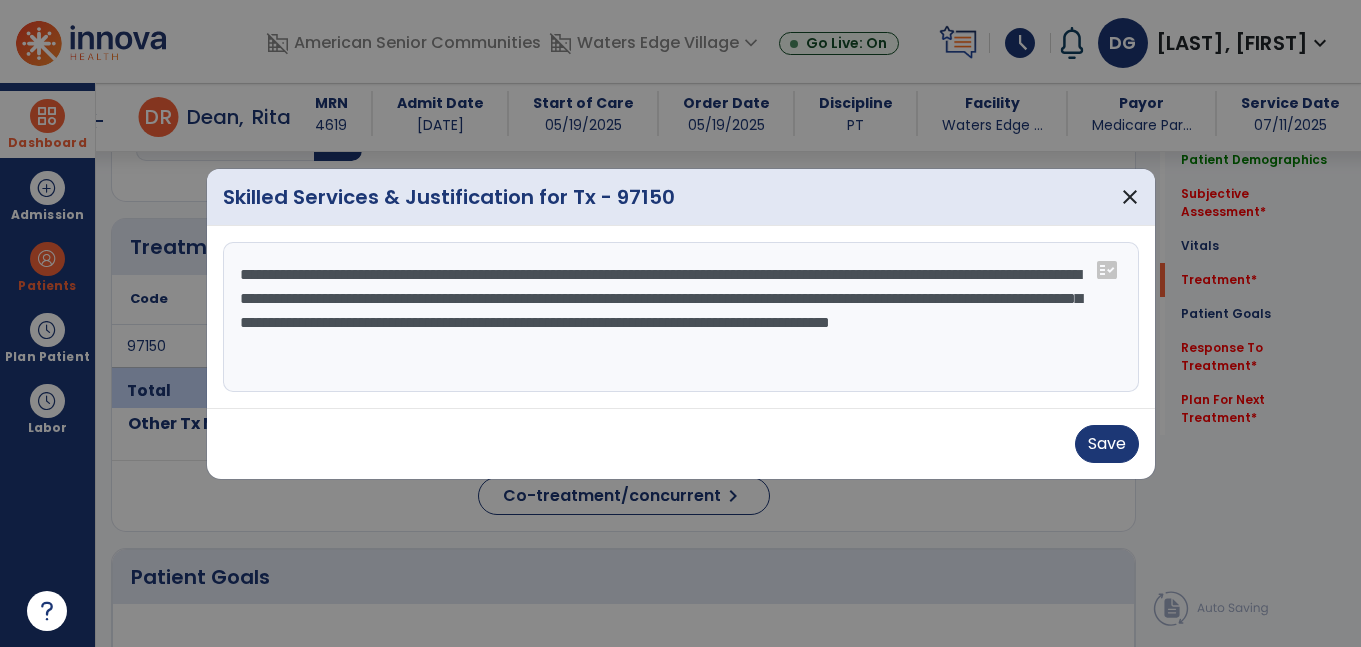 click on "**********" at bounding box center [681, 317] 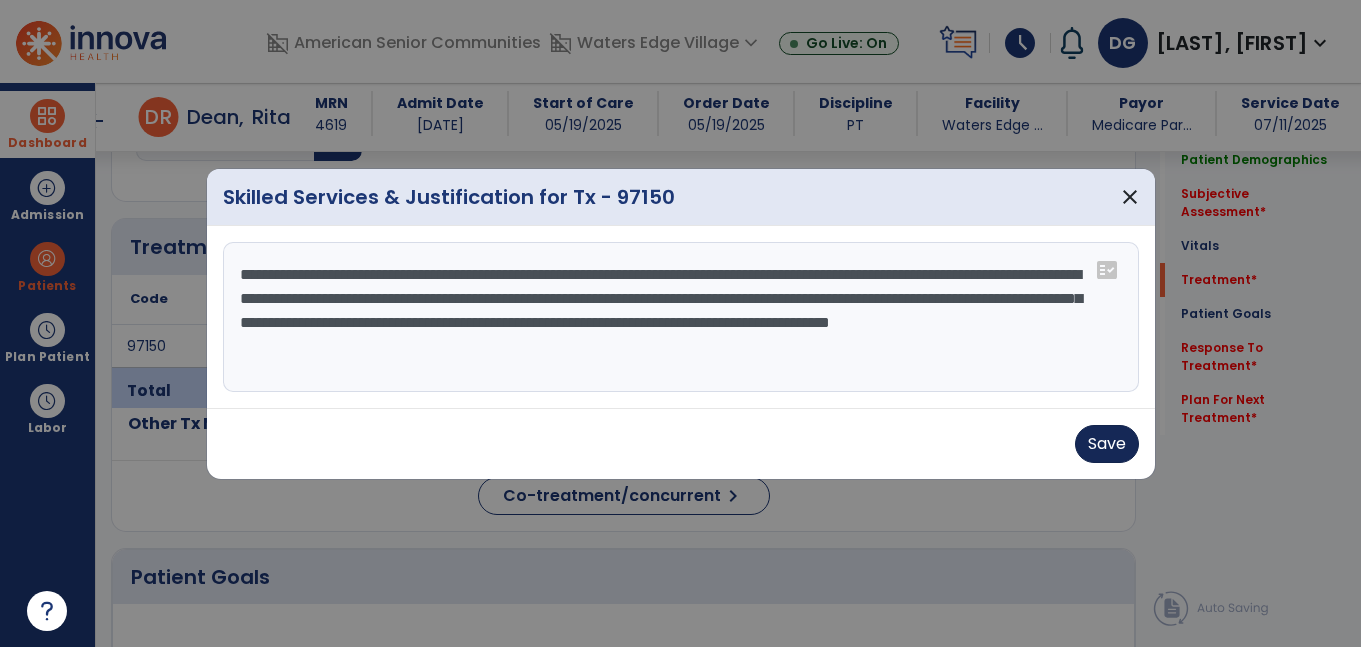 type on "**********" 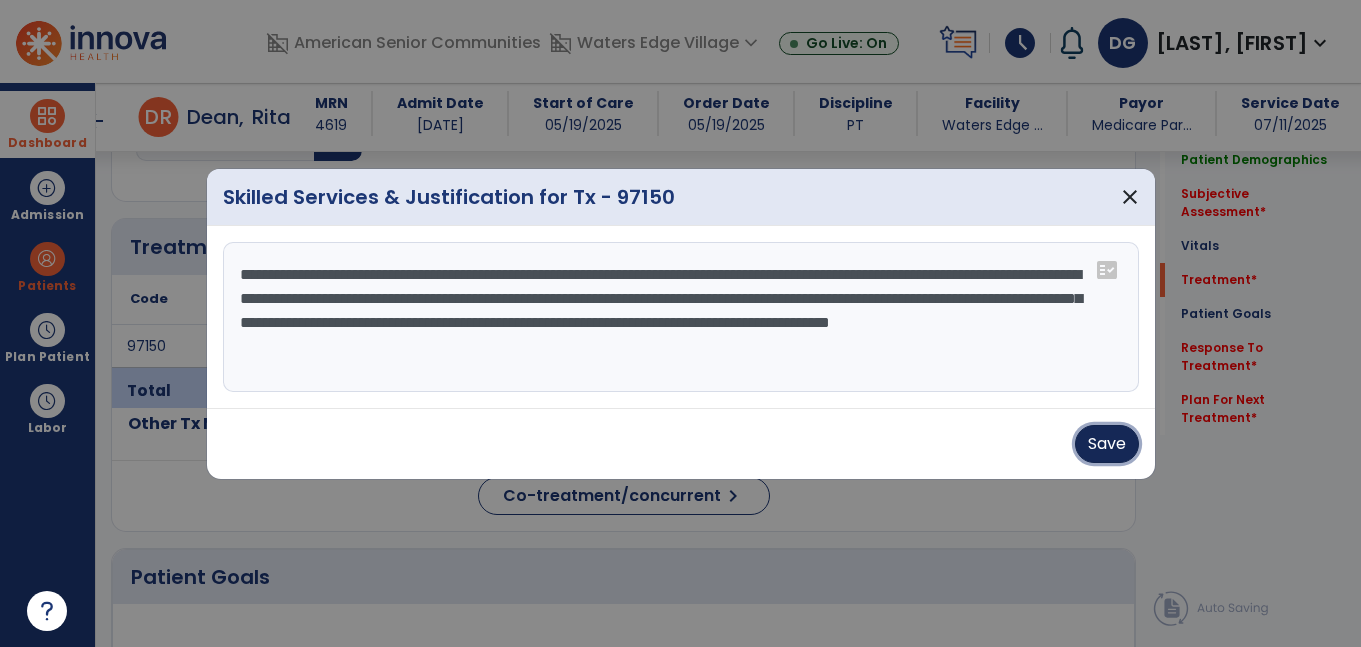 click on "Save" at bounding box center (1107, 444) 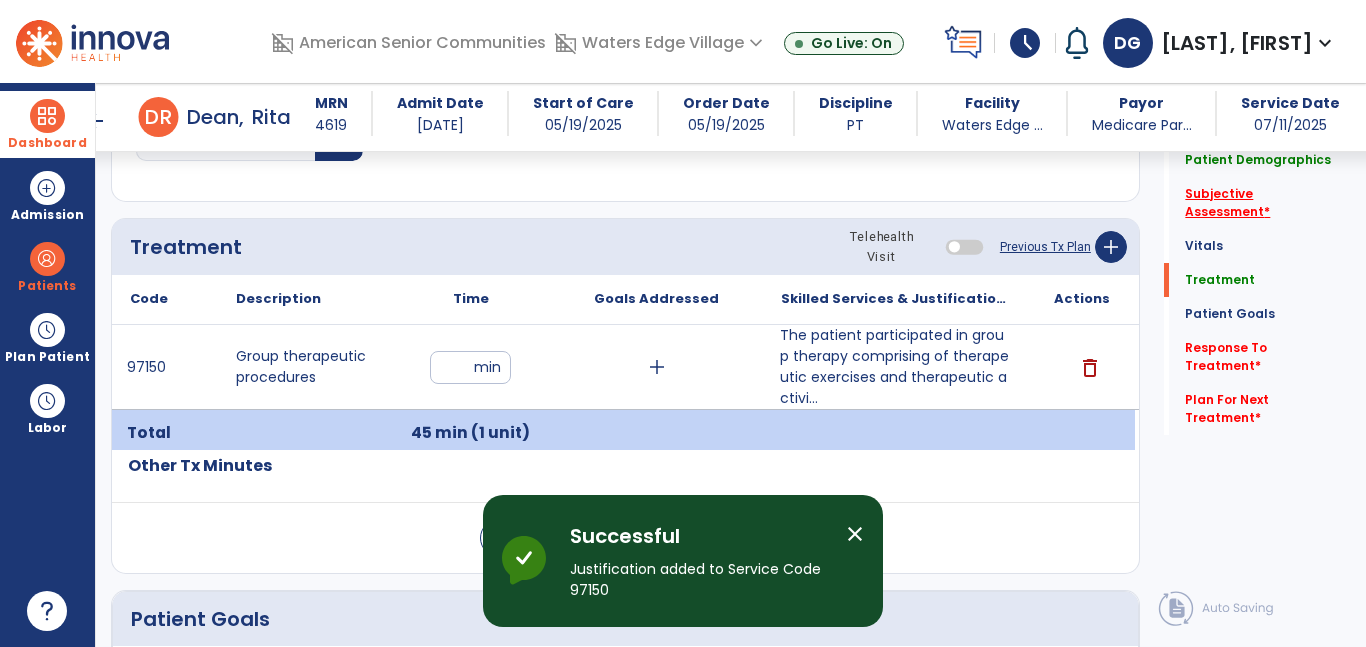 click on "Subjective Assessment   *" 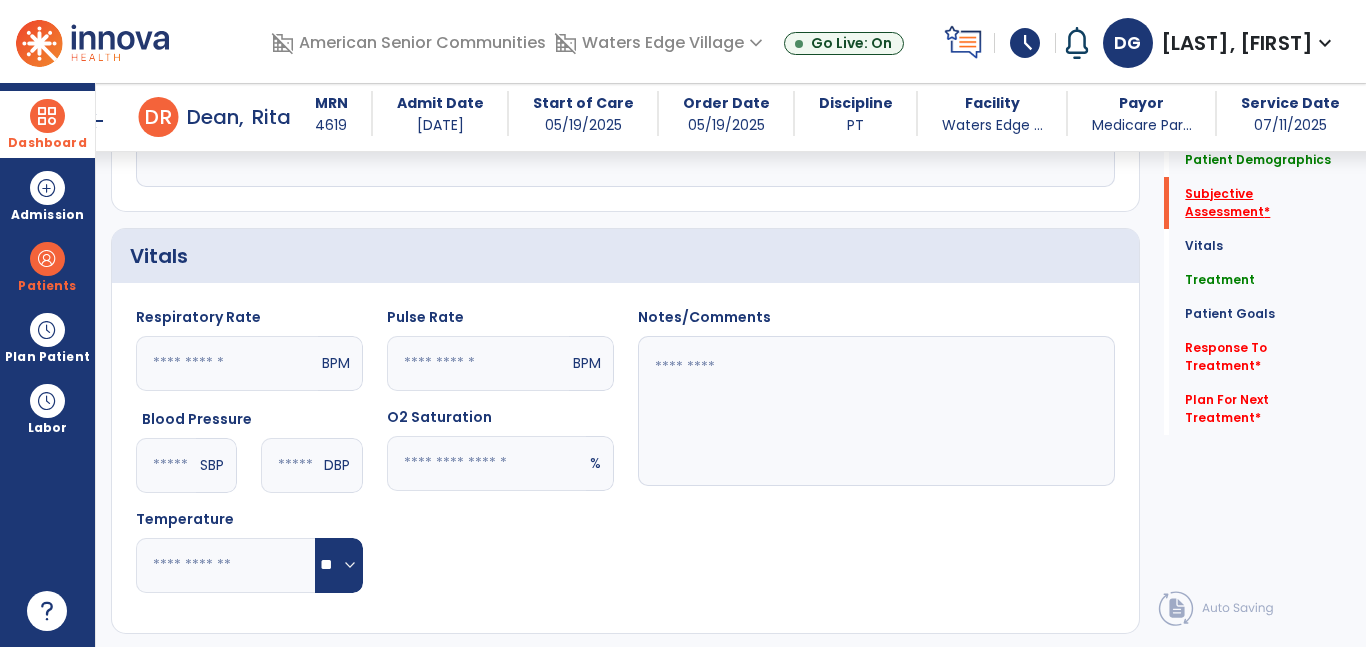 scroll, scrollTop: 424, scrollLeft: 0, axis: vertical 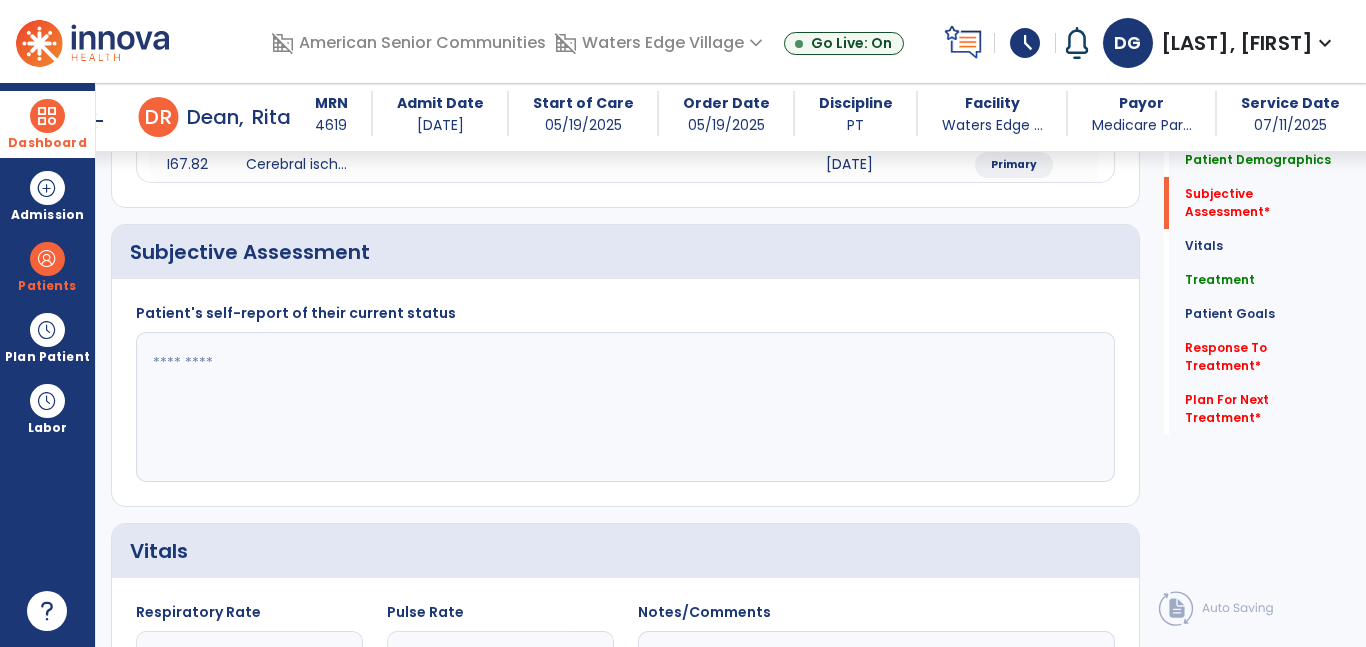 click 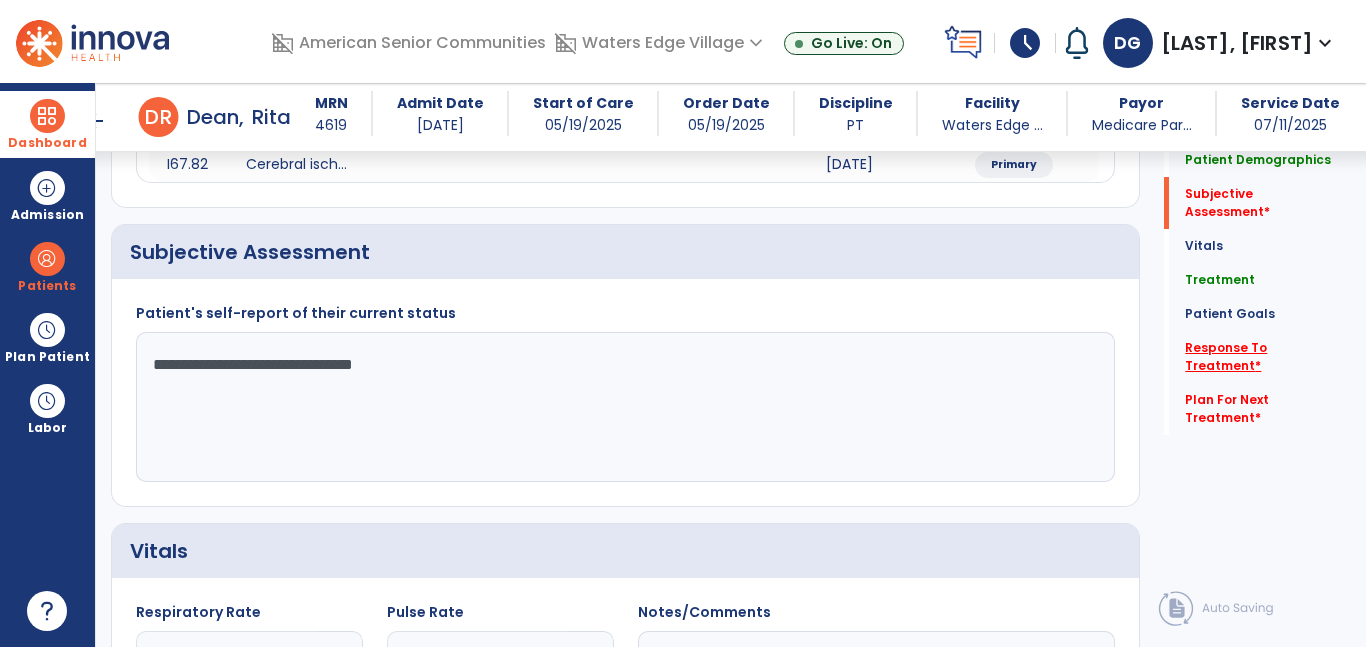 type on "**********" 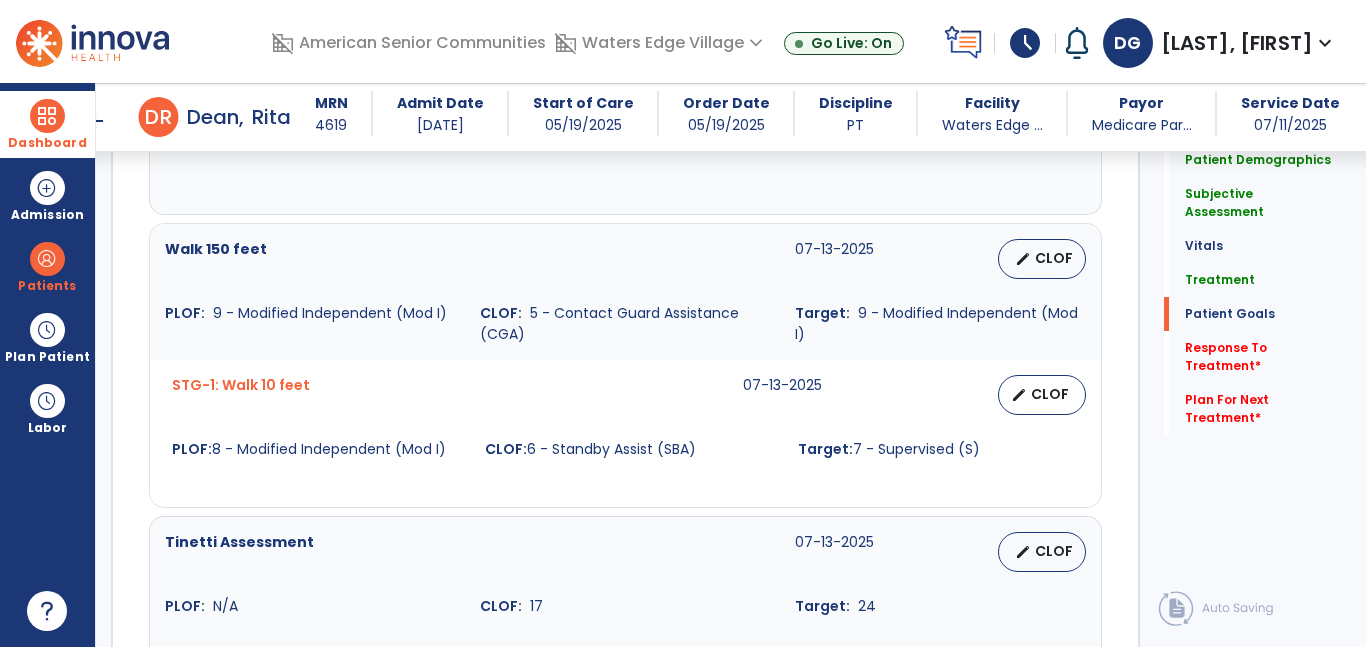 scroll, scrollTop: 3269, scrollLeft: 0, axis: vertical 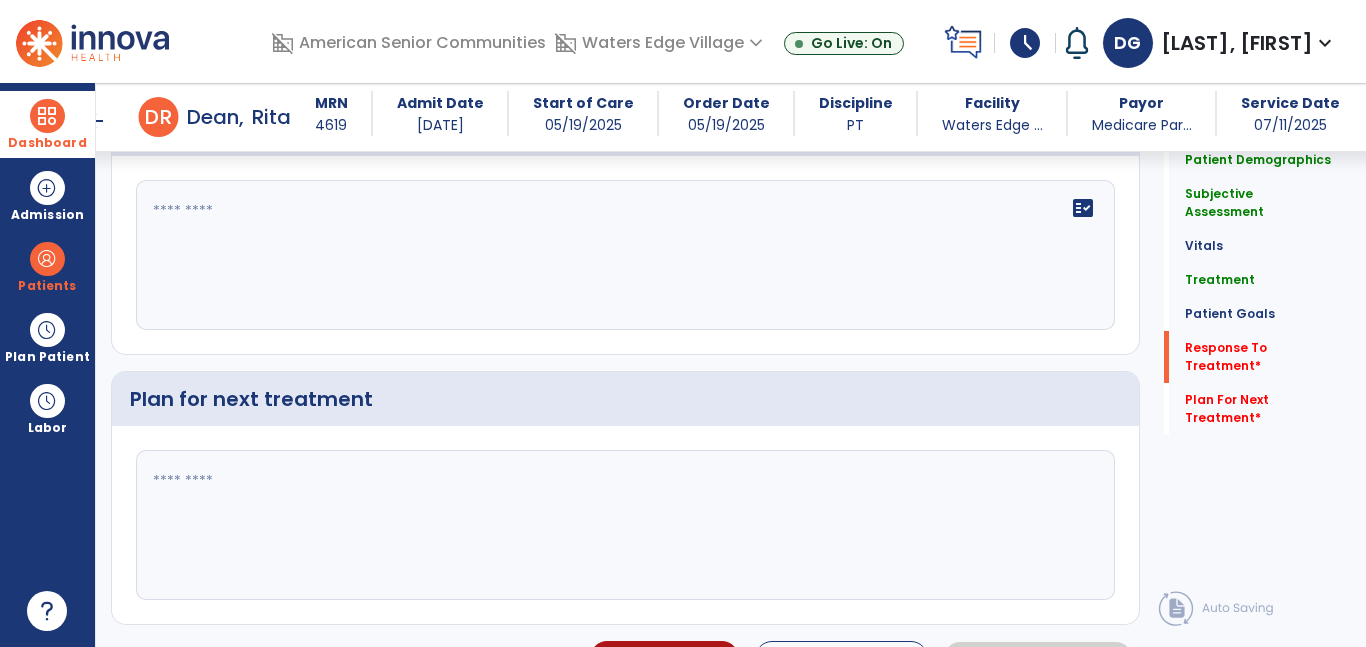 click on "fact_check" 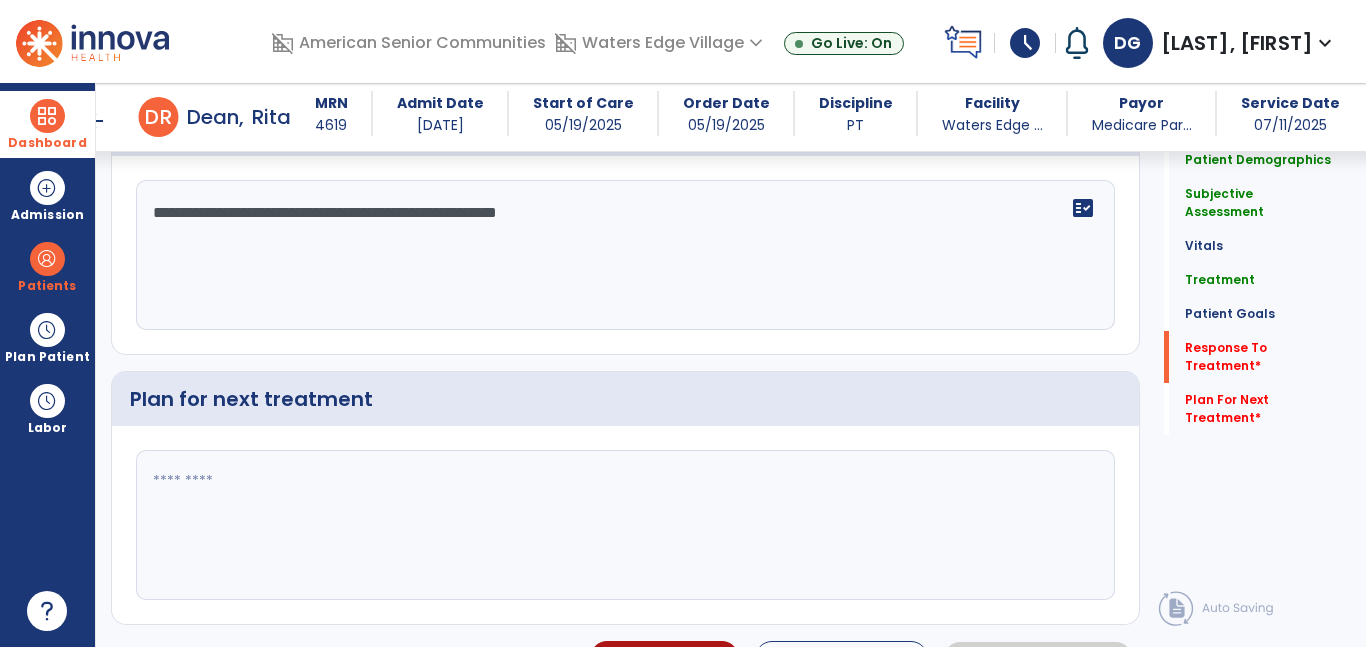 type on "**********" 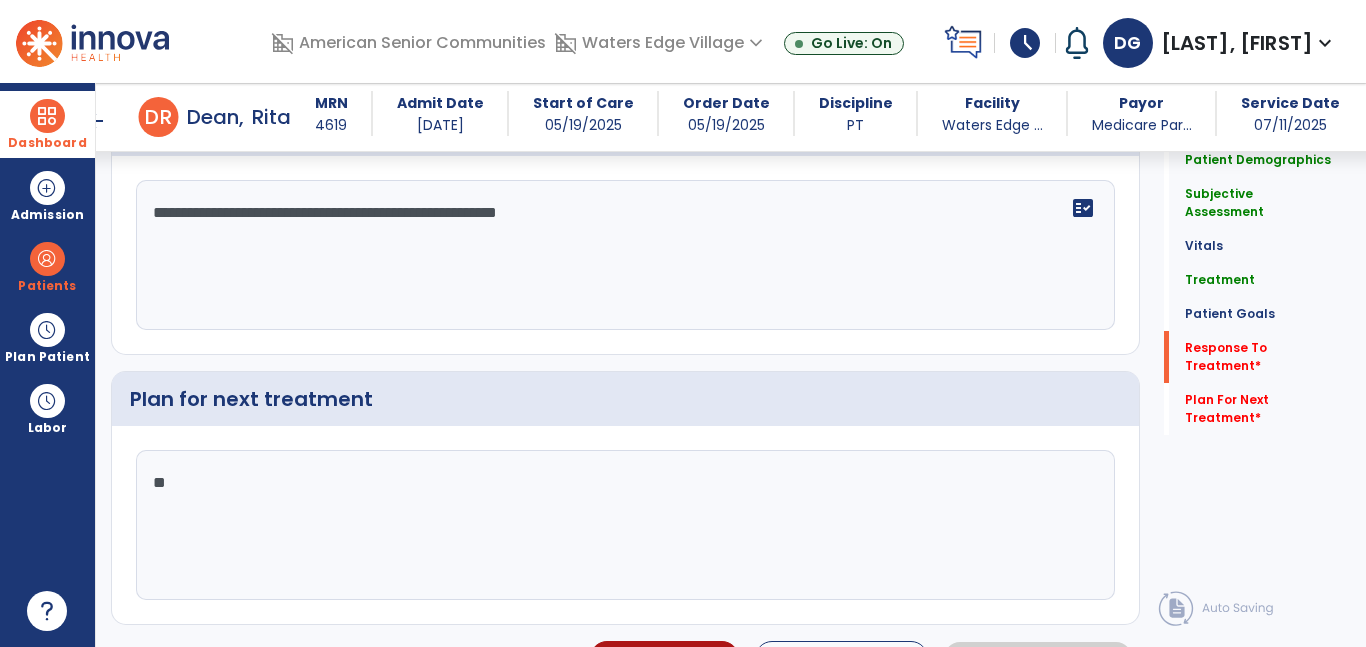 type on "***" 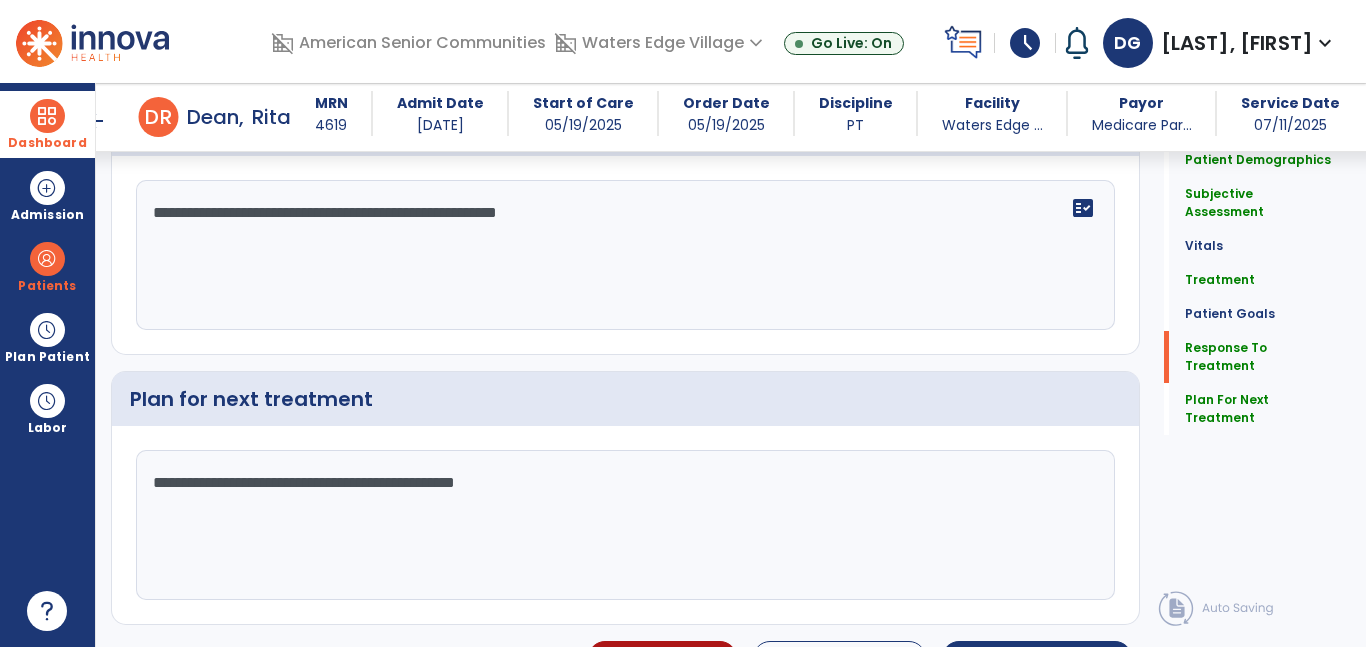 scroll, scrollTop: 3269, scrollLeft: 0, axis: vertical 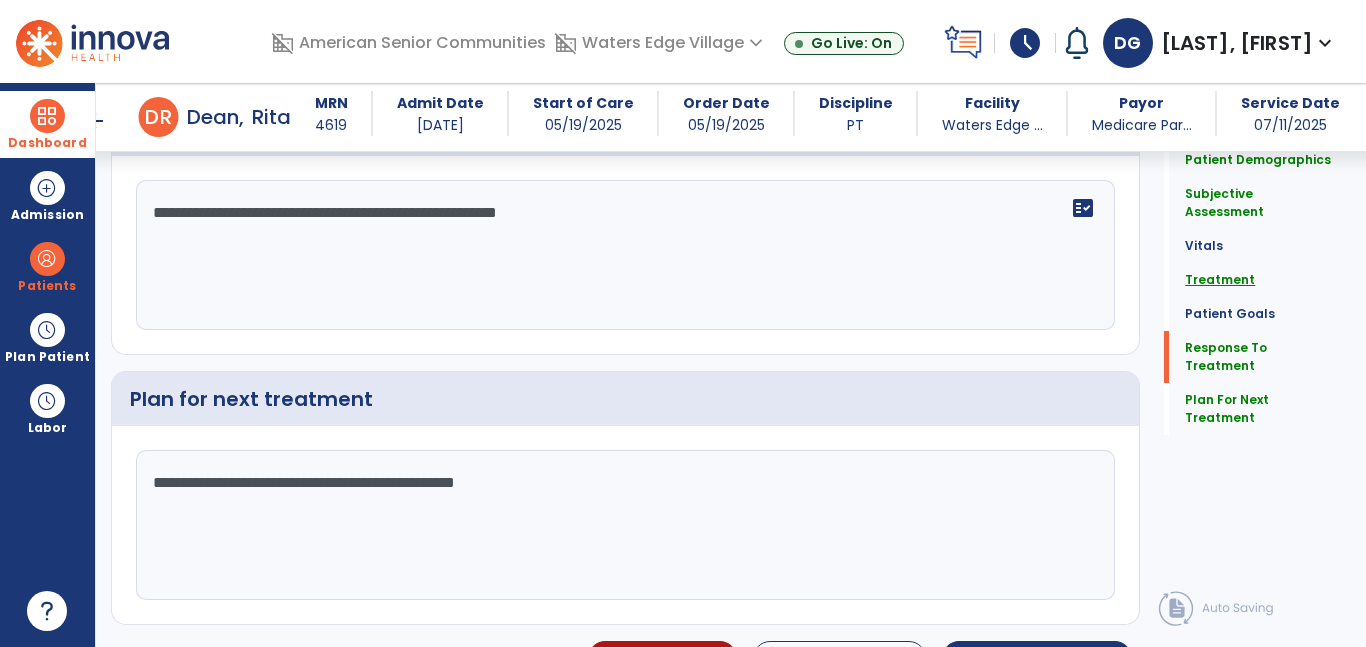 type on "**********" 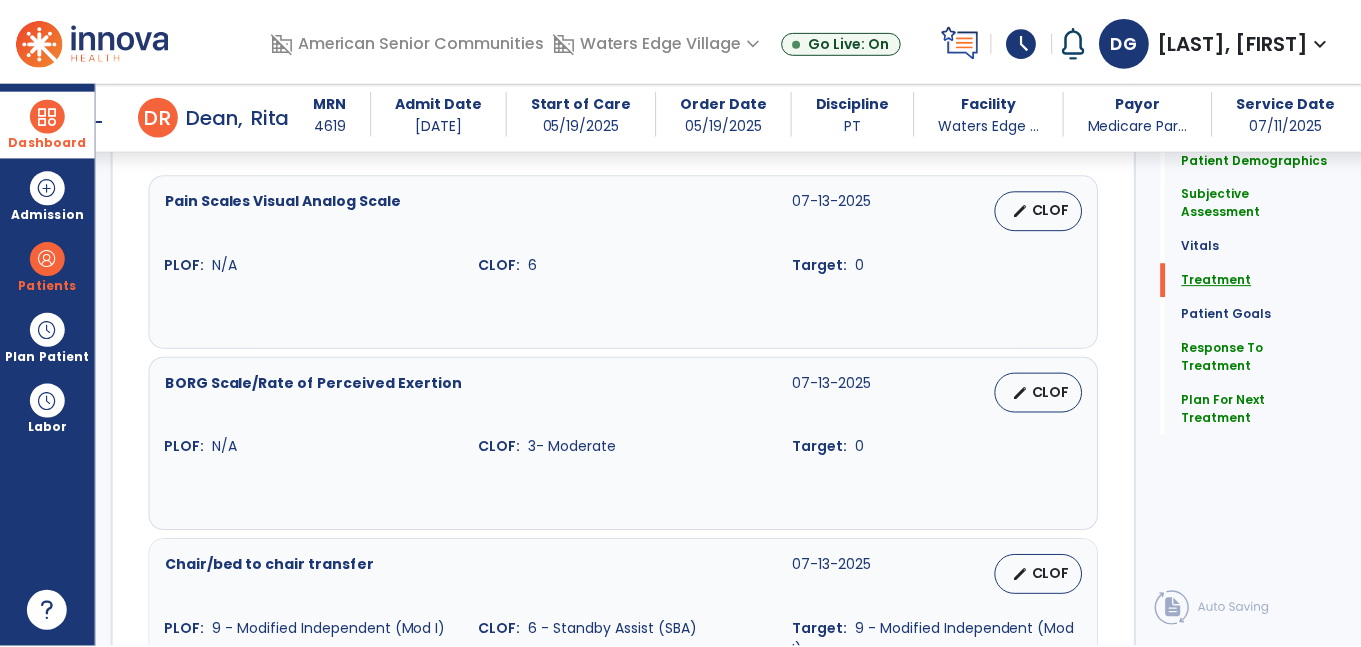 scroll, scrollTop: 1182, scrollLeft: 0, axis: vertical 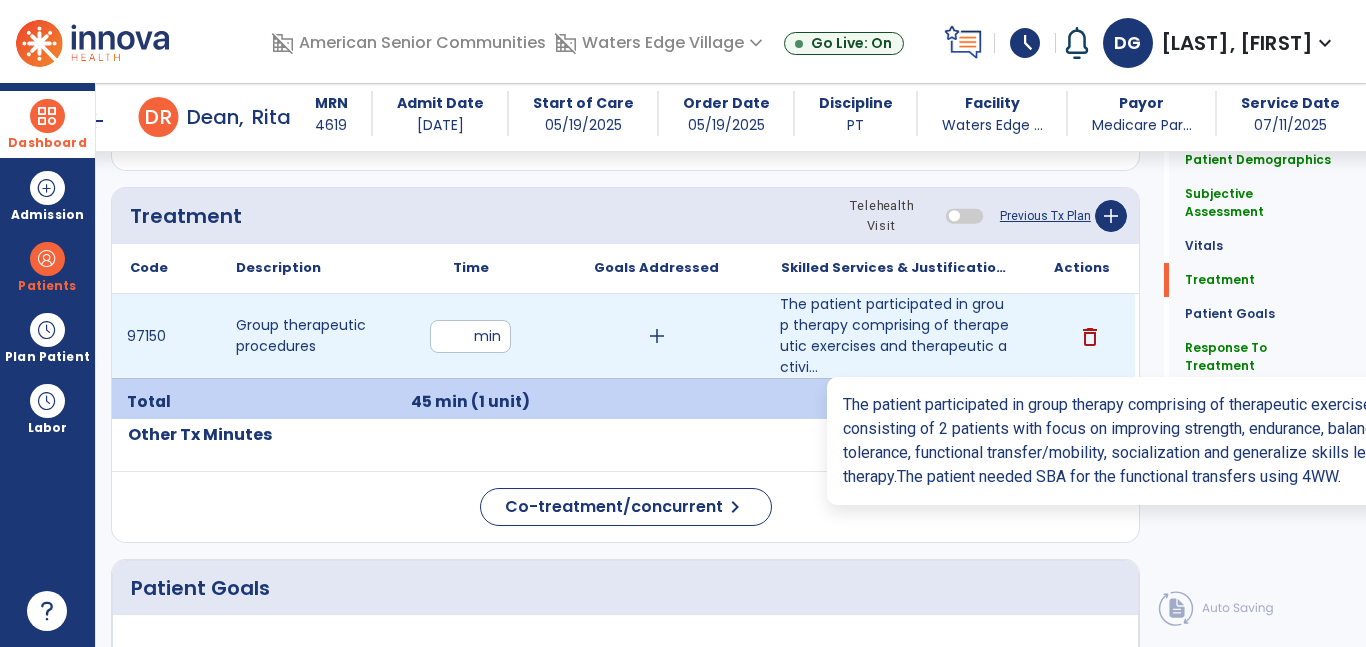 click on "The patient participated in group therapy comprising of therapeutic exercises and therapeutic activi..." at bounding box center [896, 336] 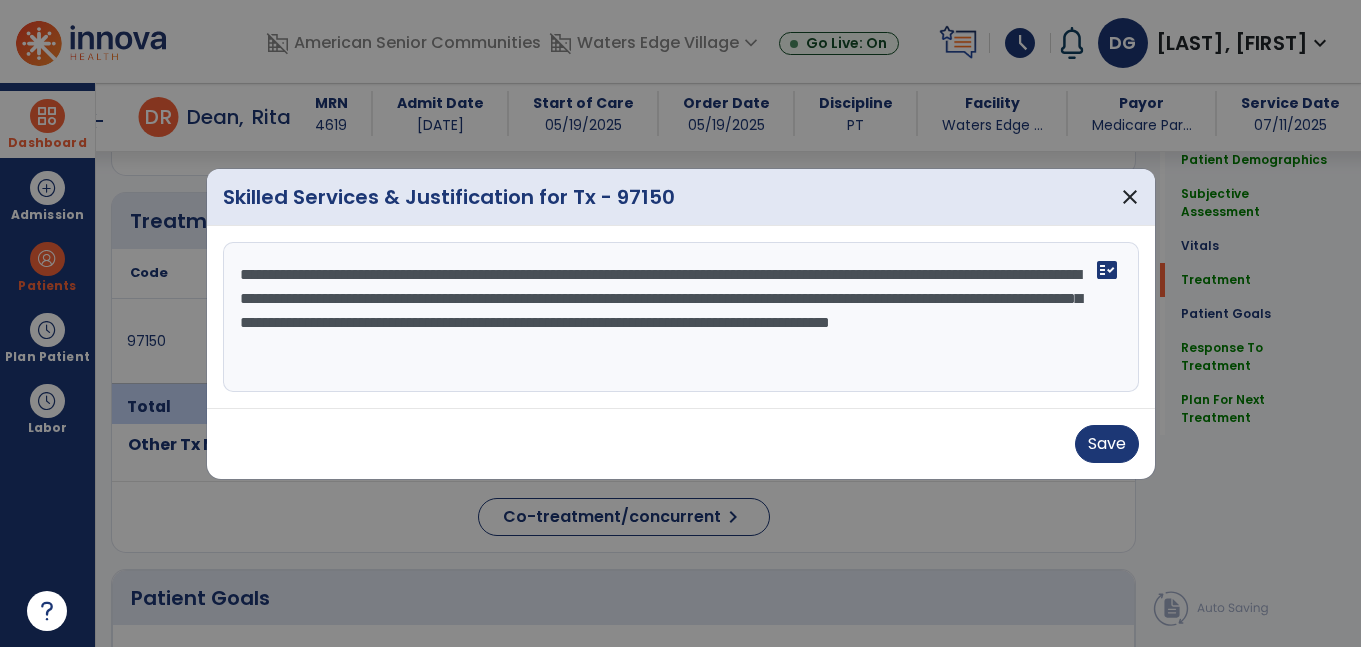 scroll, scrollTop: 1182, scrollLeft: 0, axis: vertical 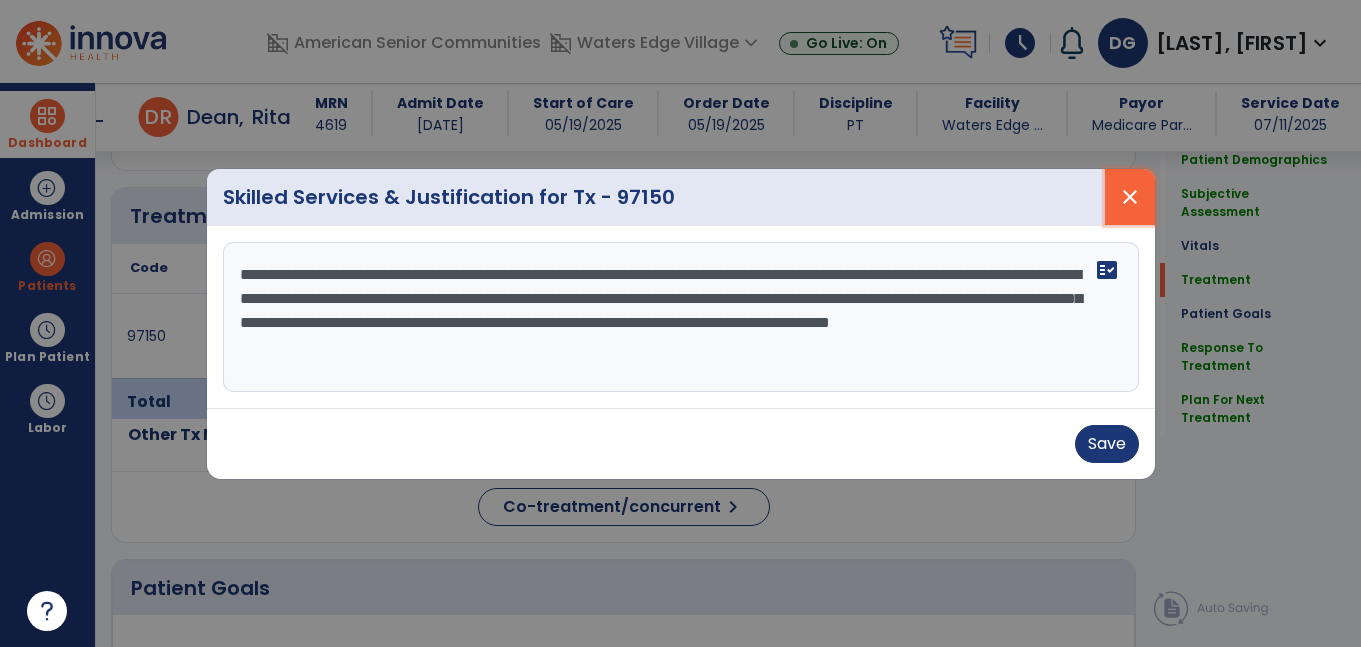 click on "close" at bounding box center [1130, 197] 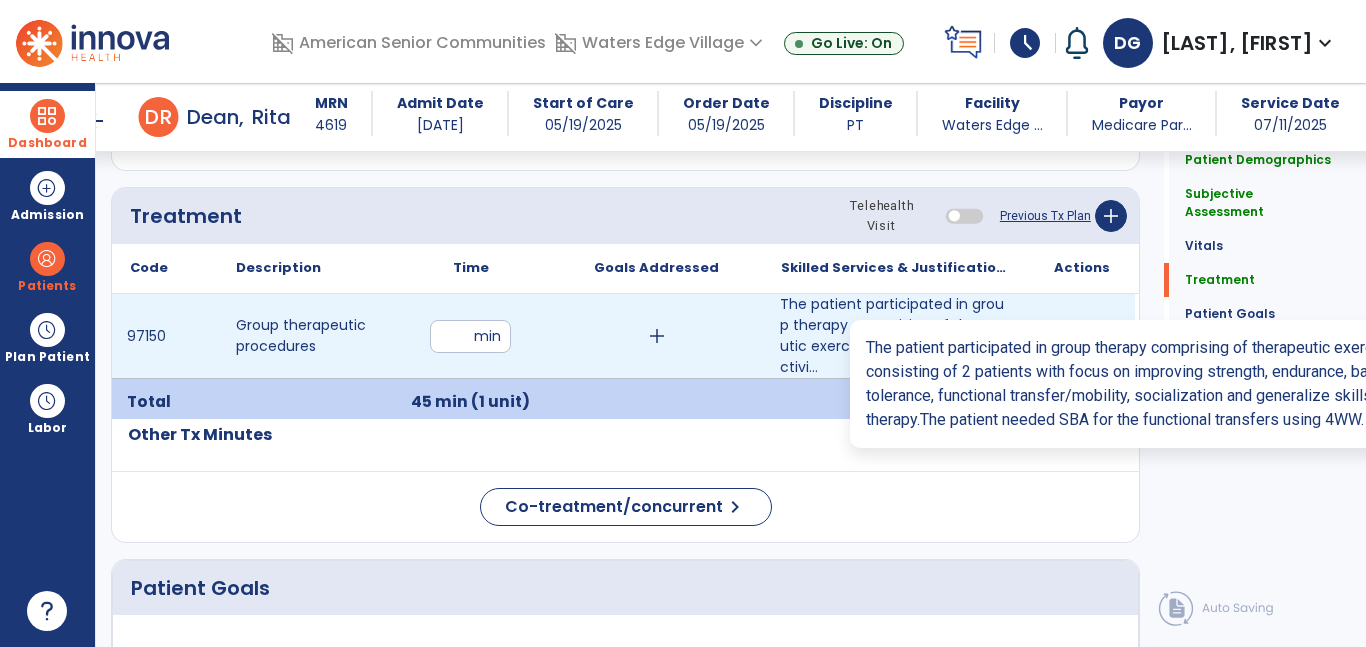 click on "The patient participated in group therapy comprising of therapeutic exercises and therapeutic activi..." at bounding box center (896, 336) 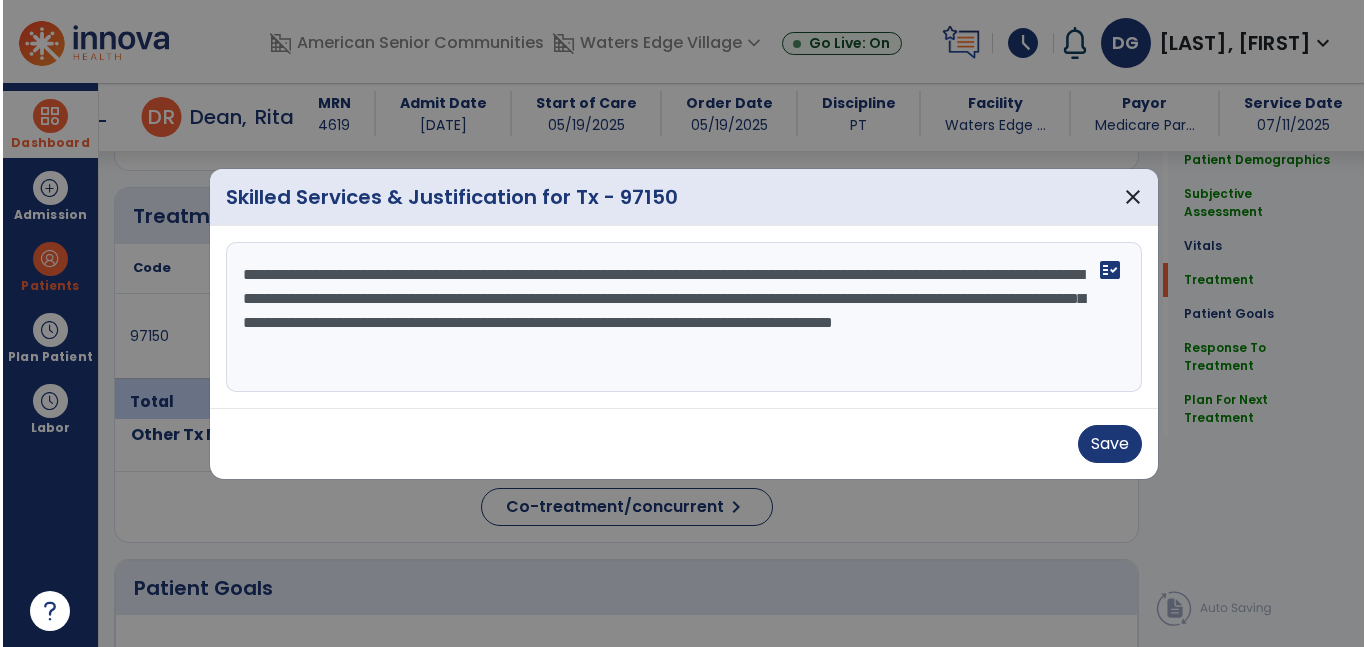 scroll, scrollTop: 1182, scrollLeft: 0, axis: vertical 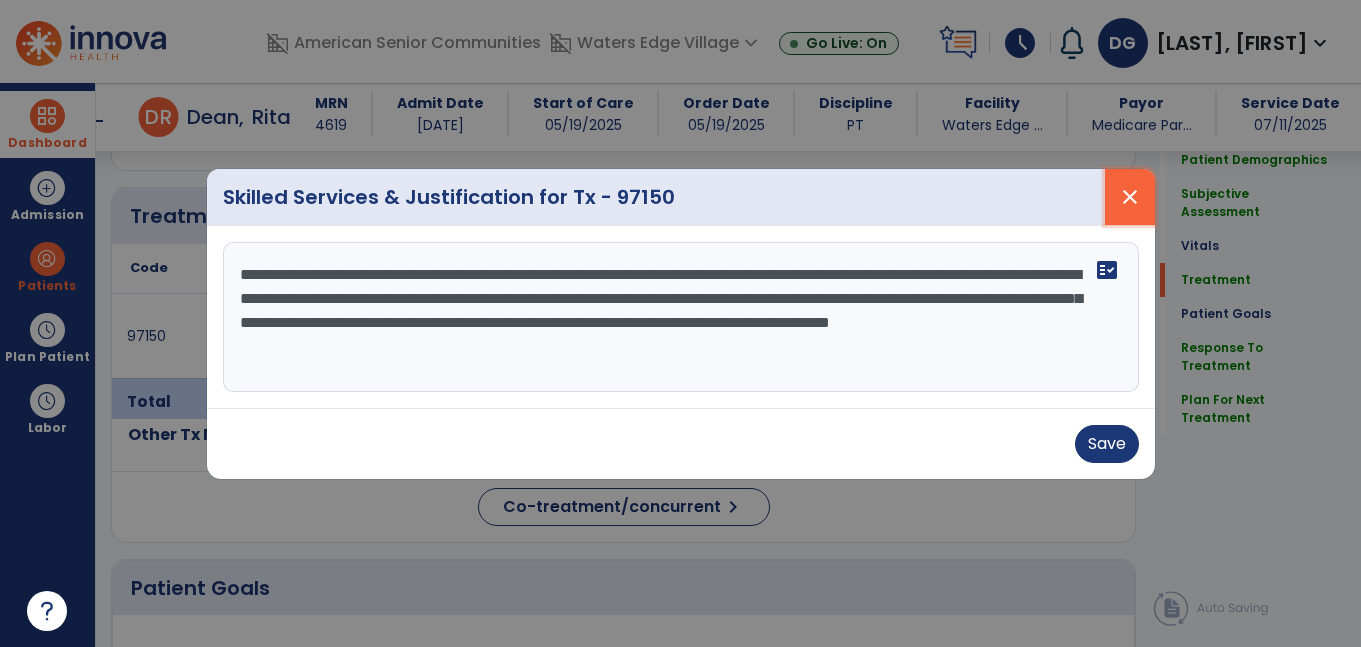 click on "close" at bounding box center [1130, 197] 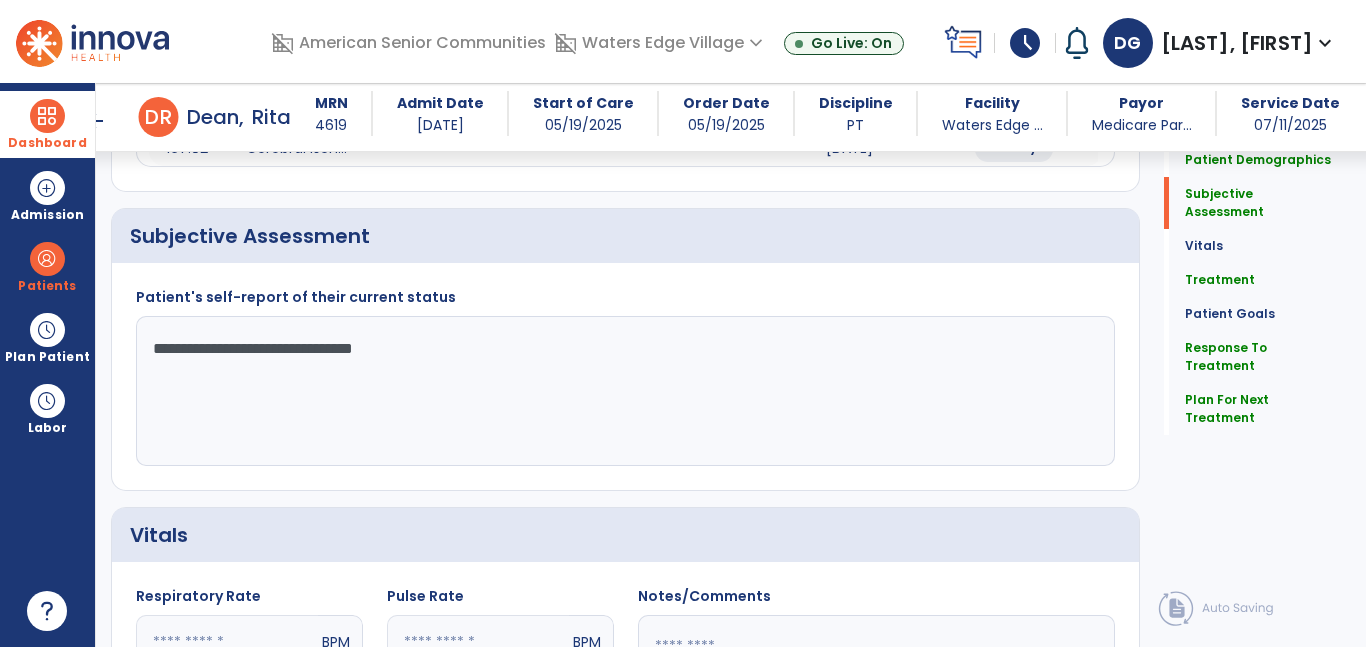 scroll, scrollTop: 433, scrollLeft: 0, axis: vertical 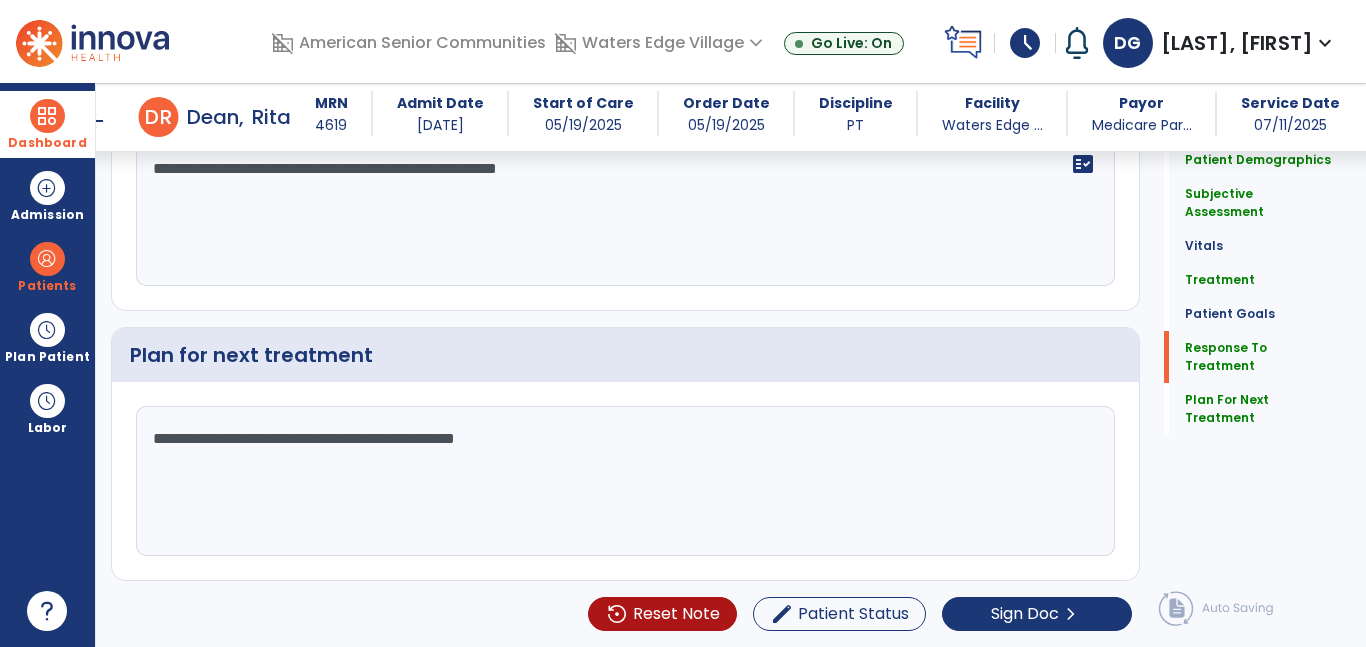 click on "Dashboard" at bounding box center (47, 124) 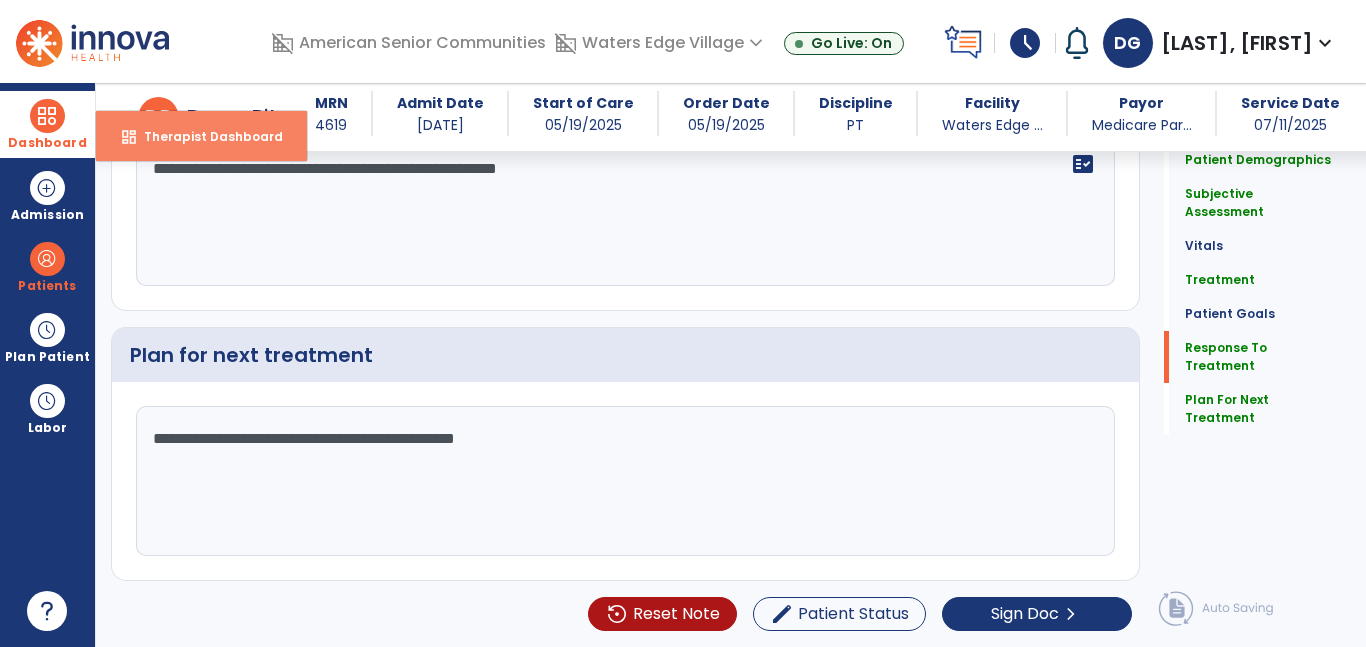 click on "dashboard  Therapist Dashboard" at bounding box center [201, 136] 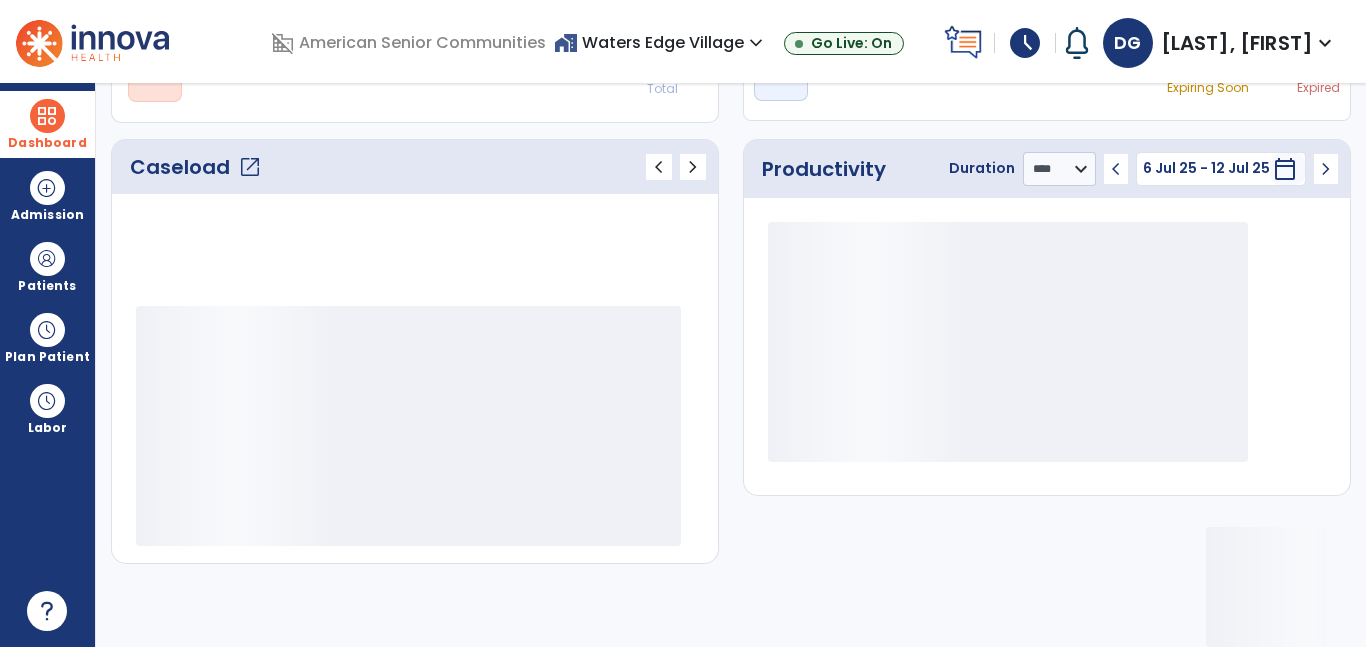 scroll, scrollTop: 230, scrollLeft: 0, axis: vertical 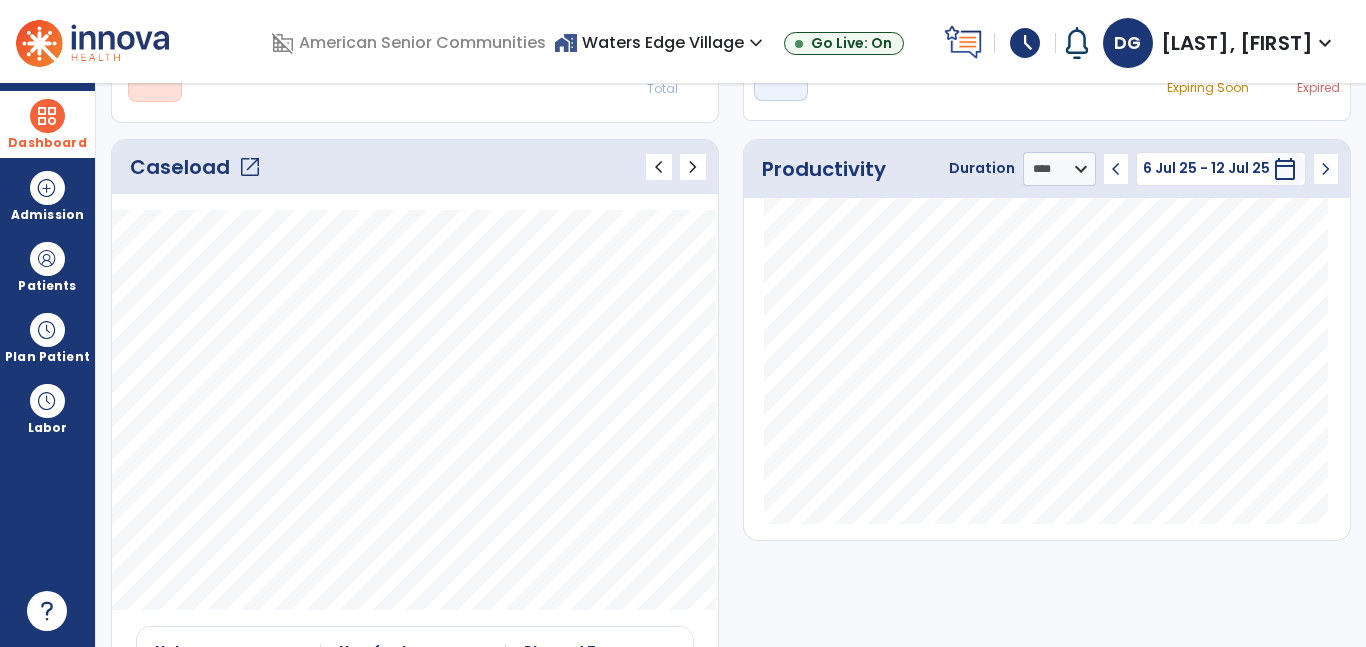 click on "open_in_new" 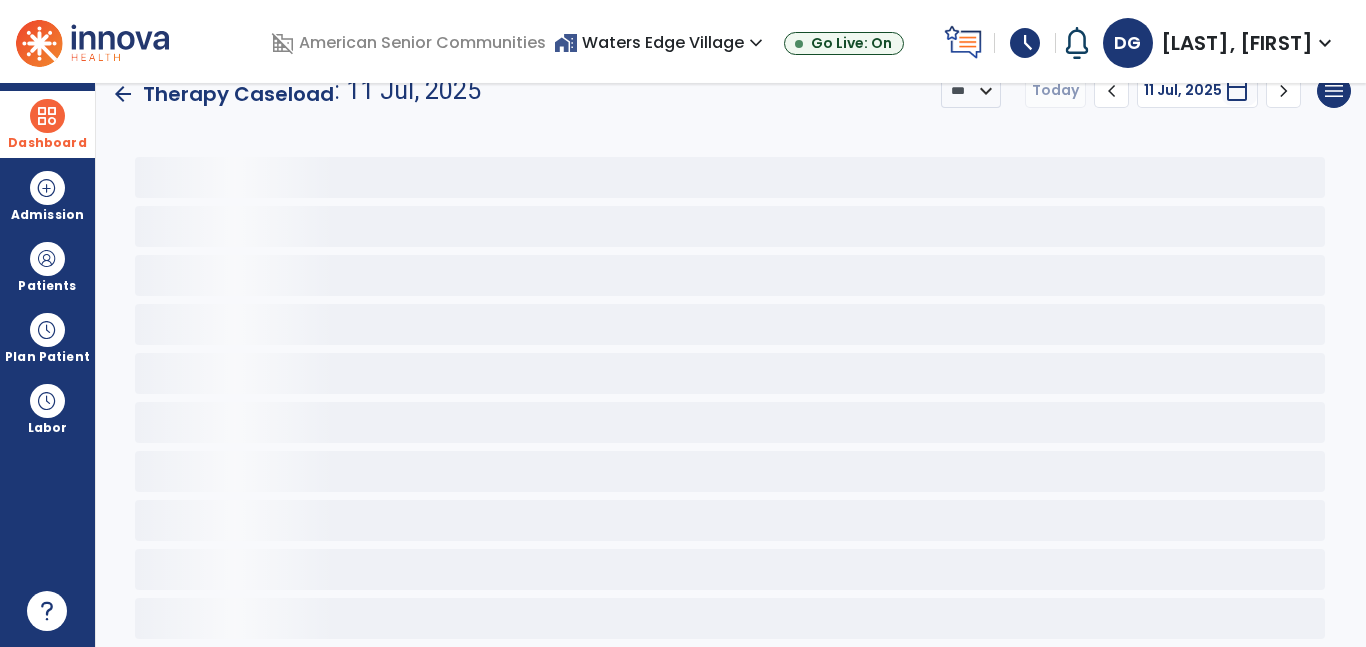 scroll, scrollTop: 30, scrollLeft: 0, axis: vertical 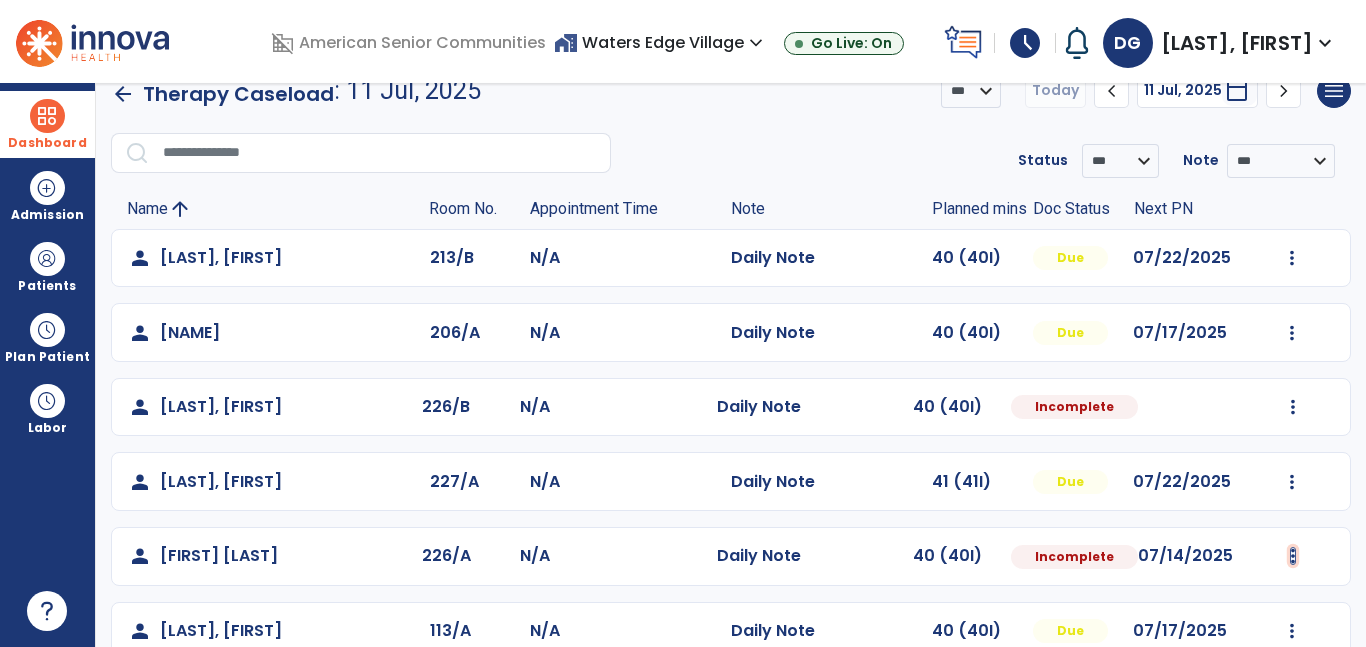 click at bounding box center (1292, 258) 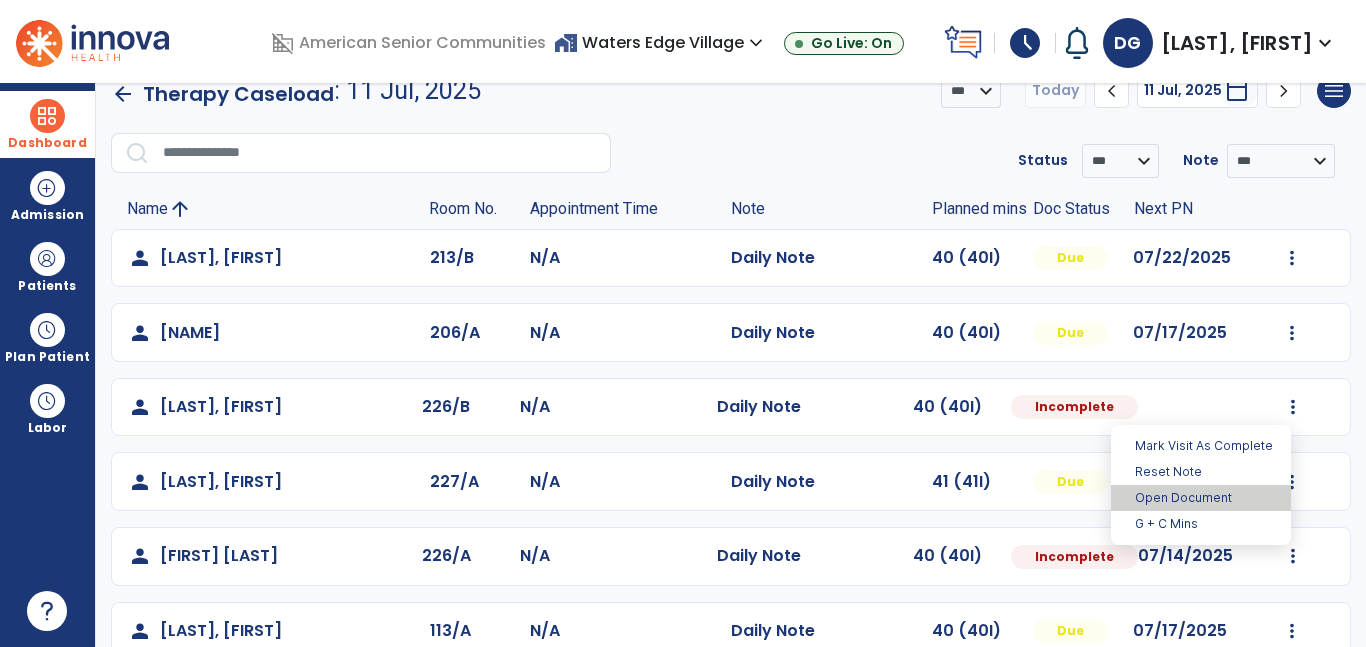click on "Open Document" at bounding box center [1201, 498] 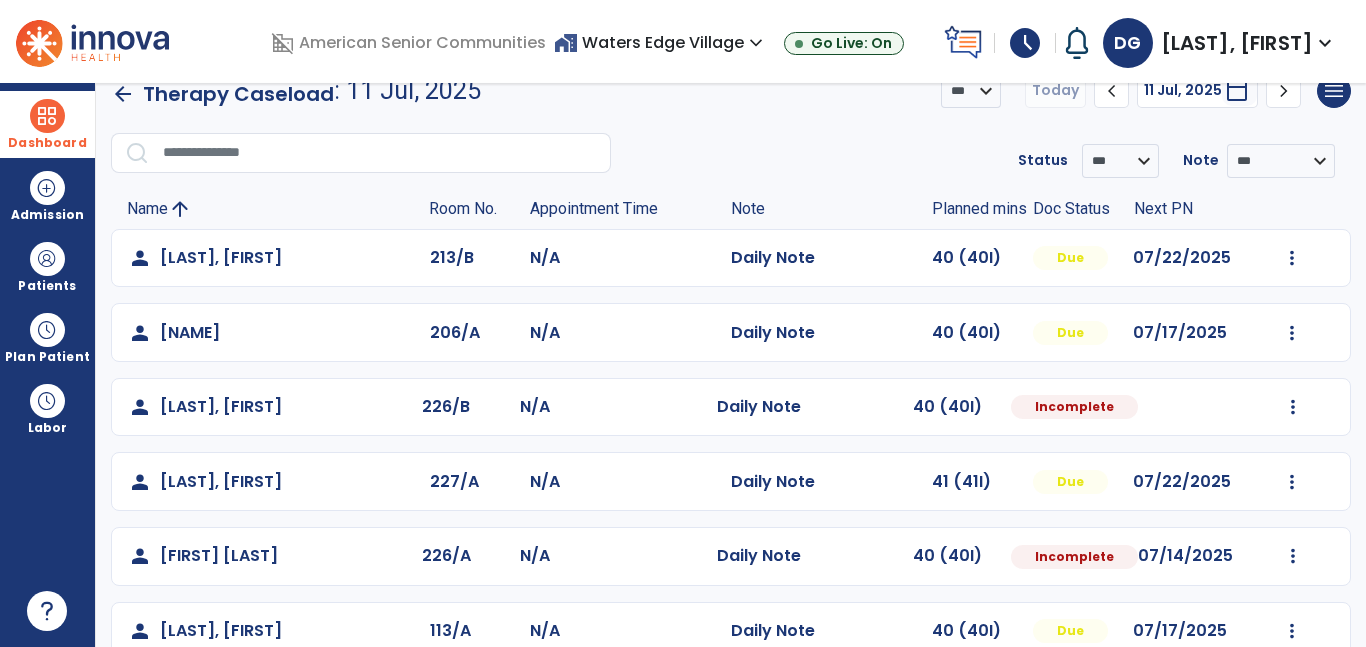 select on "*" 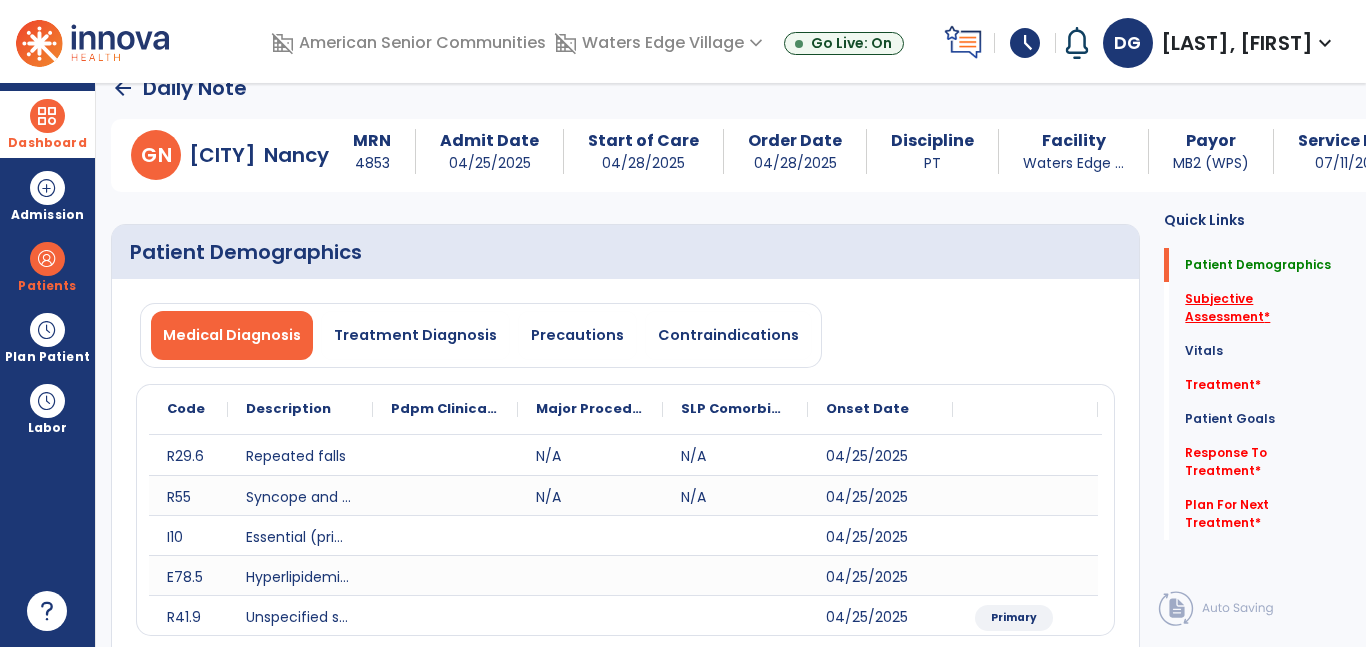 click on "Subjective Assessment   *" 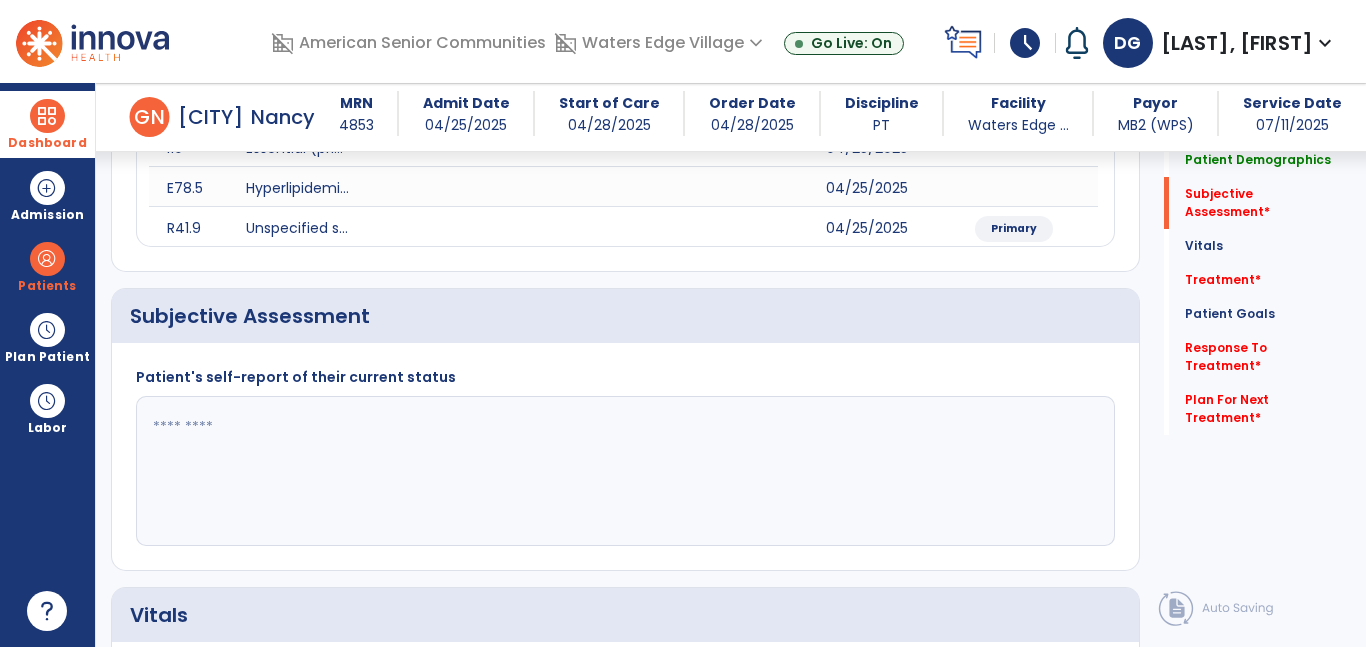 scroll, scrollTop: 483, scrollLeft: 0, axis: vertical 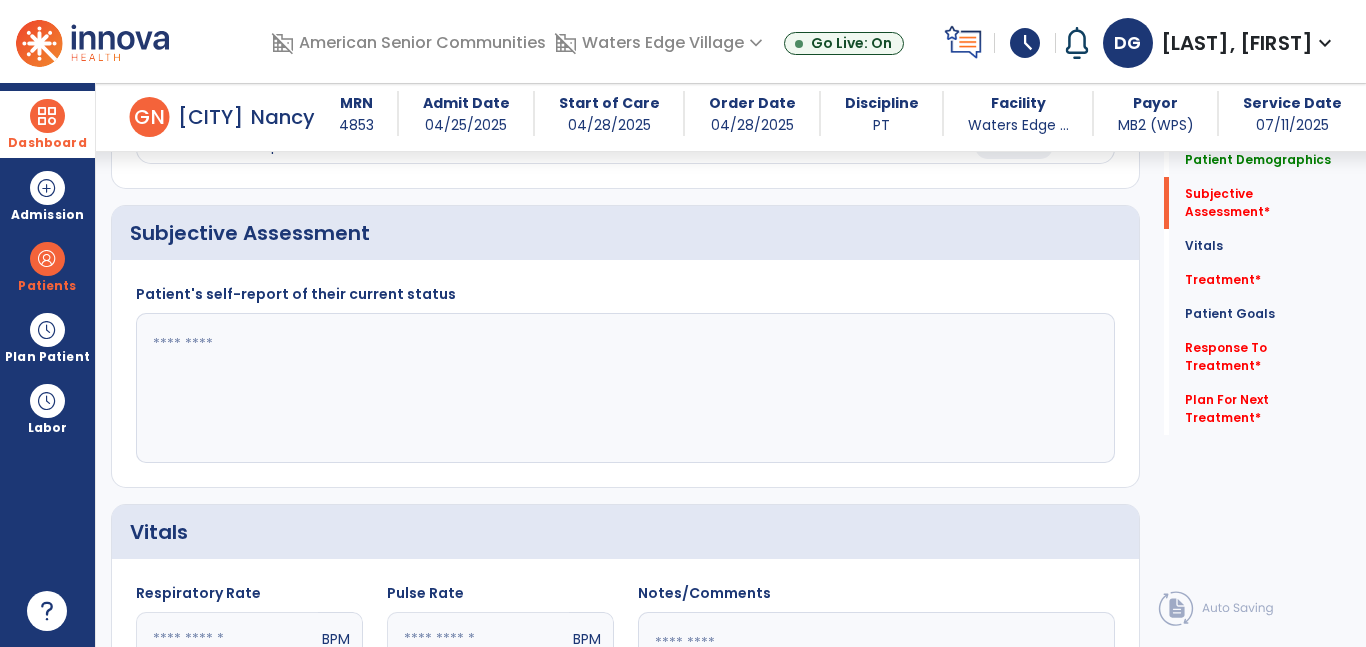 click on "Patient's self-report of their current status" 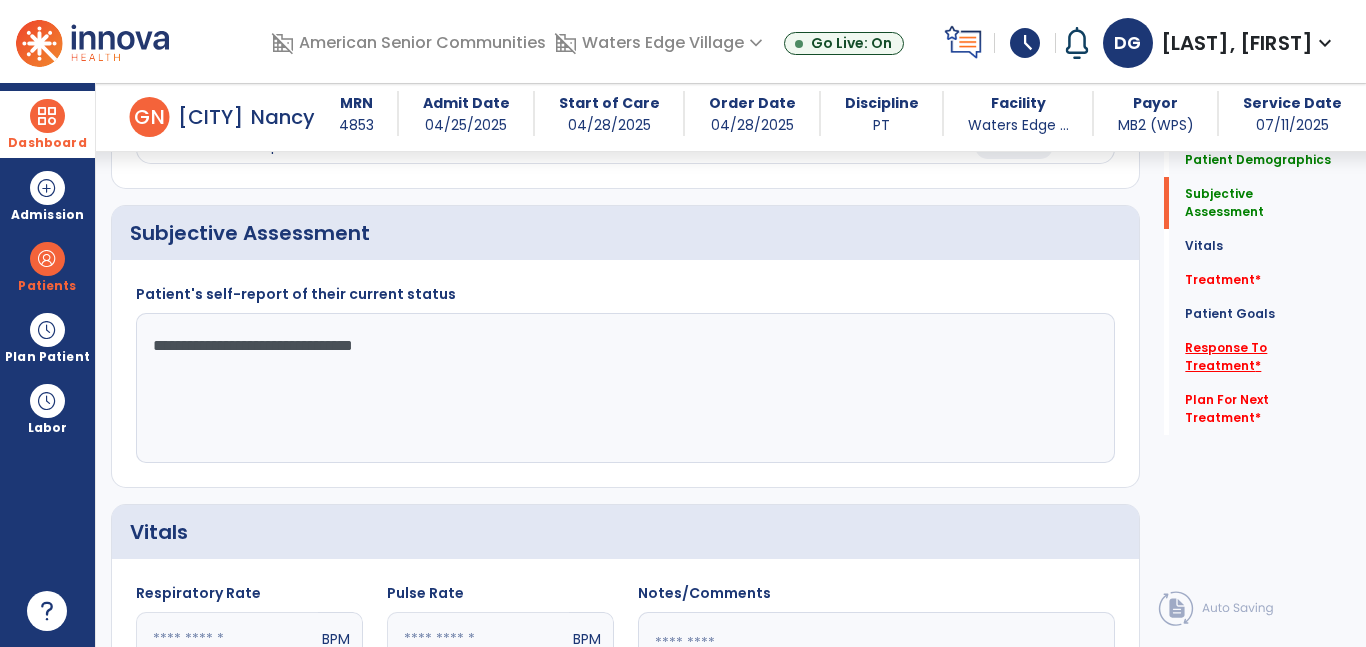 type on "**********" 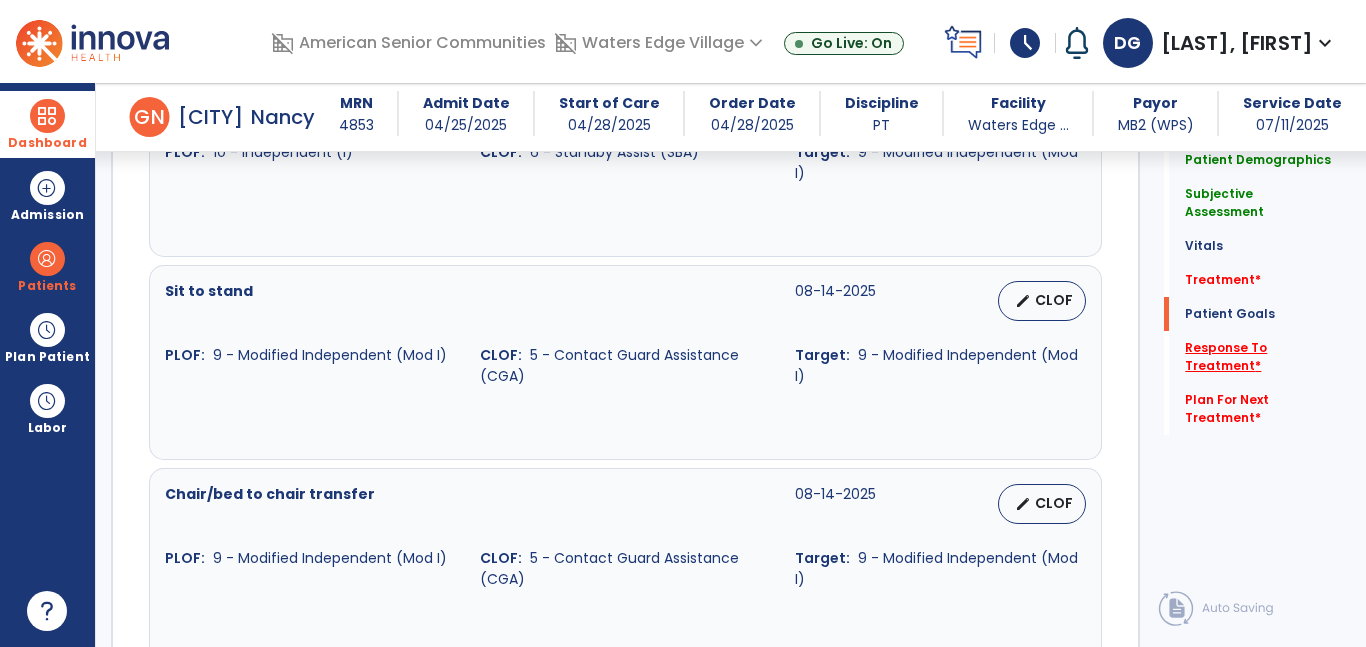 click on "Response To Treatment   *" 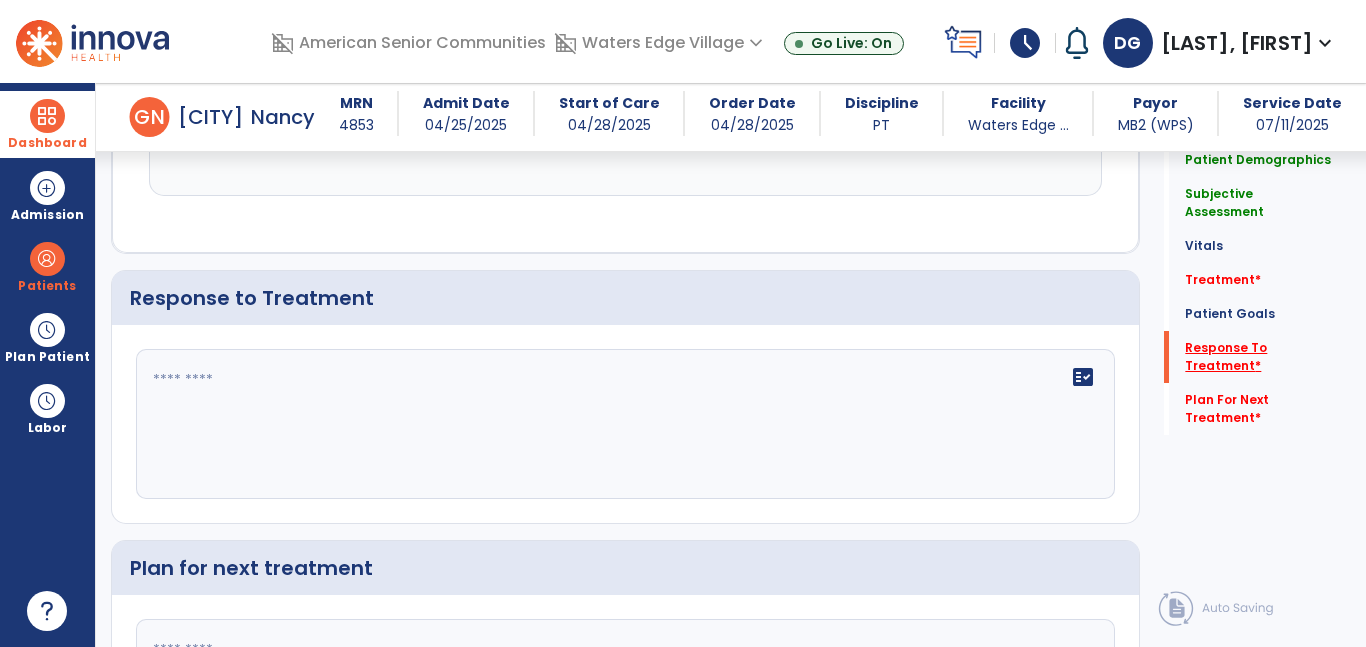 scroll, scrollTop: 3375, scrollLeft: 0, axis: vertical 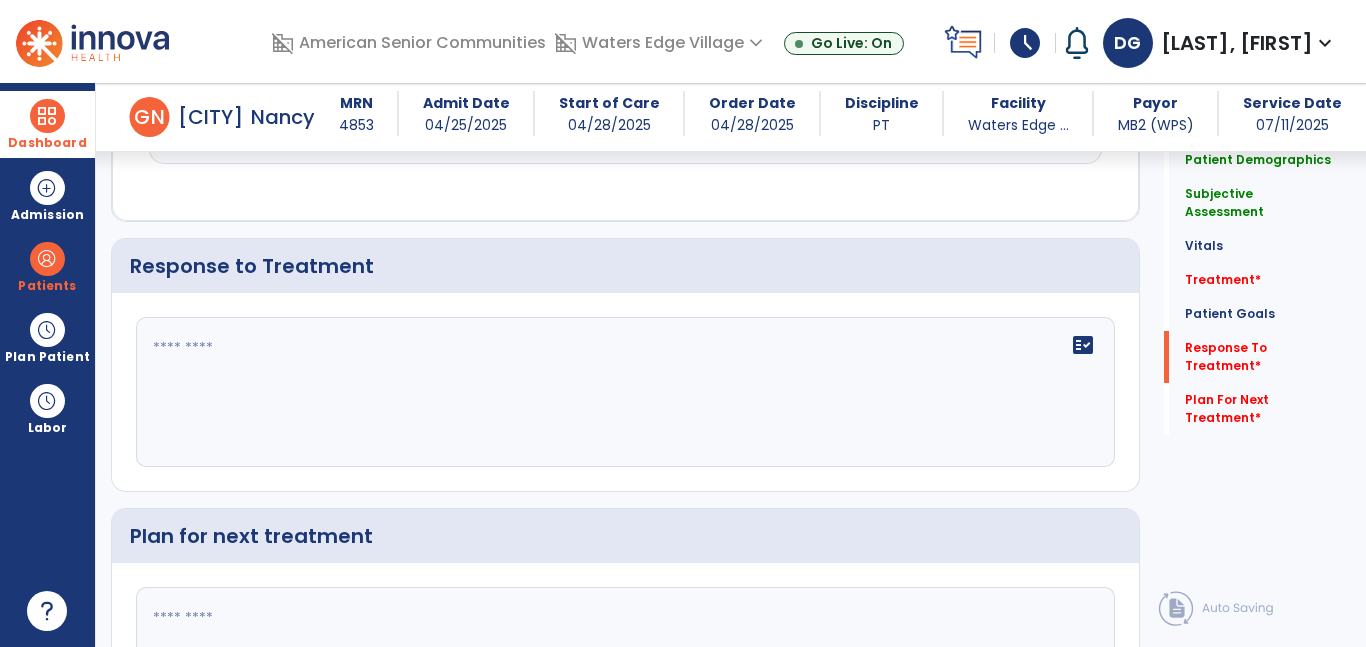 click 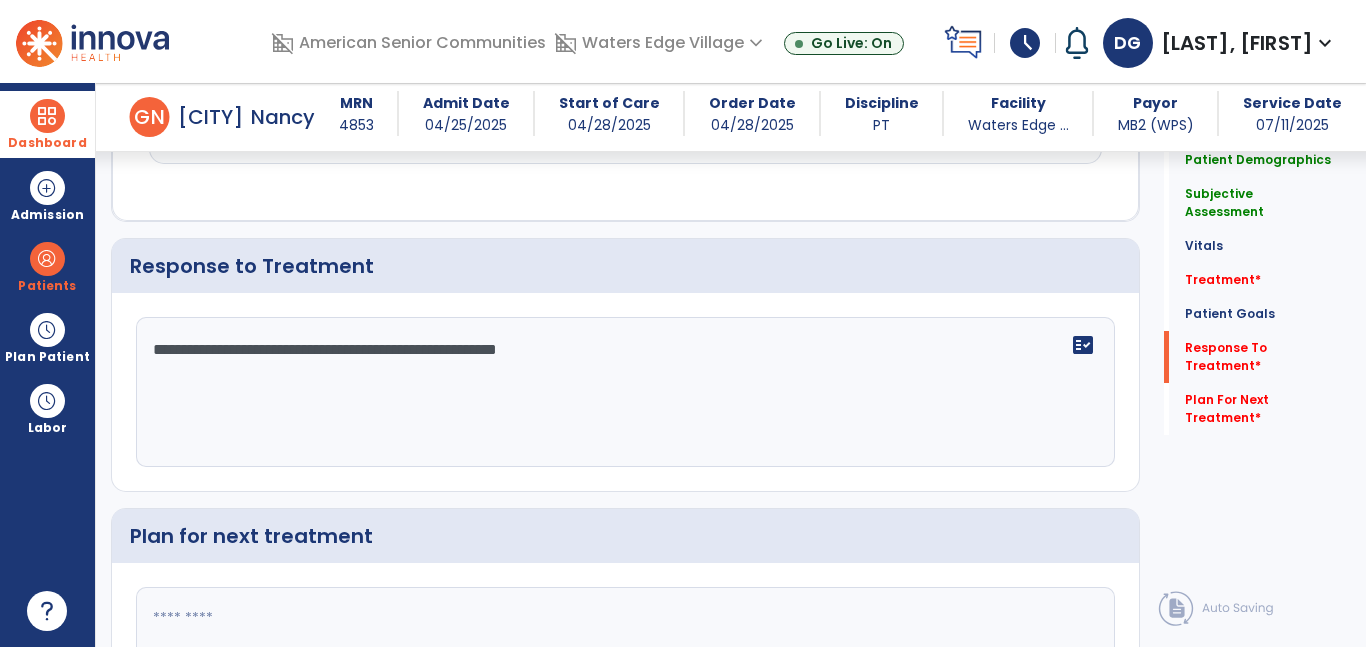 type on "**********" 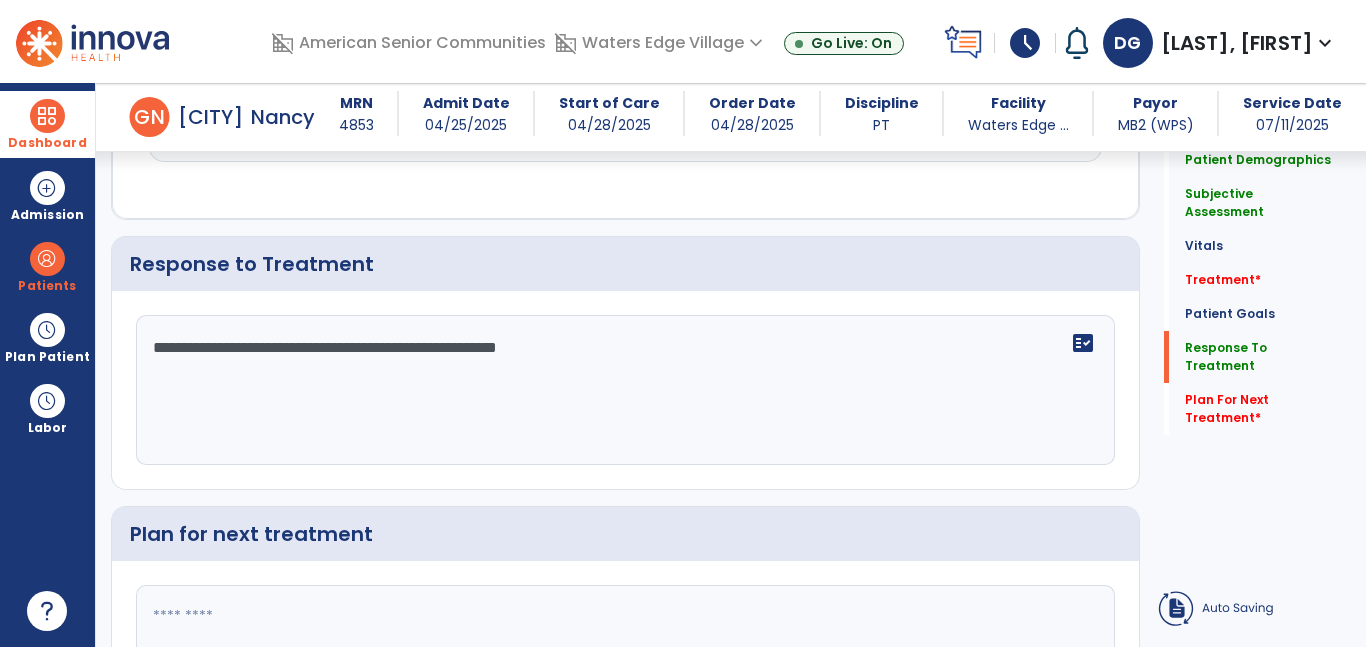 click 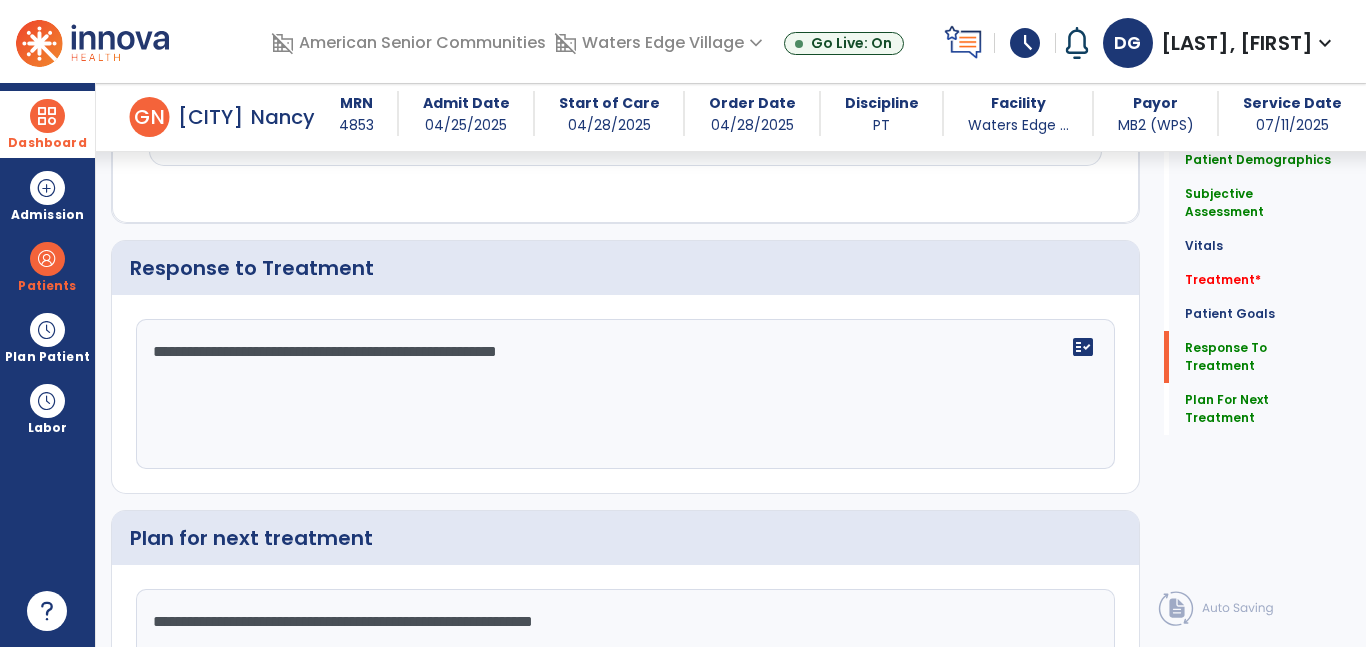 scroll, scrollTop: 3375, scrollLeft: 0, axis: vertical 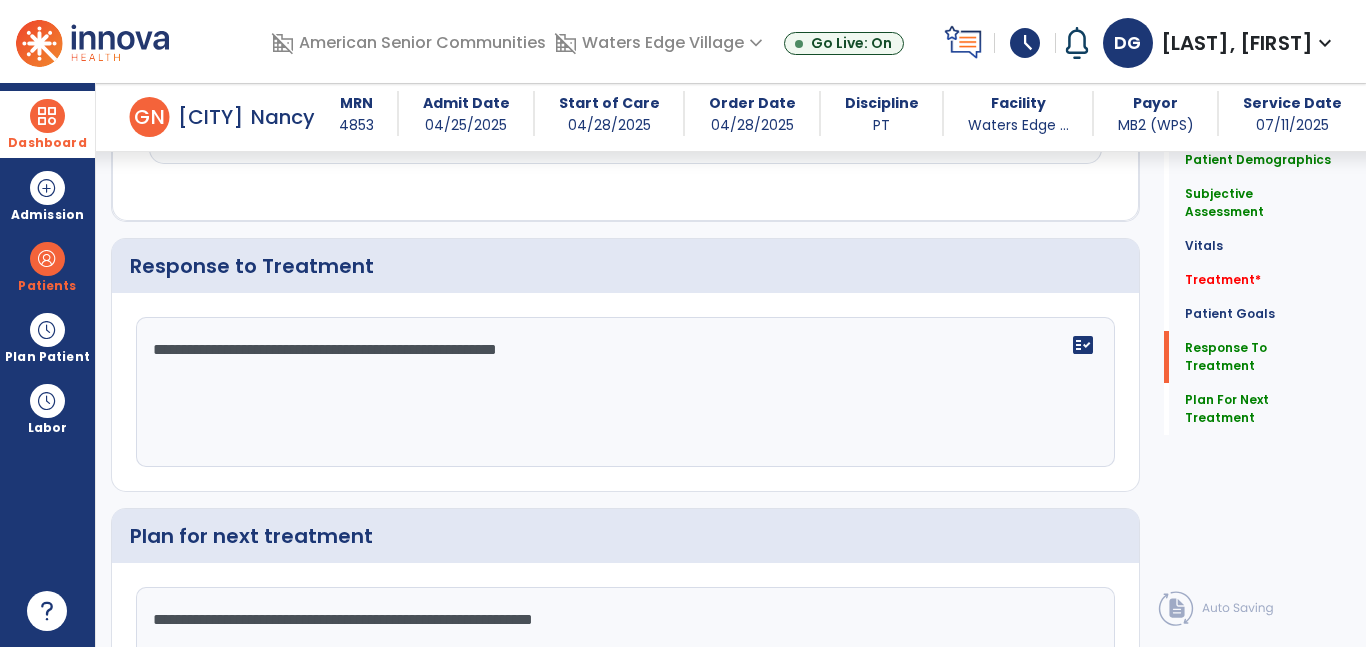 type on "**********" 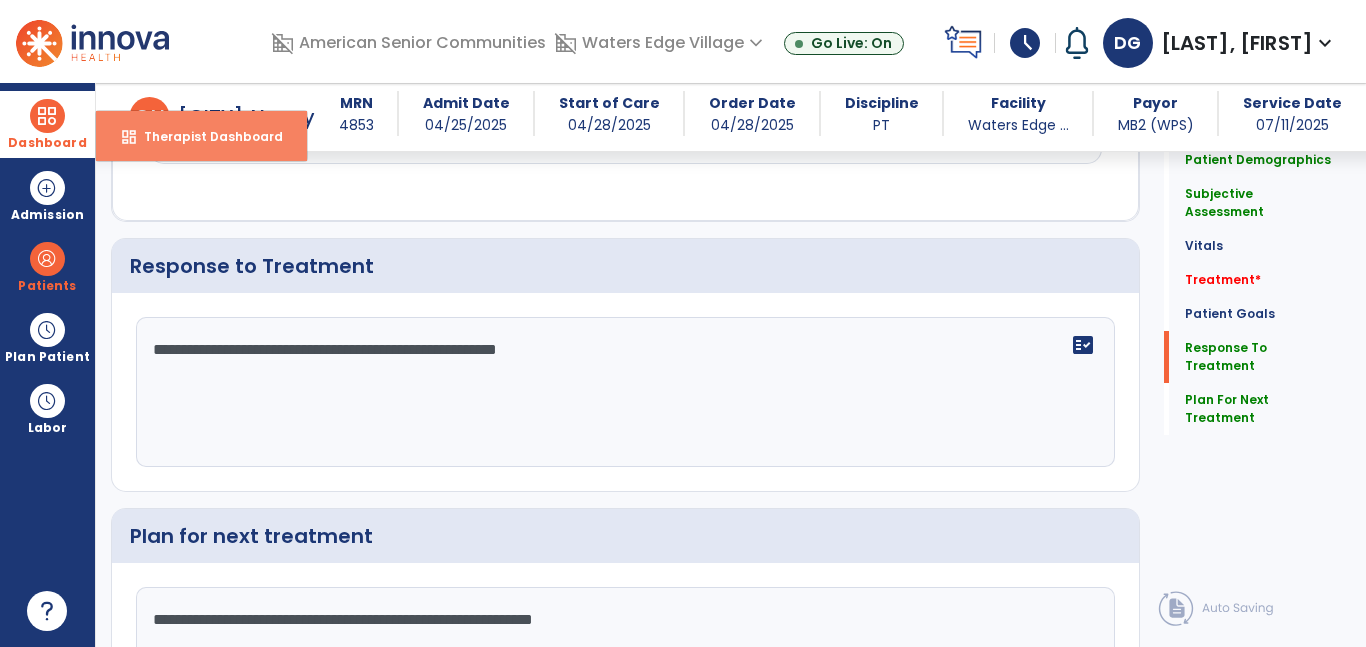 click on "Therapist Dashboard" at bounding box center [205, 136] 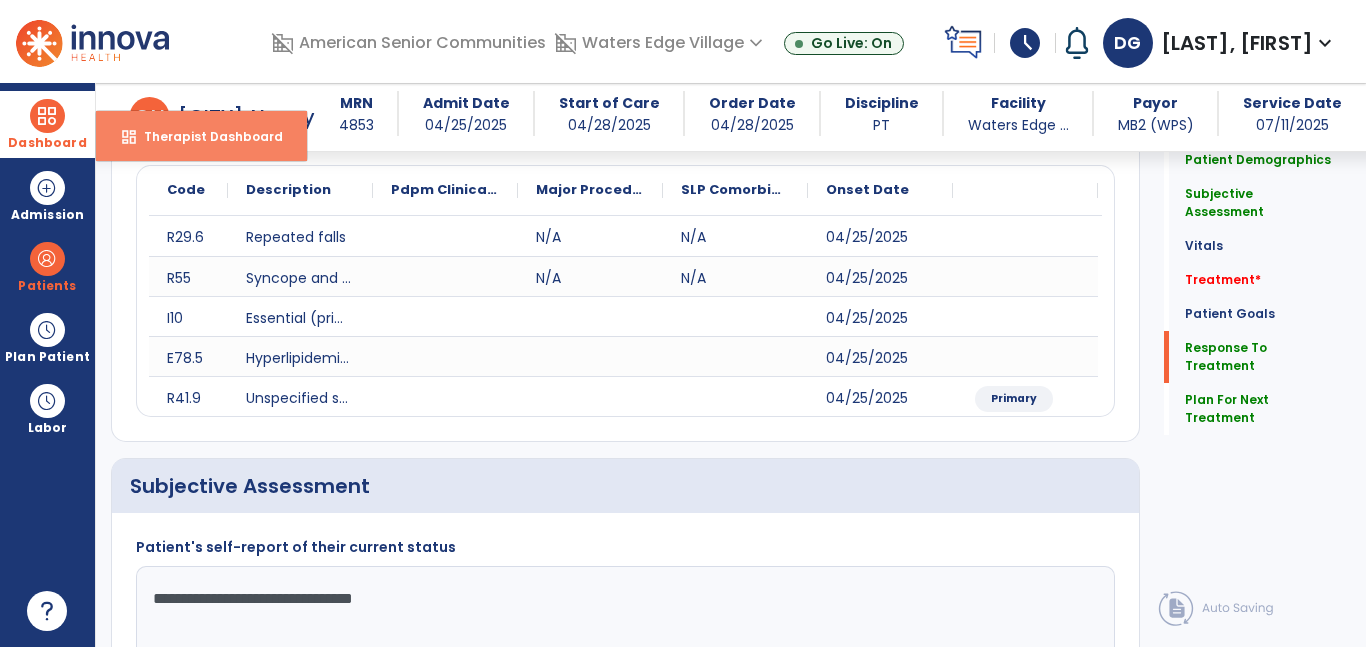 select on "****" 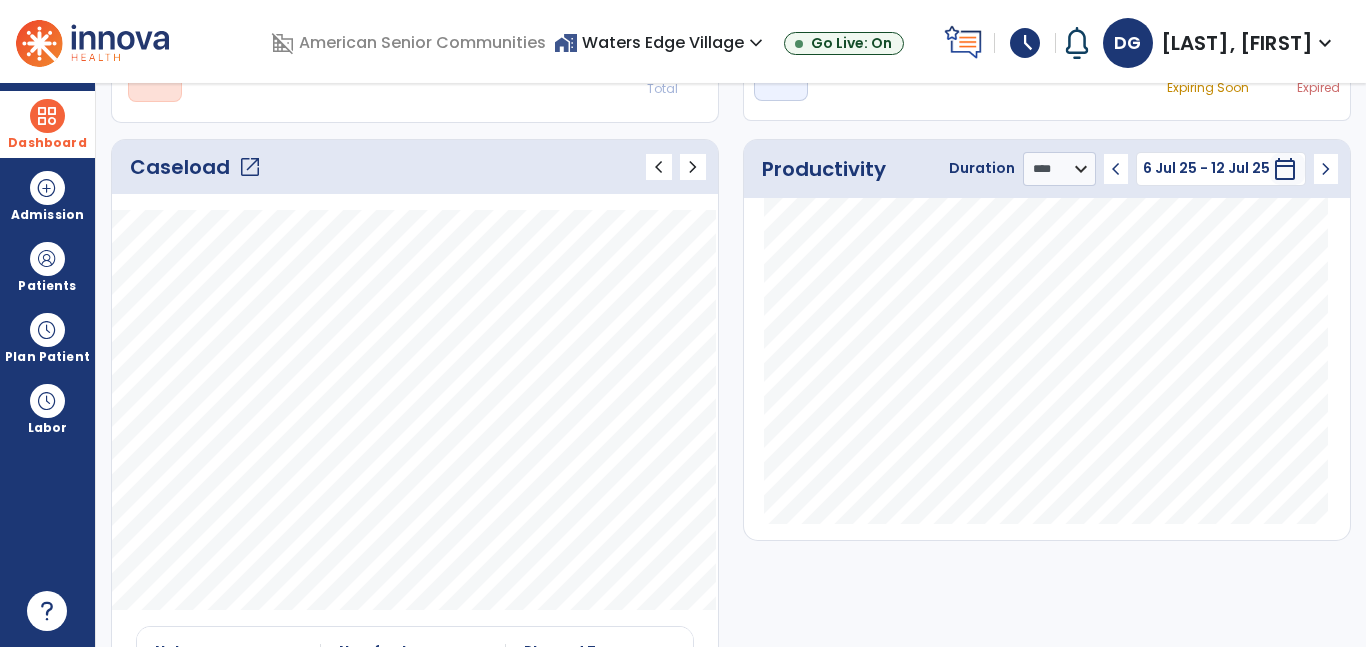 click on "open_in_new" 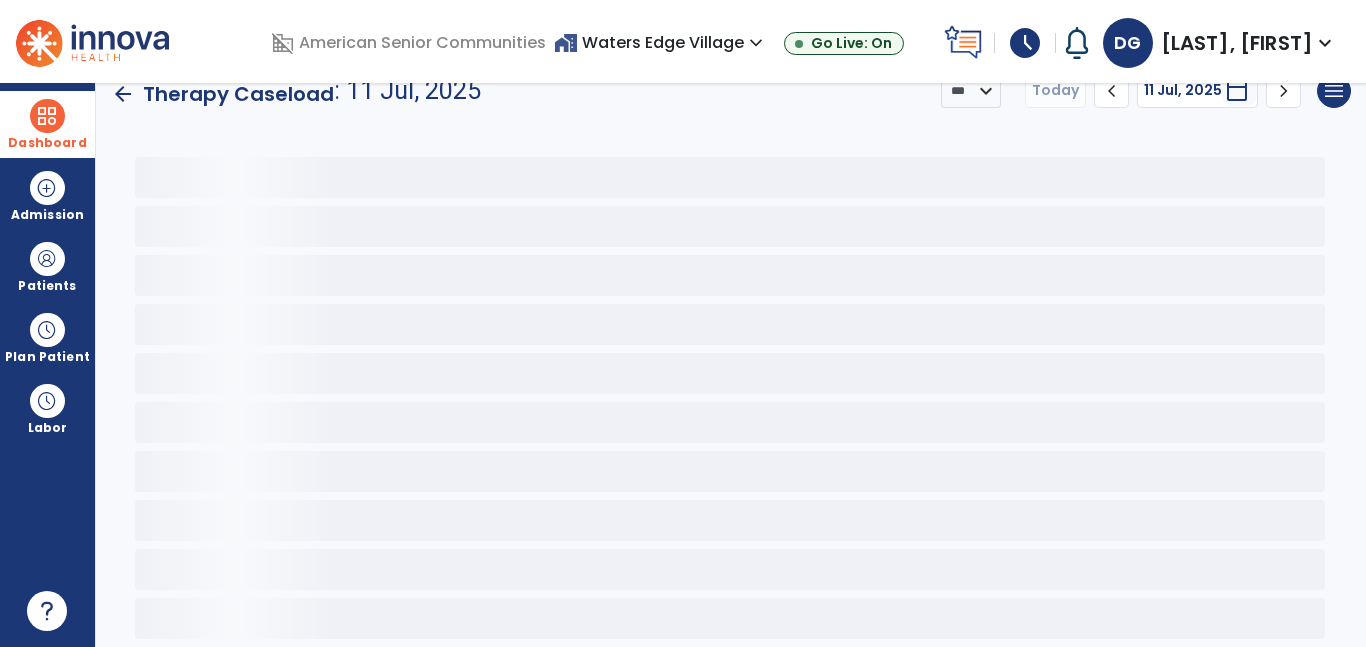 scroll, scrollTop: 30, scrollLeft: 0, axis: vertical 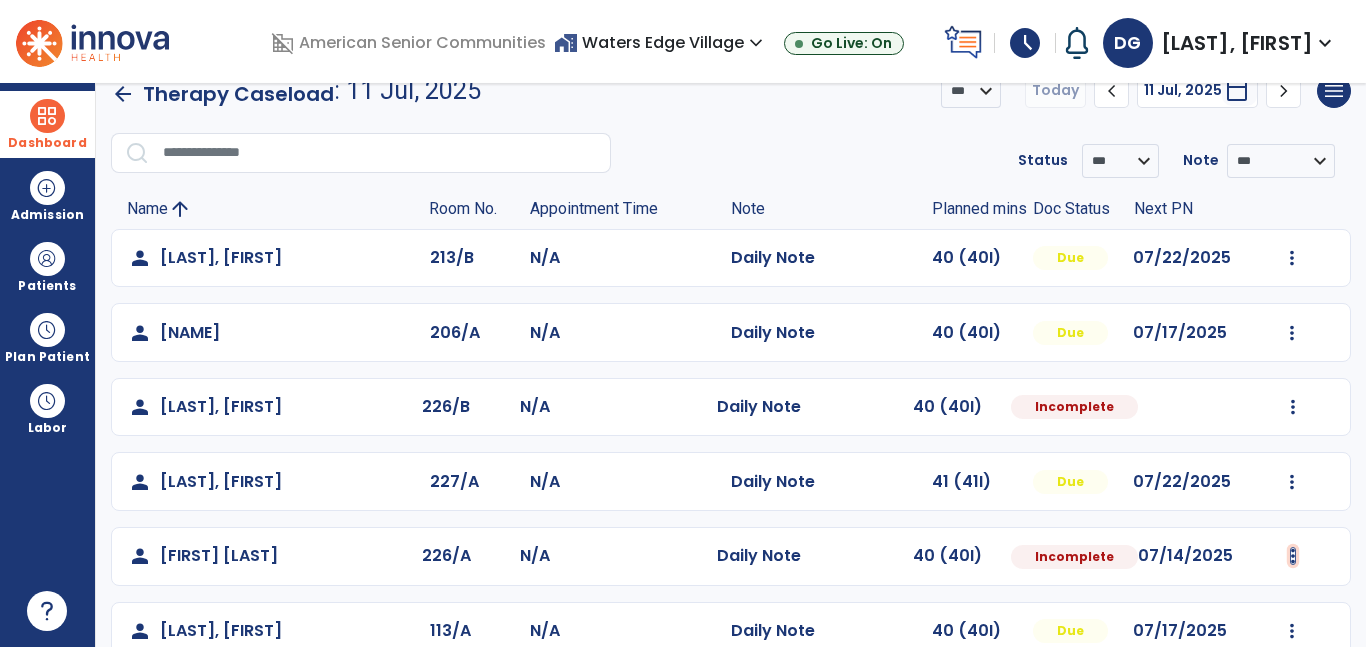 click at bounding box center [1292, 258] 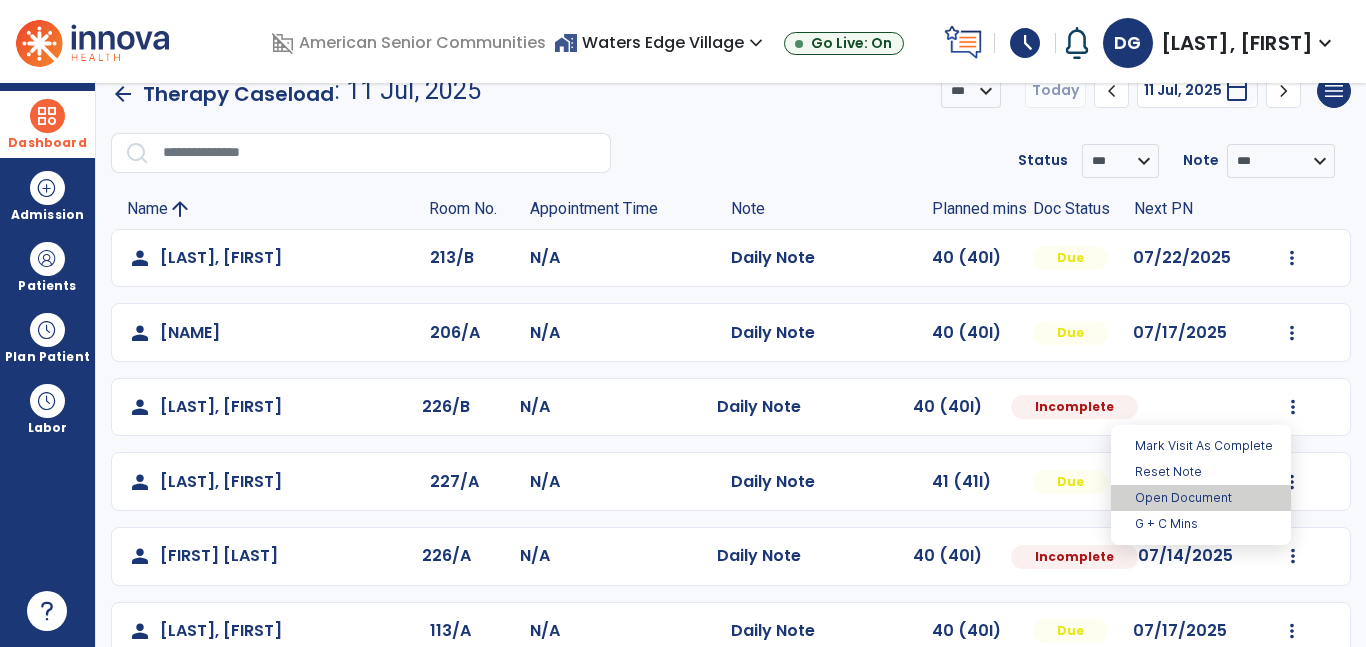 click on "Open Document" at bounding box center (1201, 498) 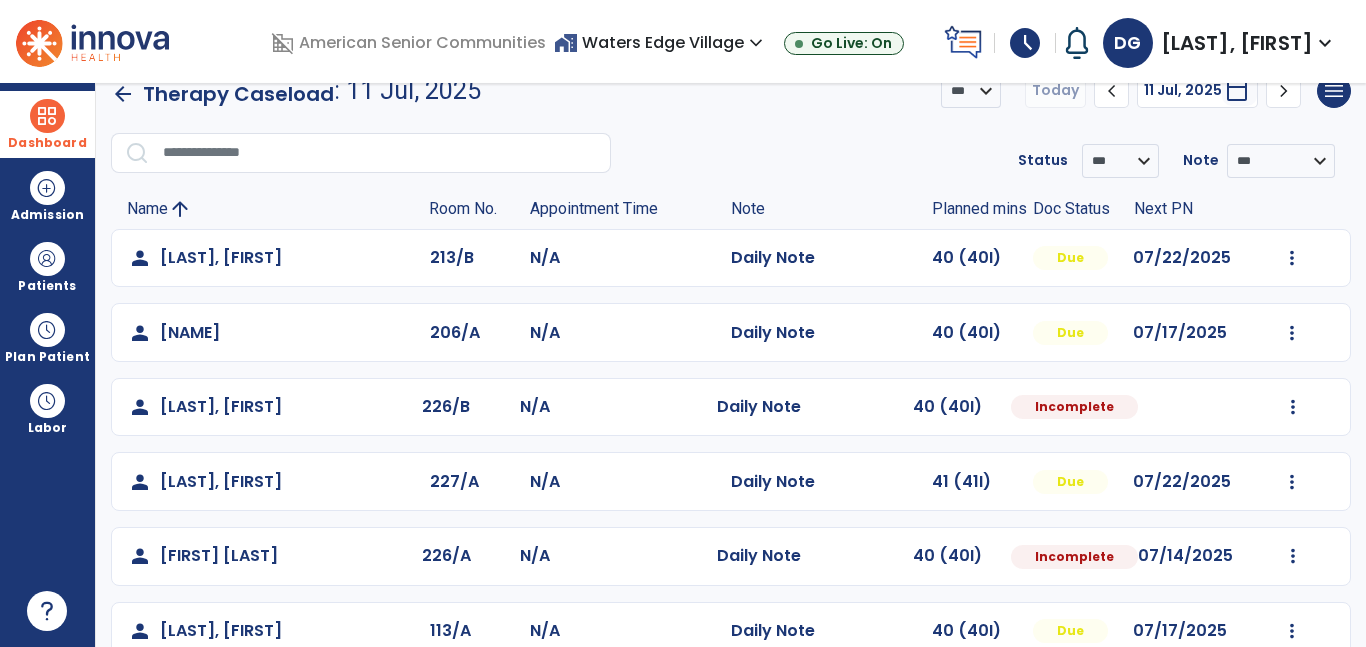 select on "*" 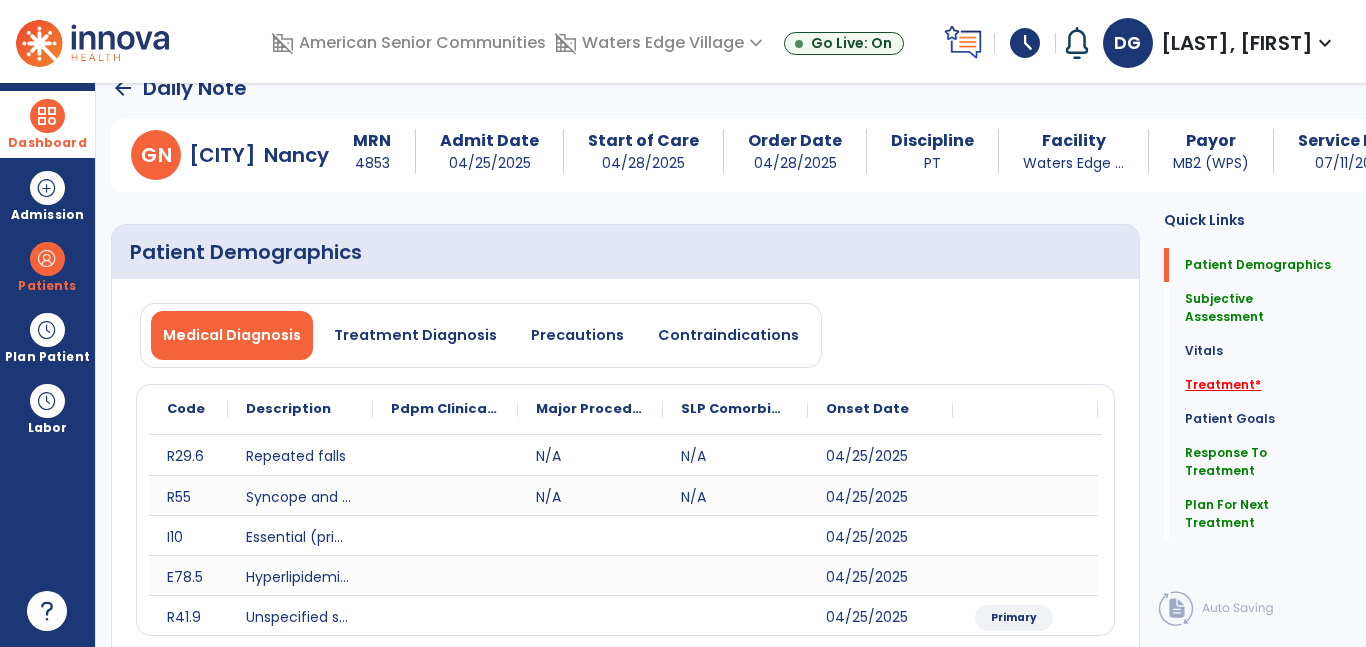click on "Treatment   *" 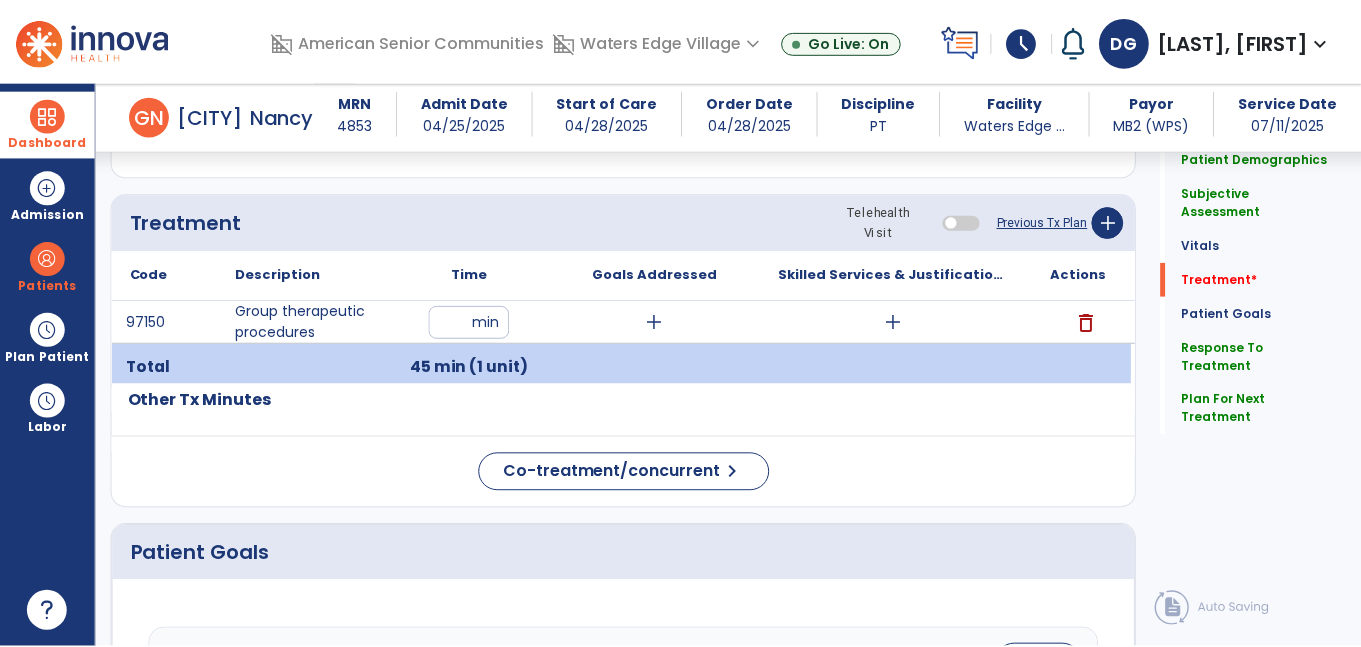 scroll, scrollTop: 1220, scrollLeft: 0, axis: vertical 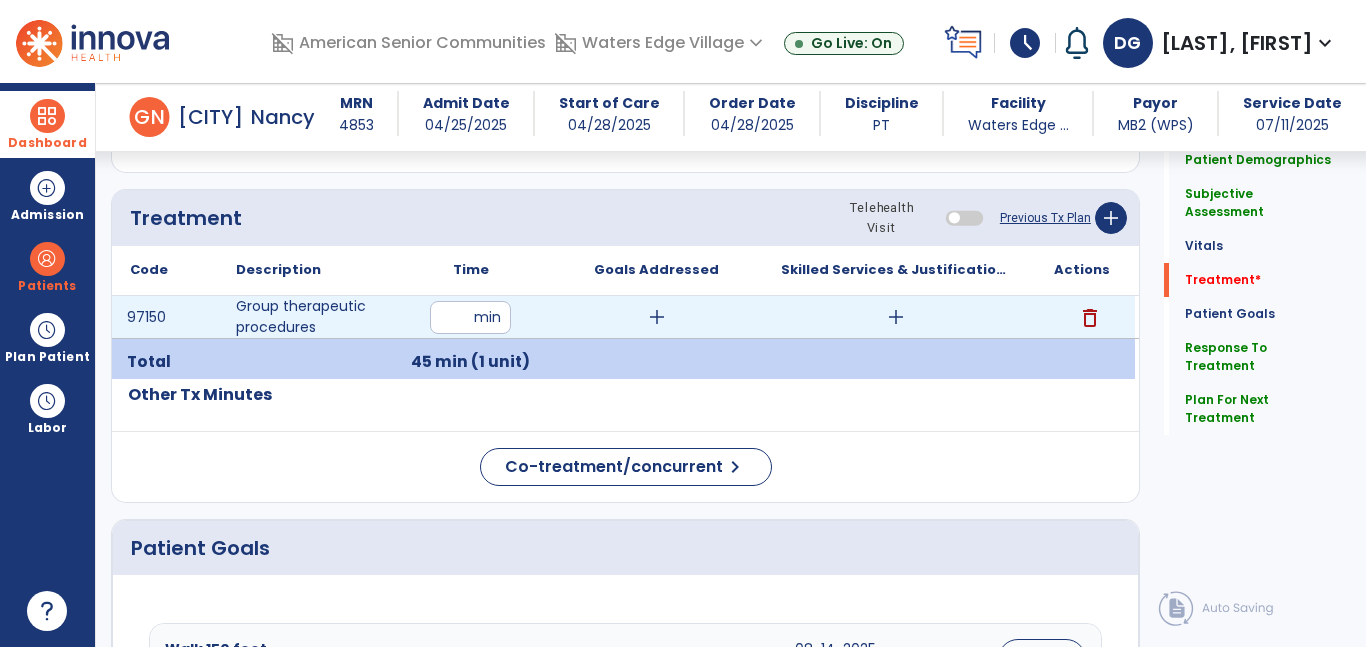 click on "add" at bounding box center (896, 317) 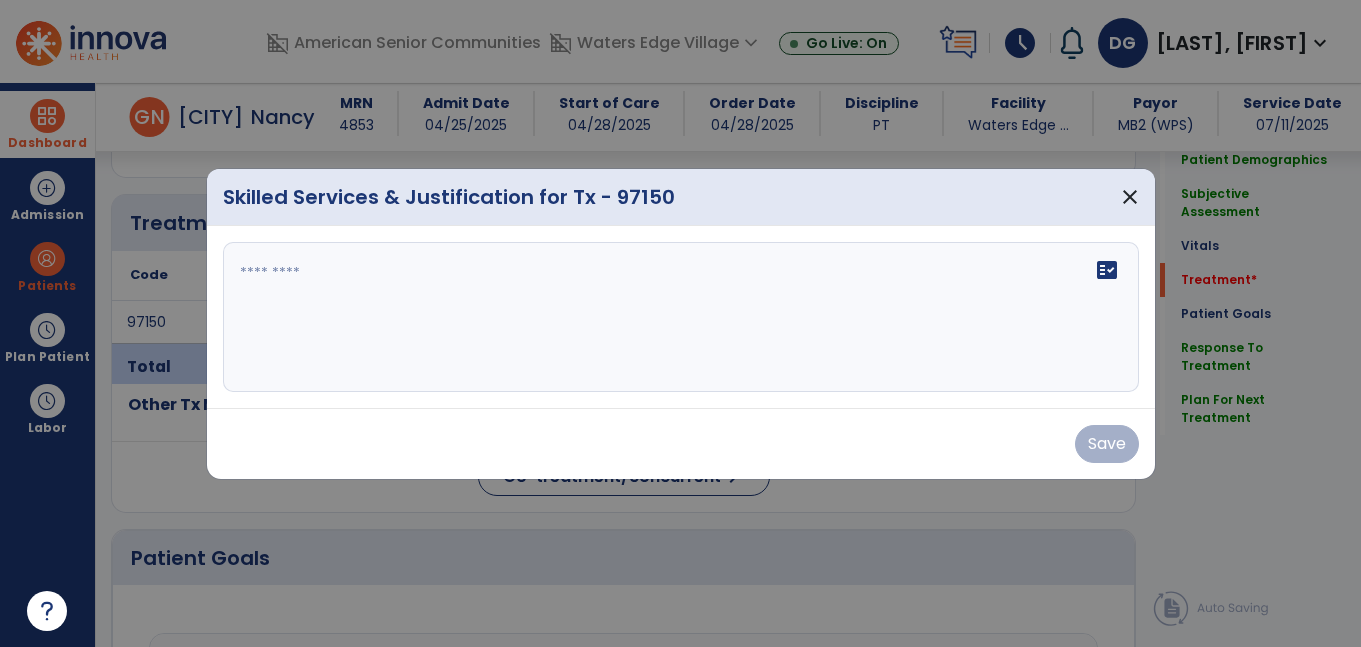 scroll, scrollTop: 1220, scrollLeft: 0, axis: vertical 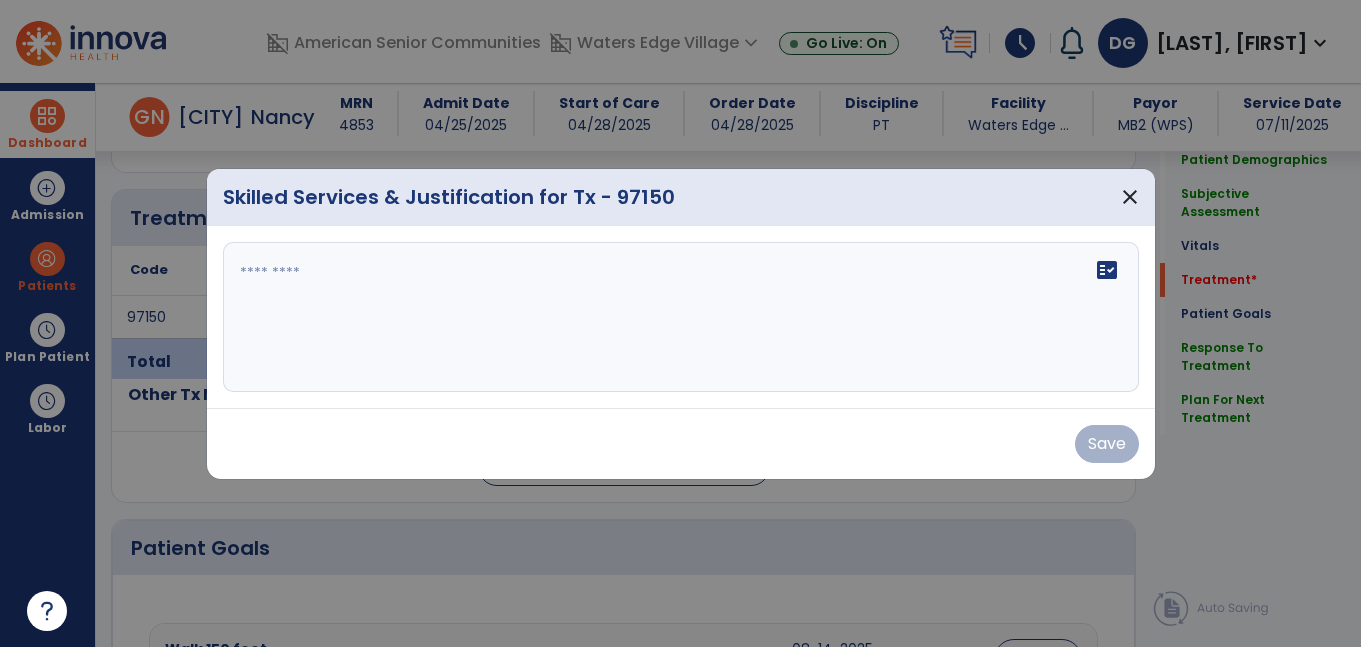 click on "fact_check" at bounding box center (681, 317) 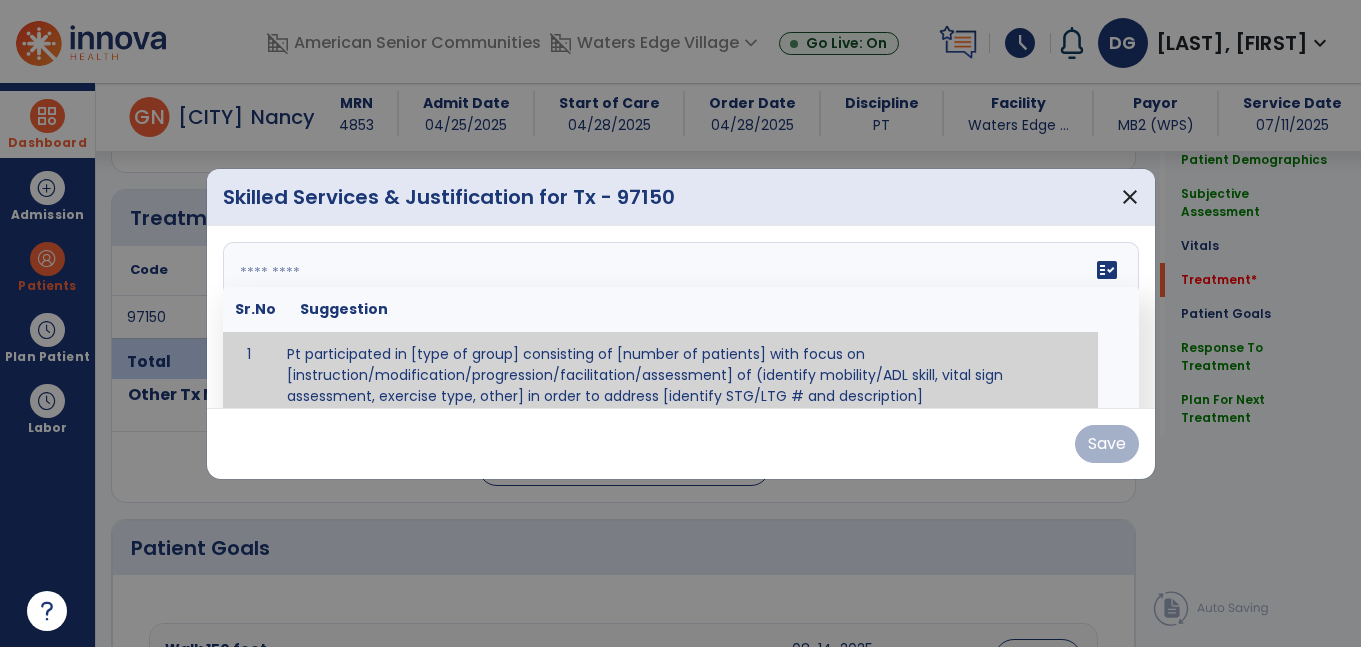 scroll, scrollTop: 12, scrollLeft: 0, axis: vertical 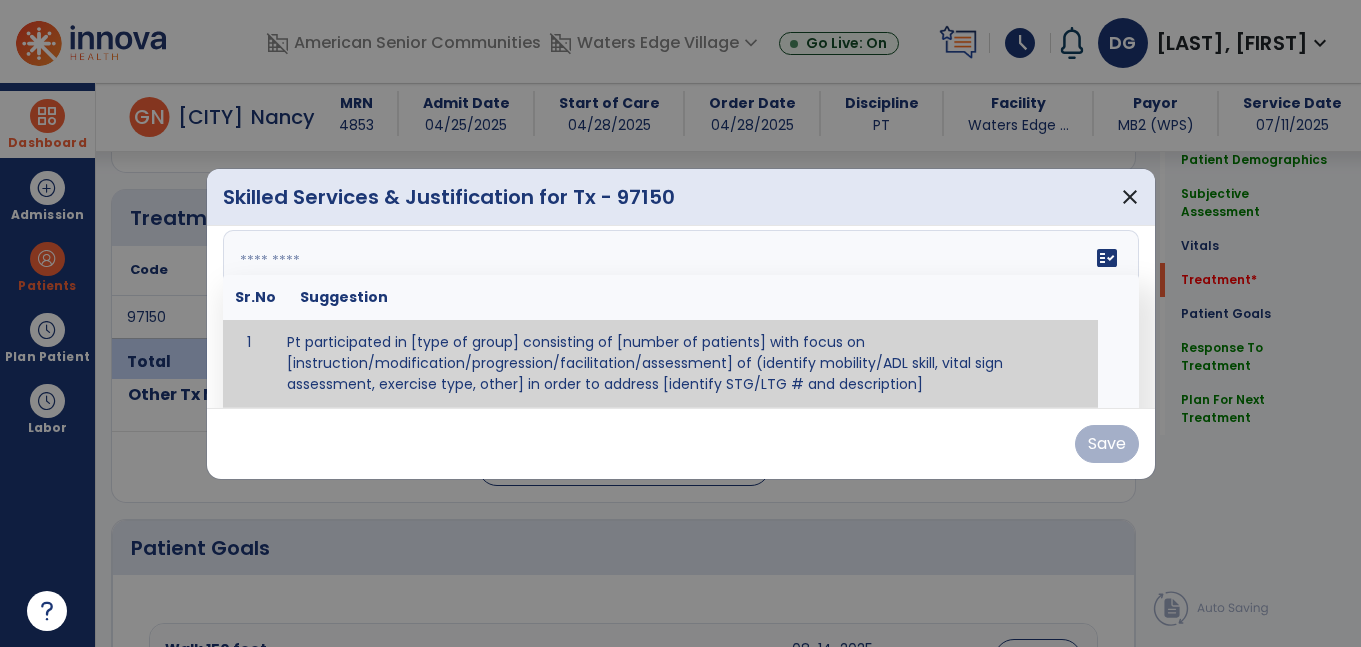 paste on "**********" 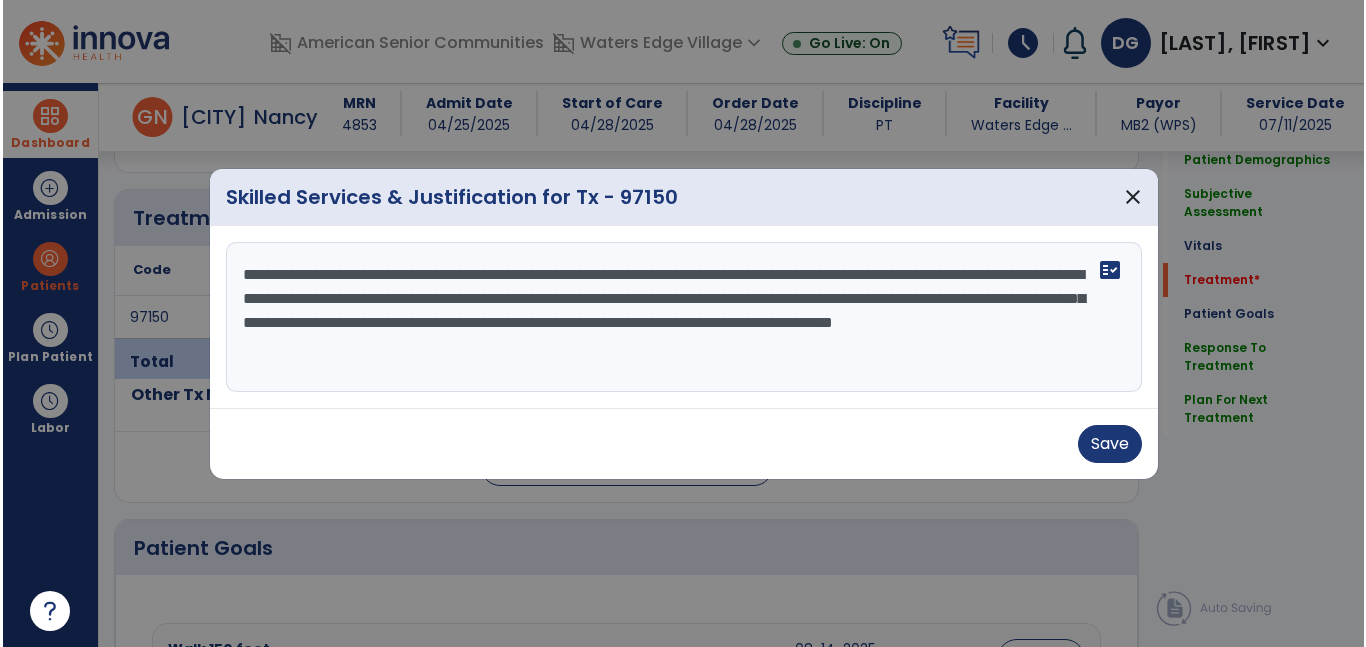 scroll, scrollTop: 0, scrollLeft: 0, axis: both 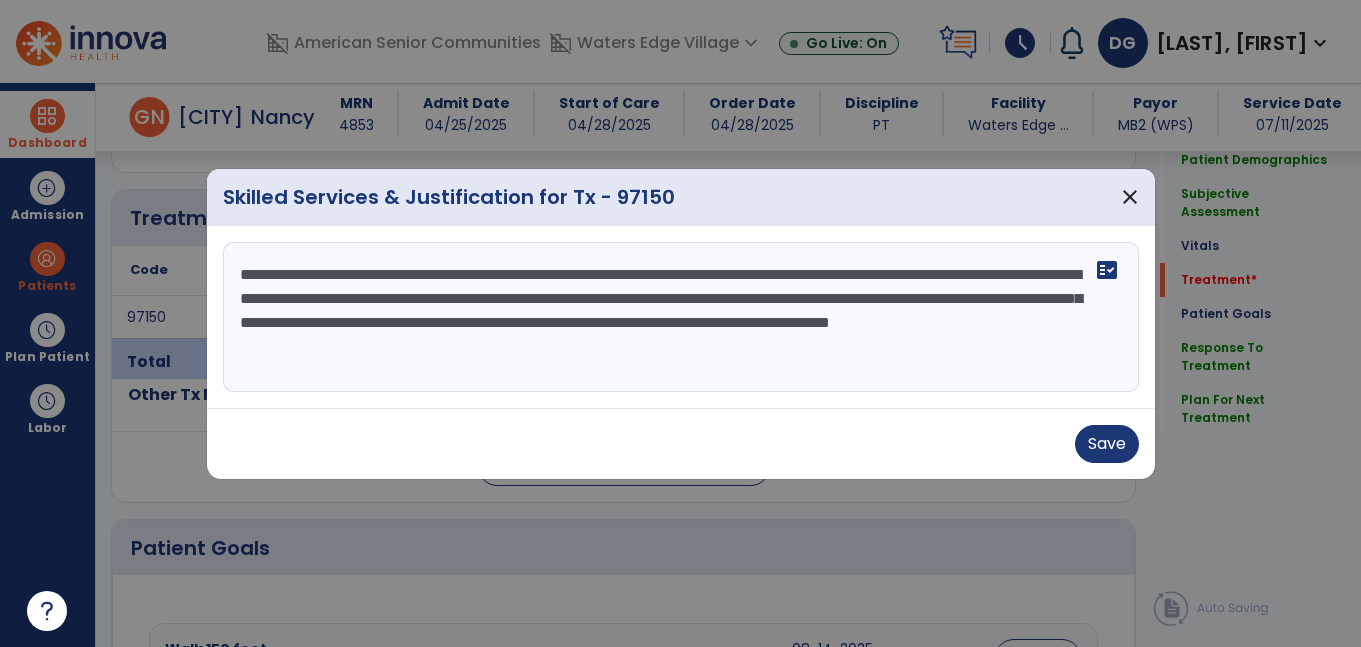 click on "**********" at bounding box center [681, 317] 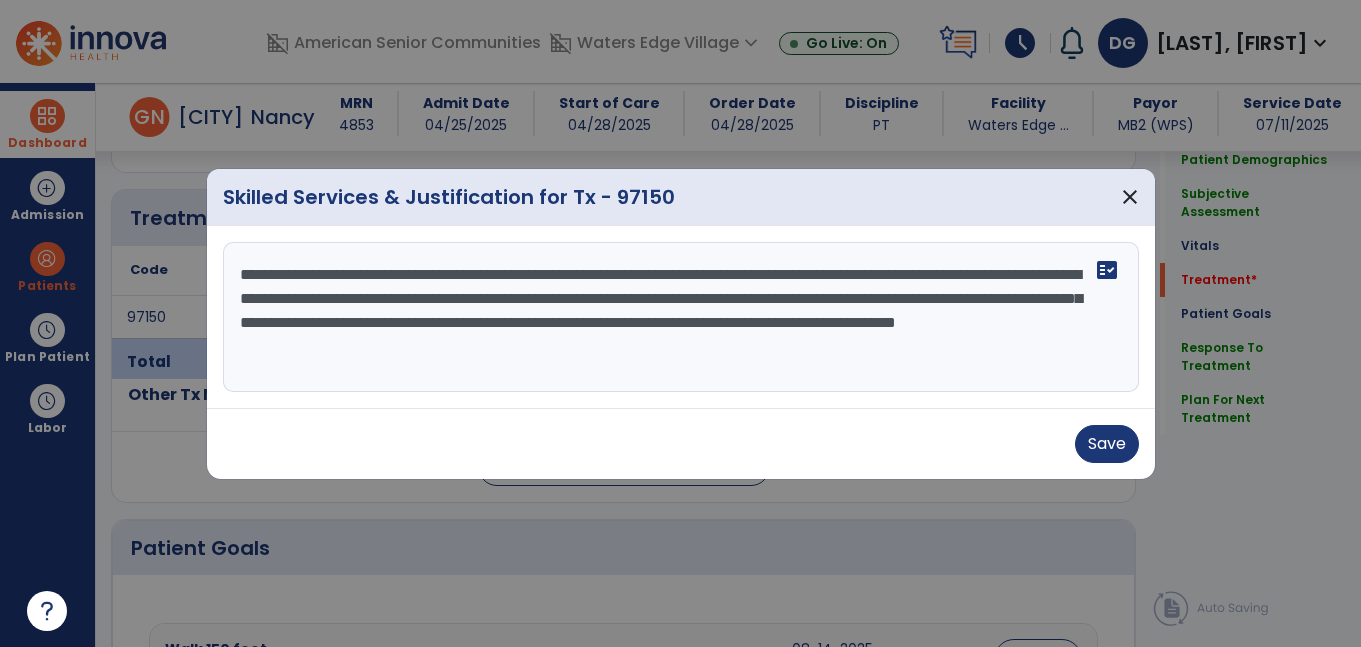 click on "**********" at bounding box center [681, 317] 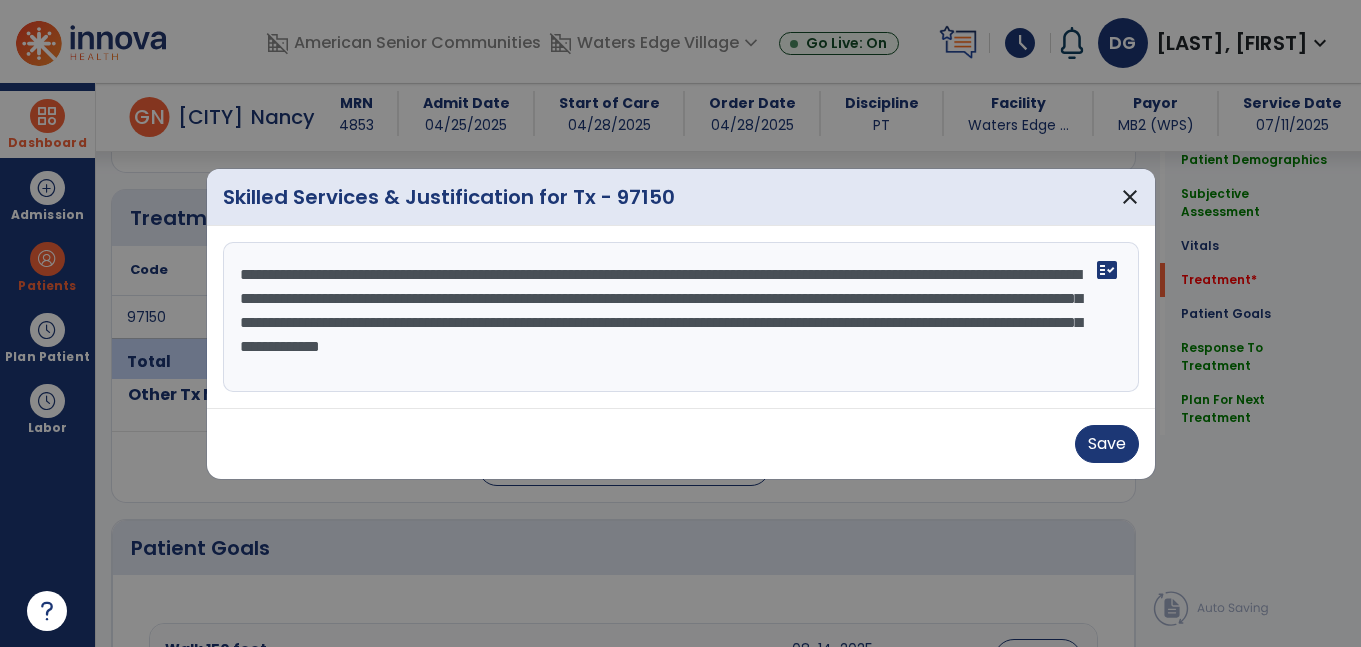 type on "**********" 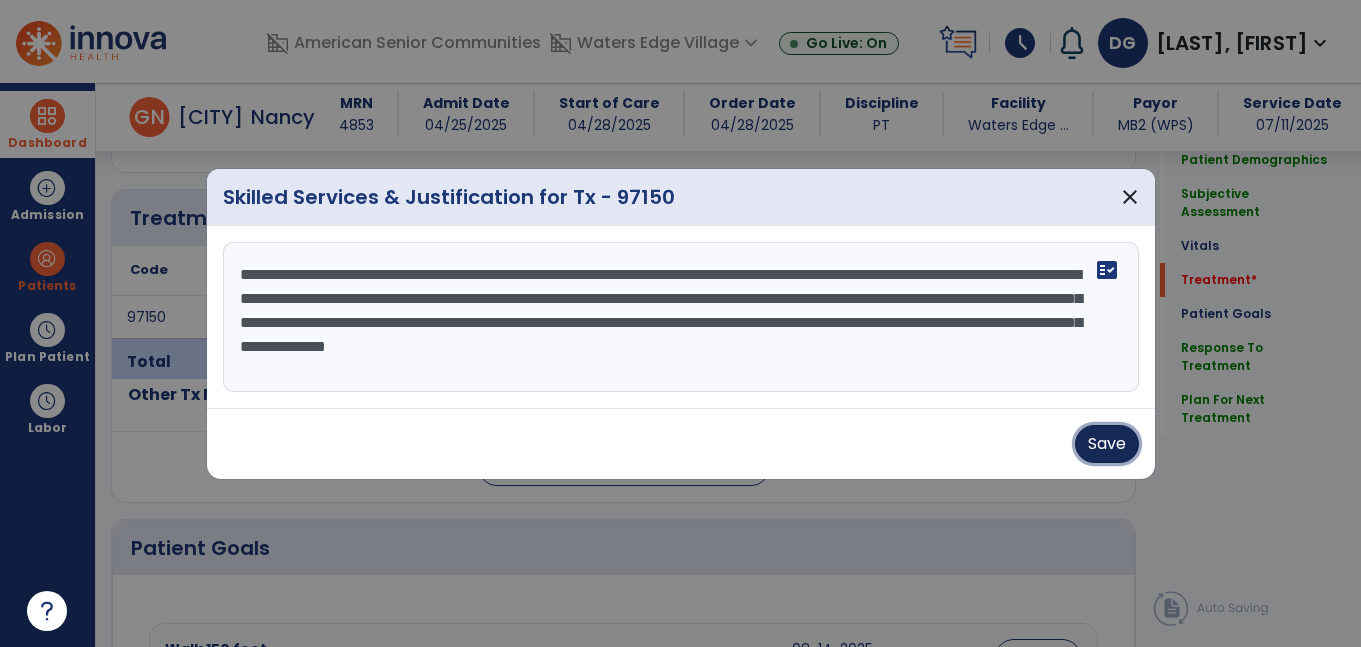 click on "Save" at bounding box center [1107, 444] 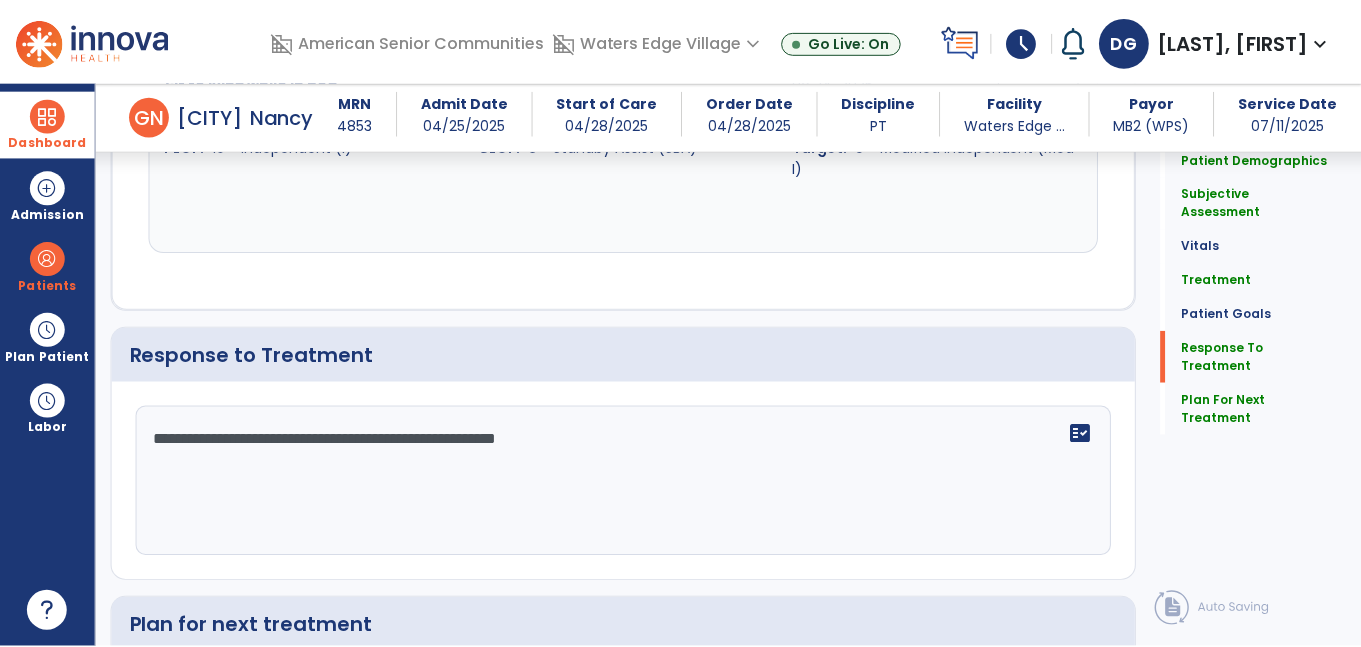 scroll, scrollTop: 3598, scrollLeft: 0, axis: vertical 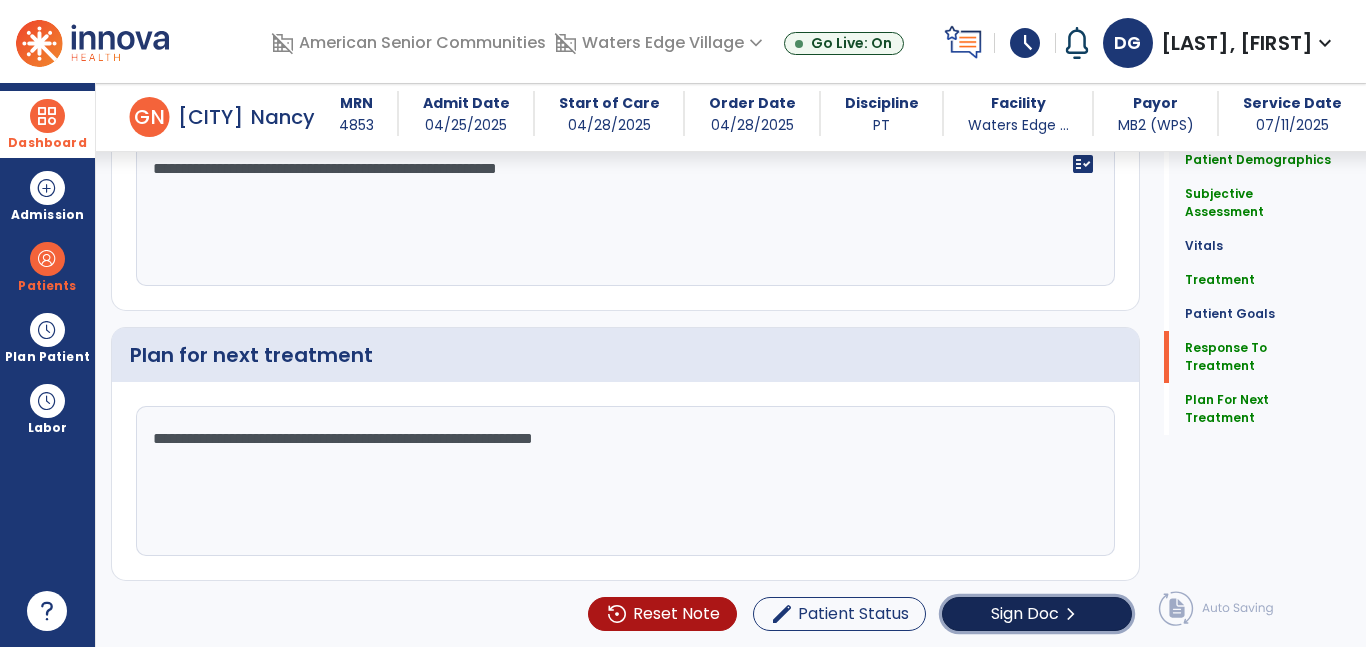 click on "Sign Doc  chevron_right" 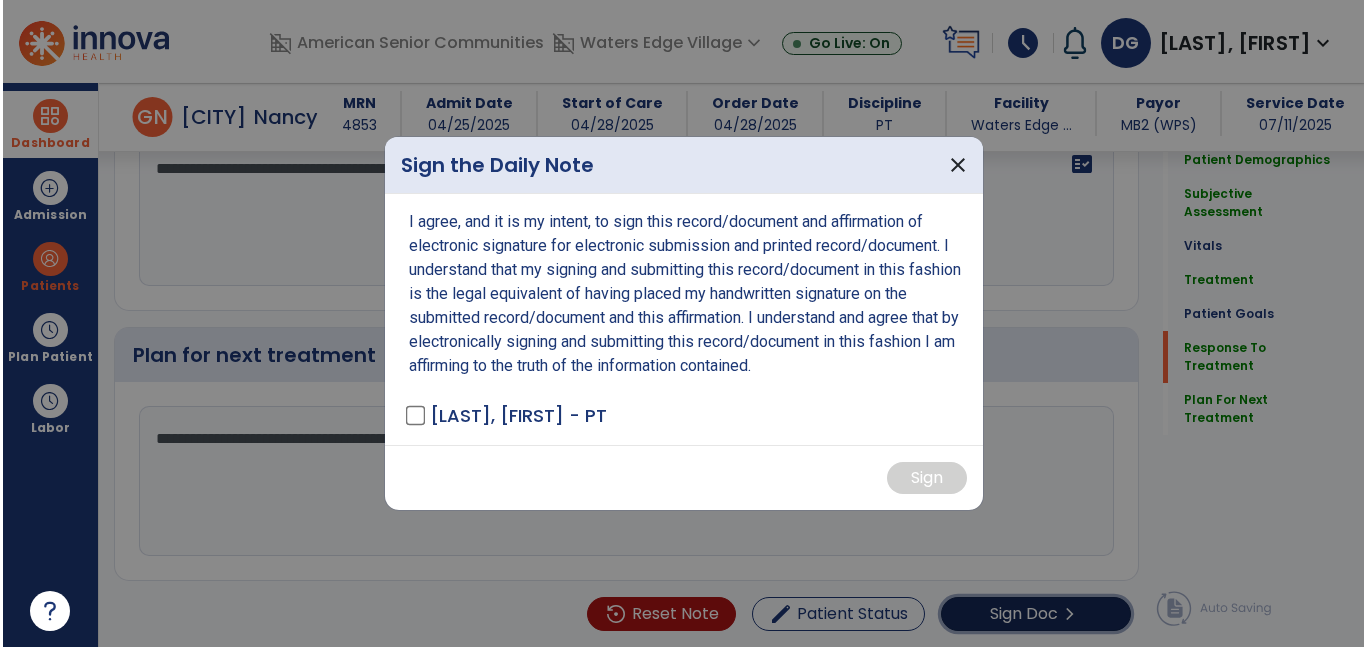 scroll, scrollTop: 3598, scrollLeft: 0, axis: vertical 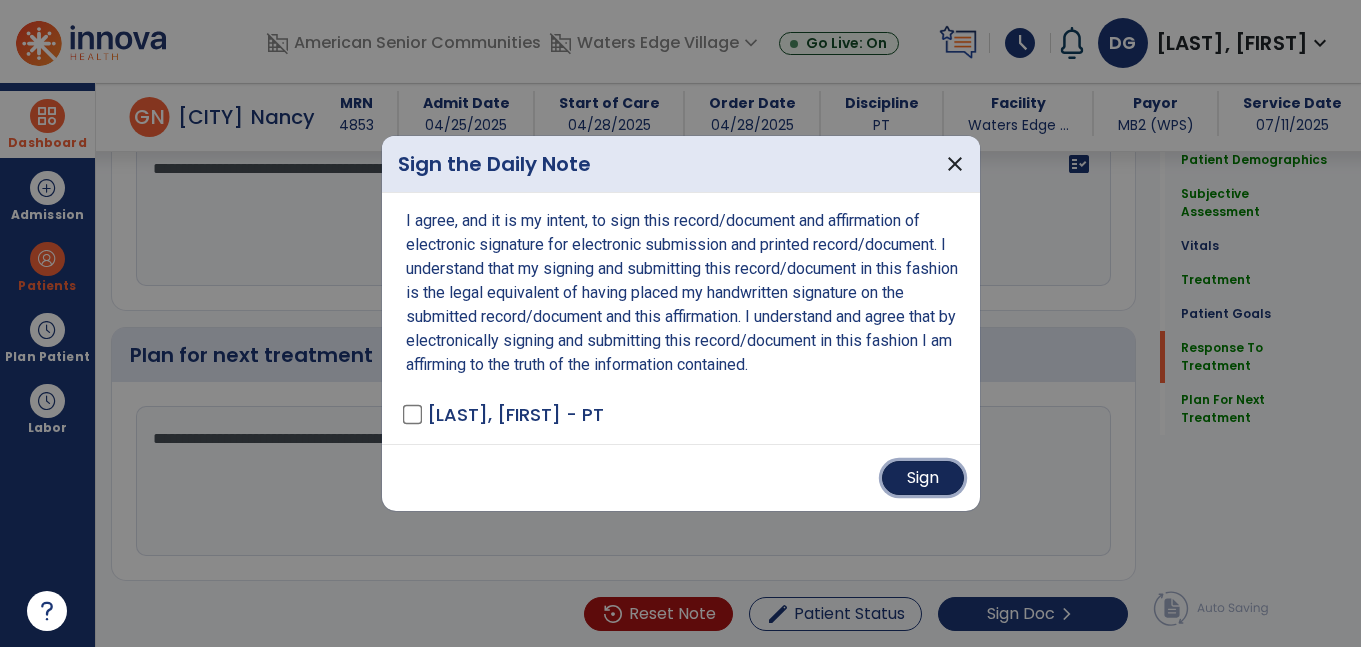 click on "Sign" at bounding box center (923, 478) 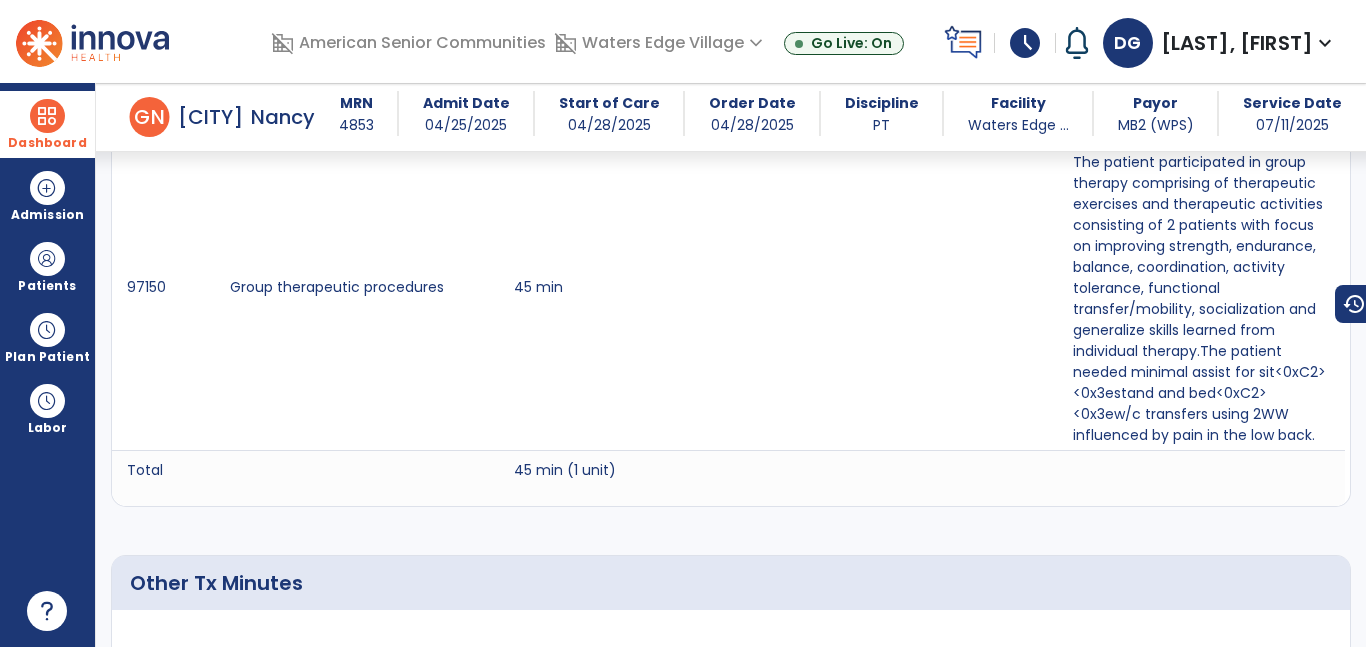 scroll, scrollTop: 1518, scrollLeft: 0, axis: vertical 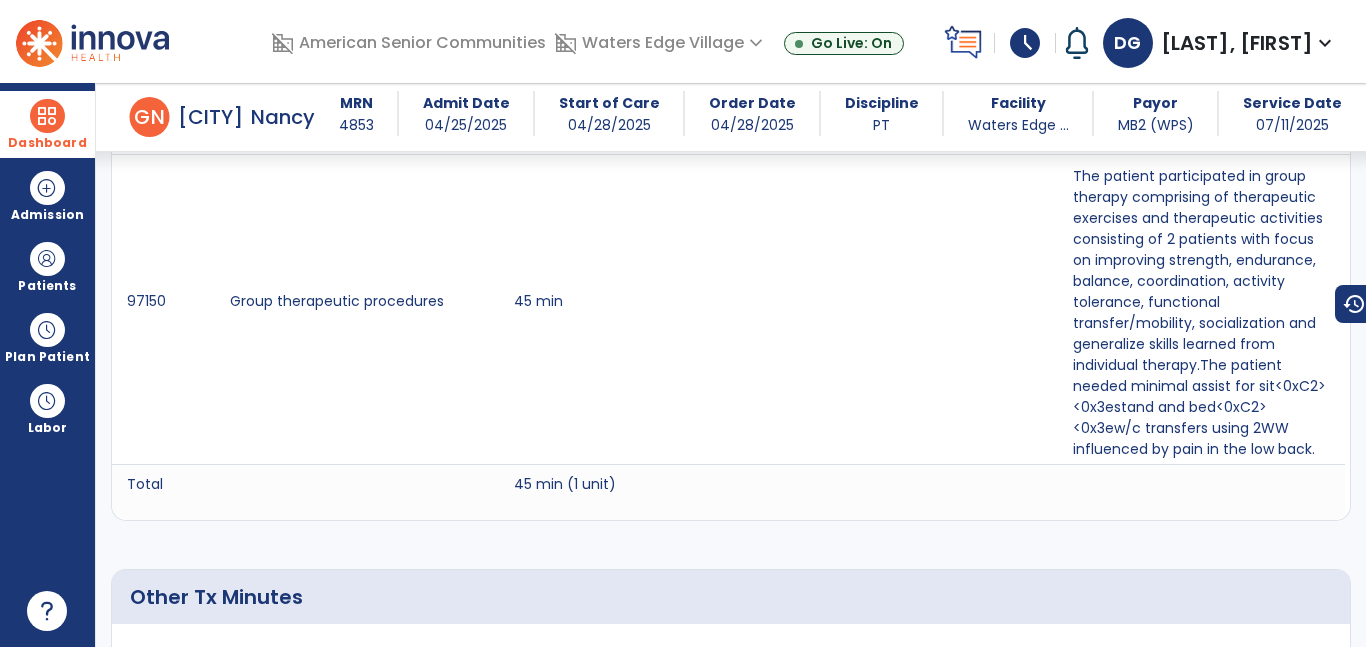 click at bounding box center [47, 116] 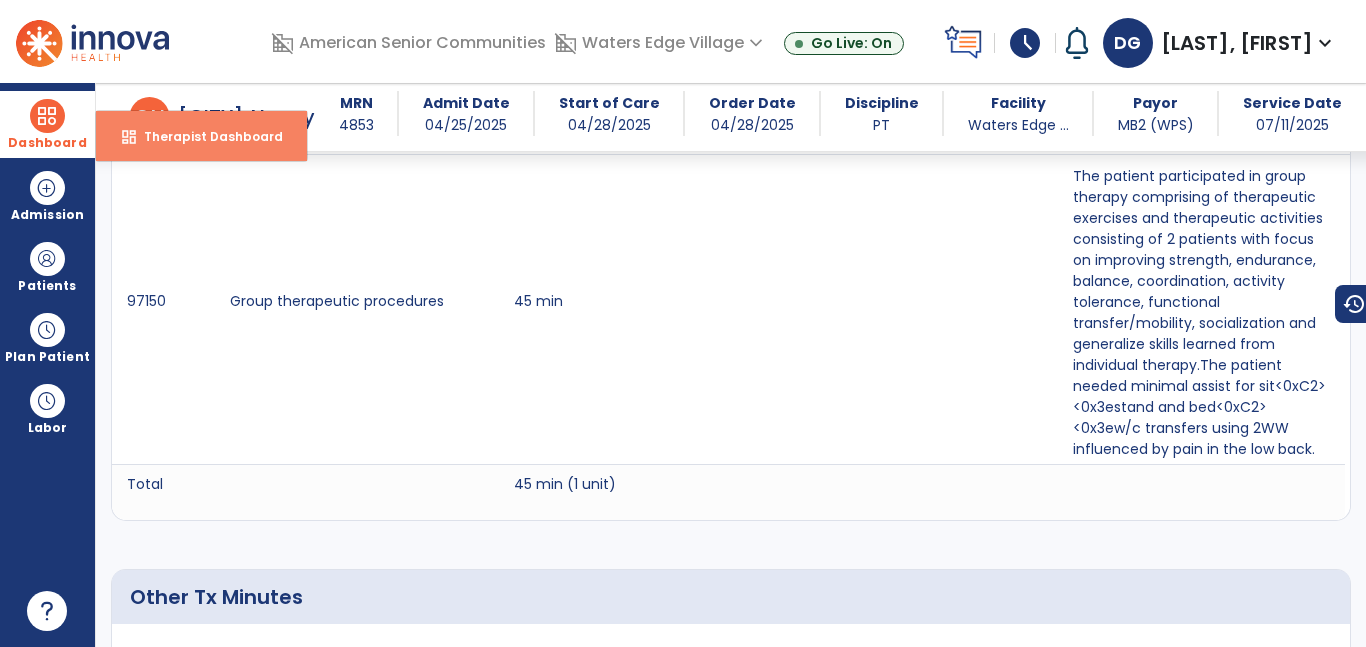 click on "dashboard  Therapist Dashboard" at bounding box center [201, 136] 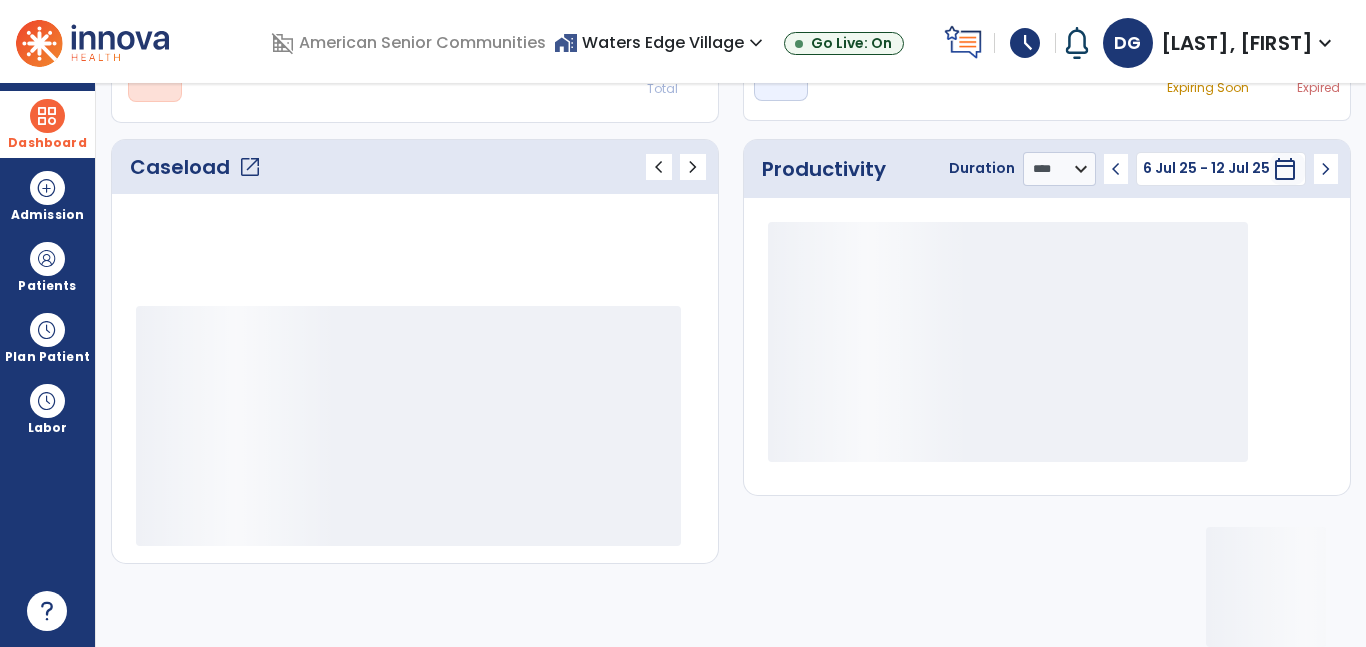 scroll, scrollTop: 230, scrollLeft: 0, axis: vertical 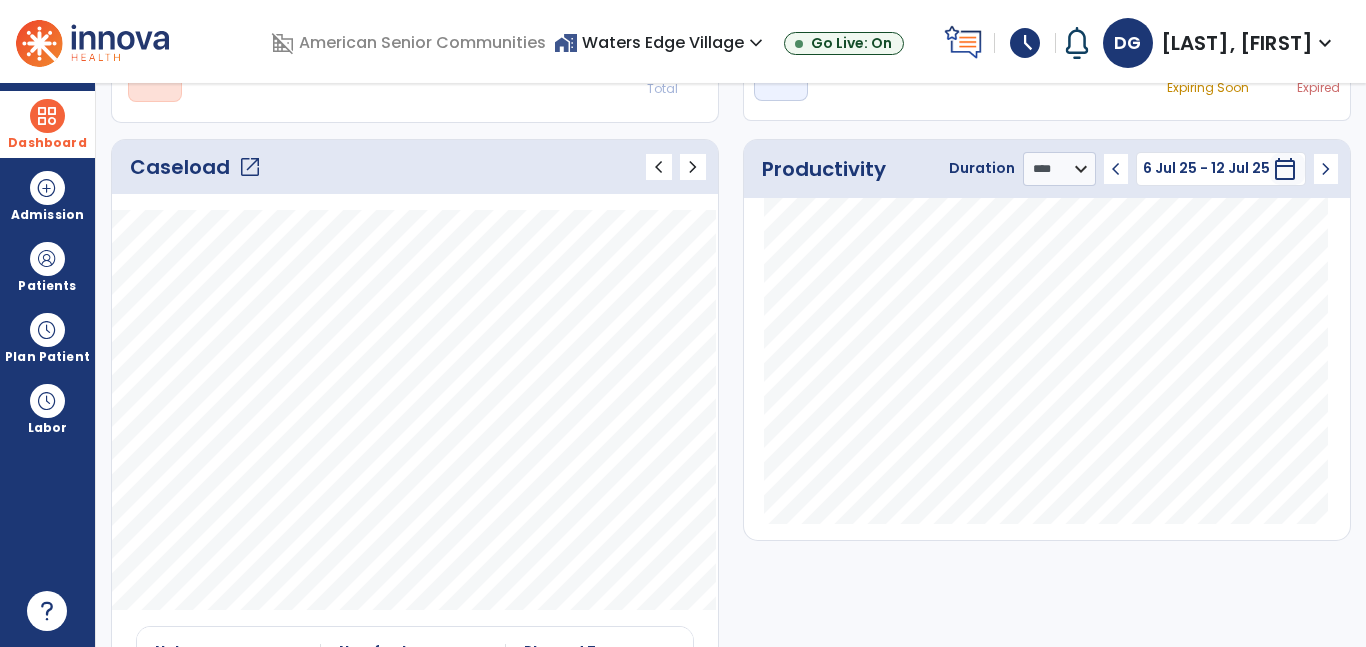 click on "open_in_new" 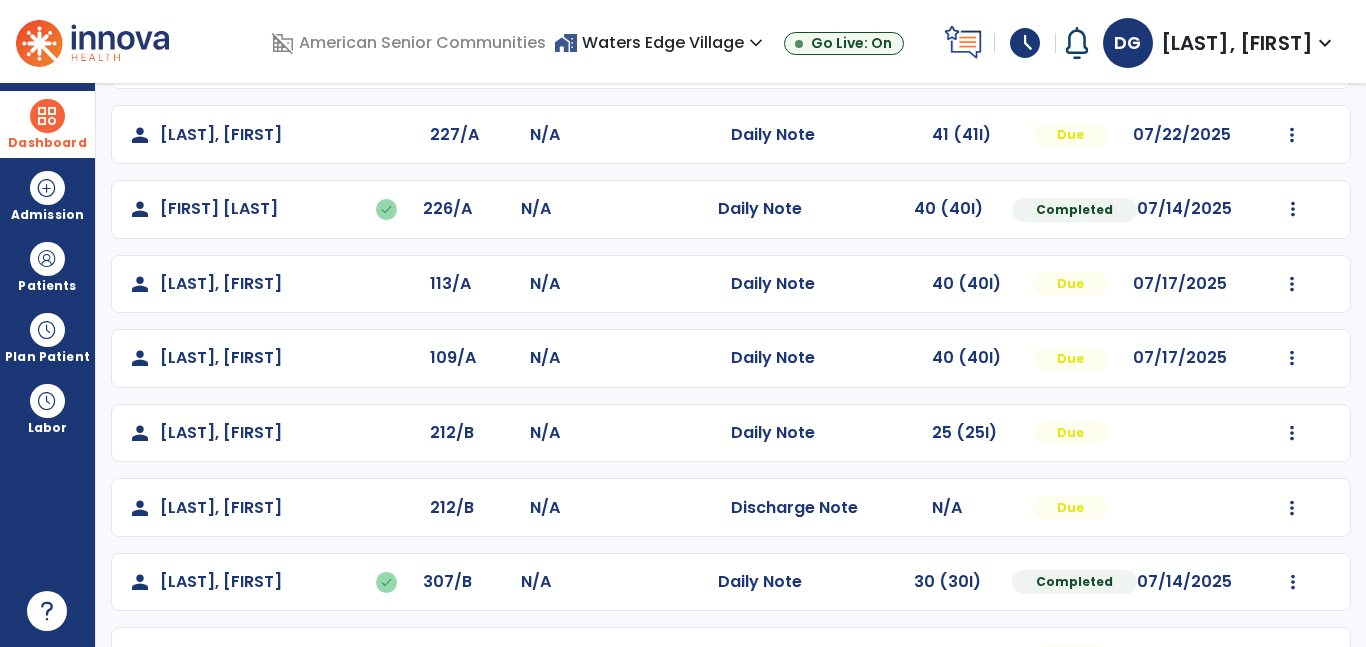 scroll, scrollTop: 323, scrollLeft: 0, axis: vertical 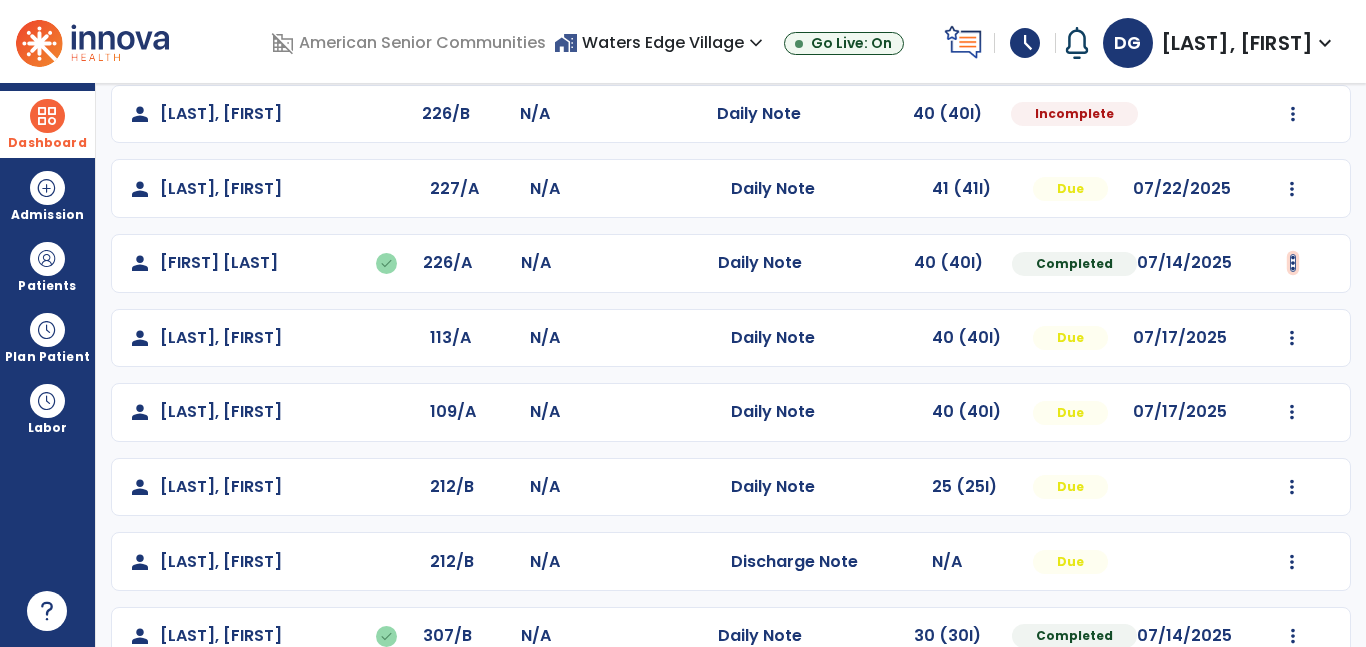 click at bounding box center (1292, -35) 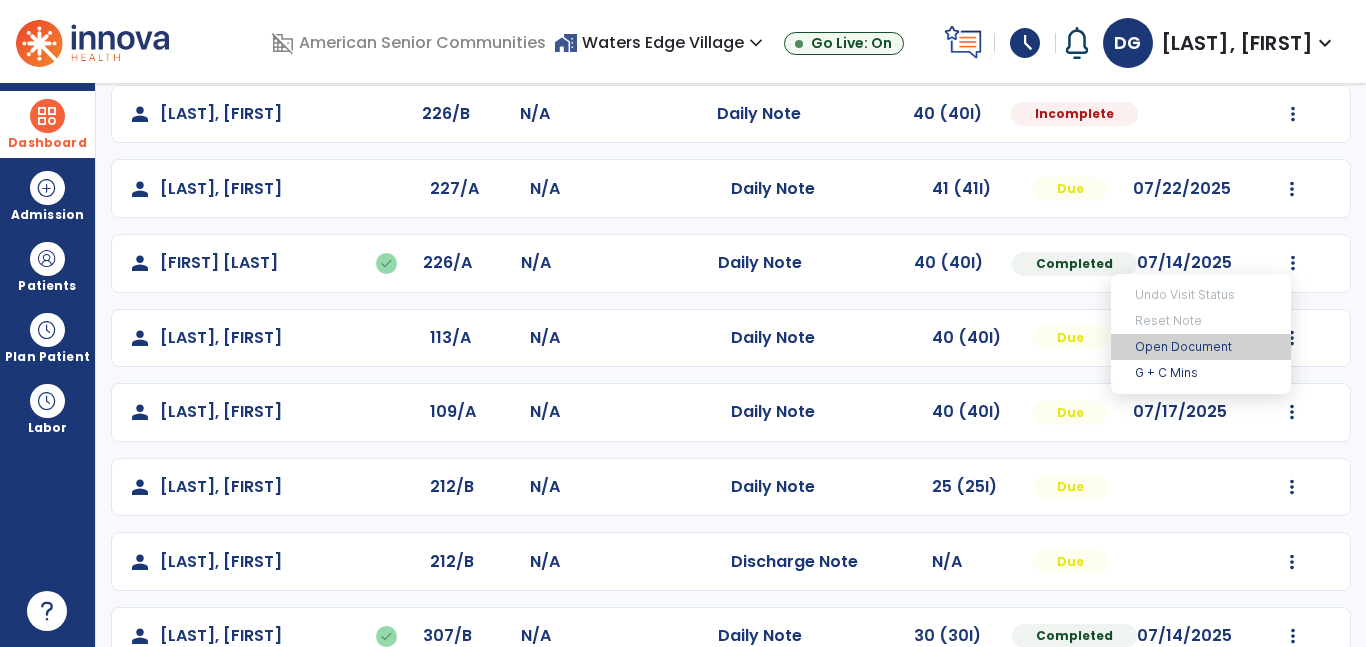 click on "Open Document" at bounding box center (1201, 347) 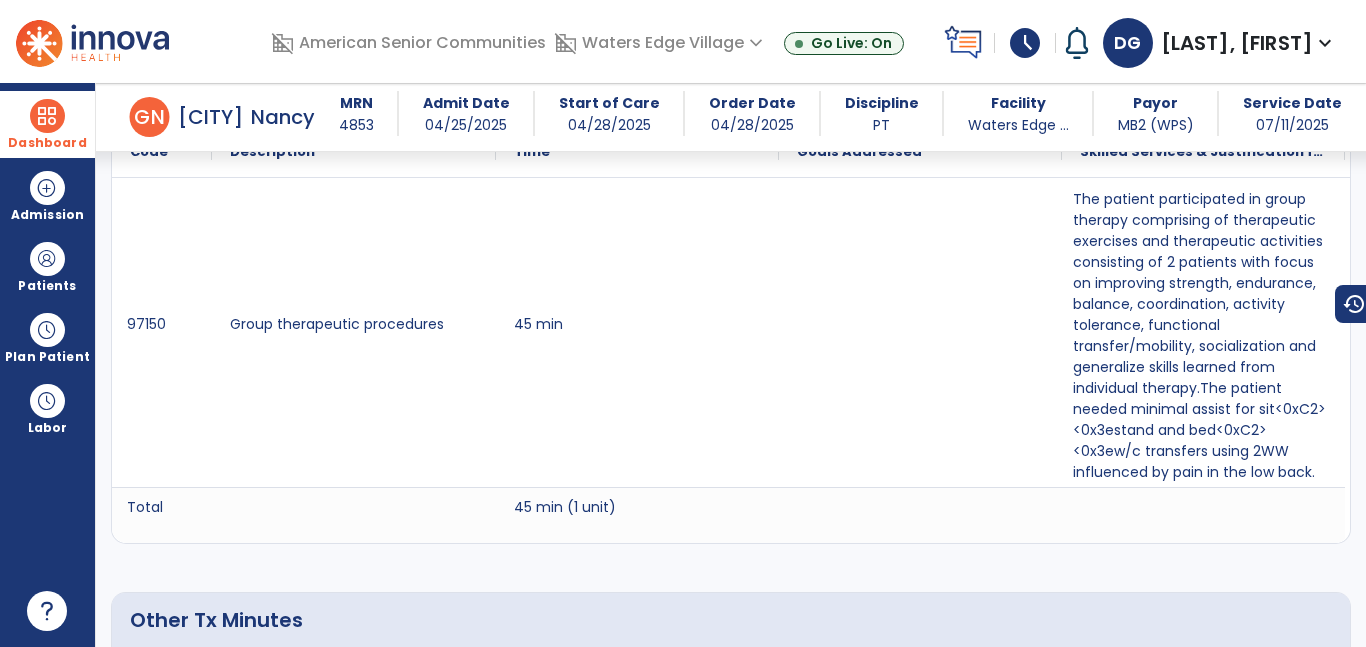 scroll, scrollTop: 1494, scrollLeft: 0, axis: vertical 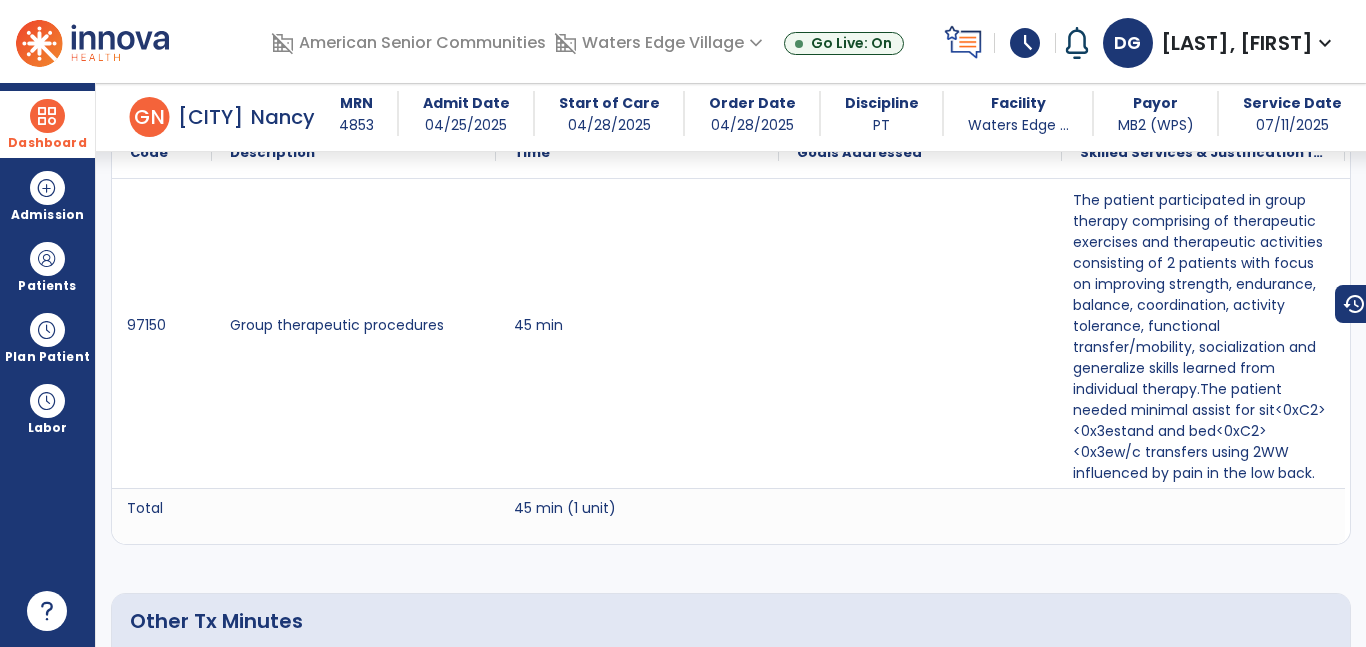 click on "Dashboard" at bounding box center [47, 124] 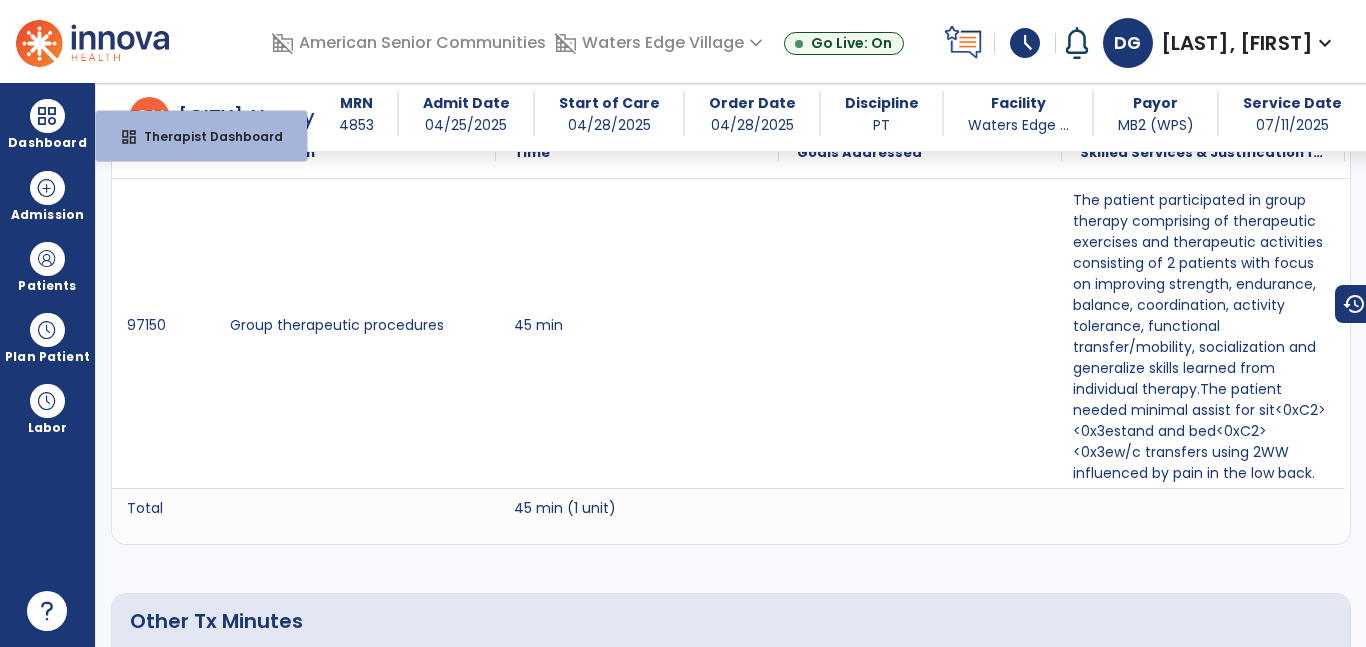 click on "G" at bounding box center (142, 117) 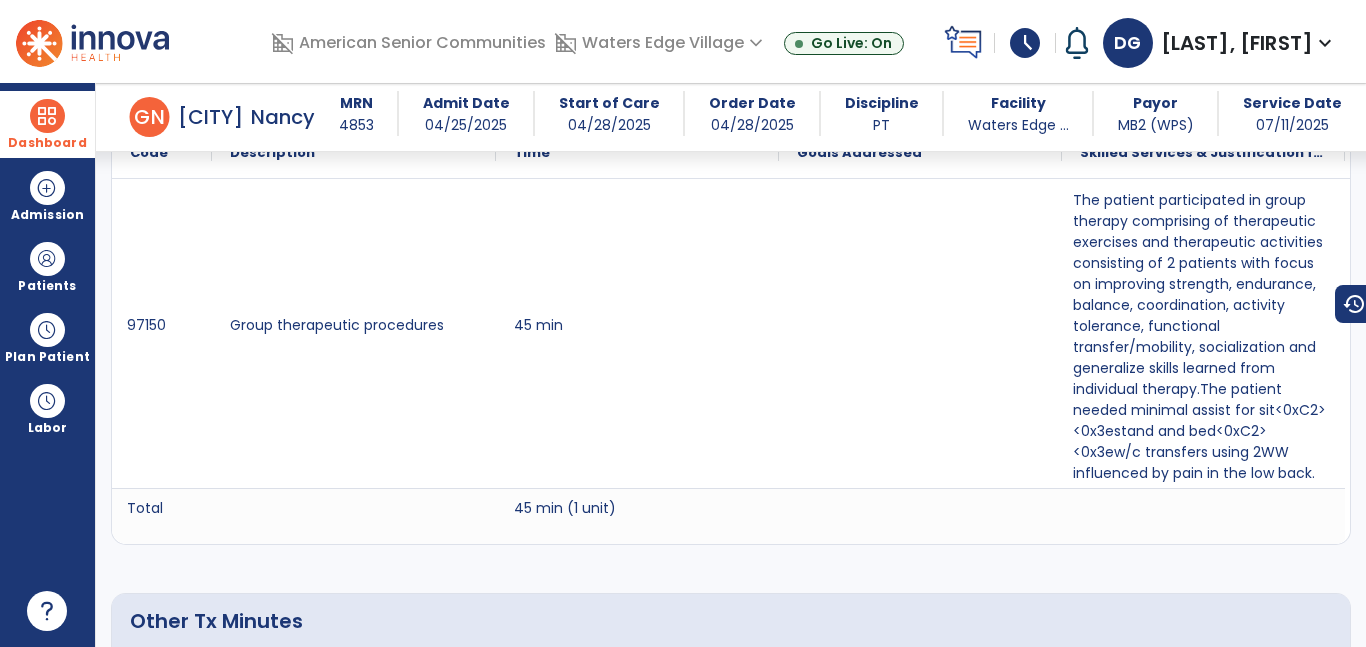 click on "Dashboard" at bounding box center [47, 124] 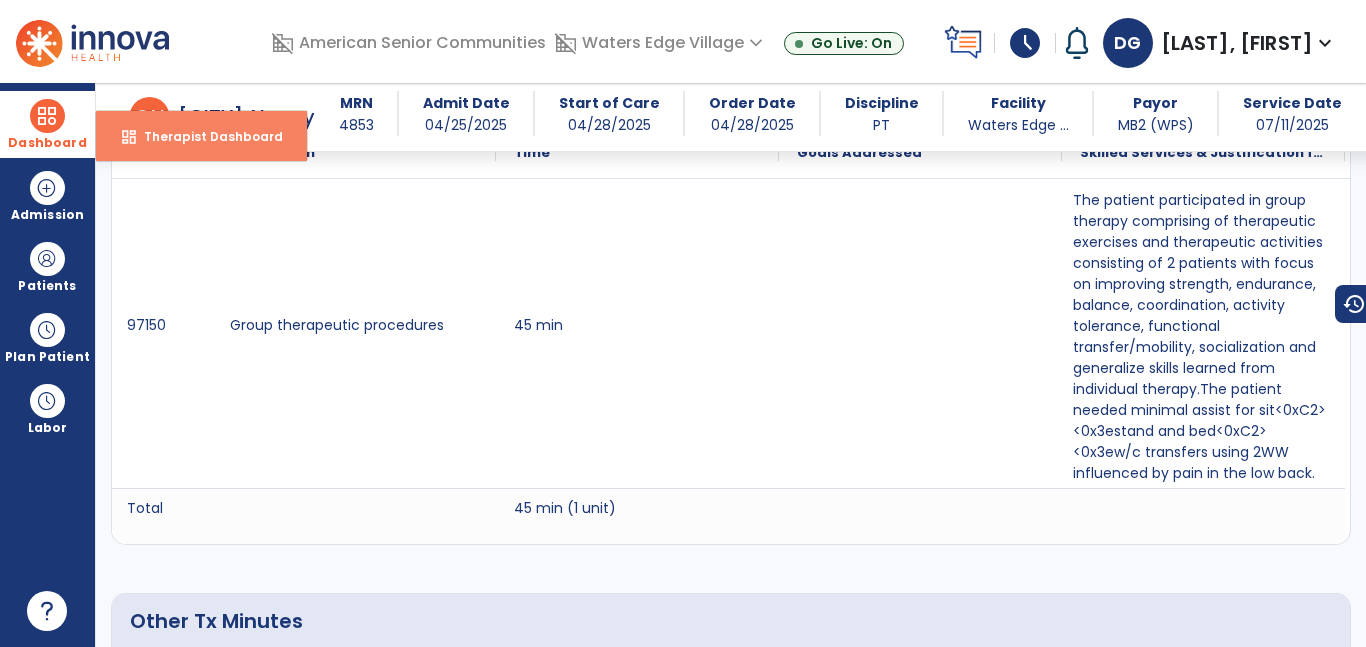 click on "Therapist Dashboard" at bounding box center [205, 136] 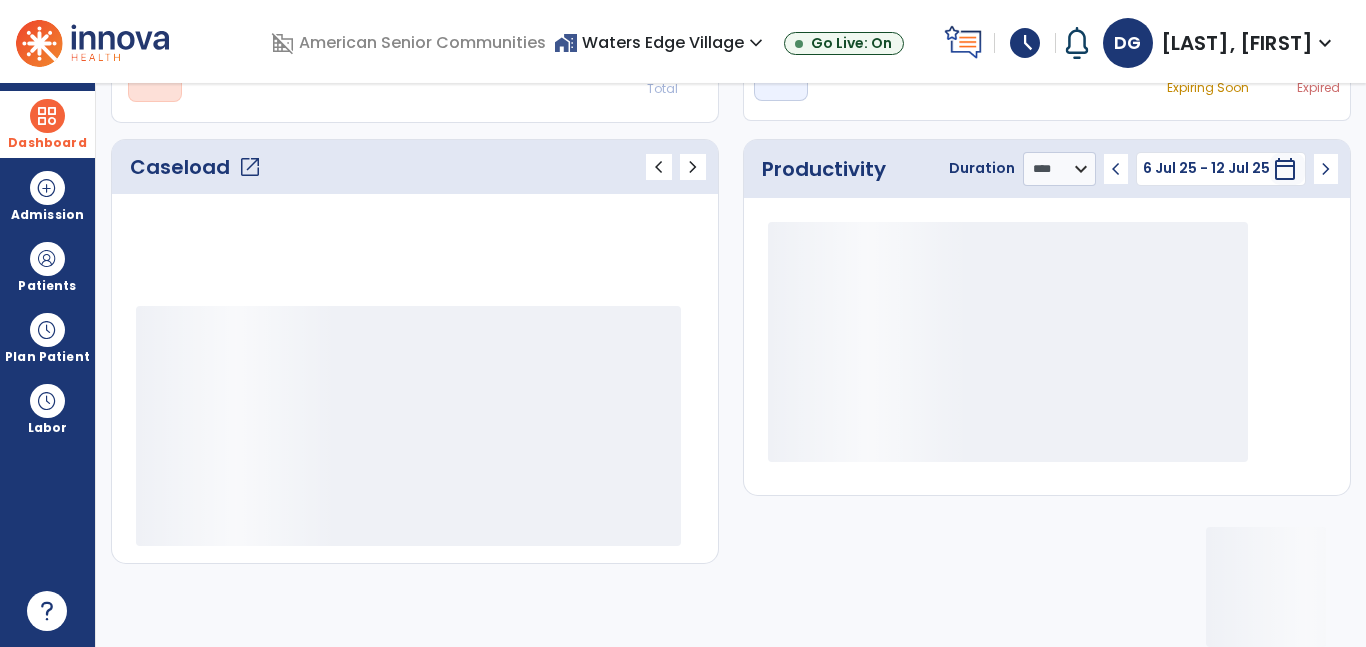 scroll, scrollTop: 230, scrollLeft: 0, axis: vertical 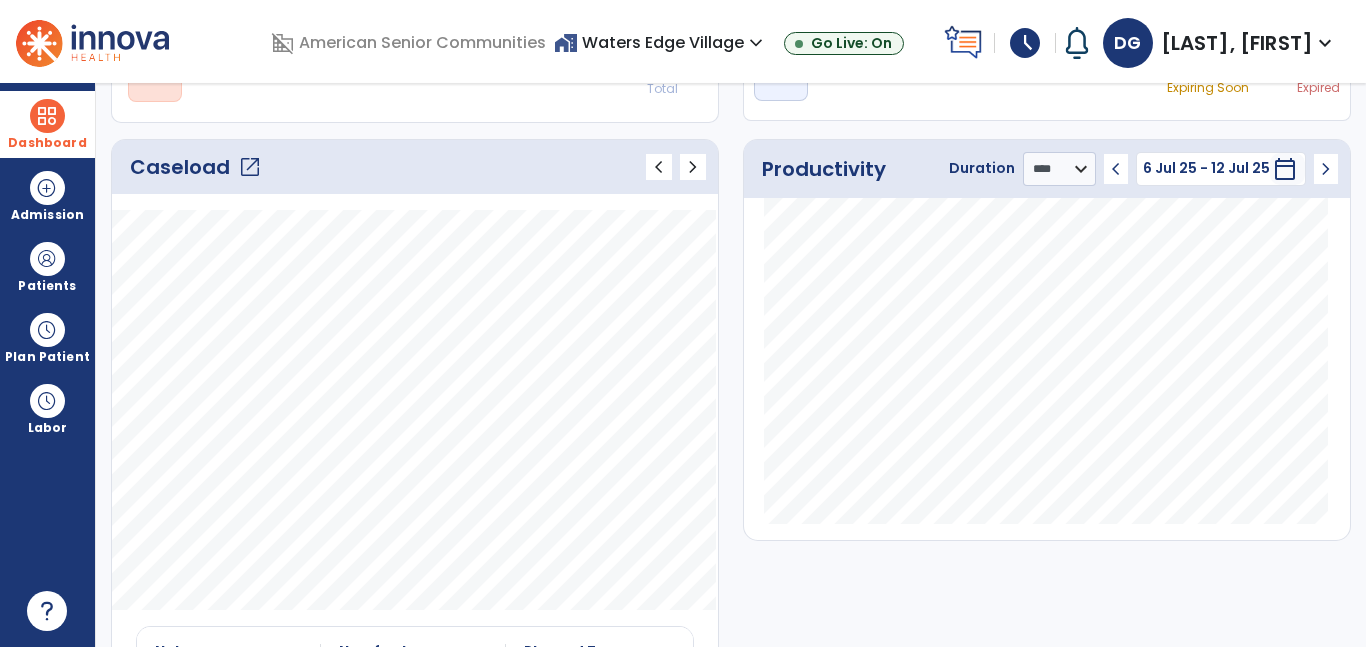 click on "open_in_new" 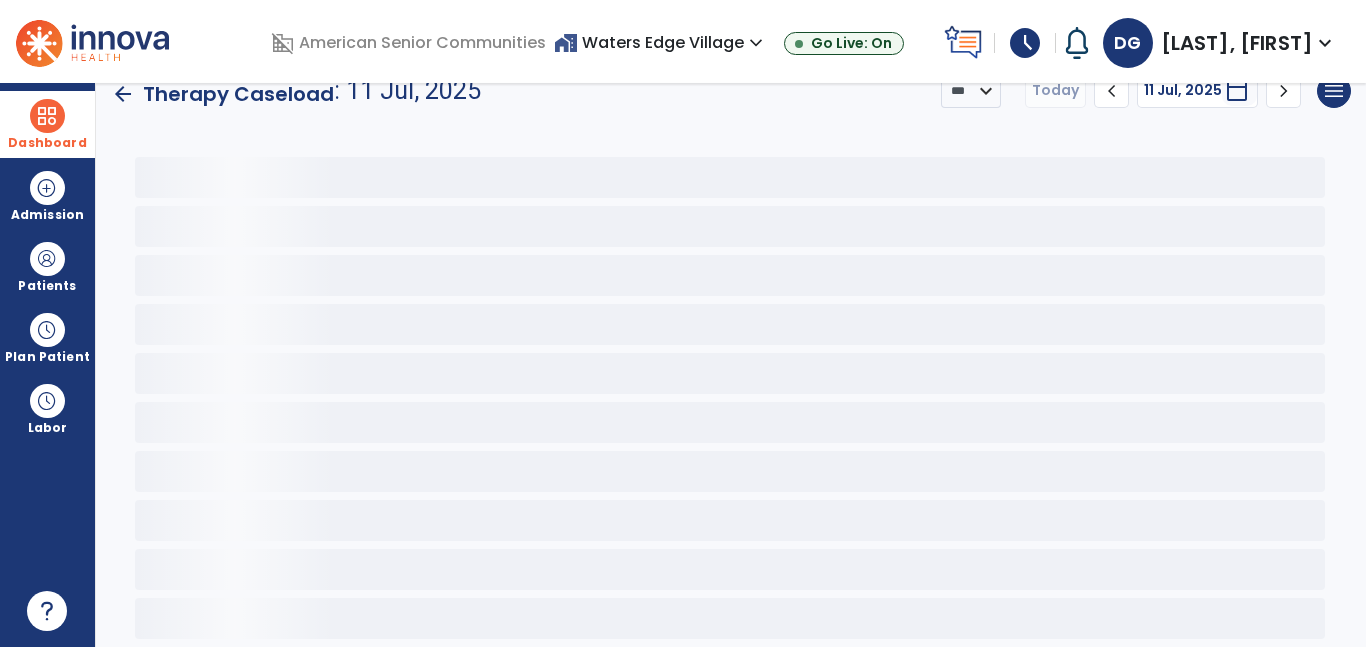 scroll, scrollTop: 30, scrollLeft: 0, axis: vertical 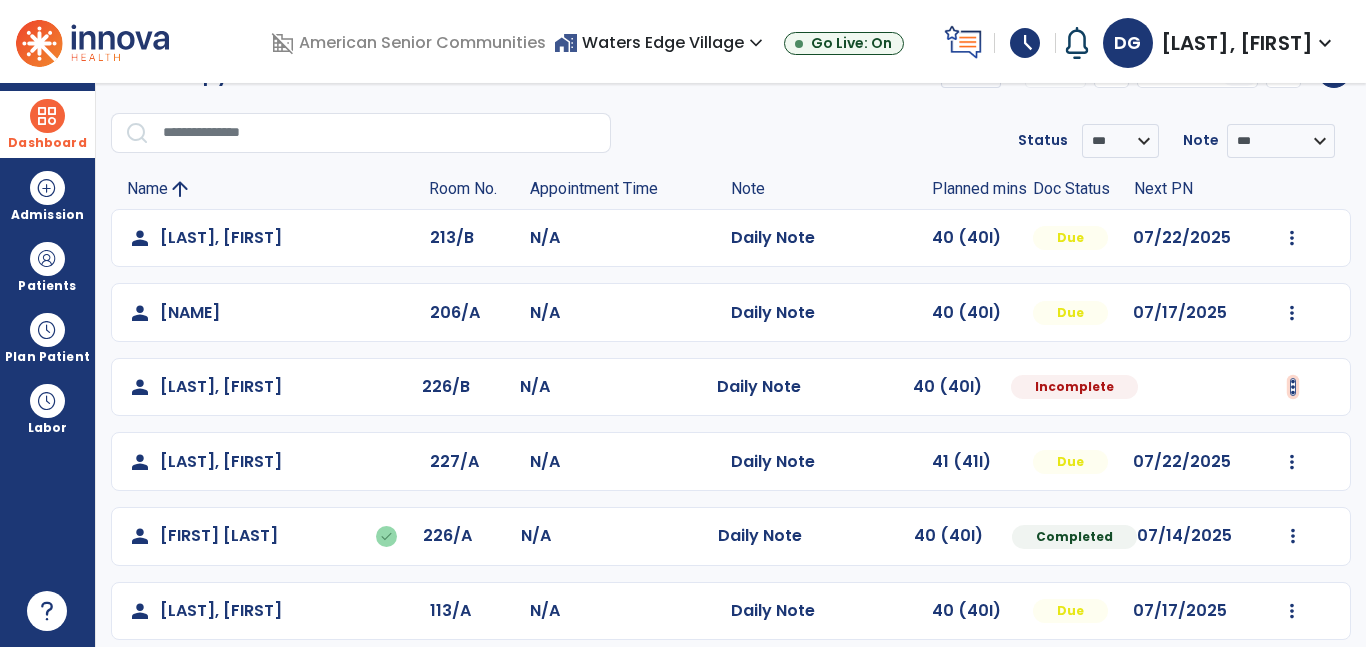 click at bounding box center (1292, 238) 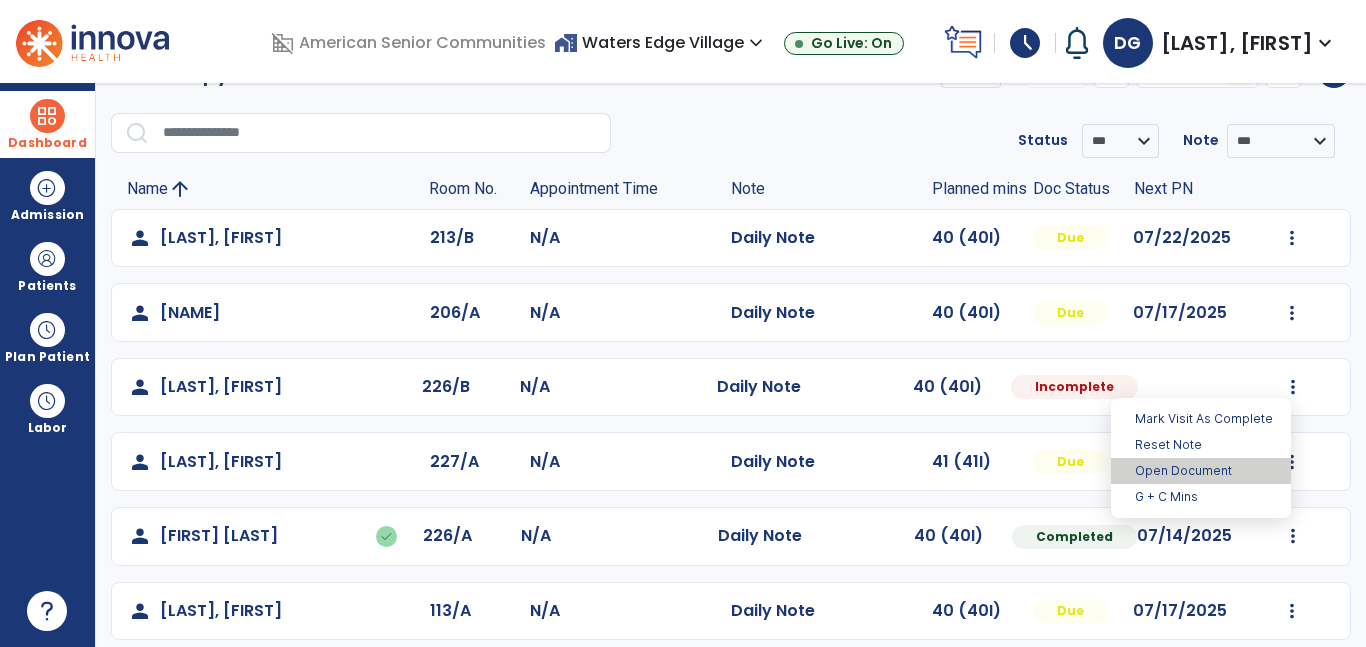 click on "Open Document" at bounding box center (1201, 471) 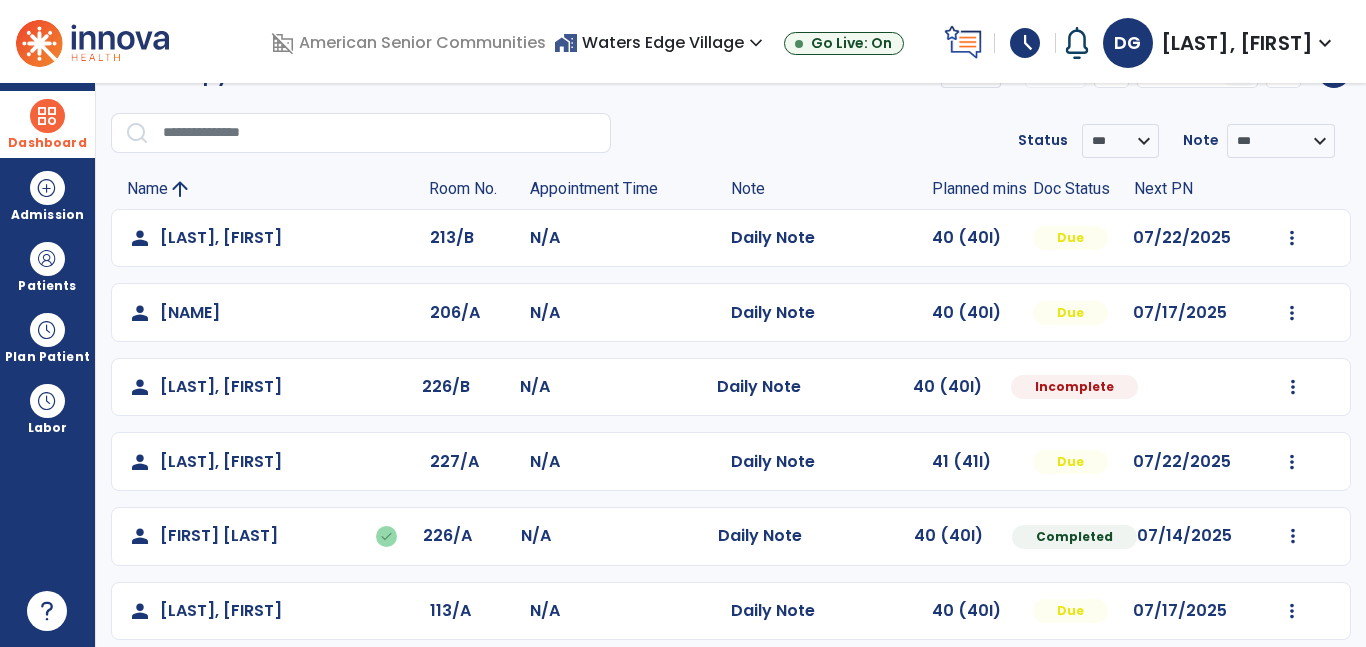 select on "*" 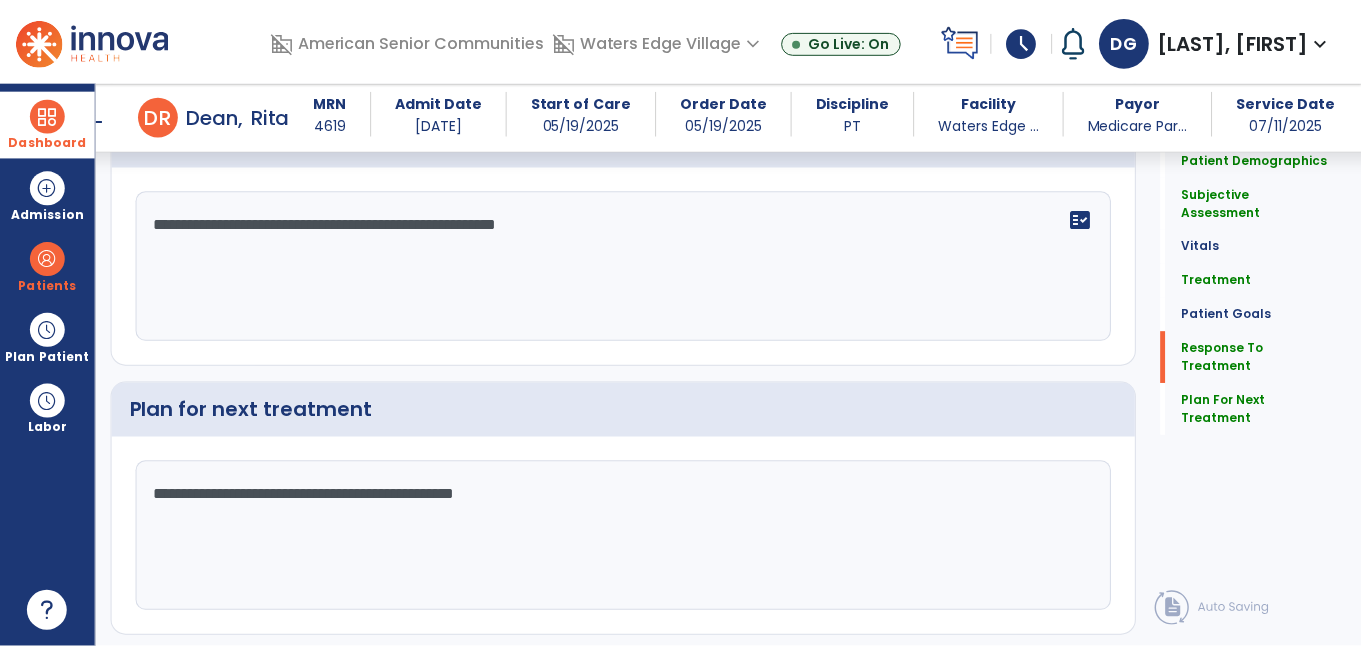 scroll, scrollTop: 3313, scrollLeft: 0, axis: vertical 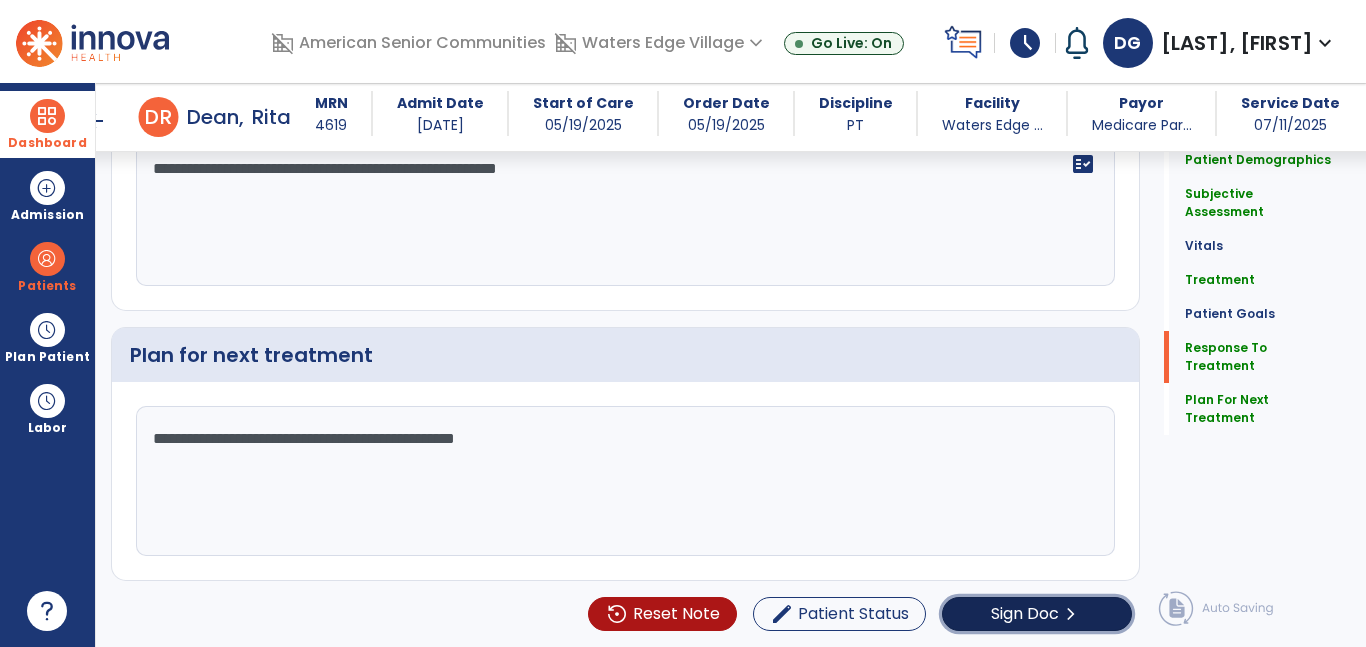 click on "chevron_right" 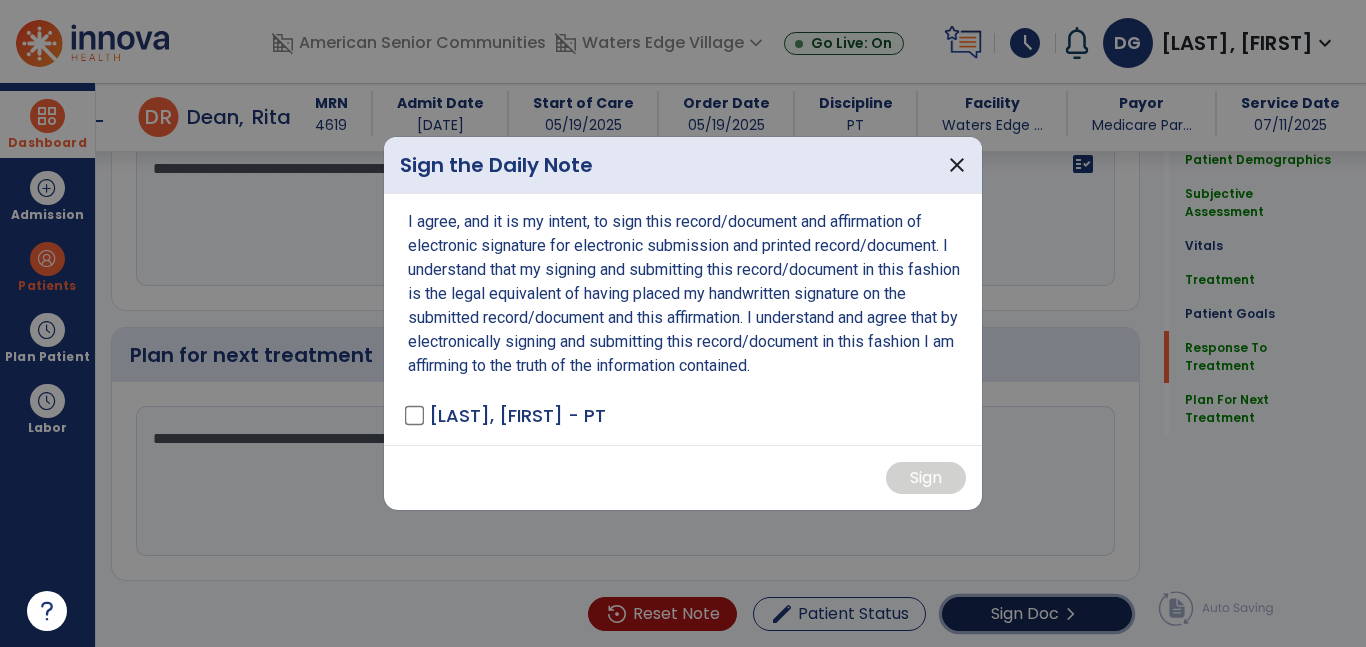 scroll, scrollTop: 3313, scrollLeft: 0, axis: vertical 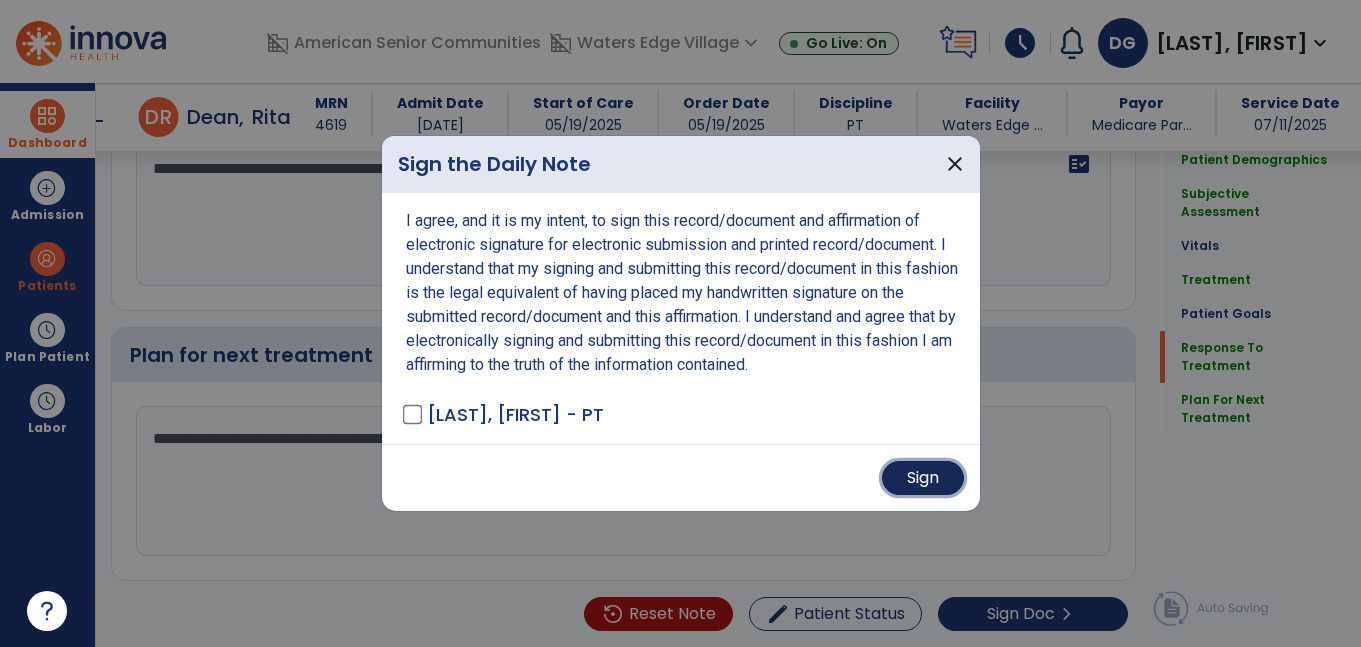 click on "Sign" at bounding box center (923, 478) 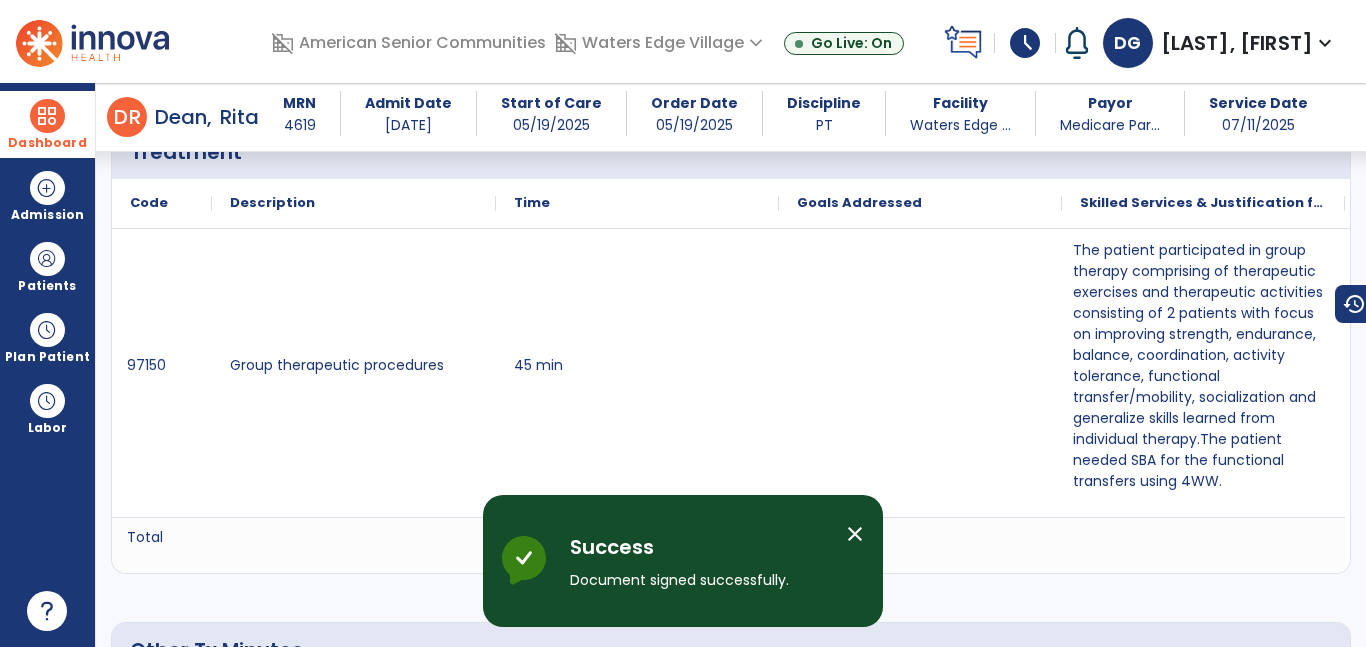 scroll, scrollTop: 1403, scrollLeft: 0, axis: vertical 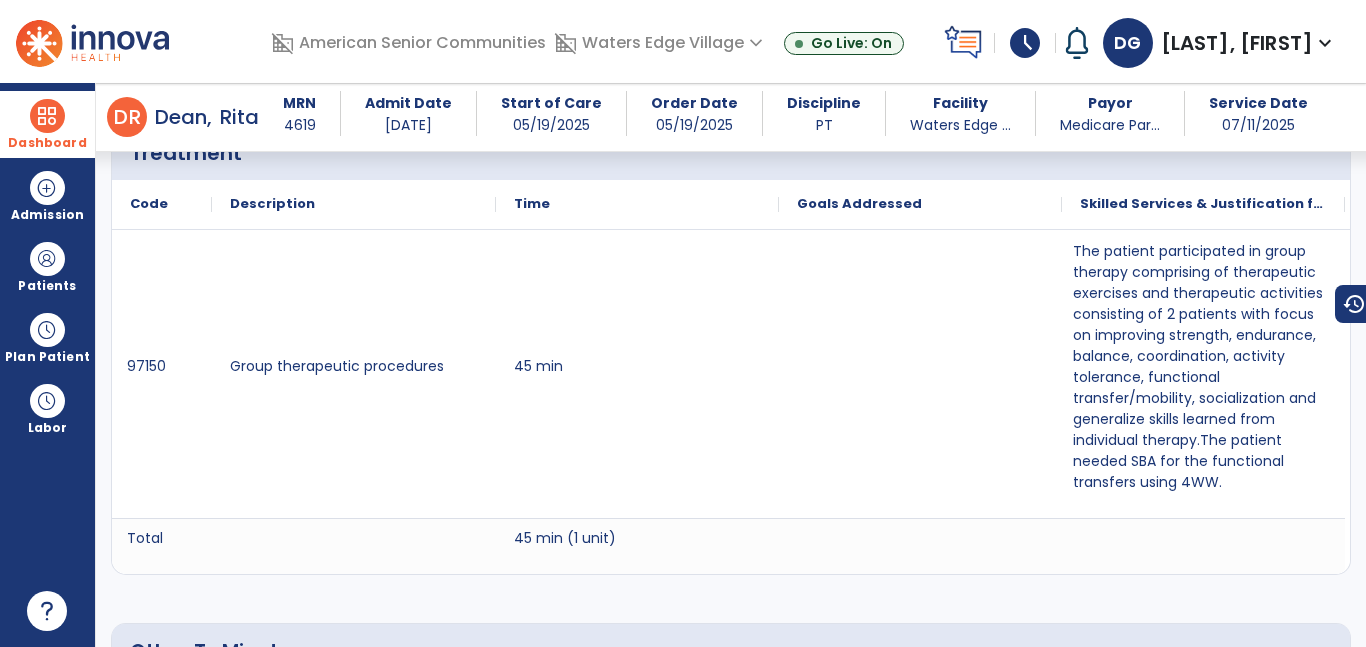click at bounding box center [47, 116] 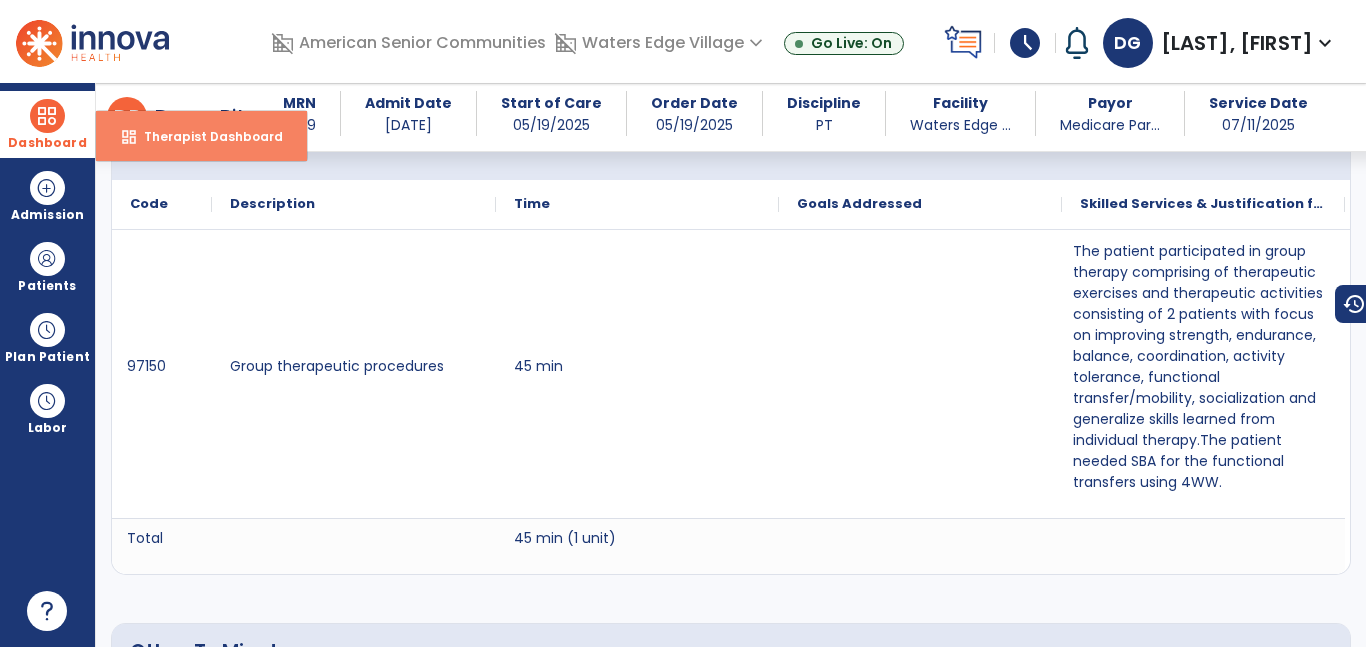 click on "dashboard  Therapist Dashboard" at bounding box center (201, 136) 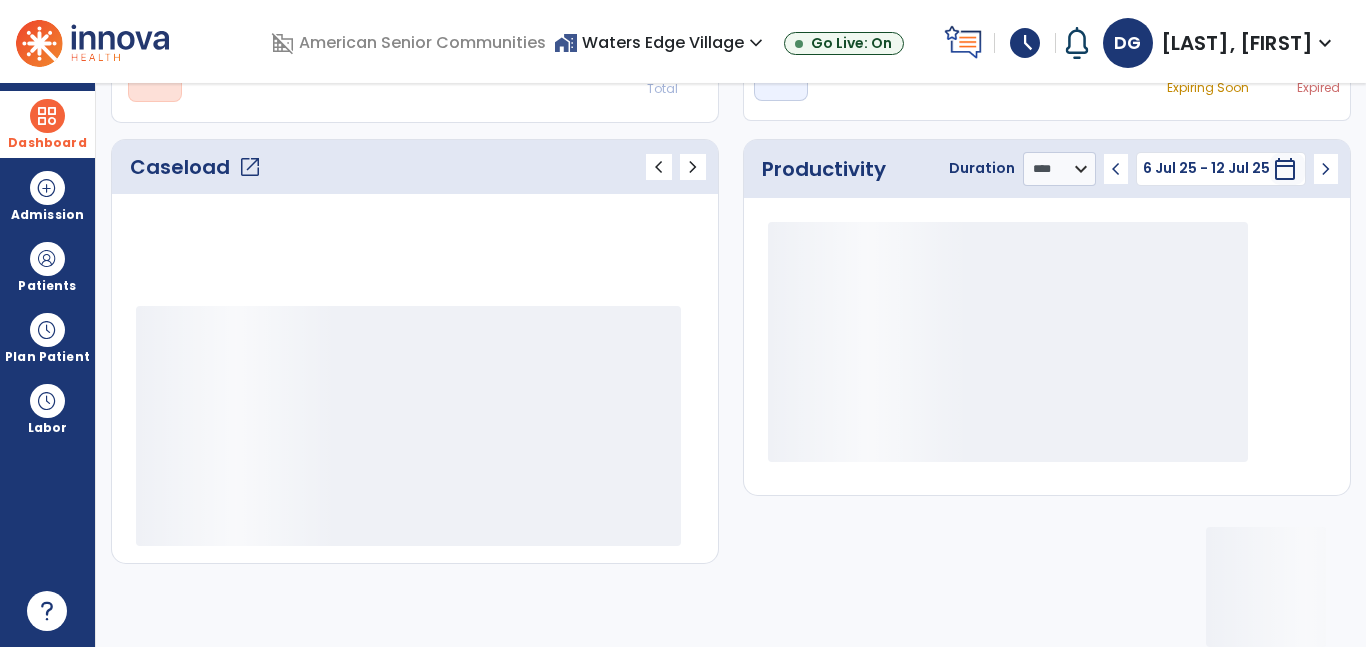 scroll, scrollTop: 230, scrollLeft: 0, axis: vertical 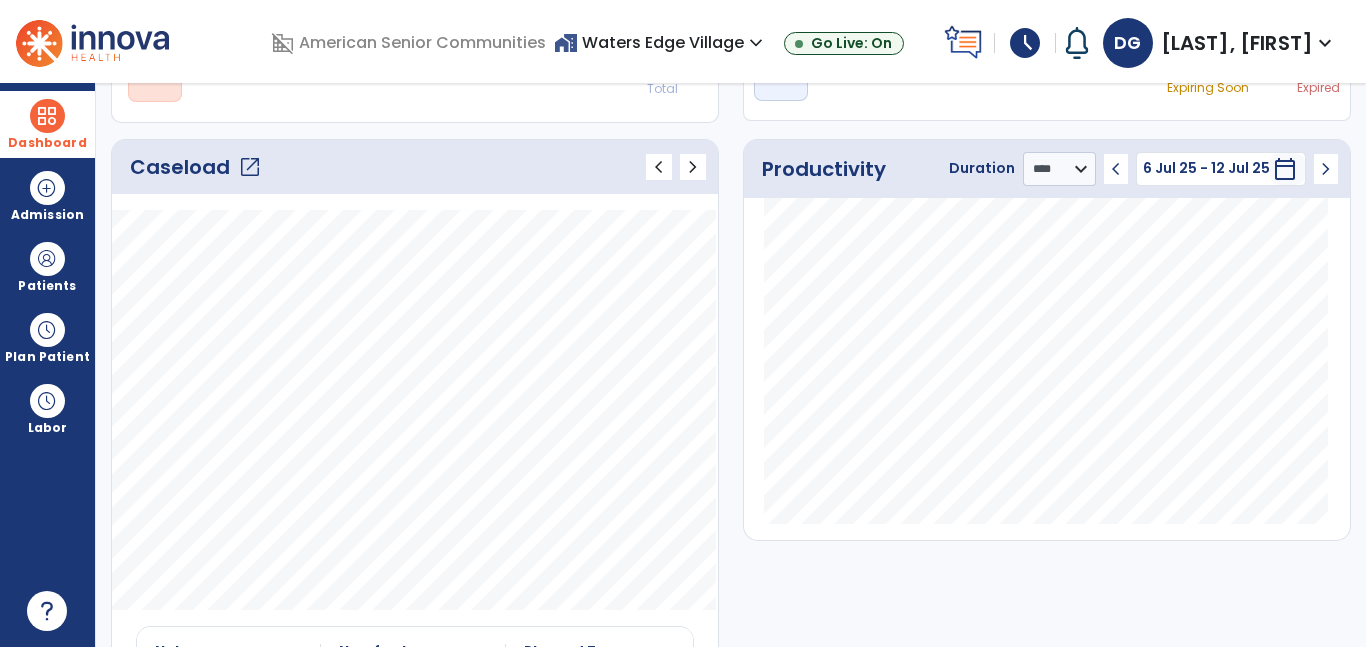 click on "open_in_new" 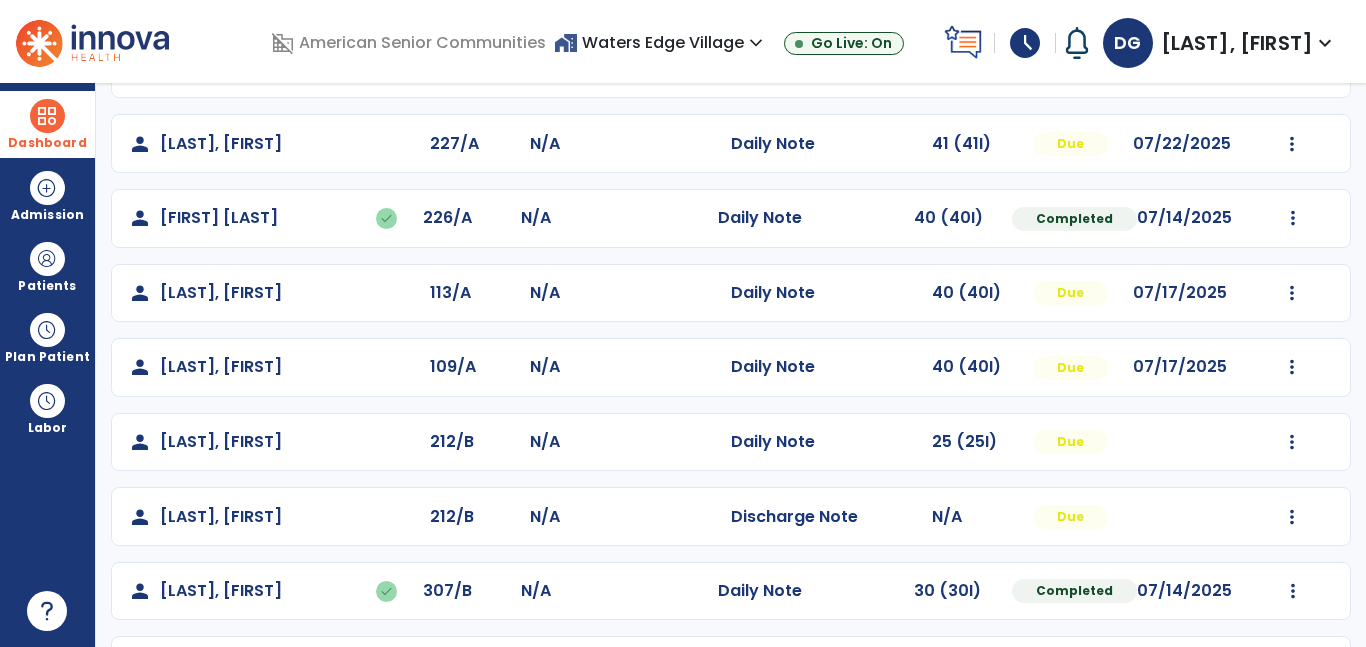 scroll, scrollTop: 426, scrollLeft: 0, axis: vertical 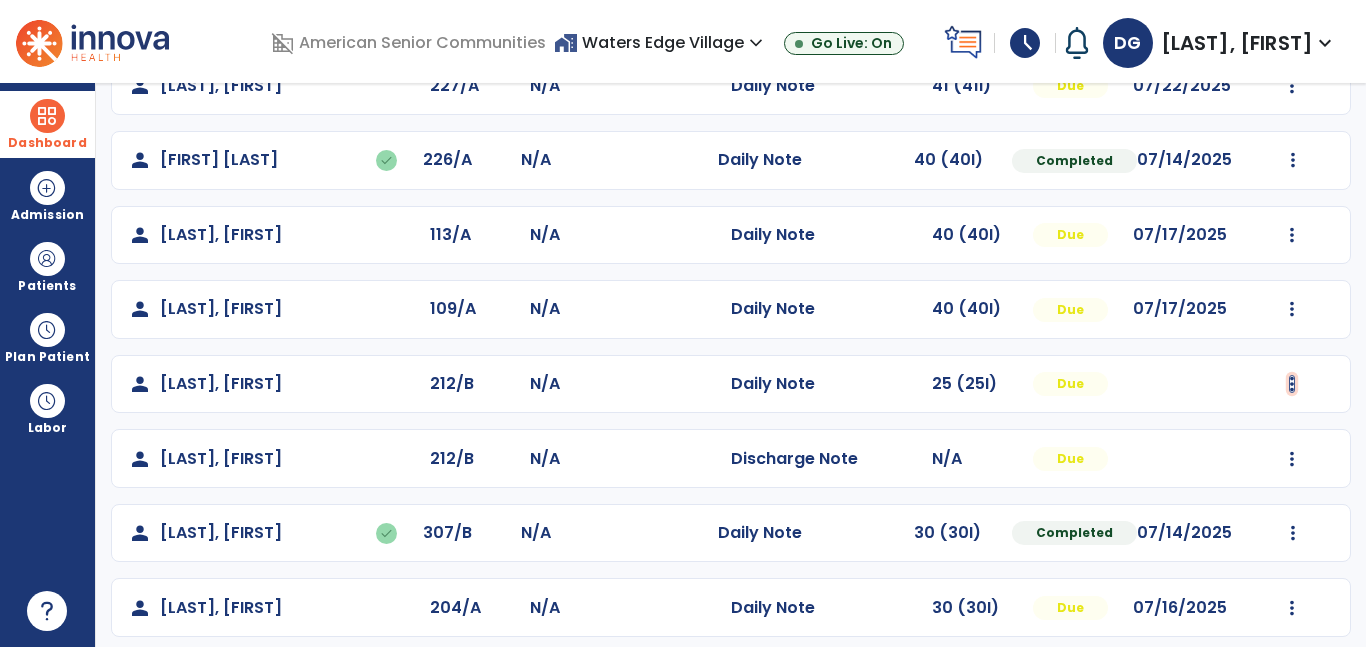 click at bounding box center (1292, -138) 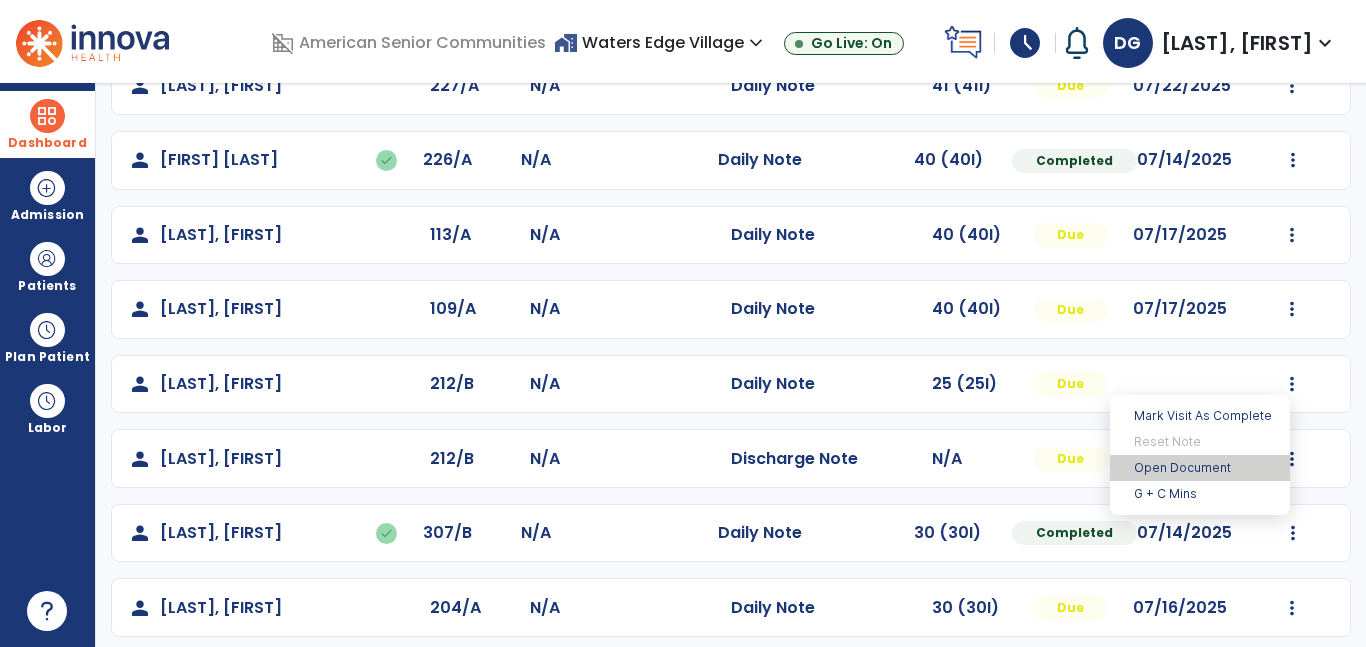 click on "Open Document" at bounding box center [1200, 468] 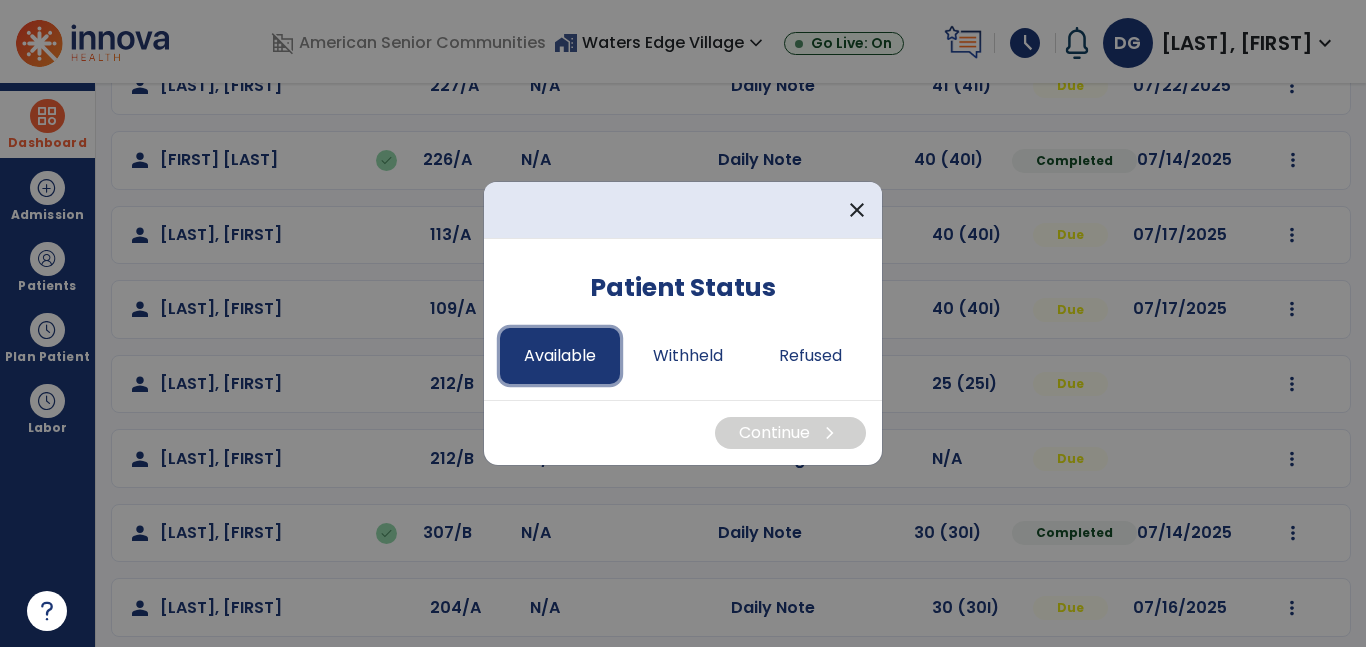 click on "Available" at bounding box center [560, 356] 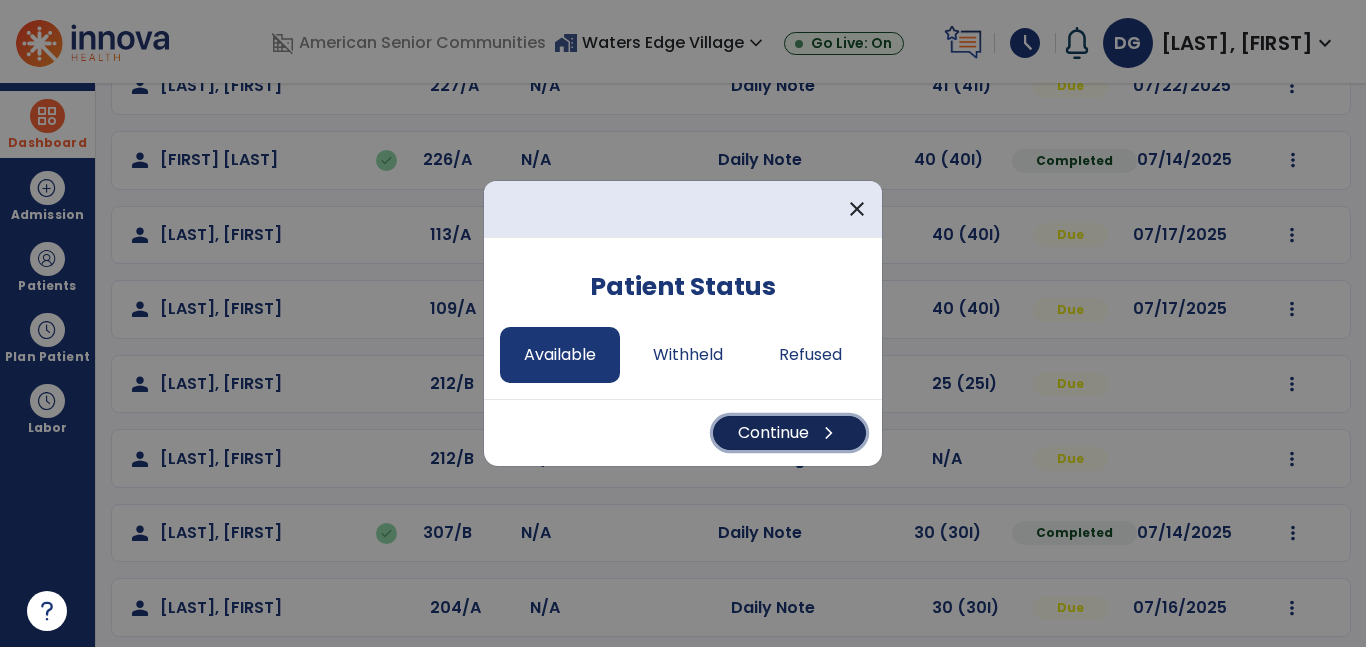 click on "chevron_right" at bounding box center [829, 433] 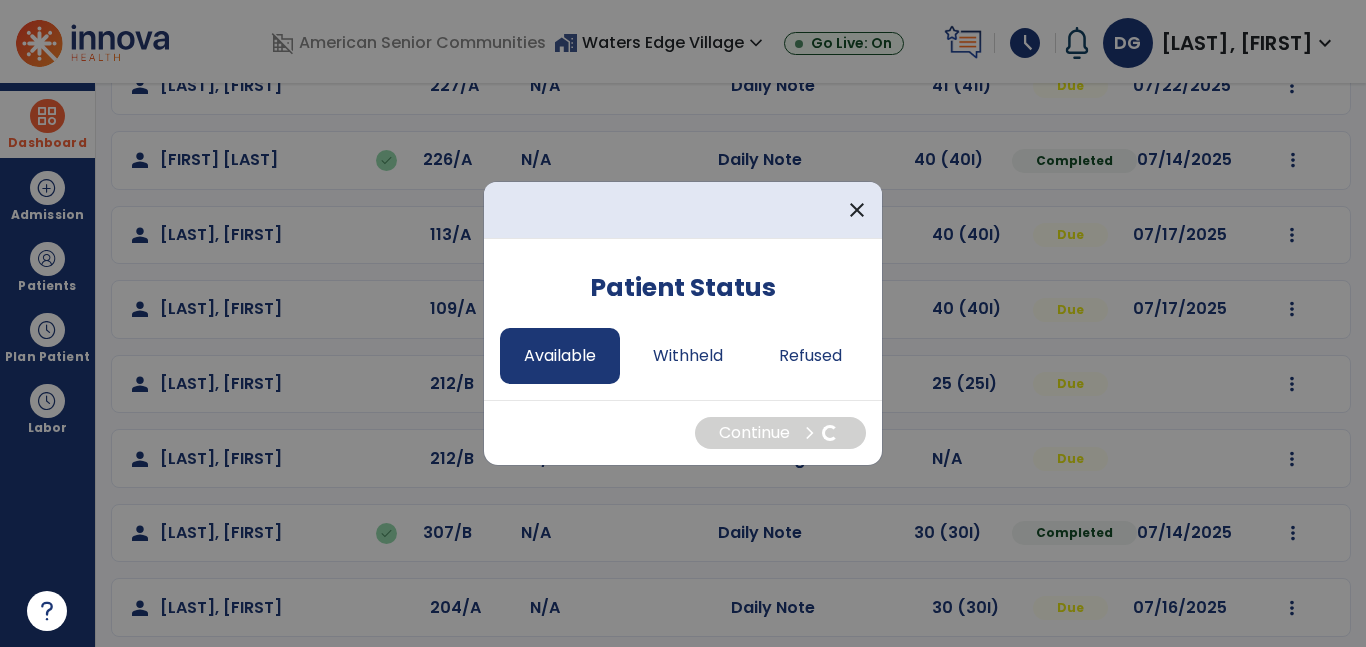 select on "*" 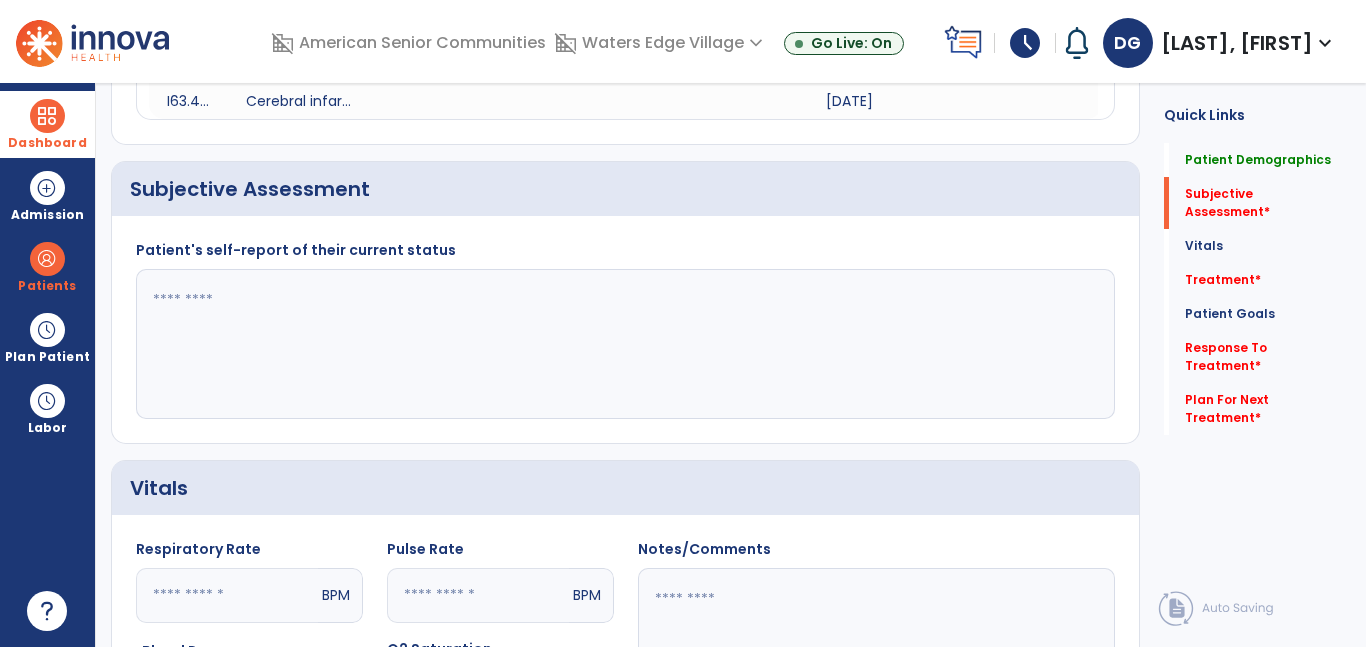 click 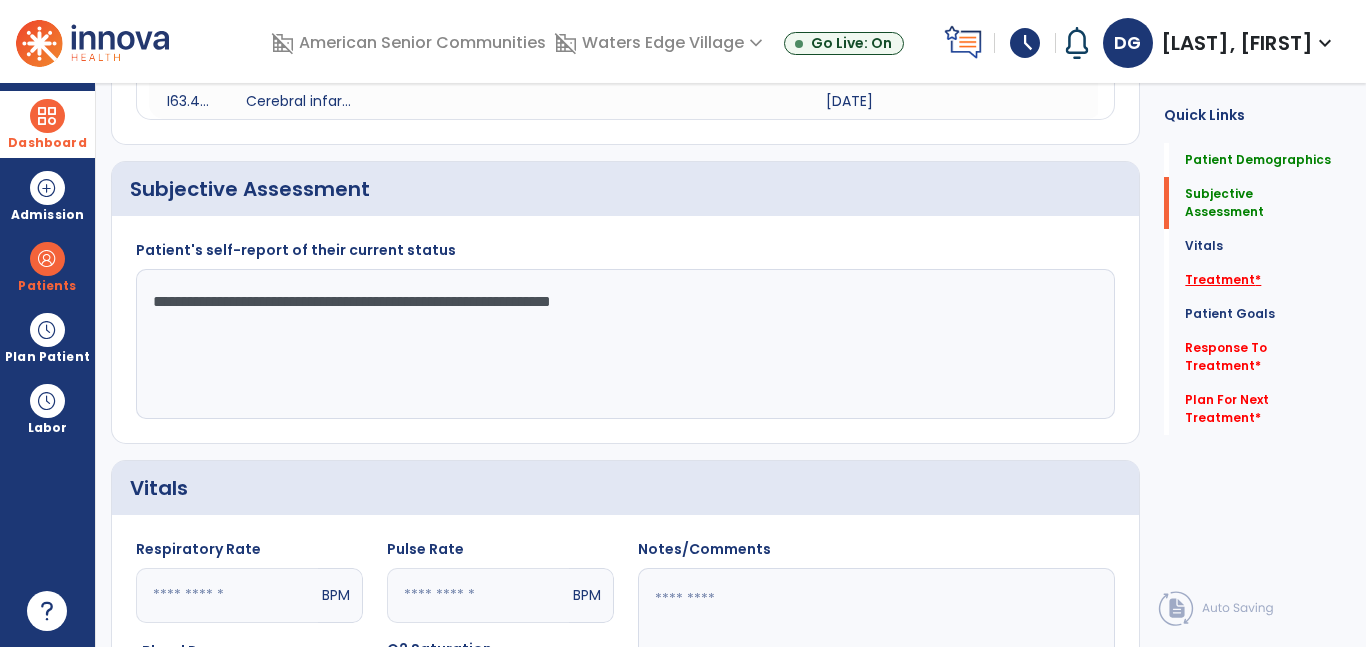 type on "**********" 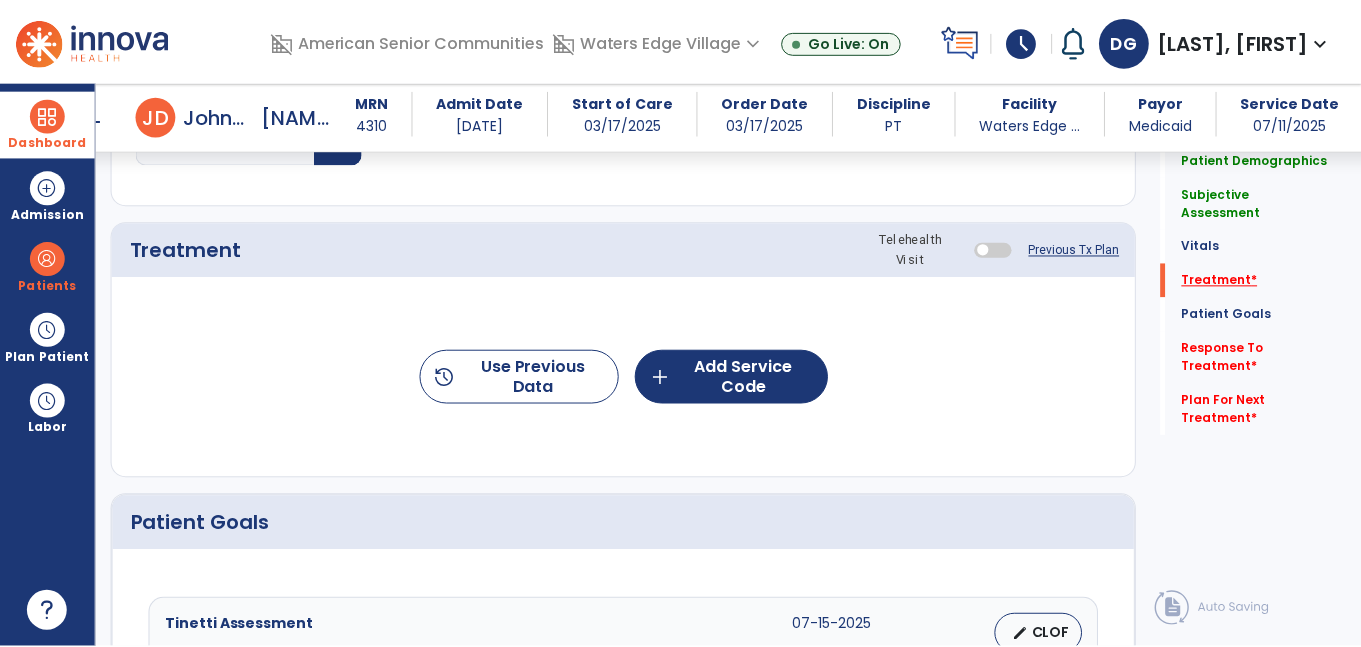 scroll, scrollTop: 1071, scrollLeft: 0, axis: vertical 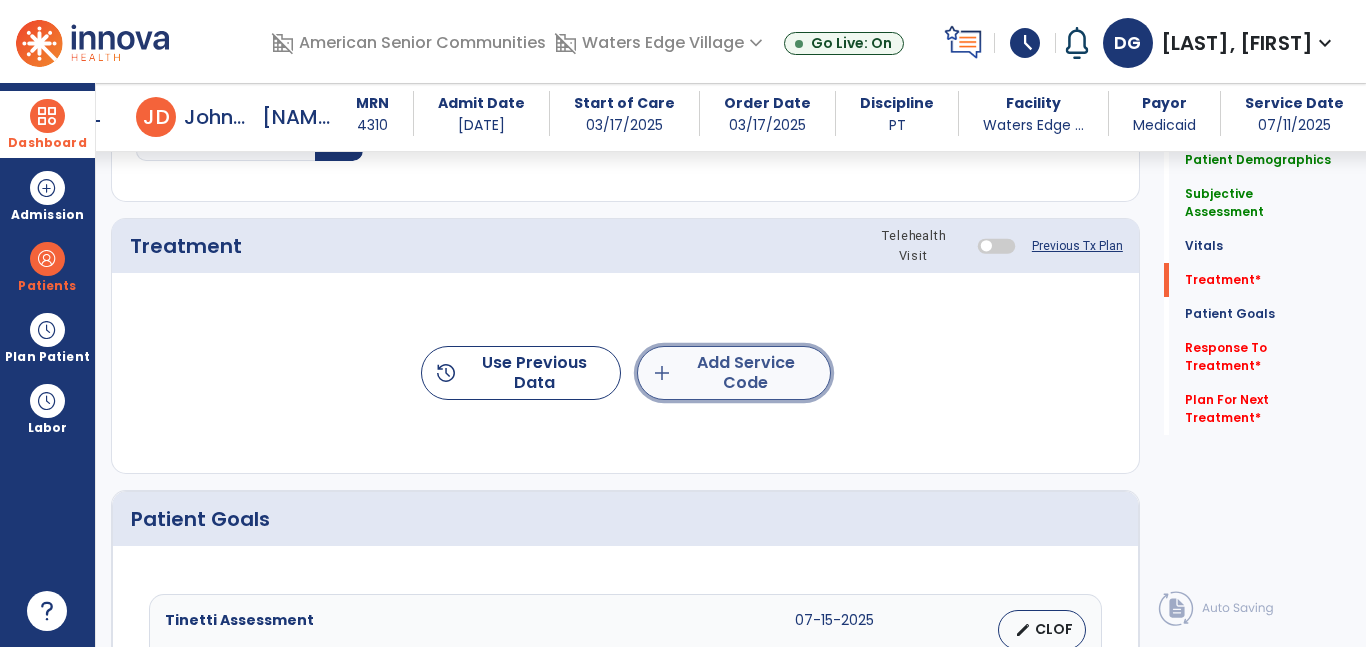 click on "add  Add Service Code" 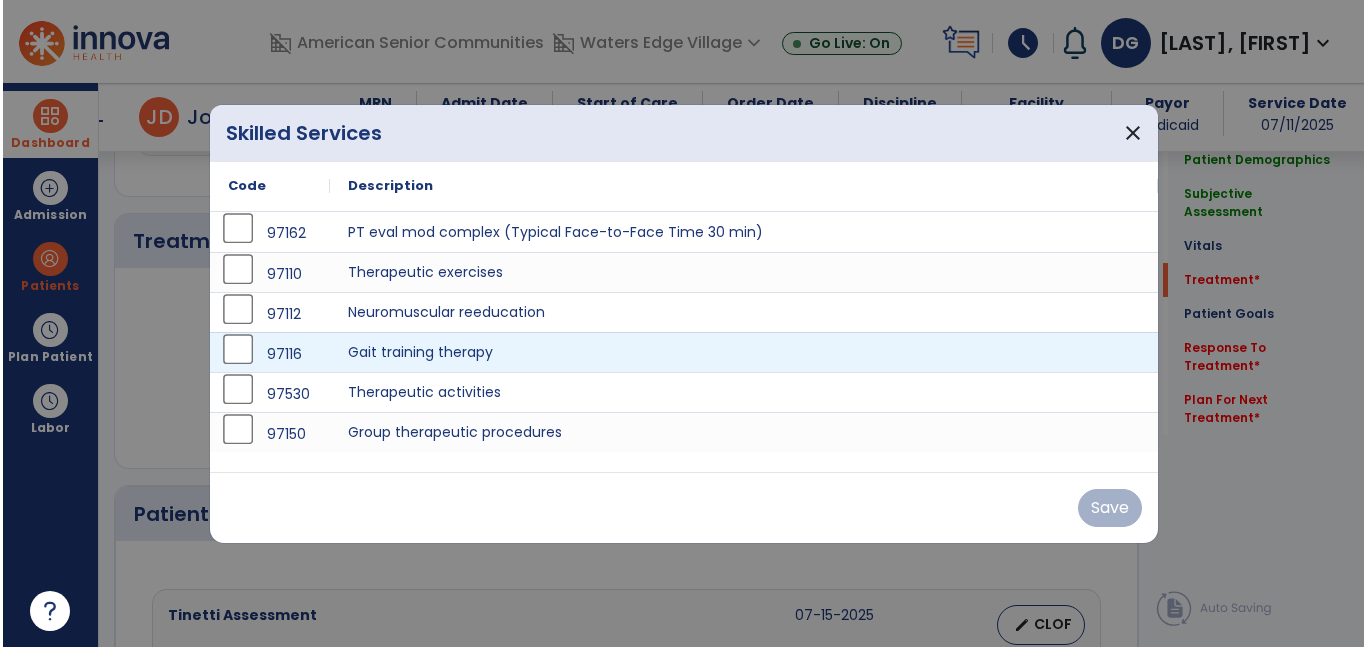 scroll, scrollTop: 1071, scrollLeft: 0, axis: vertical 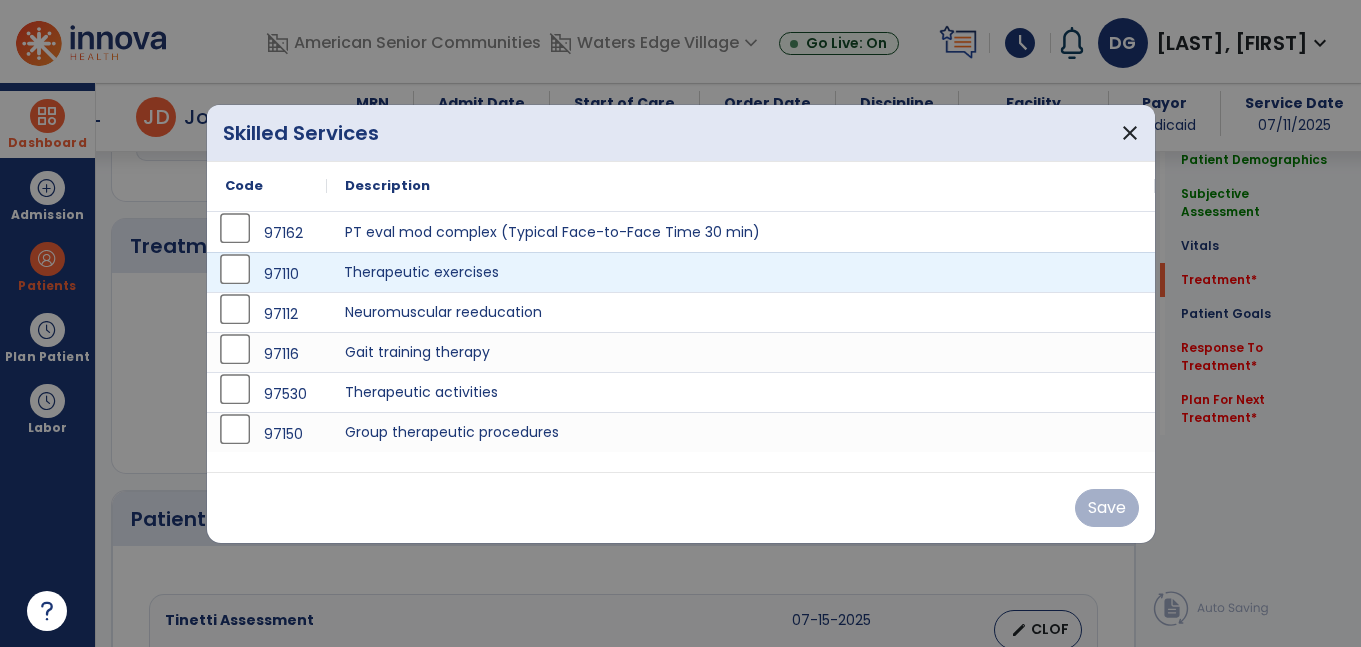 click on "Therapeutic exercises" at bounding box center [741, 272] 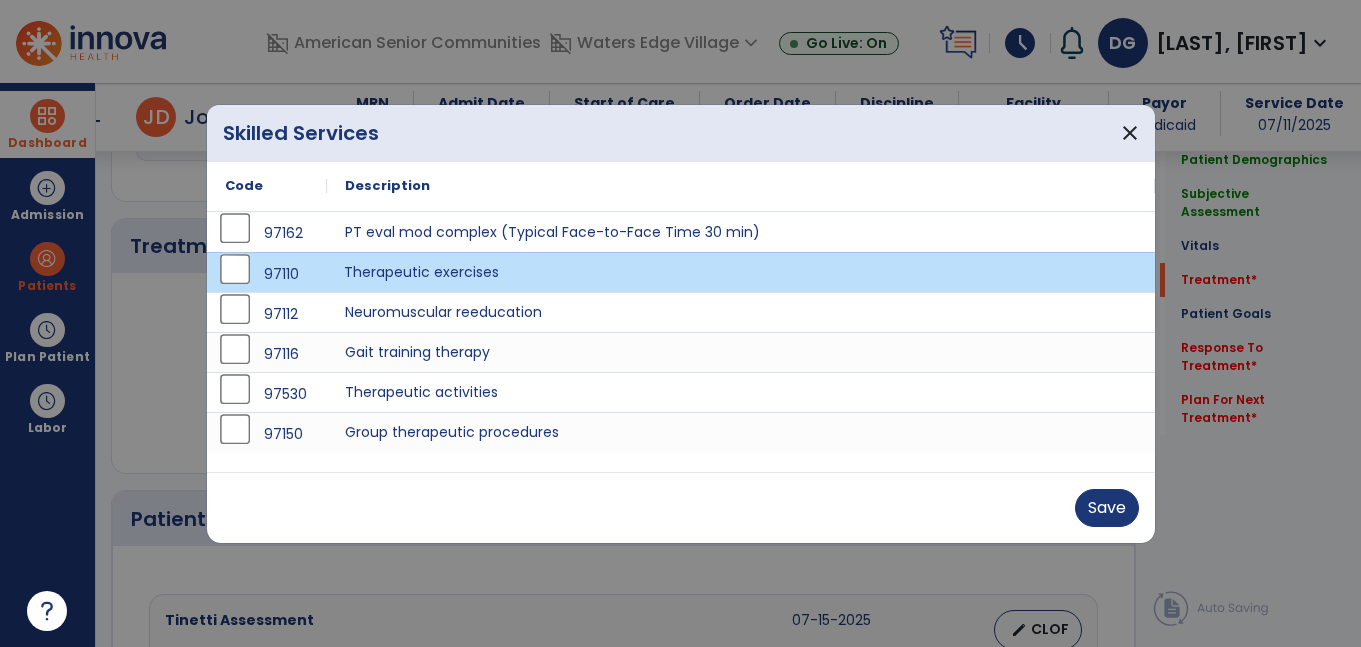 click on "Therapeutic exercises" at bounding box center (741, 272) 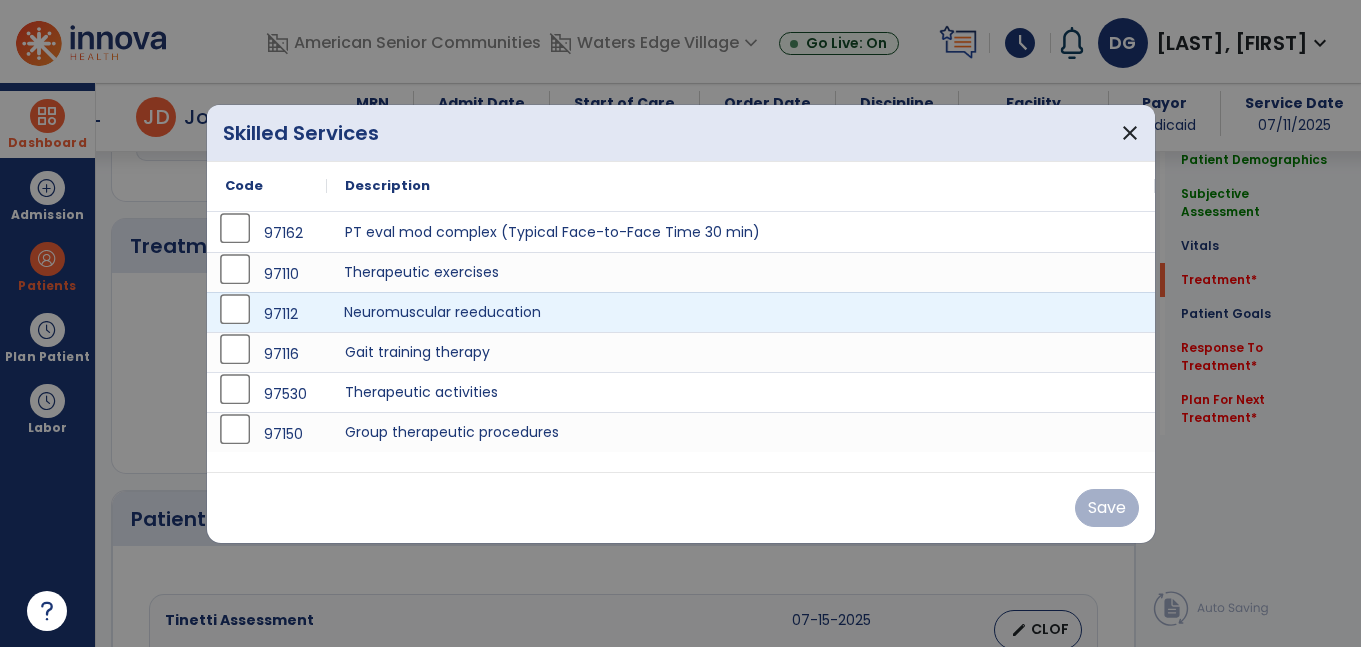 click on "Neuromuscular reeducation" at bounding box center (741, 312) 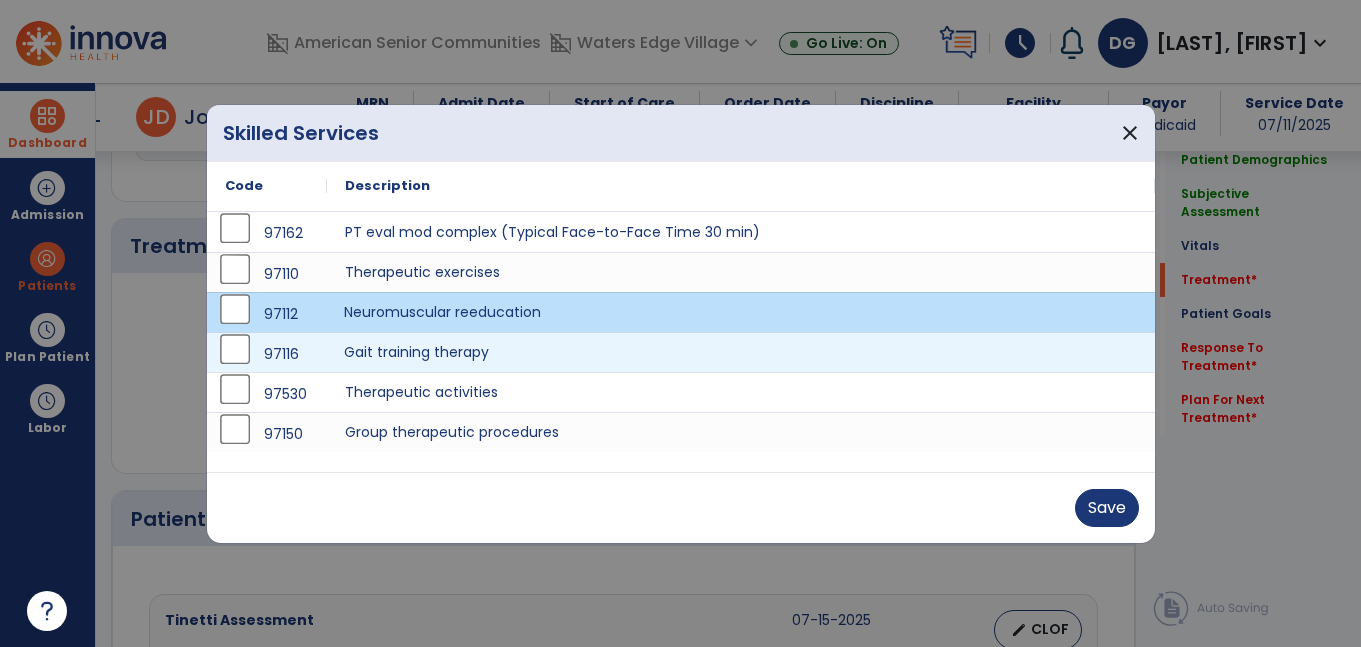 click on "Gait training therapy" at bounding box center [741, 352] 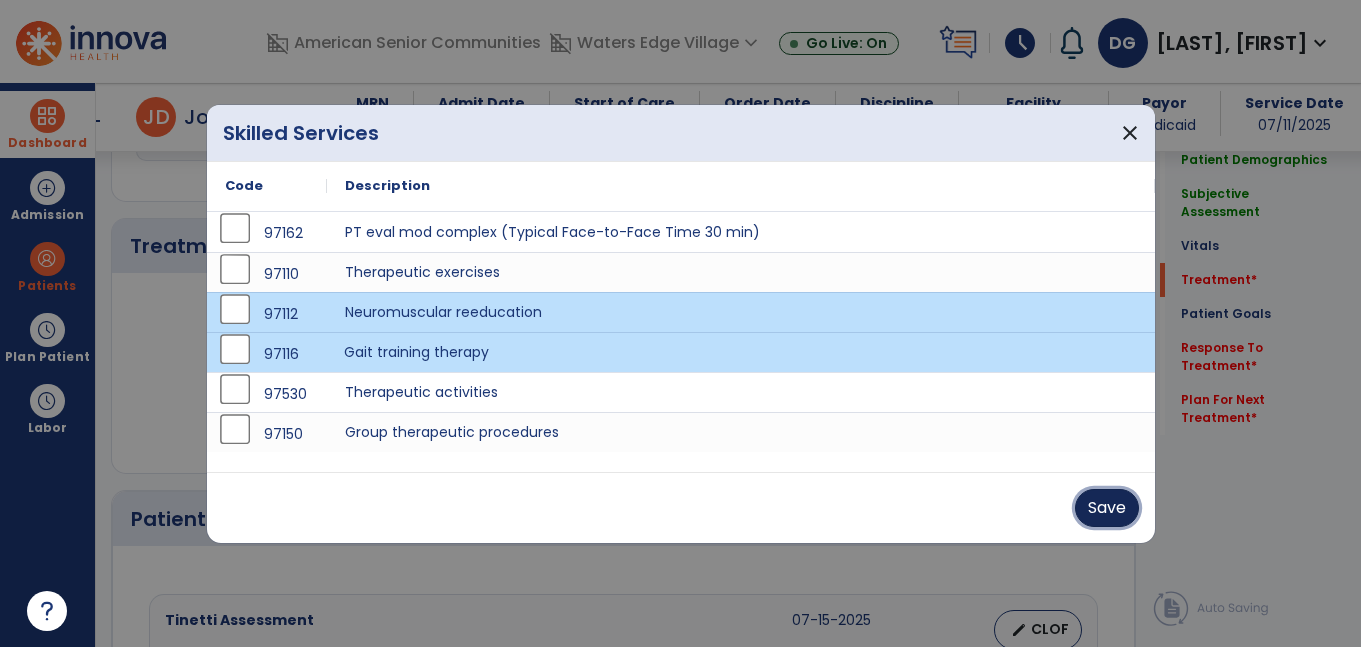 click on "Save" at bounding box center (1107, 508) 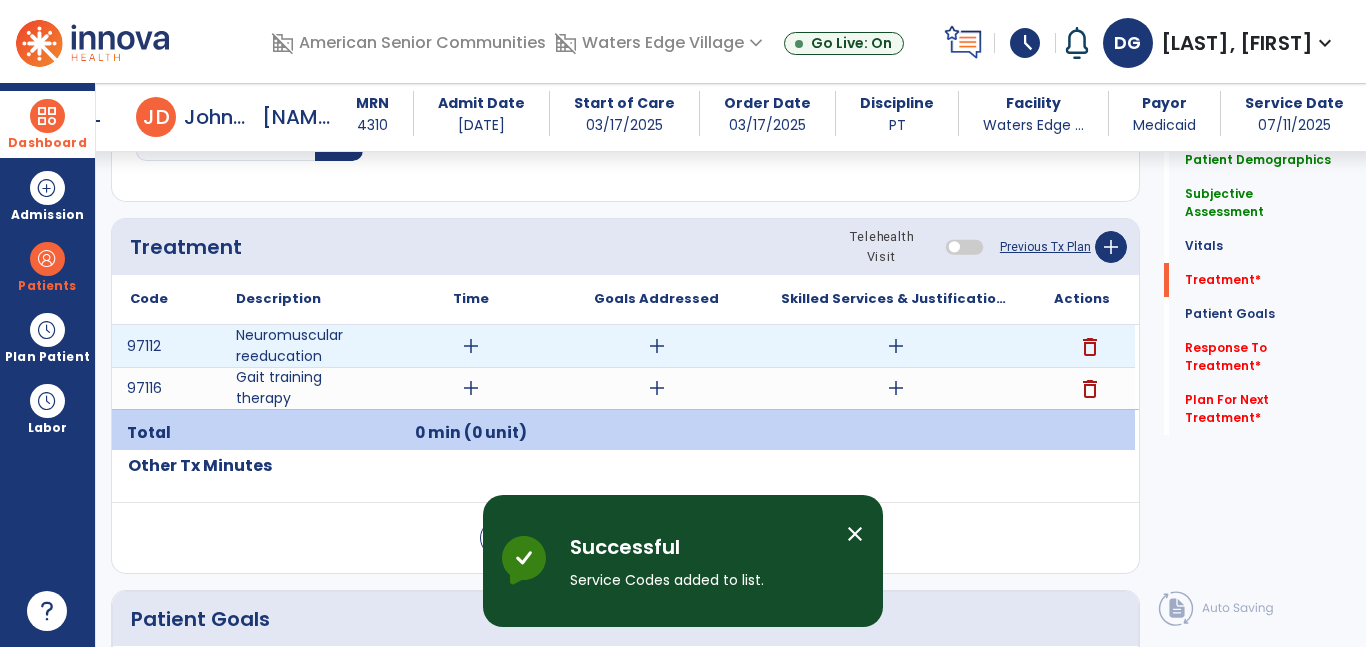 click on "add" at bounding box center [471, 346] 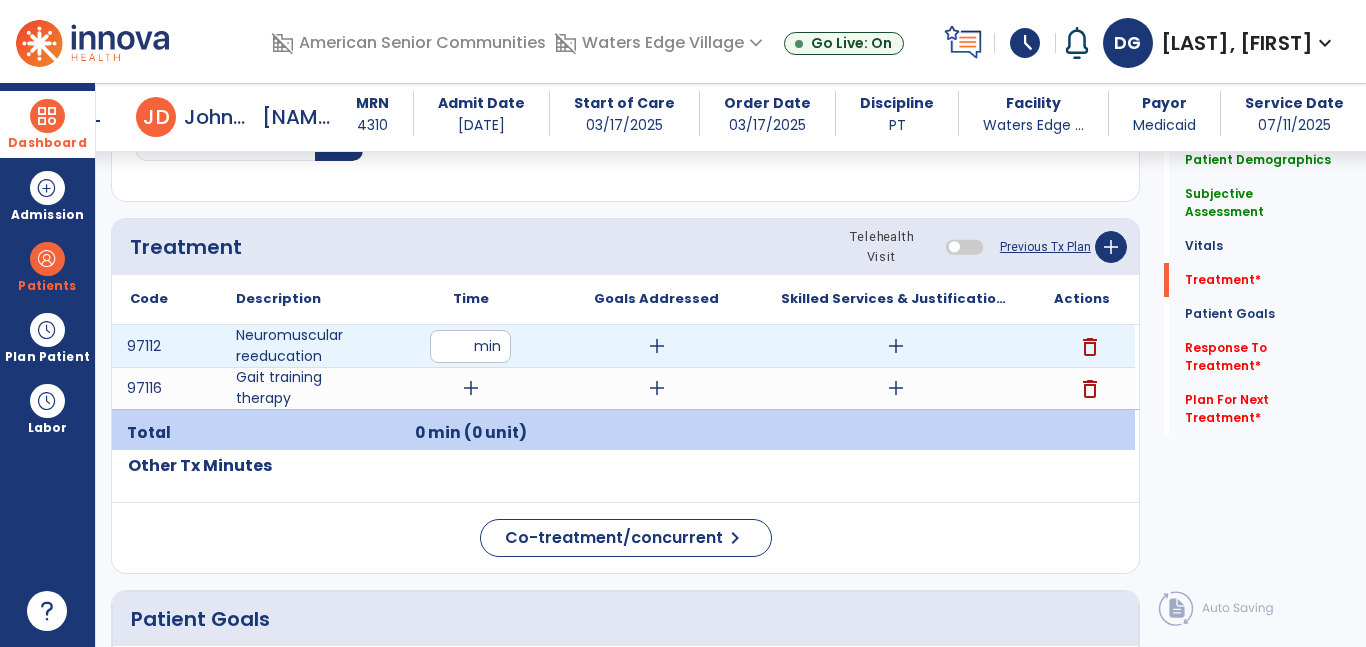 type on "**" 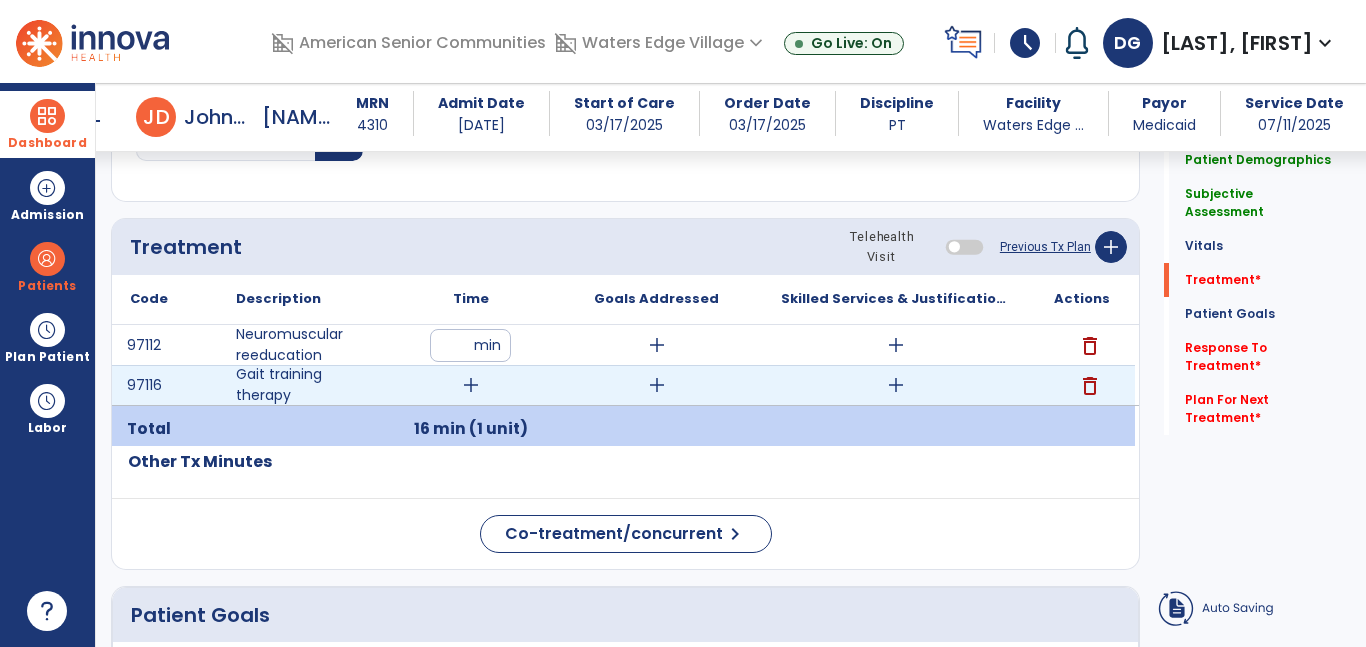 click on "add" at bounding box center (471, 385) 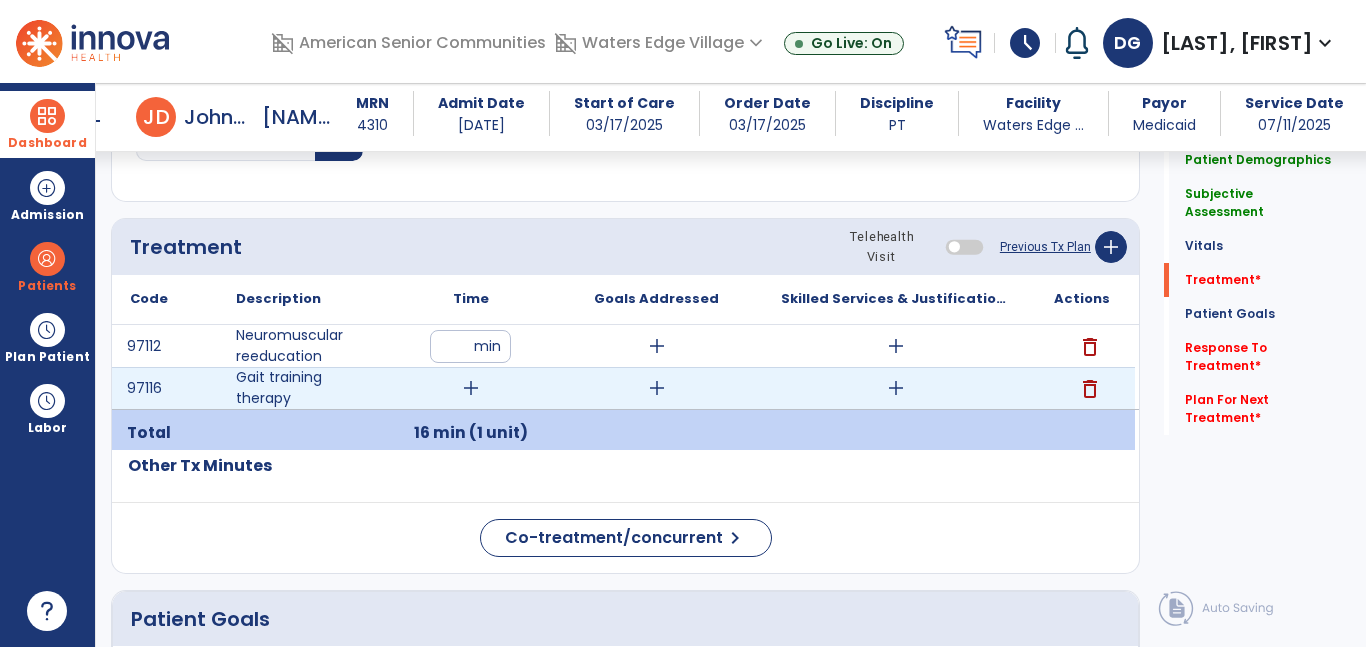click on "add" at bounding box center (471, 388) 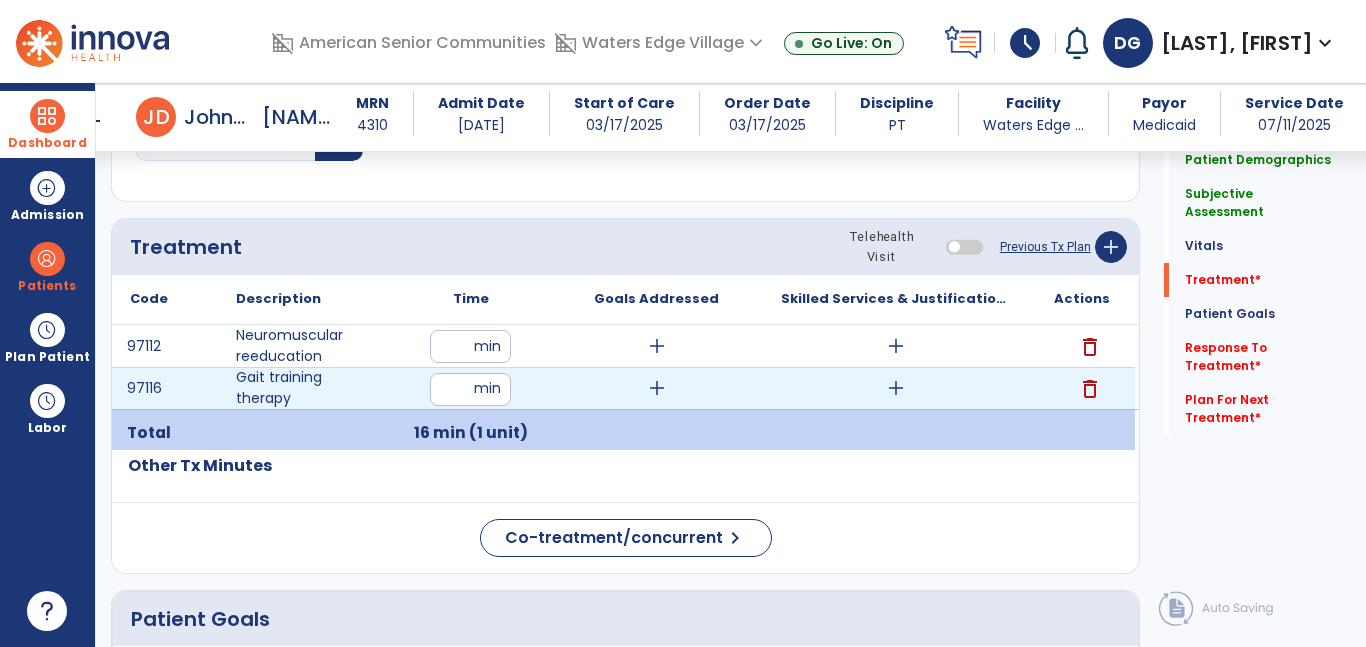 type on "**" 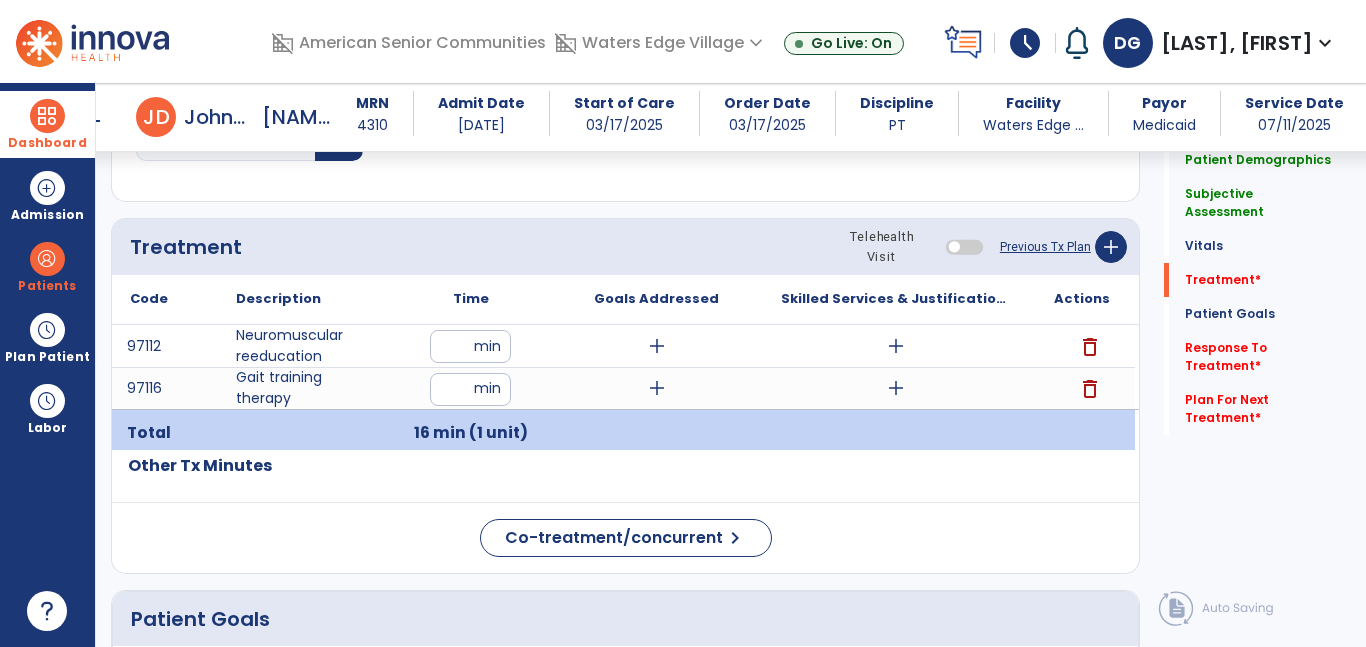 click 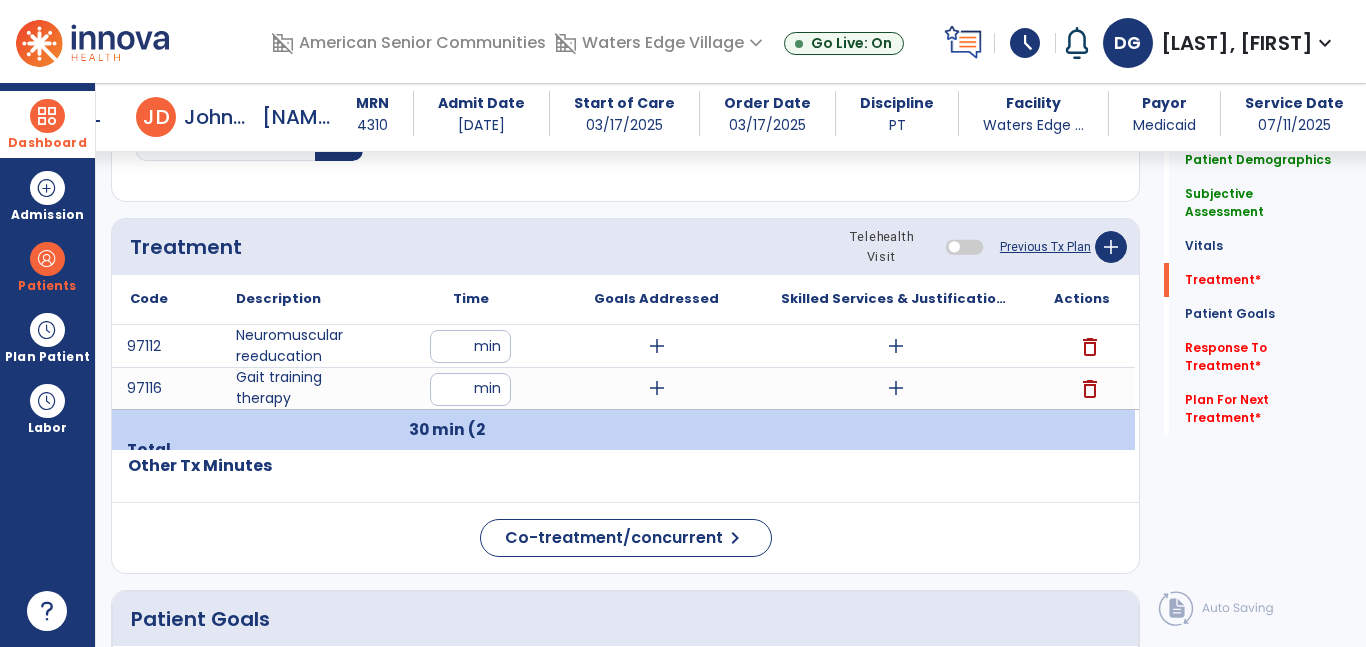 click on "Dashboard" at bounding box center (47, 124) 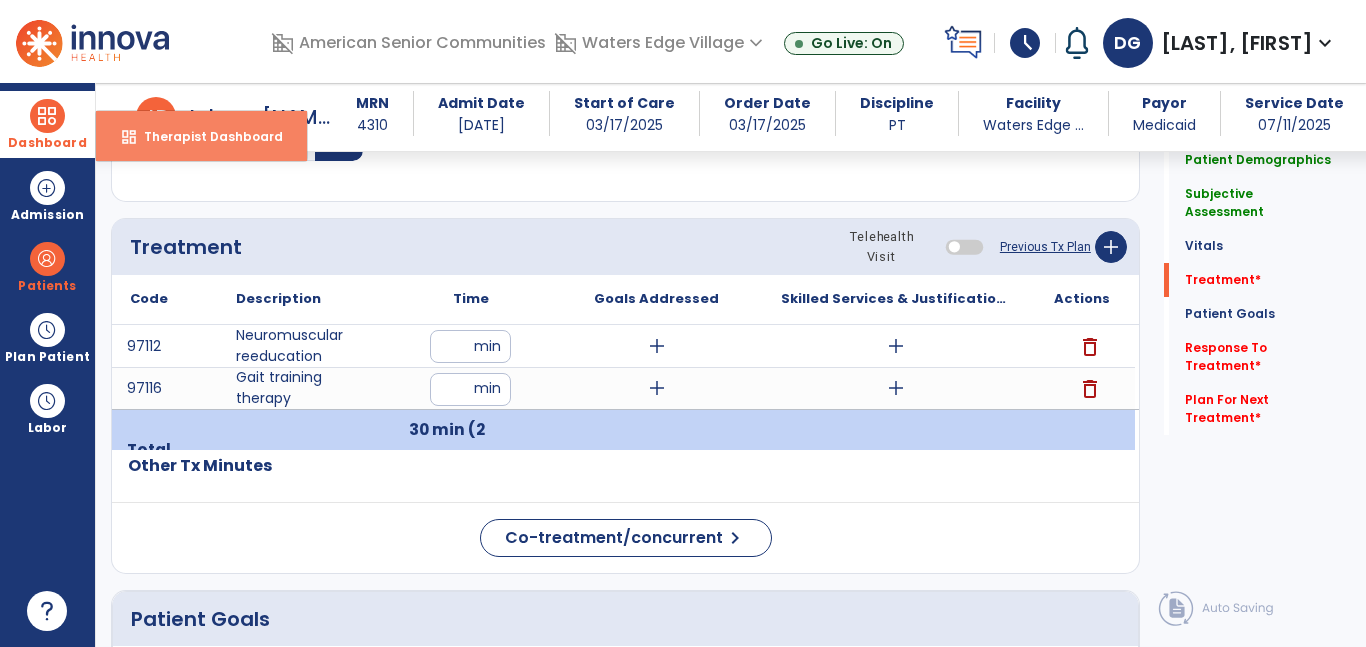 click on "Therapist Dashboard" at bounding box center [205, 136] 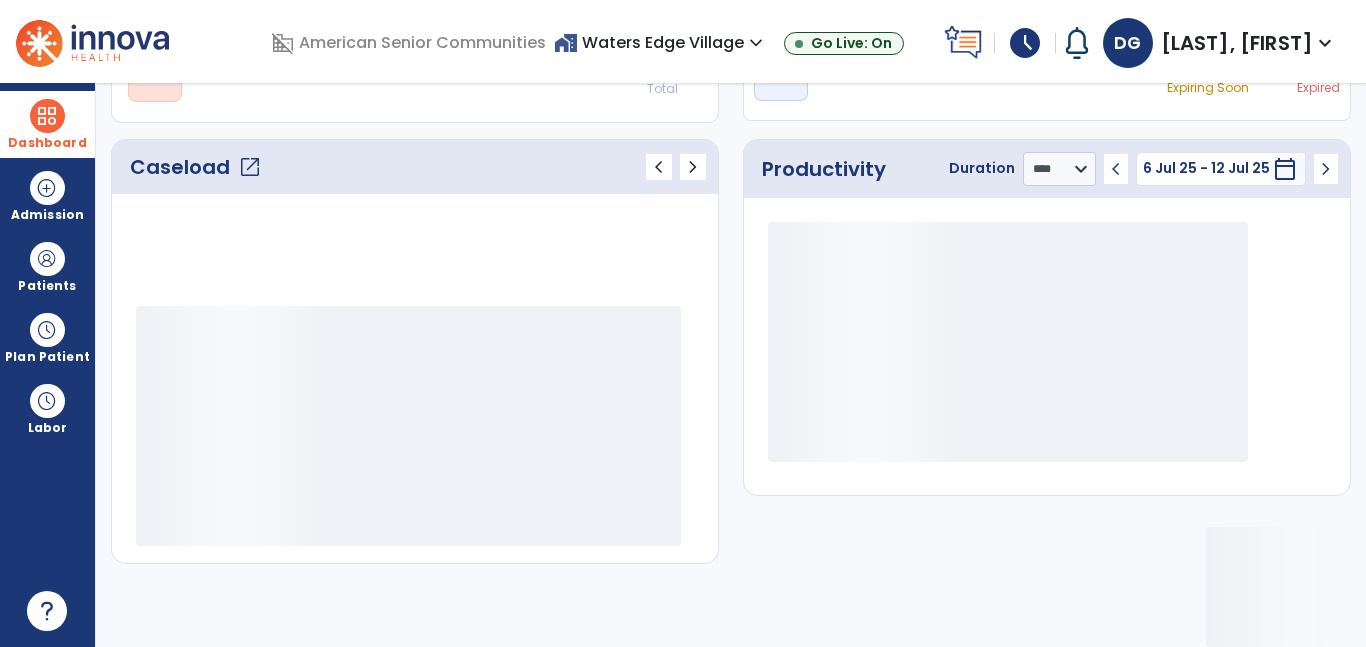 scroll, scrollTop: 230, scrollLeft: 0, axis: vertical 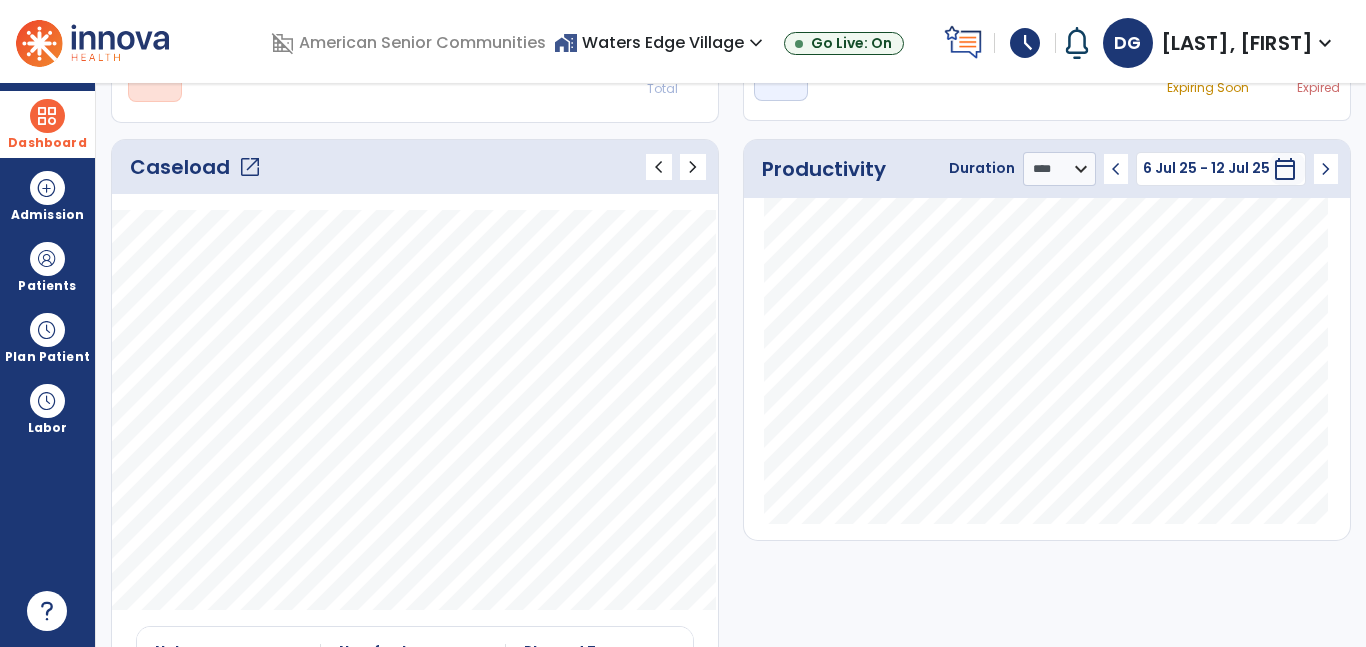 click on "open_in_new" 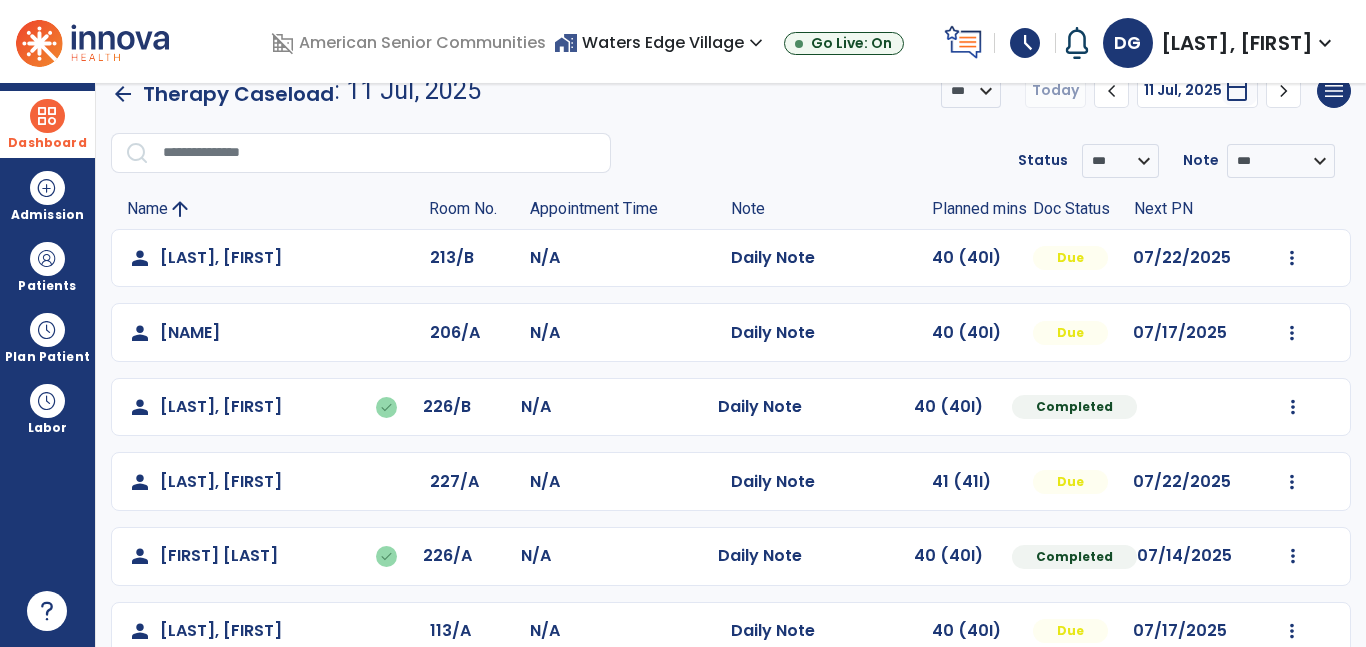 click on "person [LAST], [FIRST]" 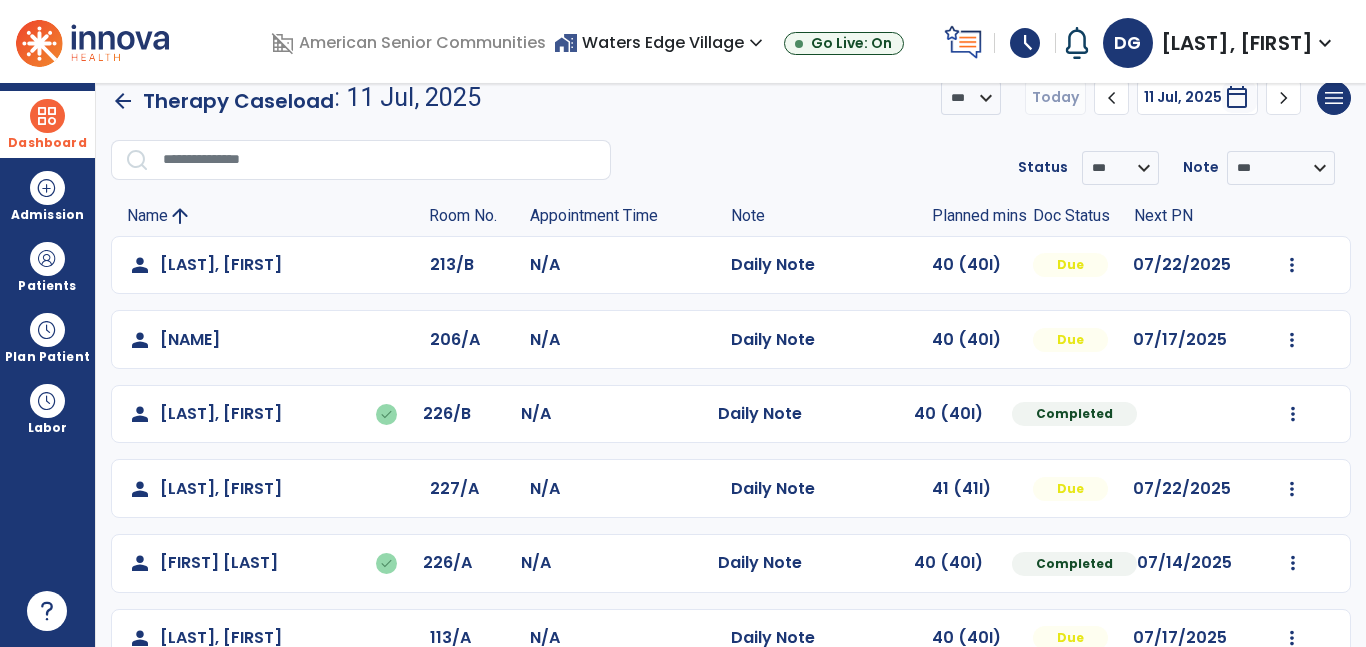 scroll, scrollTop: 0, scrollLeft: 0, axis: both 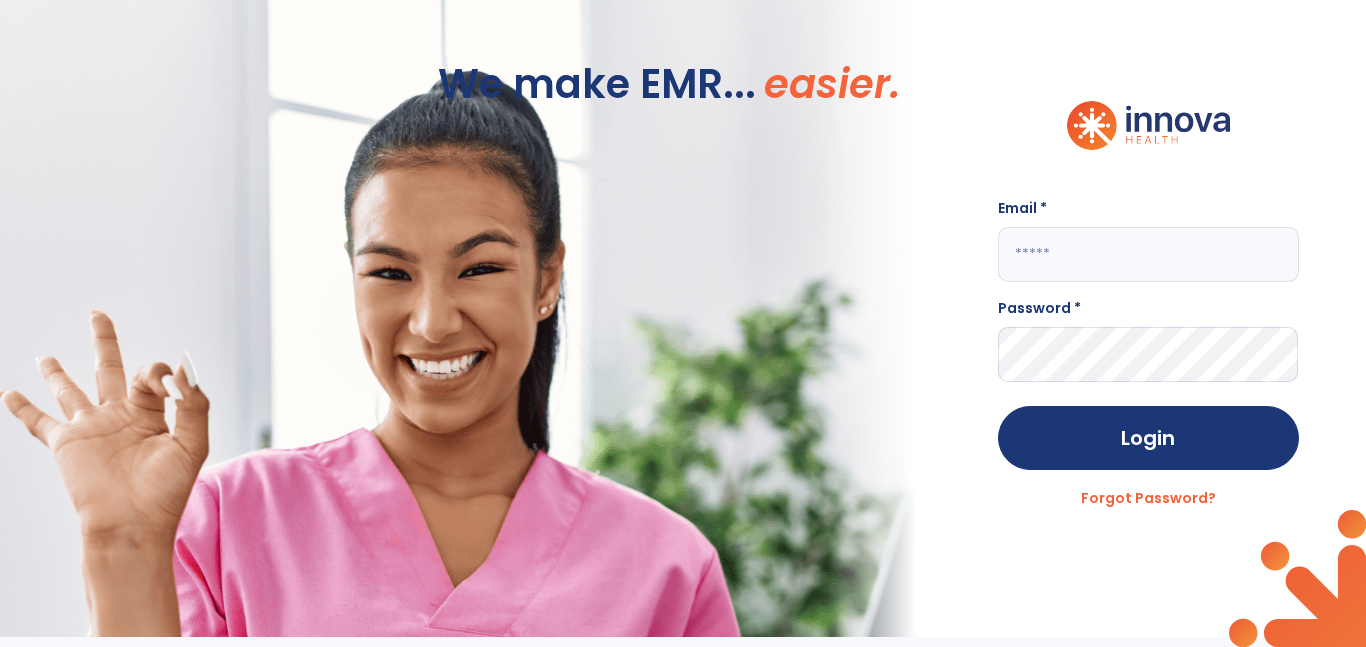 click 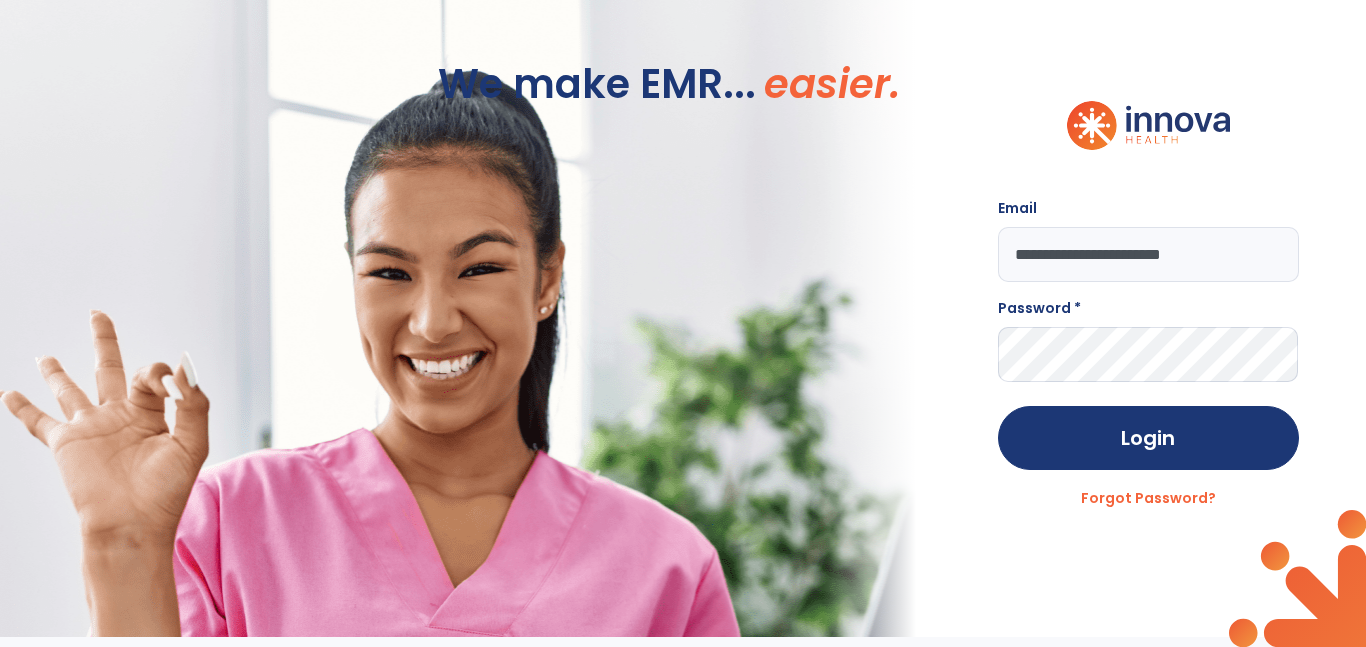 type on "**********" 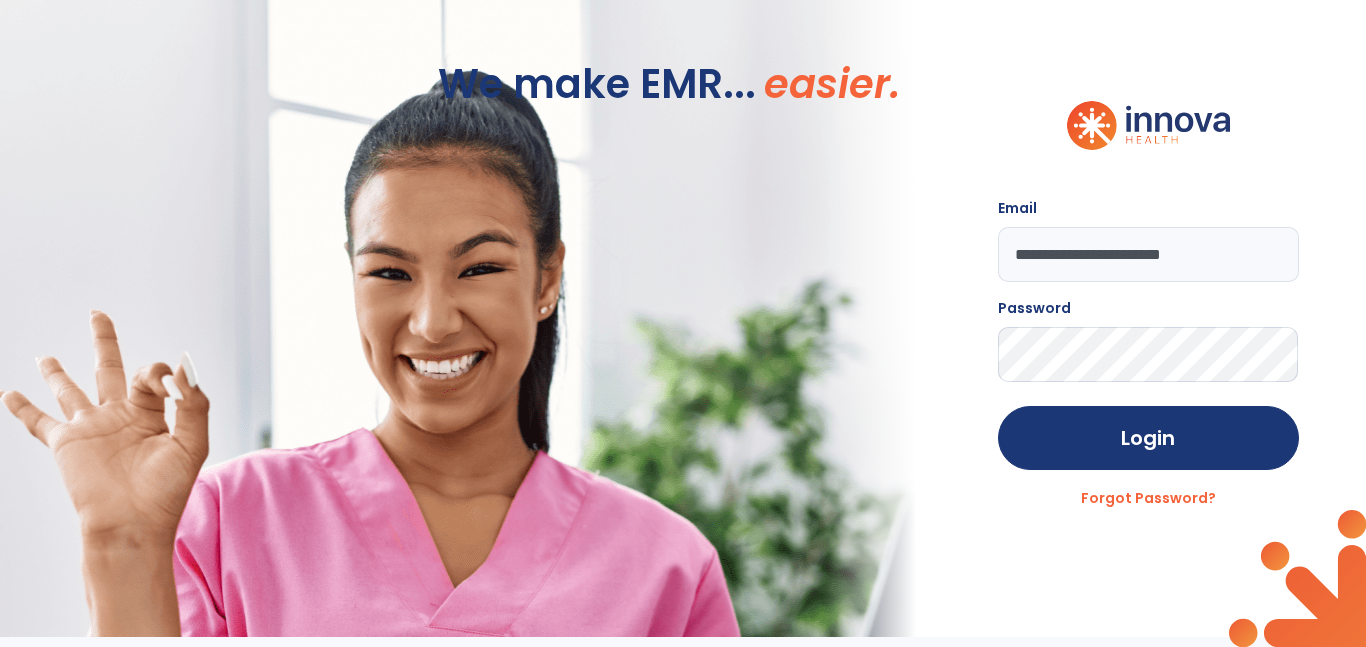 click on "Login" 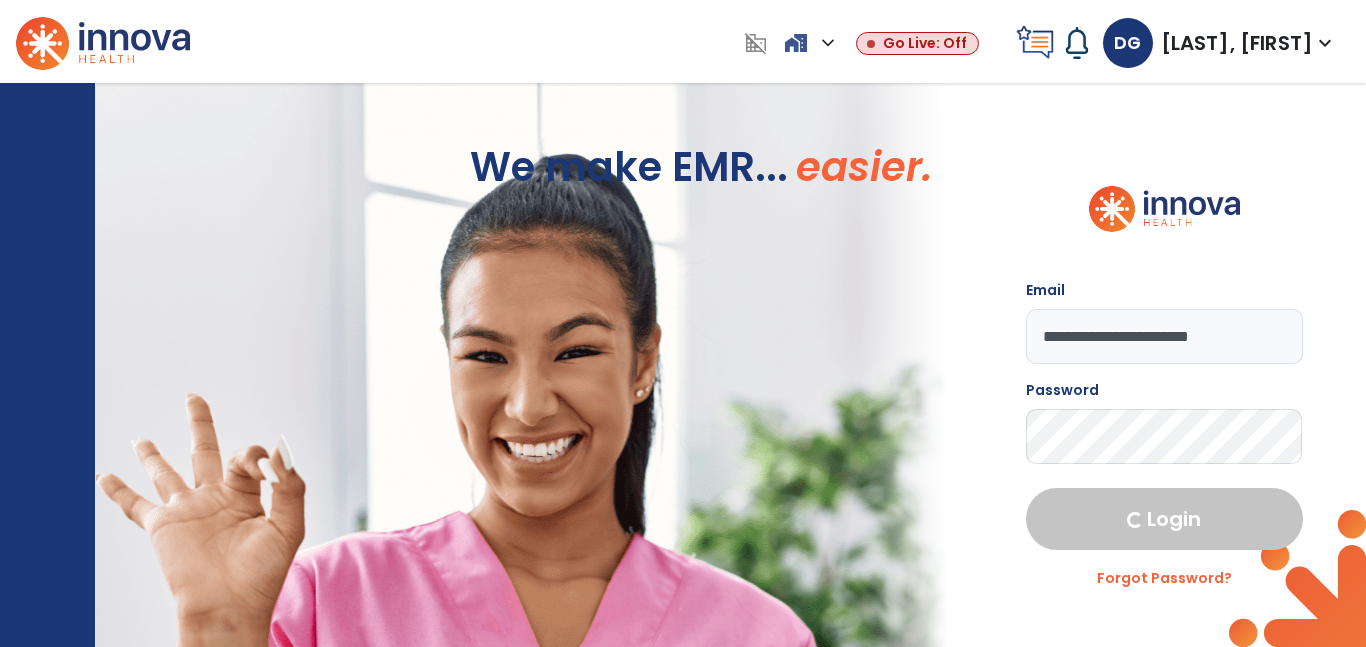 select on "****" 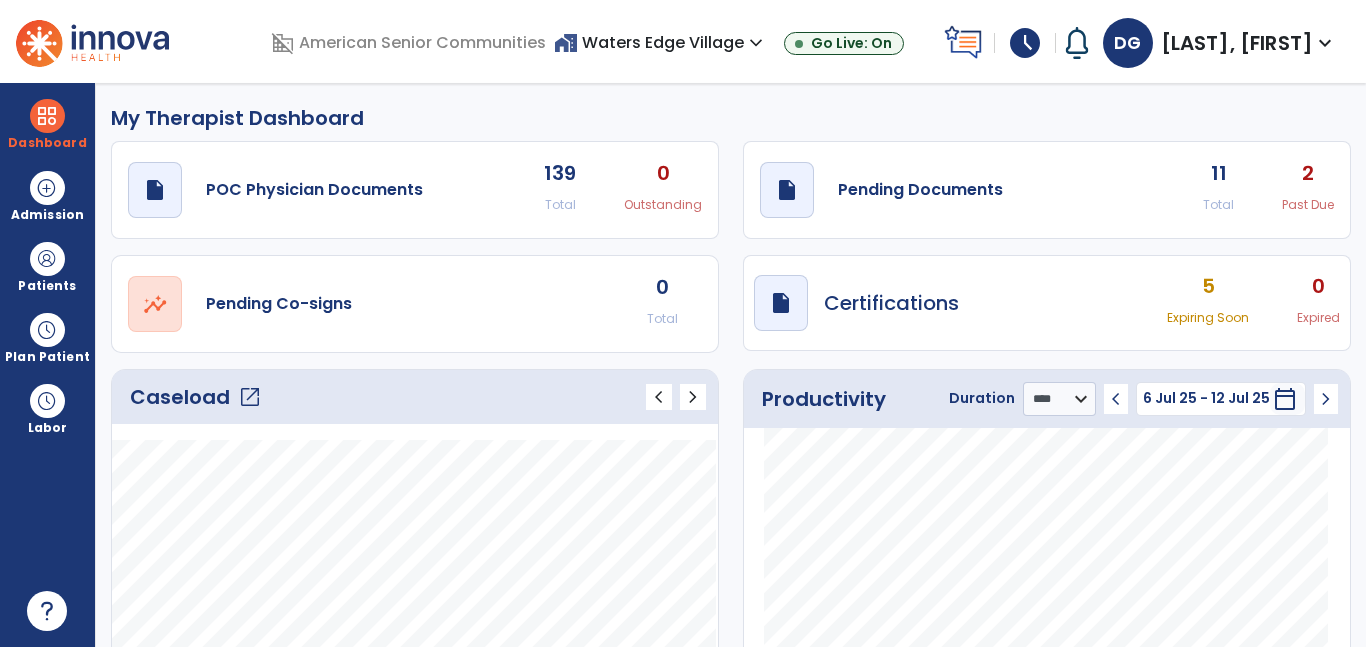 click on "Caseload   open_in_new" 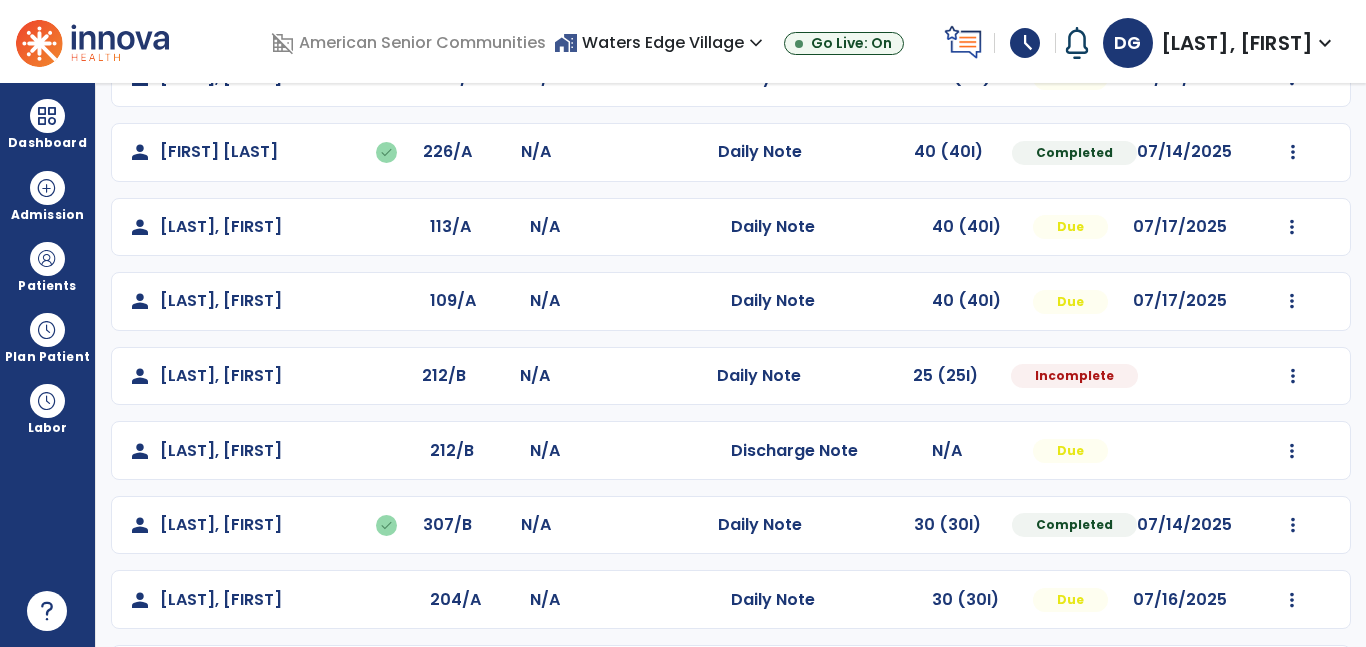 scroll, scrollTop: 441, scrollLeft: 0, axis: vertical 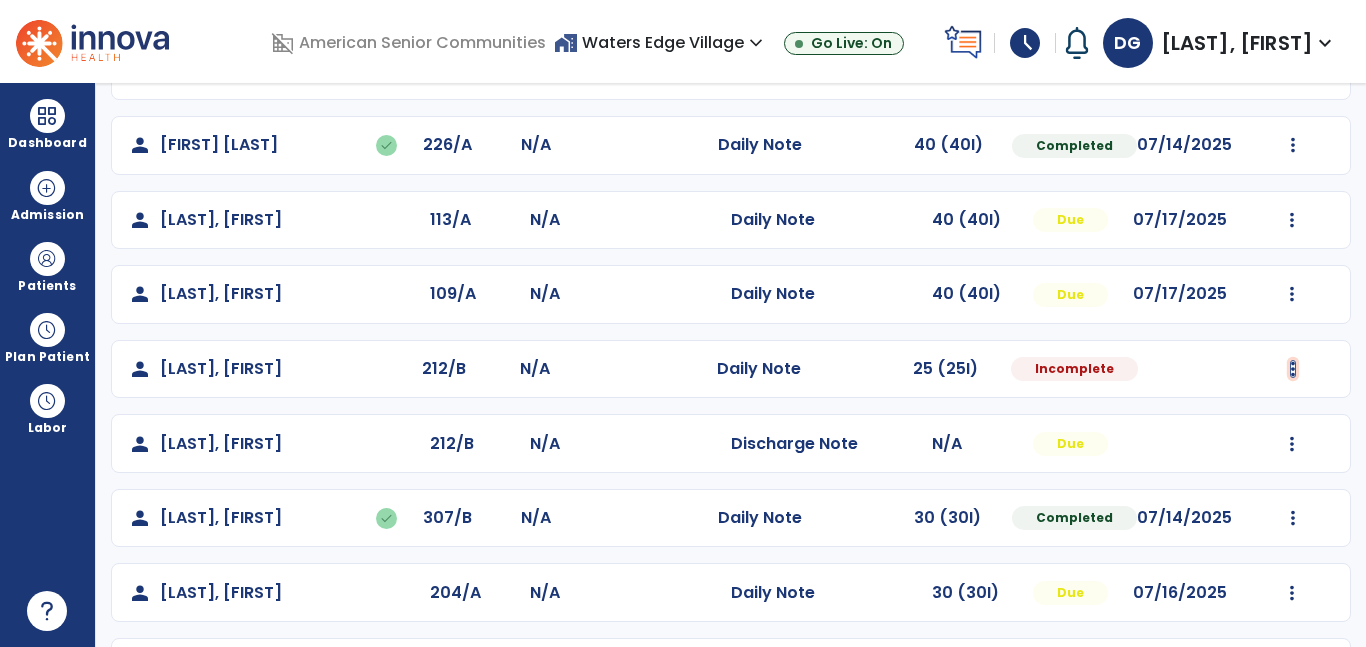 click at bounding box center (1292, -153) 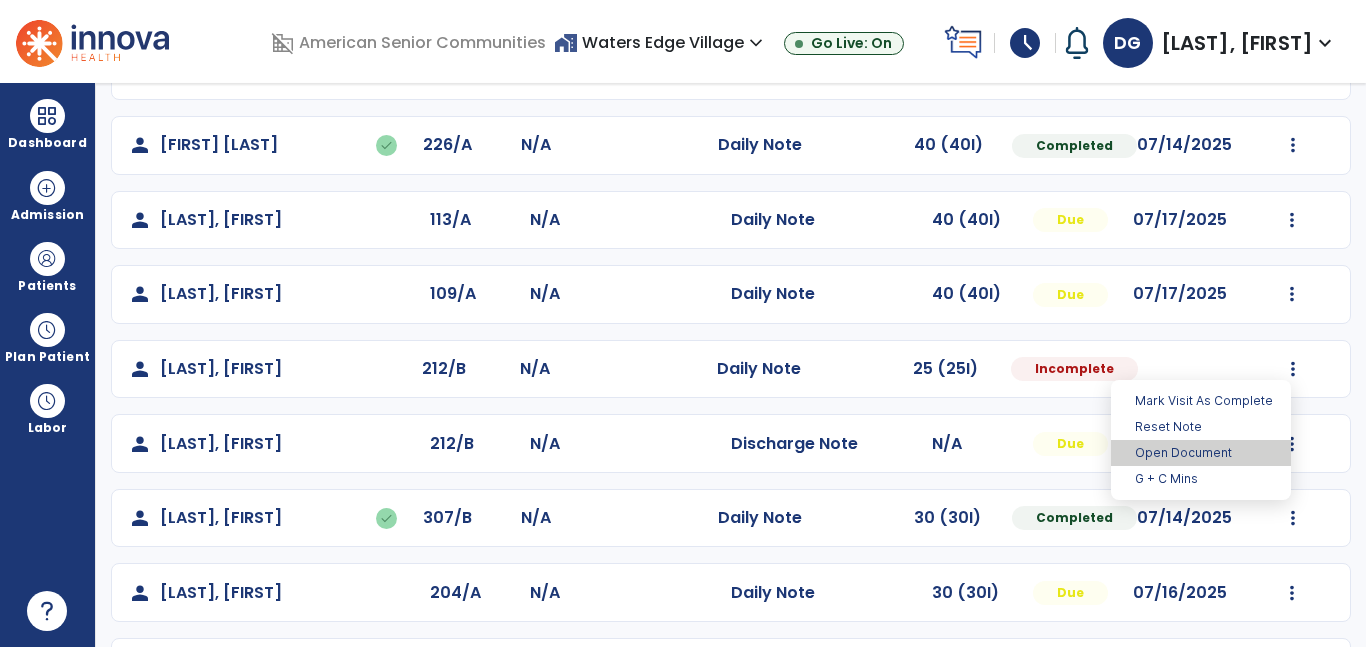 click on "Open Document" at bounding box center [1201, 453] 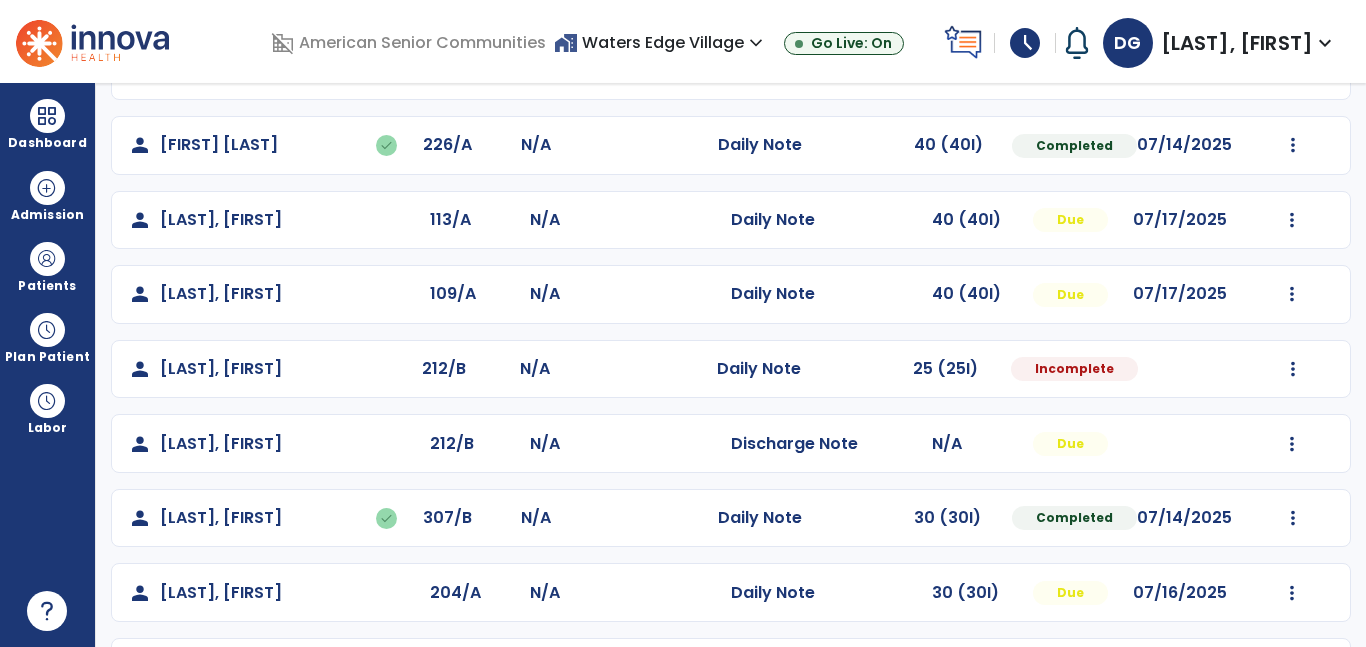 select on "*" 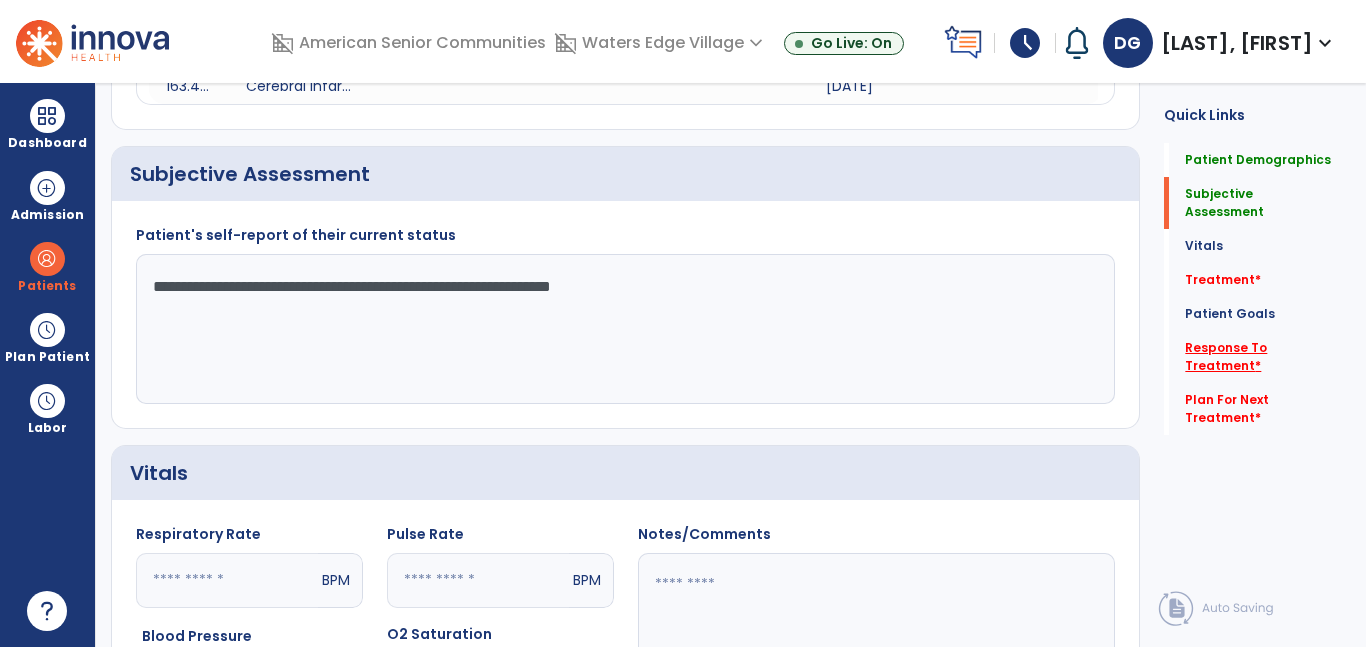 click on "Response To Treatment   *" 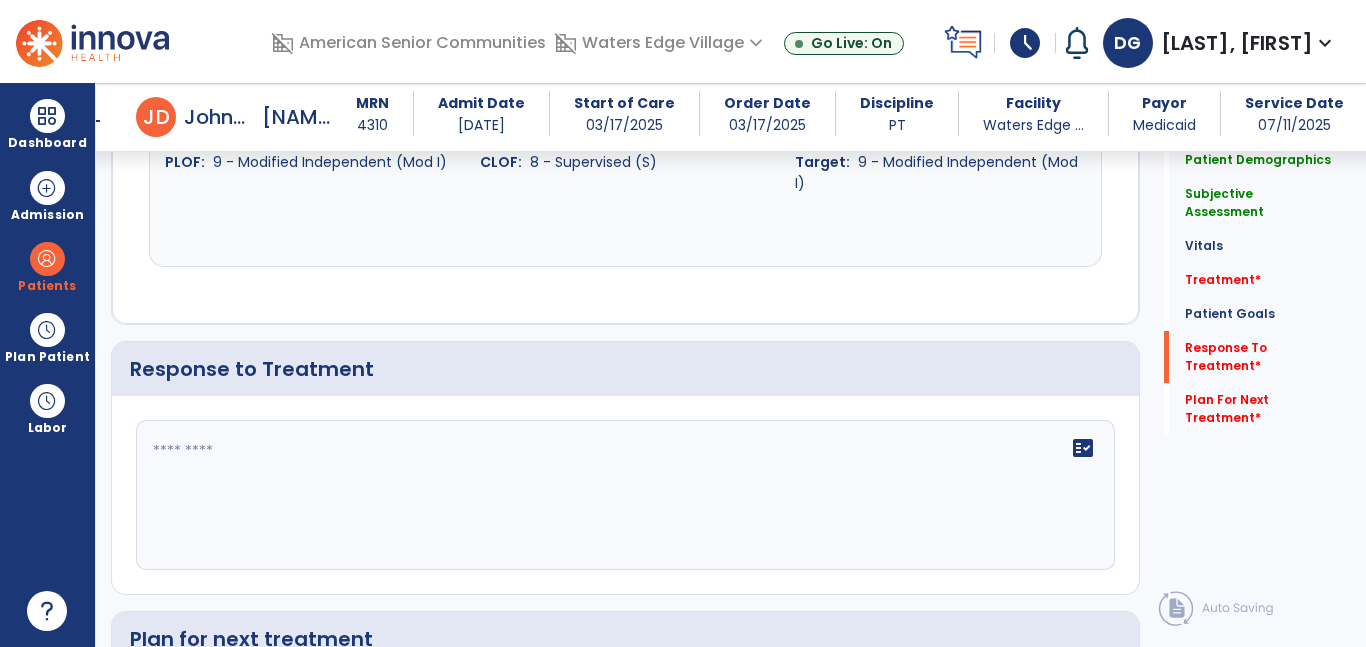 scroll, scrollTop: 2575, scrollLeft: 0, axis: vertical 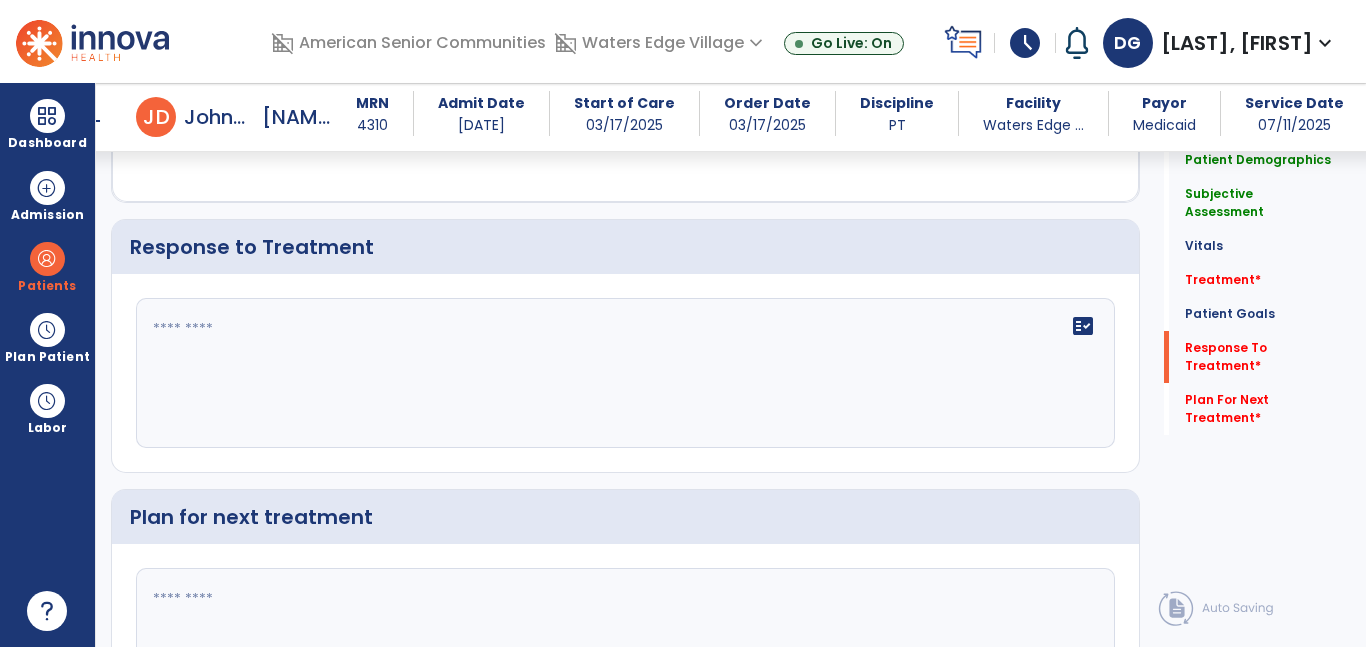 click on "fact_check" 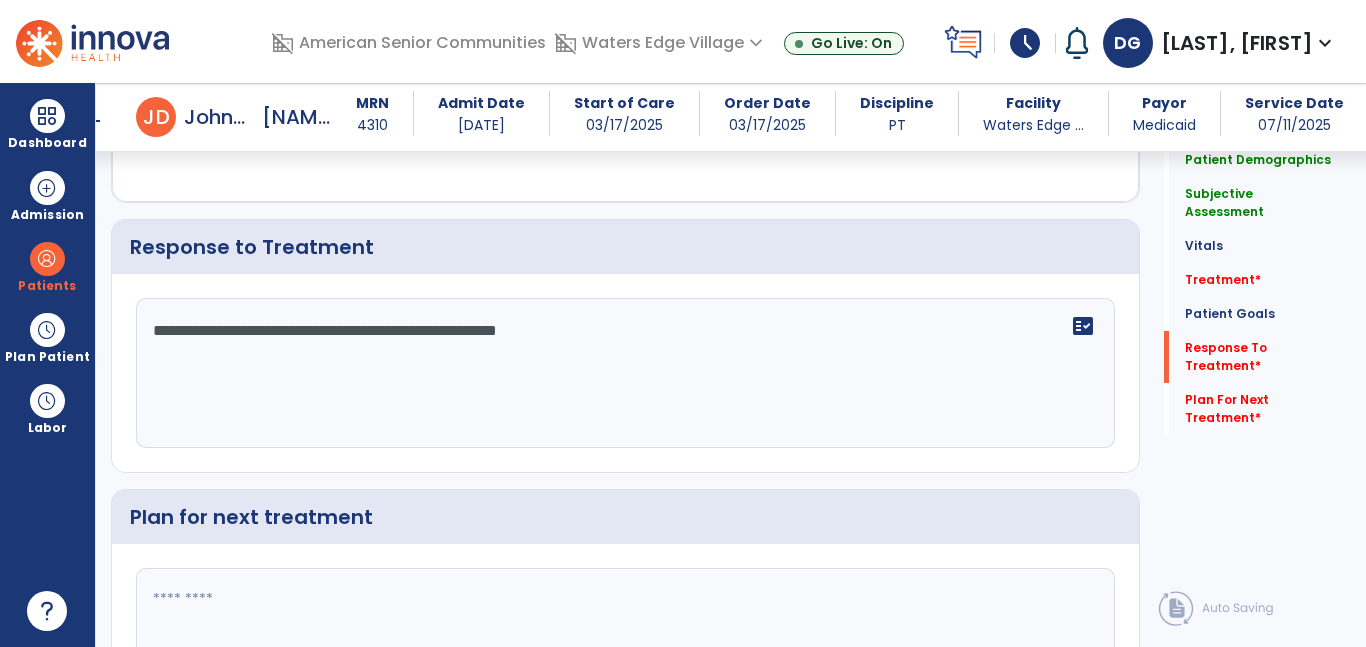 type on "**********" 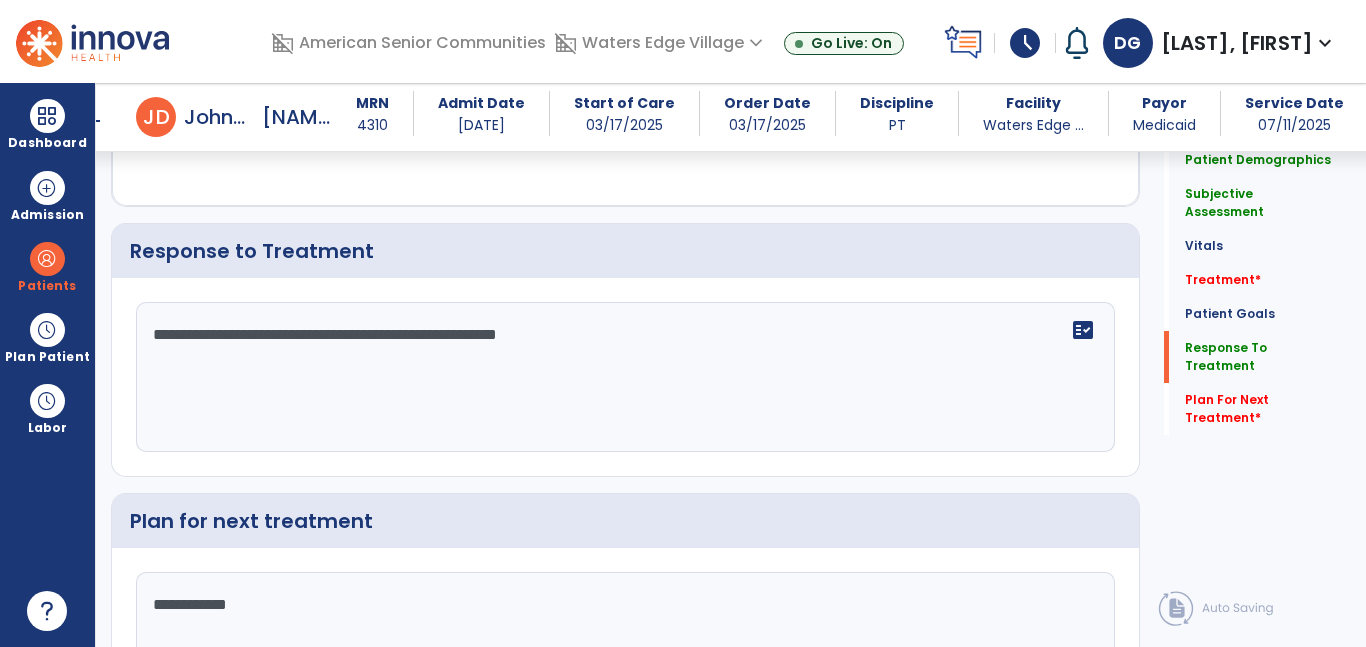 scroll, scrollTop: 2575, scrollLeft: 0, axis: vertical 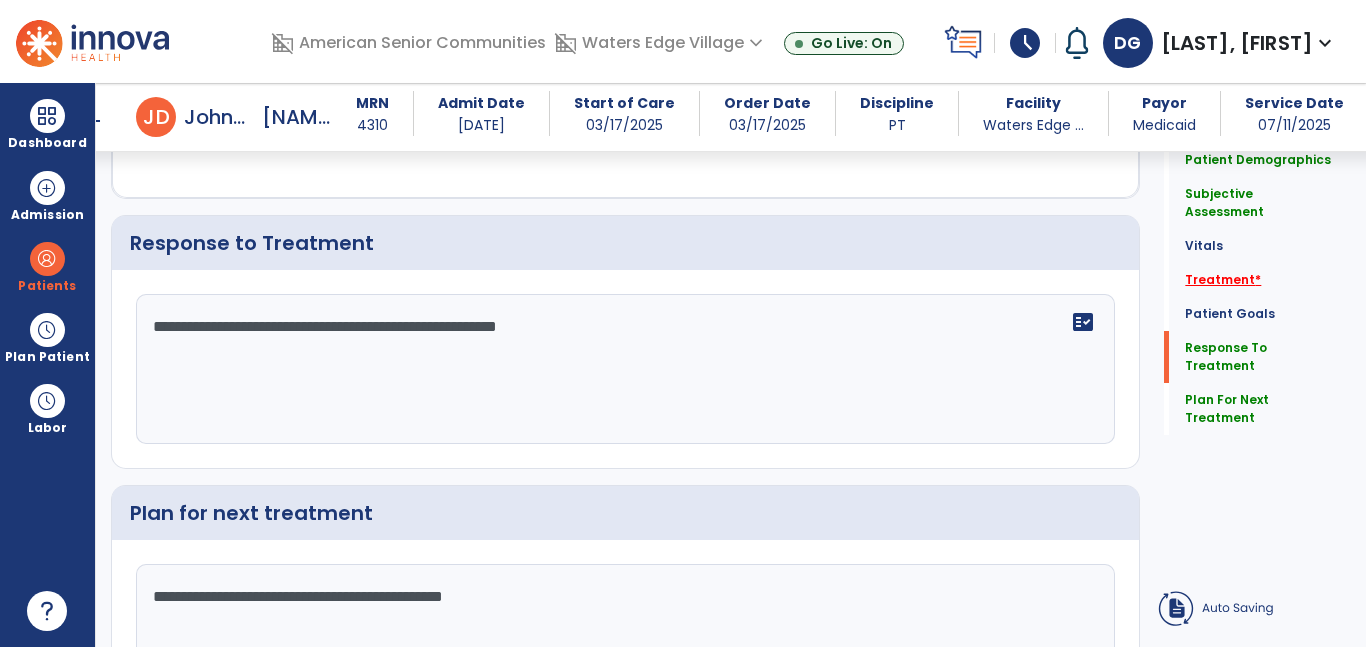 type on "**********" 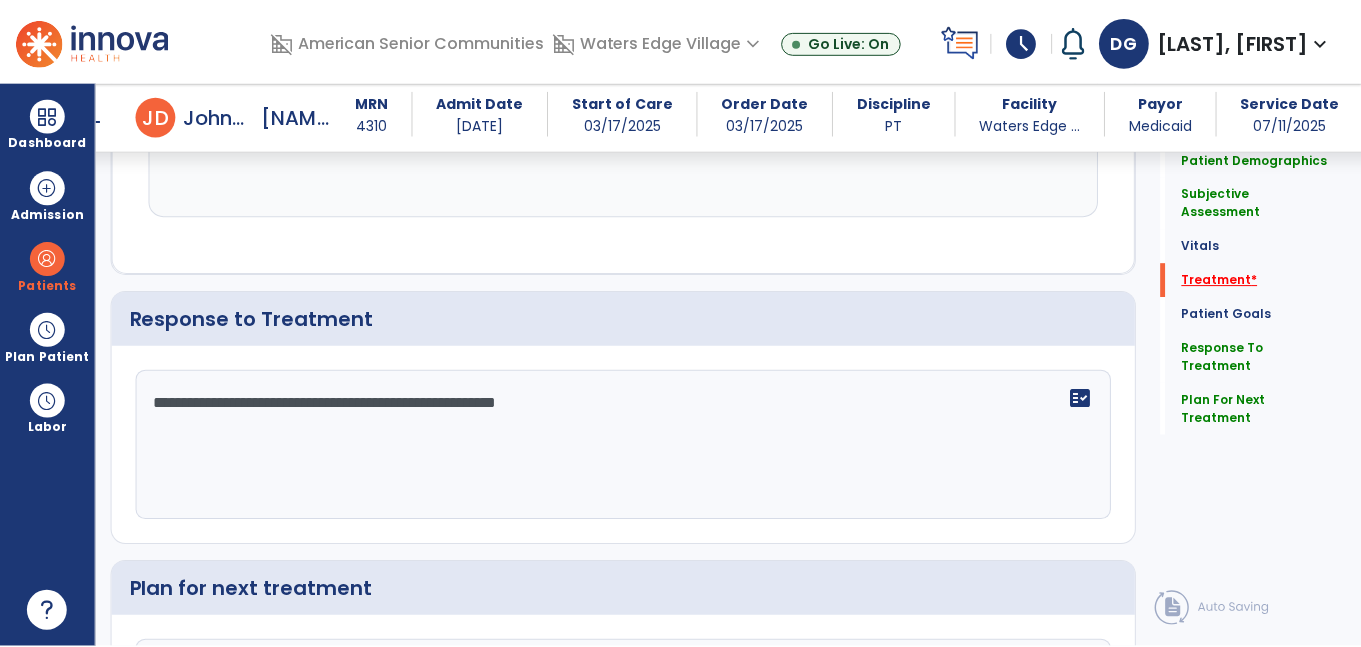 scroll, scrollTop: 1100, scrollLeft: 0, axis: vertical 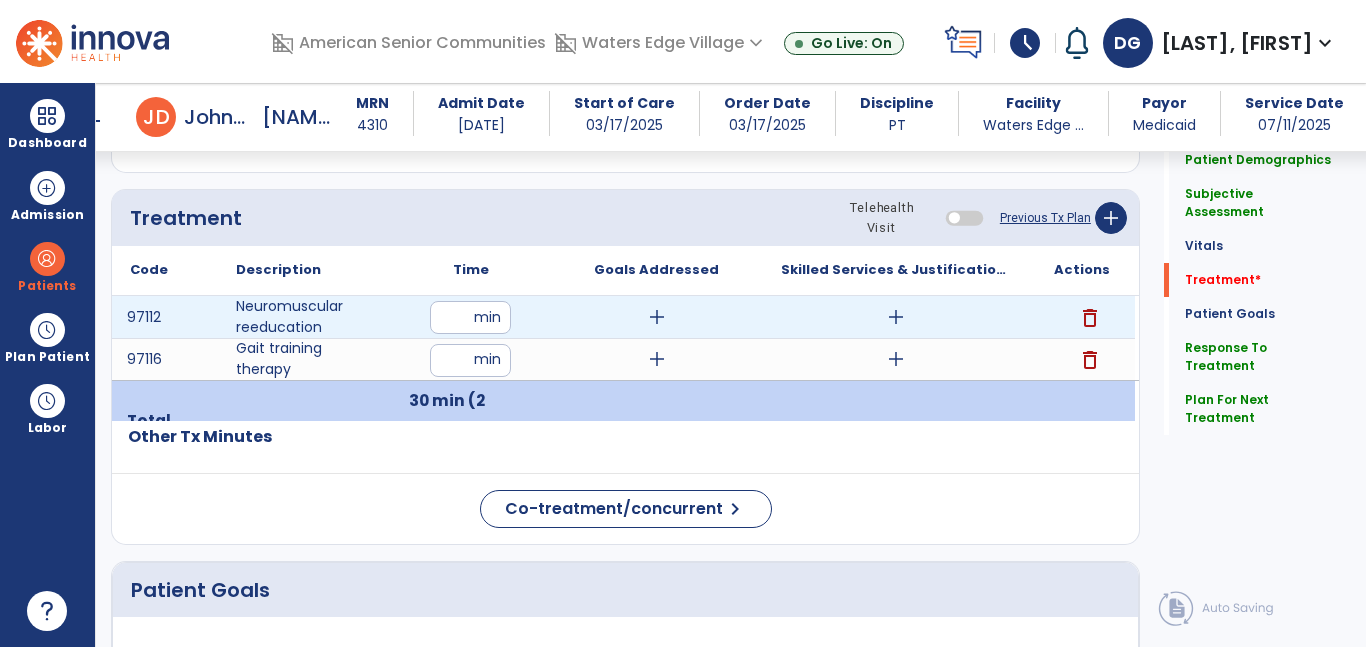 click on "add" at bounding box center (896, 317) 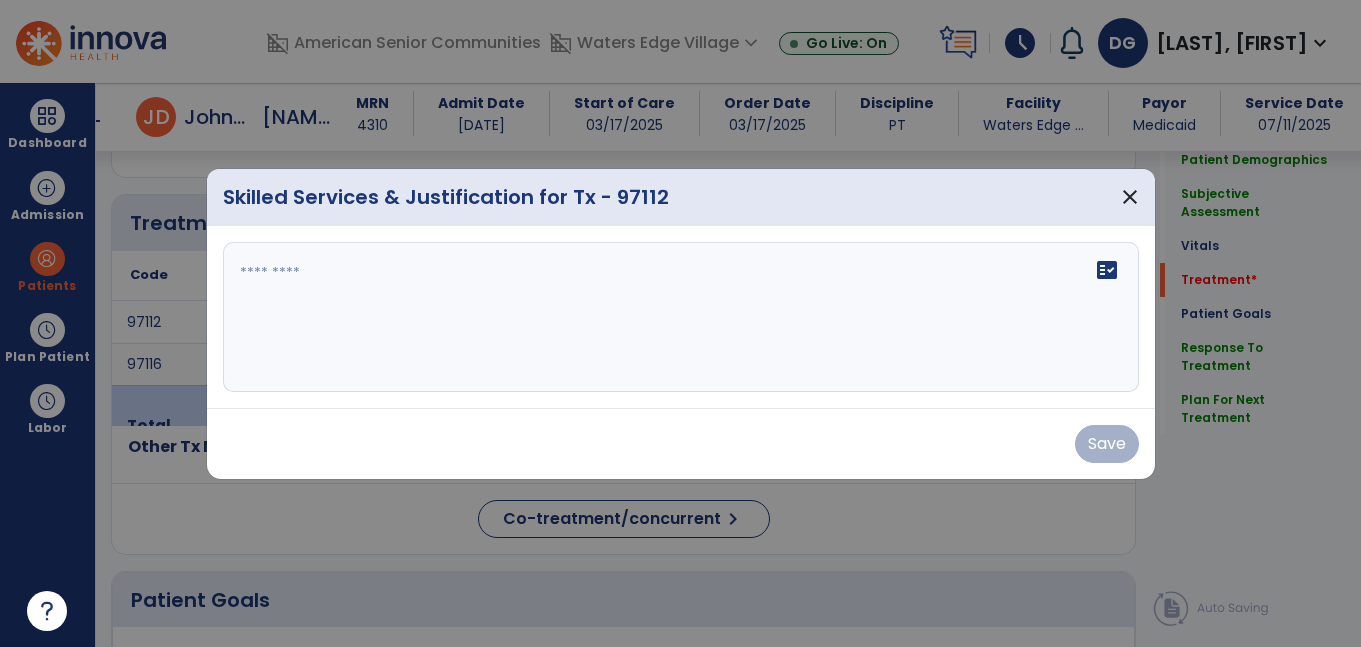 scroll, scrollTop: 1100, scrollLeft: 0, axis: vertical 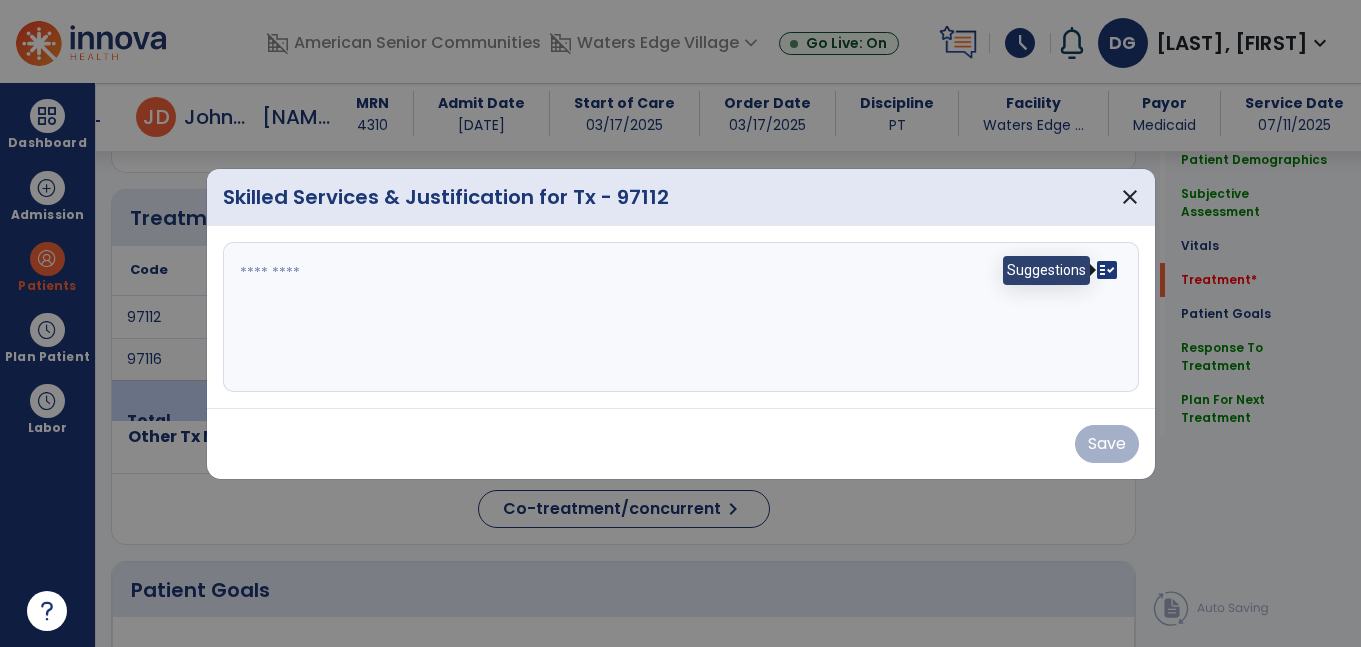 click on "fact_check" at bounding box center [1107, 270] 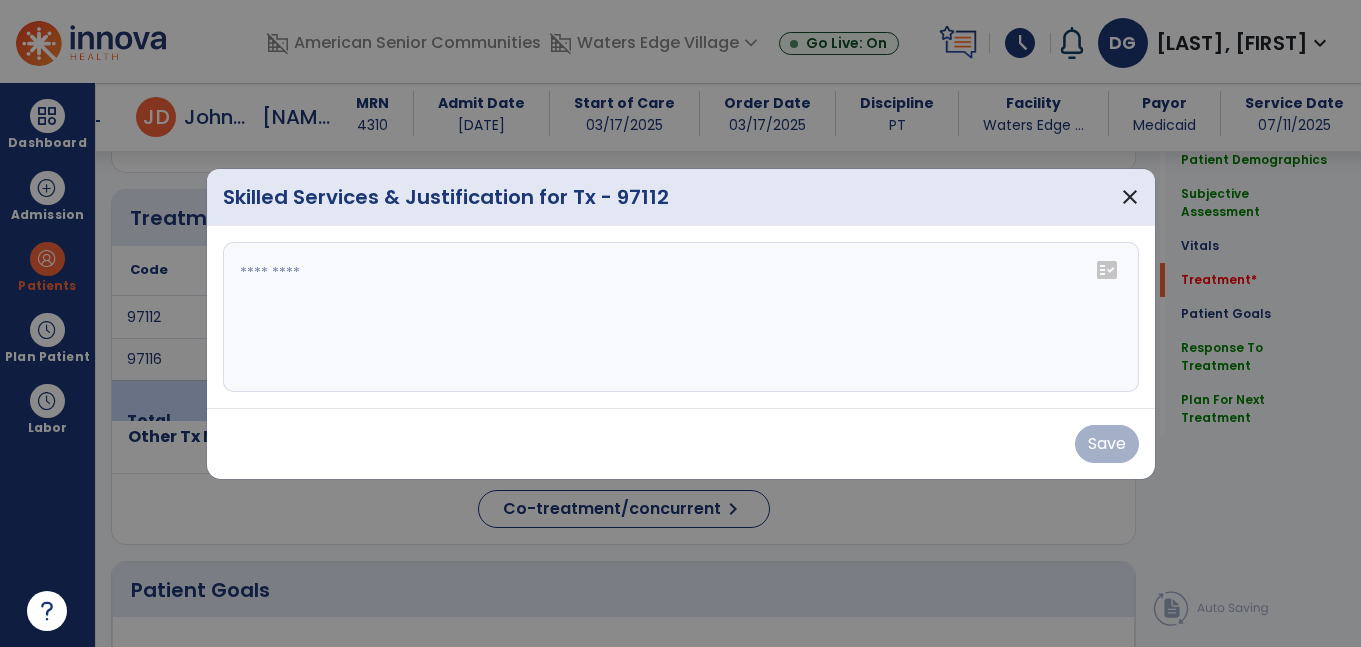 click on "fact_check" at bounding box center [1107, 270] 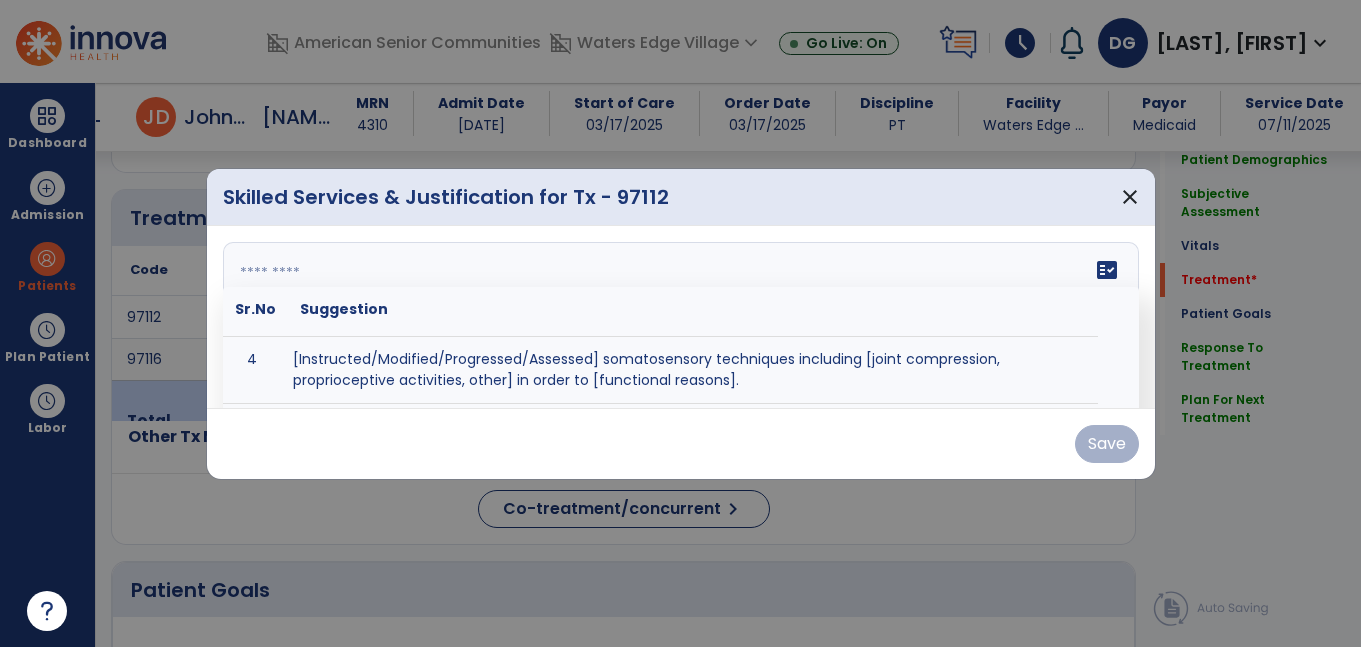 scroll, scrollTop: 219, scrollLeft: 0, axis: vertical 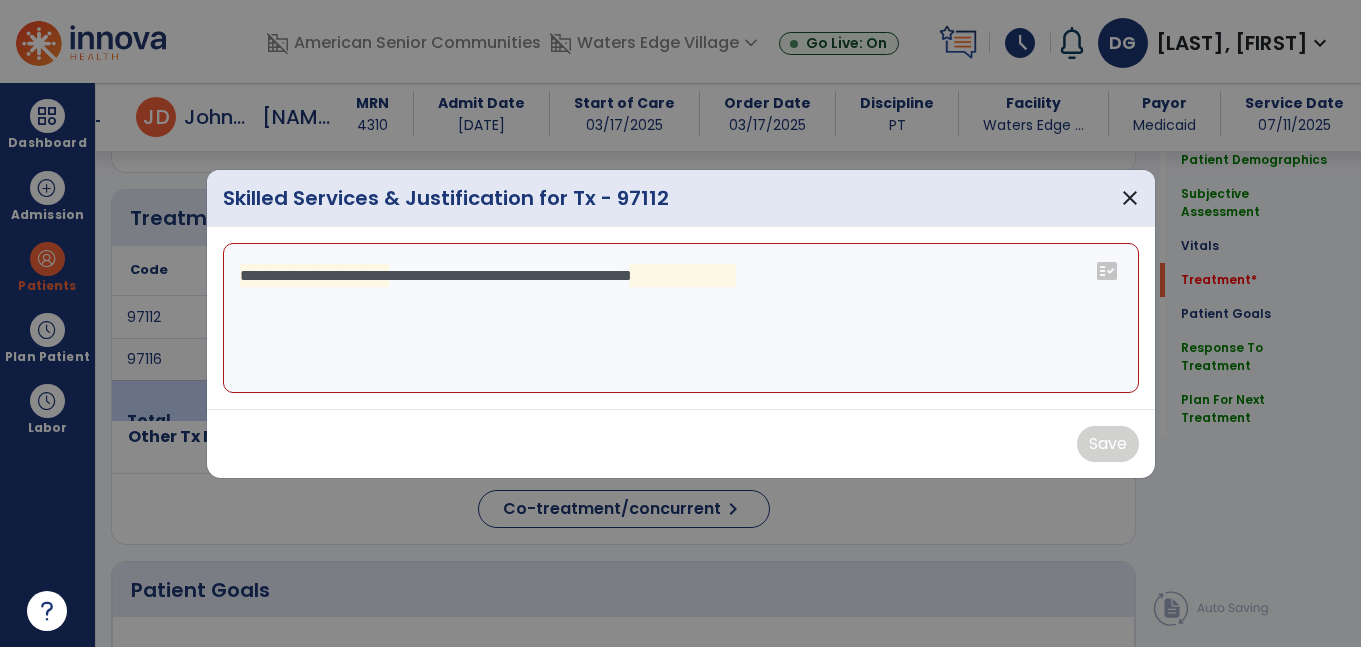 click on "**********" at bounding box center (681, 318) 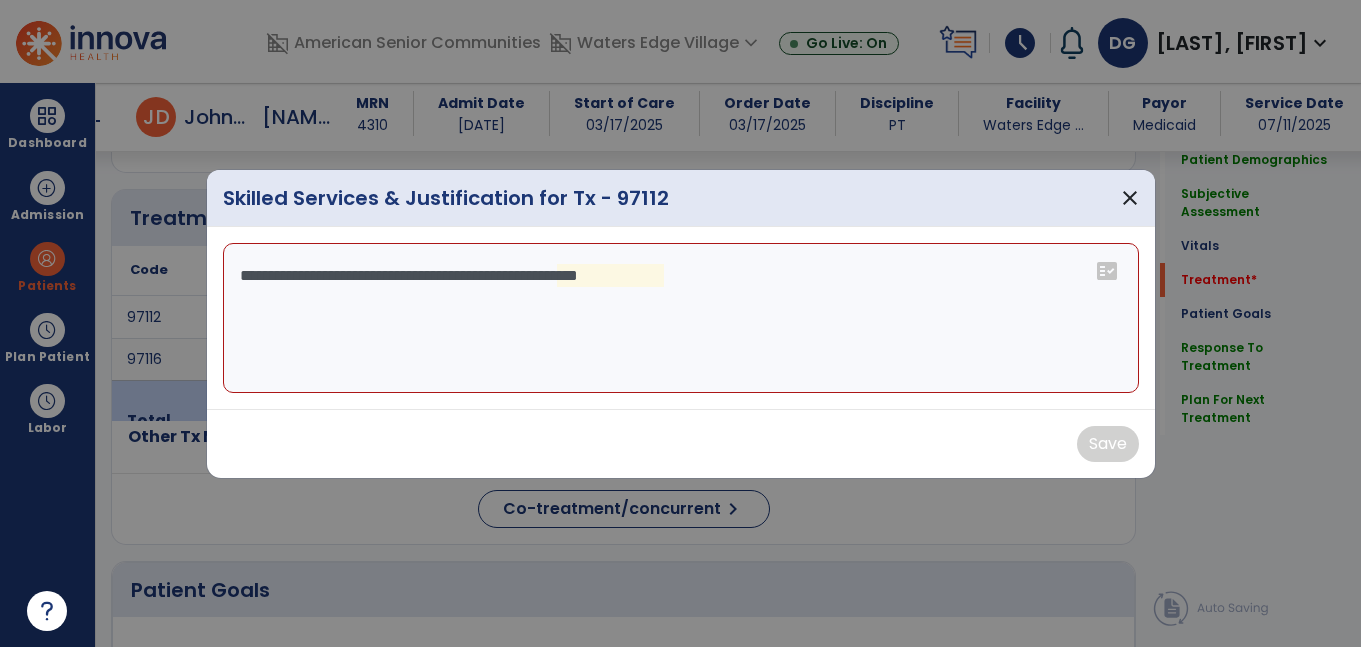 click on "**********" at bounding box center [681, 318] 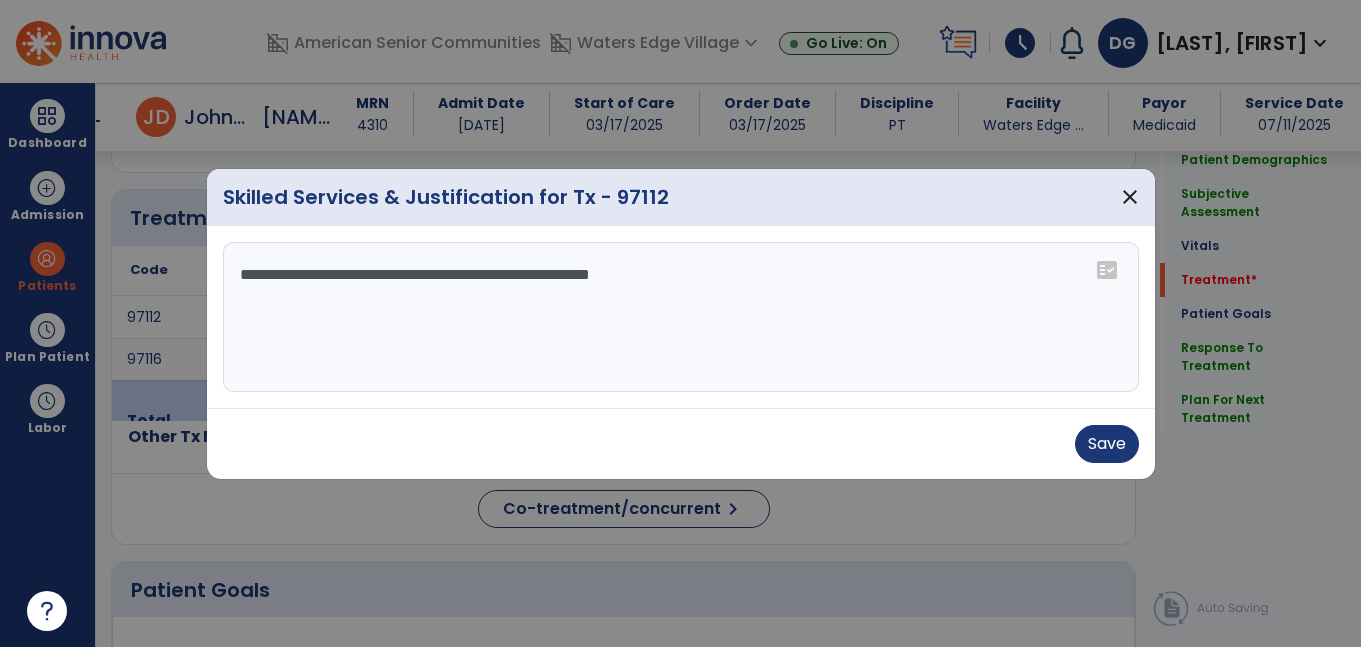 type on "**********" 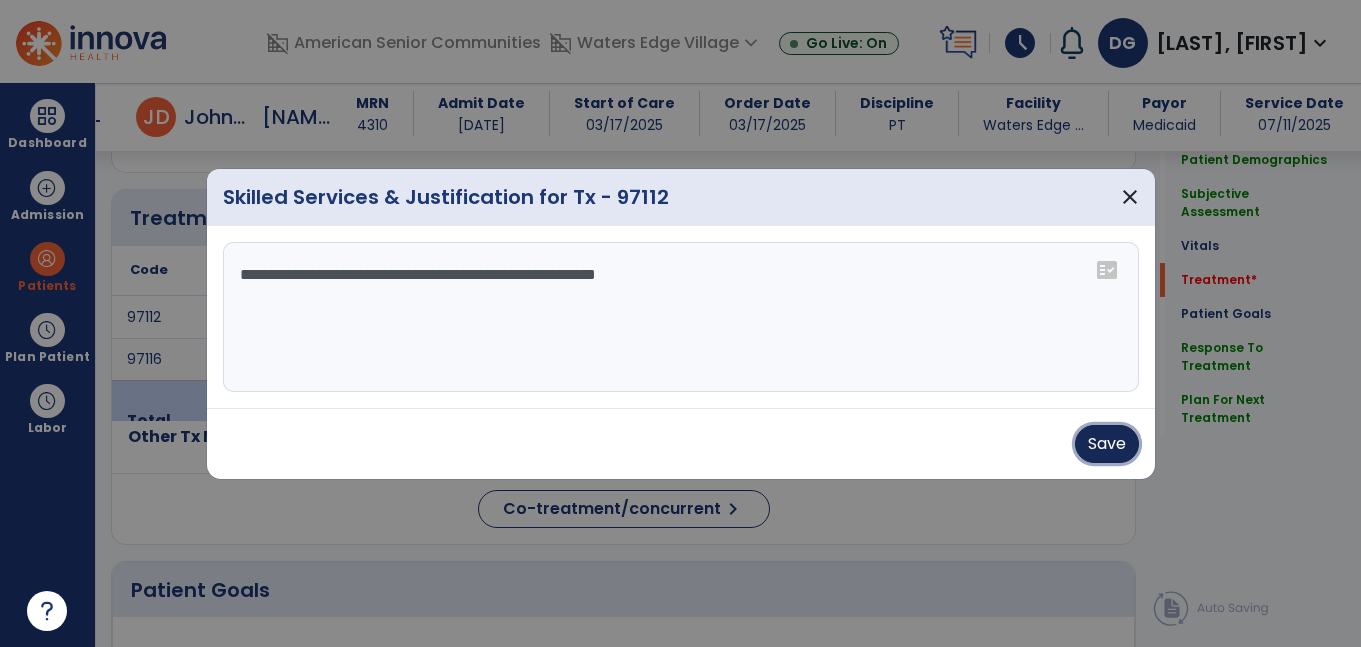 click on "Save" at bounding box center [1107, 444] 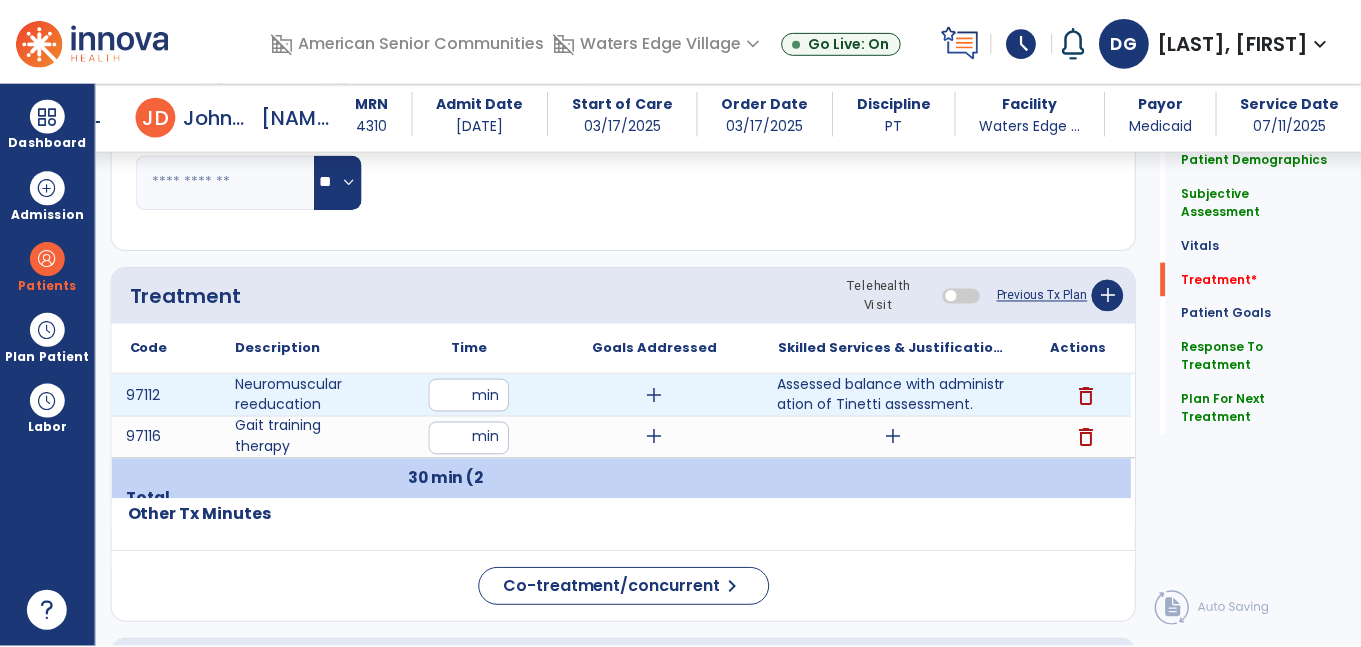 scroll, scrollTop: 1023, scrollLeft: 0, axis: vertical 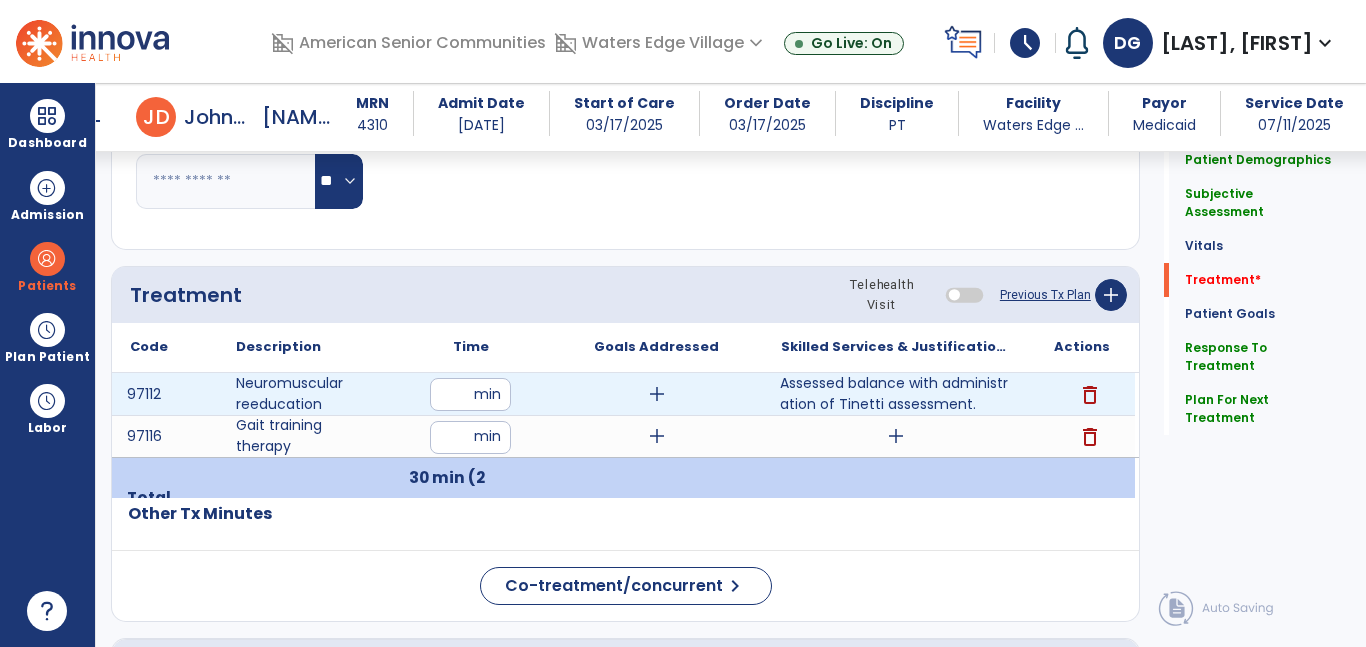 click on "Assessed balance with administration of Tinetti assessment." at bounding box center (896, 394) 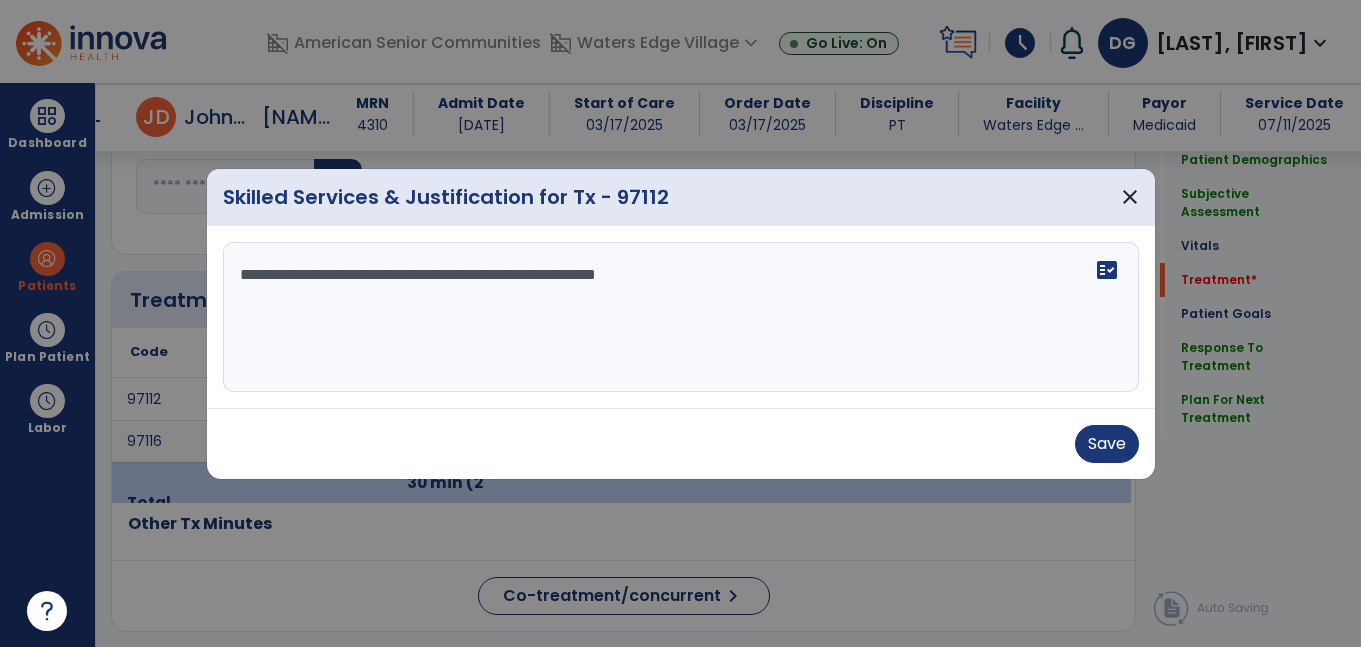 scroll, scrollTop: 1023, scrollLeft: 0, axis: vertical 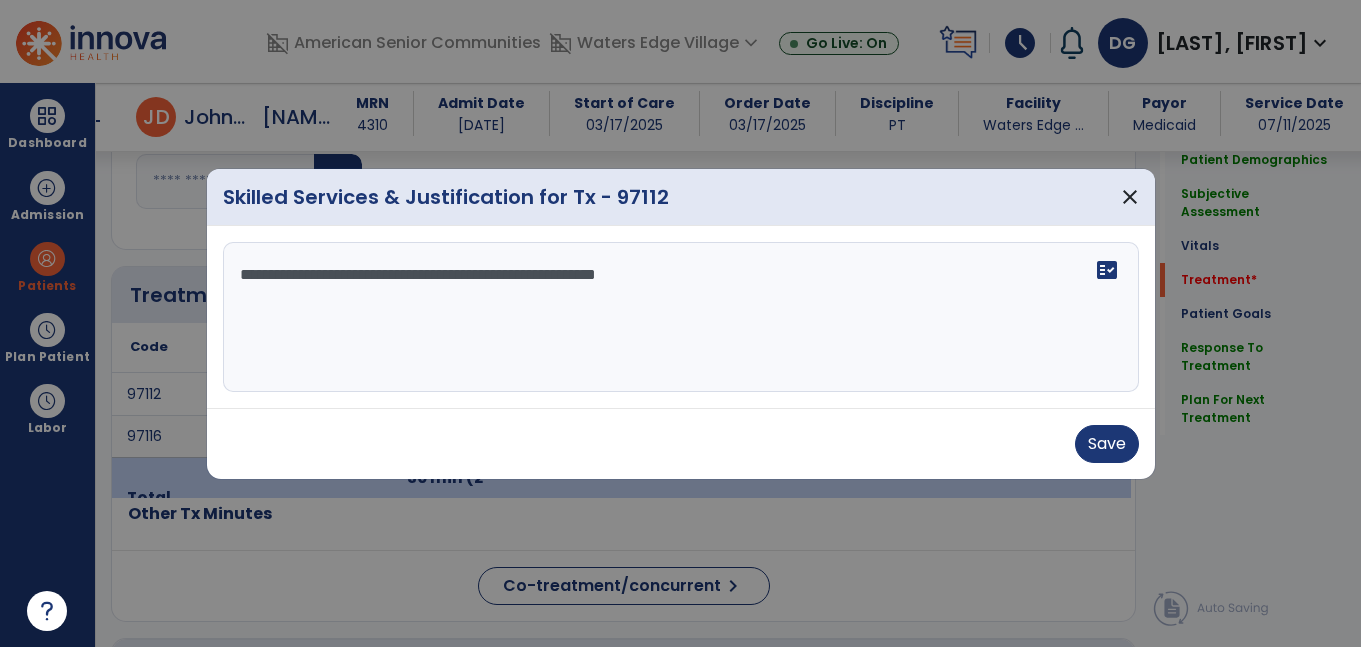 click on "**********" at bounding box center [681, 317] 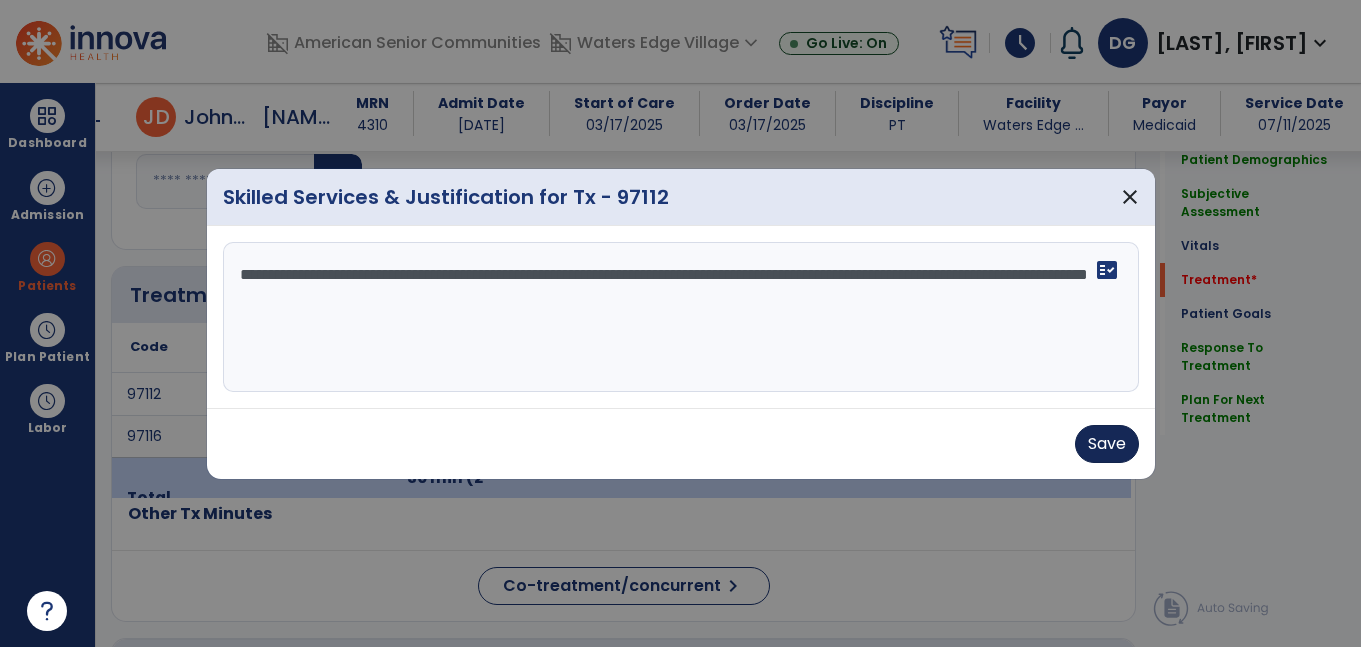 type on "**********" 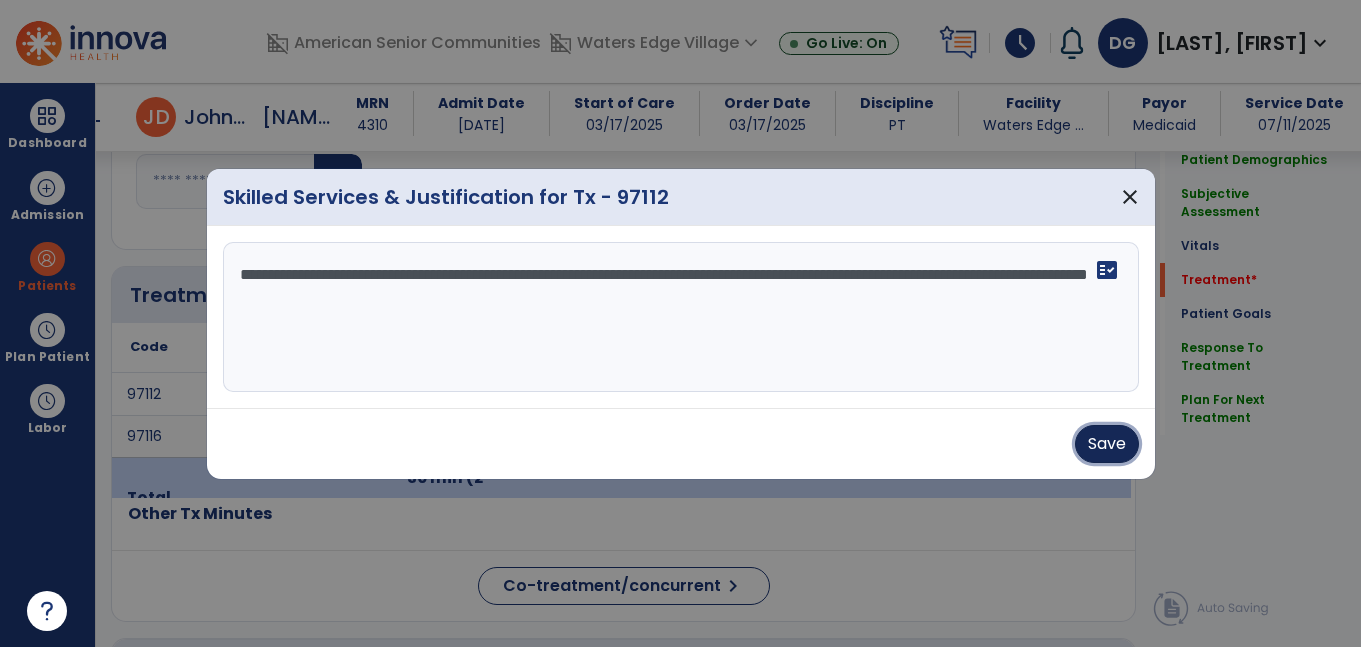 click on "Save" at bounding box center [1107, 444] 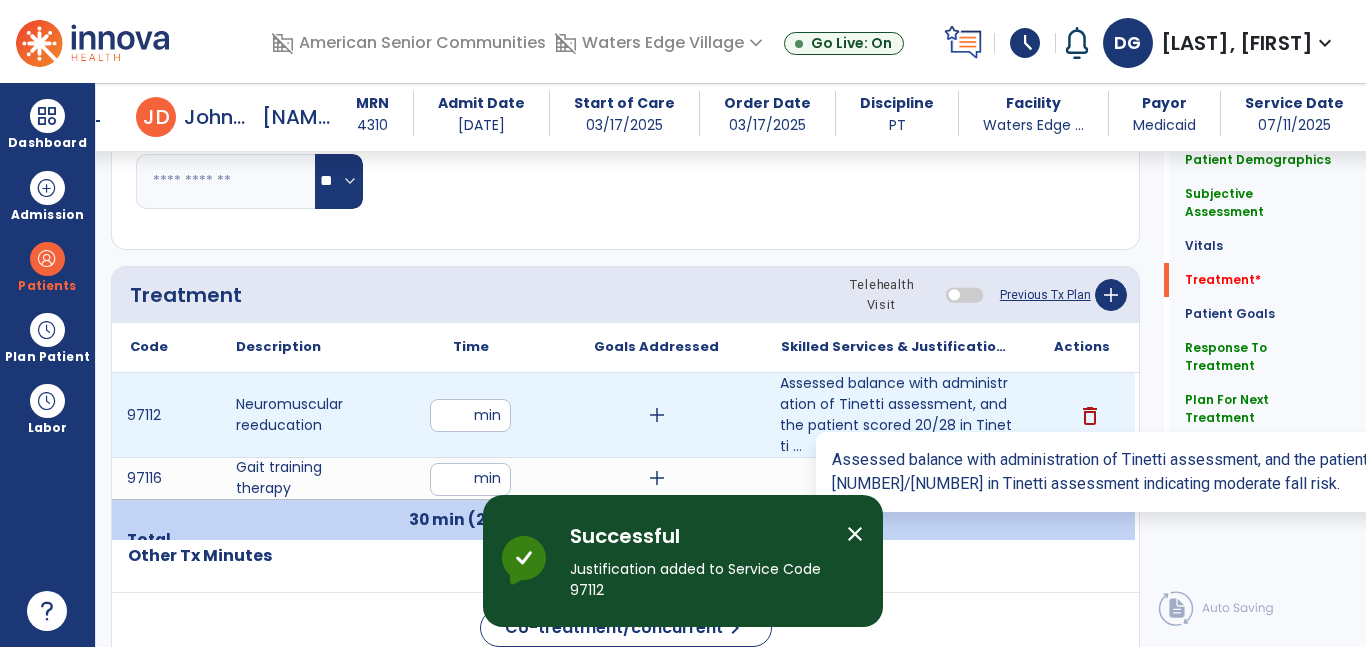 click on "Assessed balance with administration of Tinetti assessment, and the patient scored 20/28 in Tinetti ..." at bounding box center (896, 415) 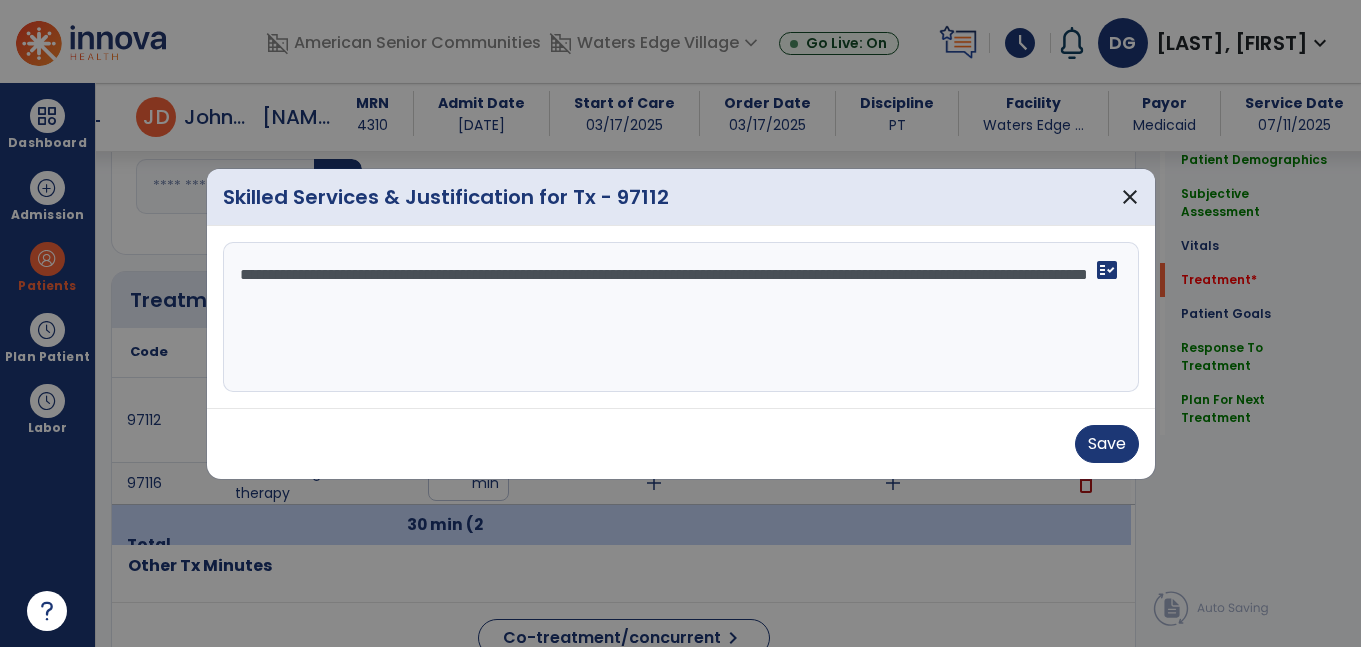 scroll, scrollTop: 1023, scrollLeft: 0, axis: vertical 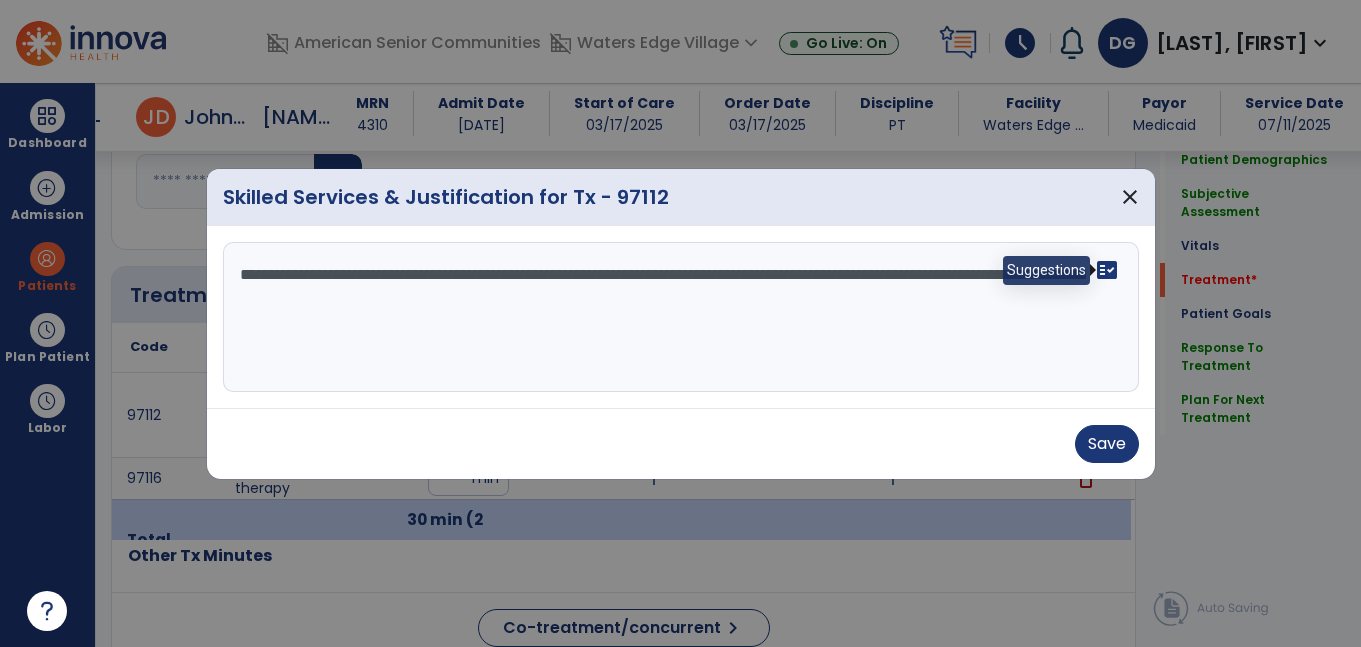click on "fact_check" at bounding box center [1107, 270] 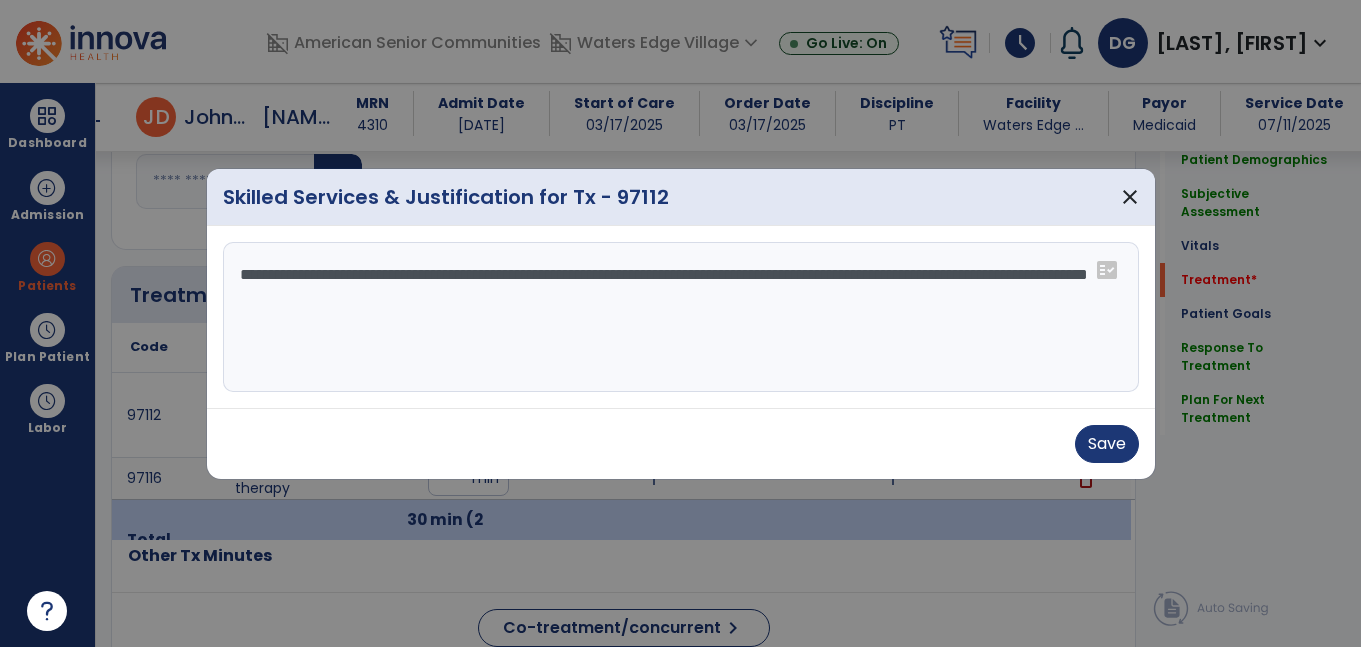 click on "fact_check" at bounding box center [1107, 270] 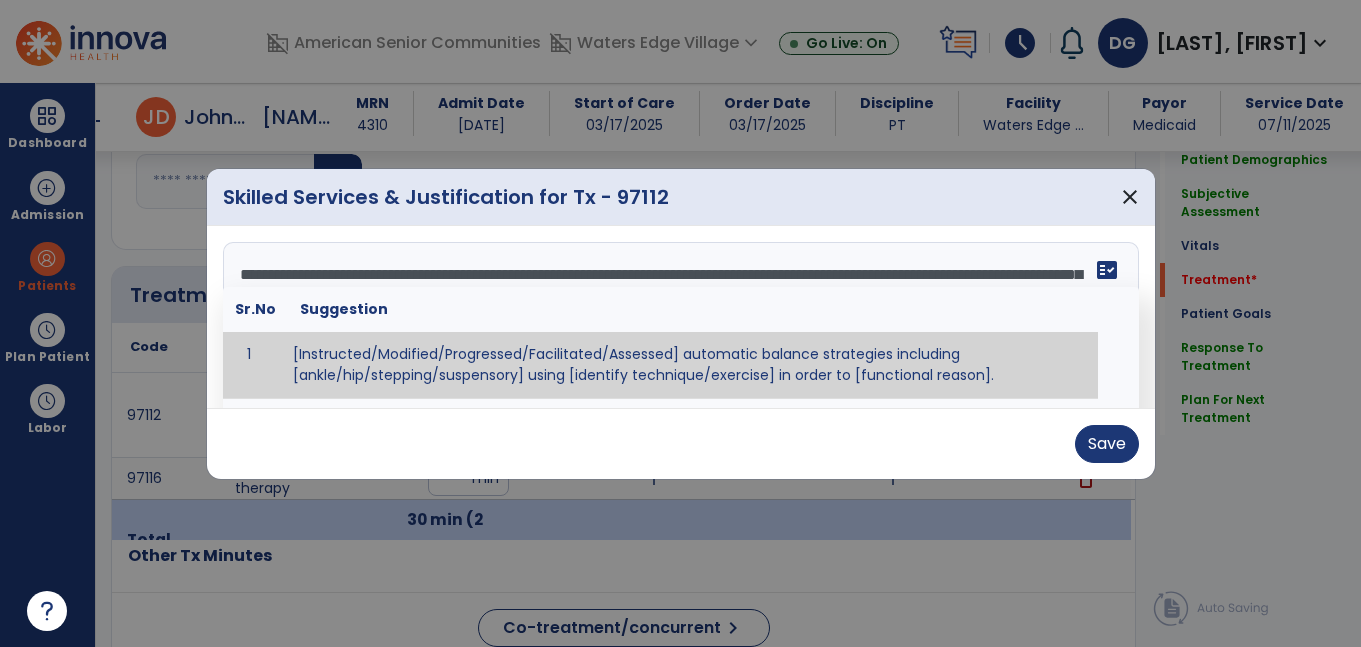 type on "**********" 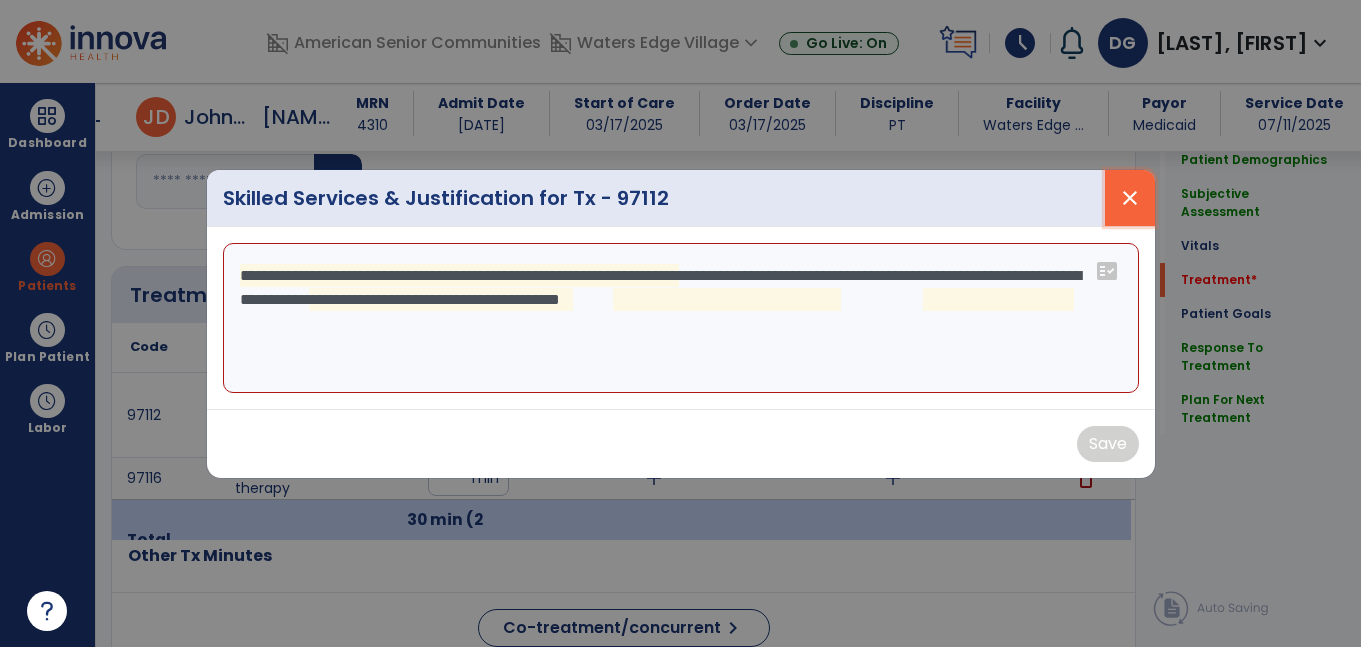 click on "close" at bounding box center [1130, 198] 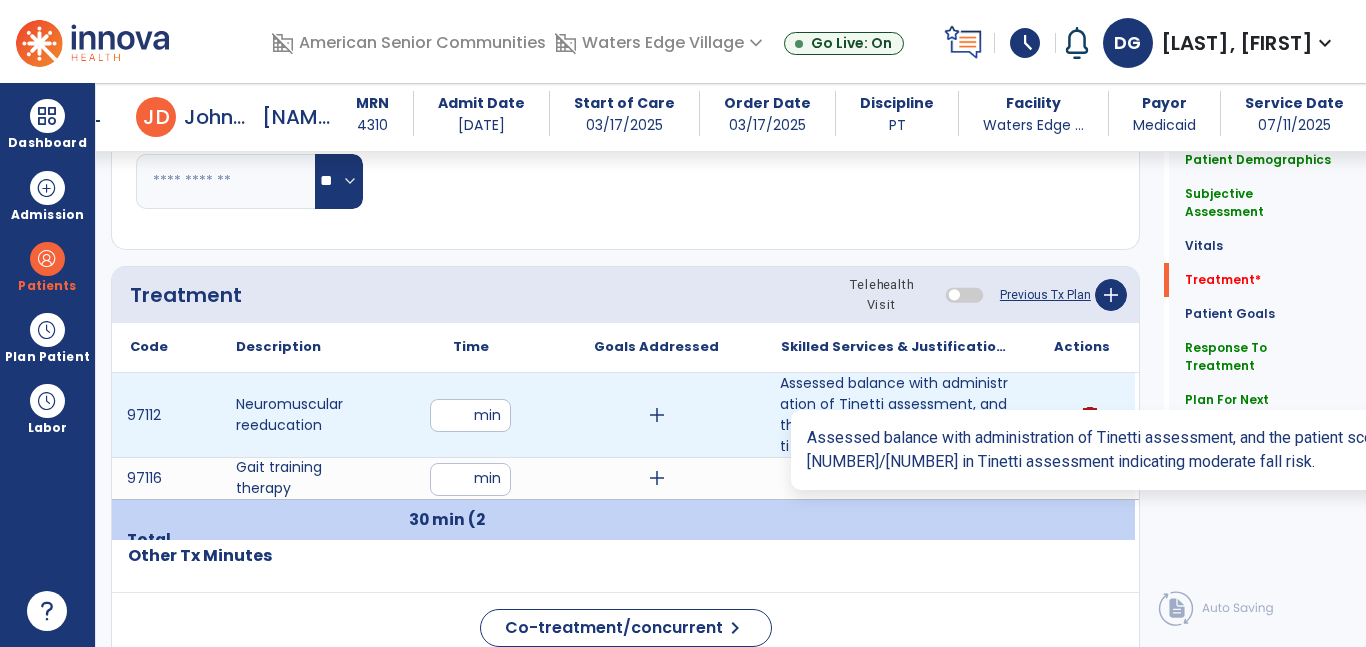 click on "Assessed balance with administration of Tinetti assessment, and the patient scored 20/28 in Tinetti ..." at bounding box center [896, 415] 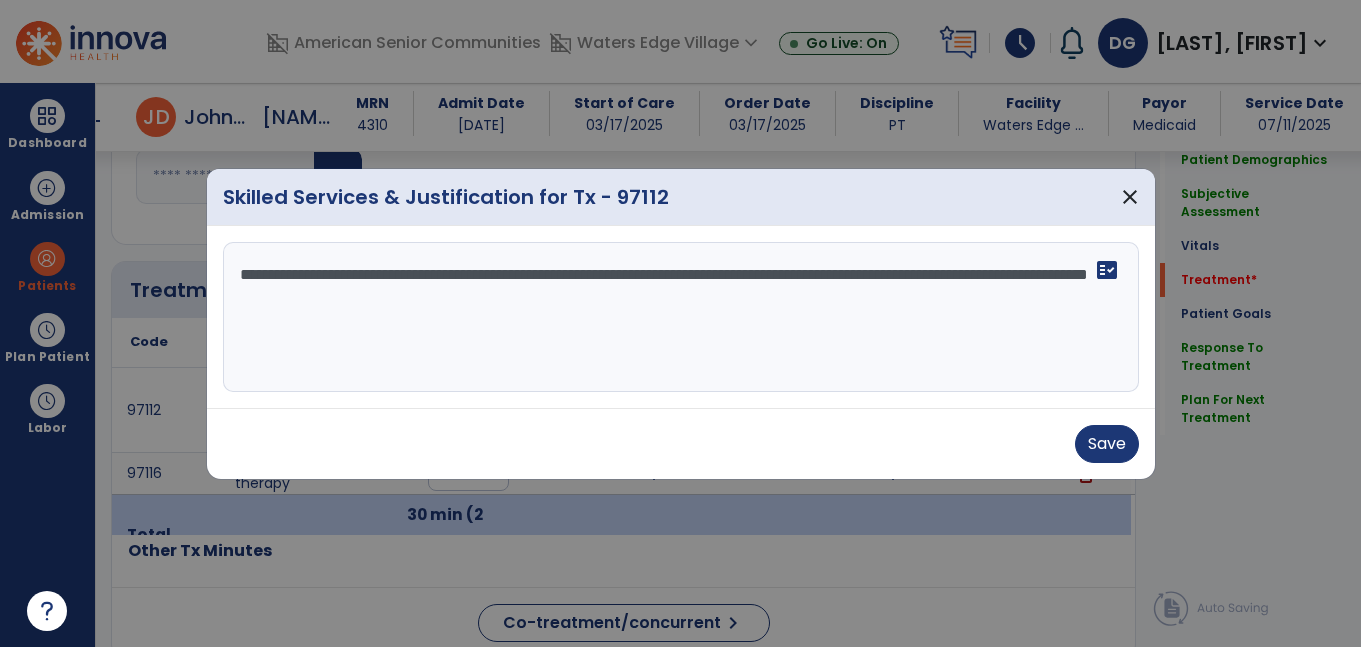 scroll, scrollTop: 1023, scrollLeft: 0, axis: vertical 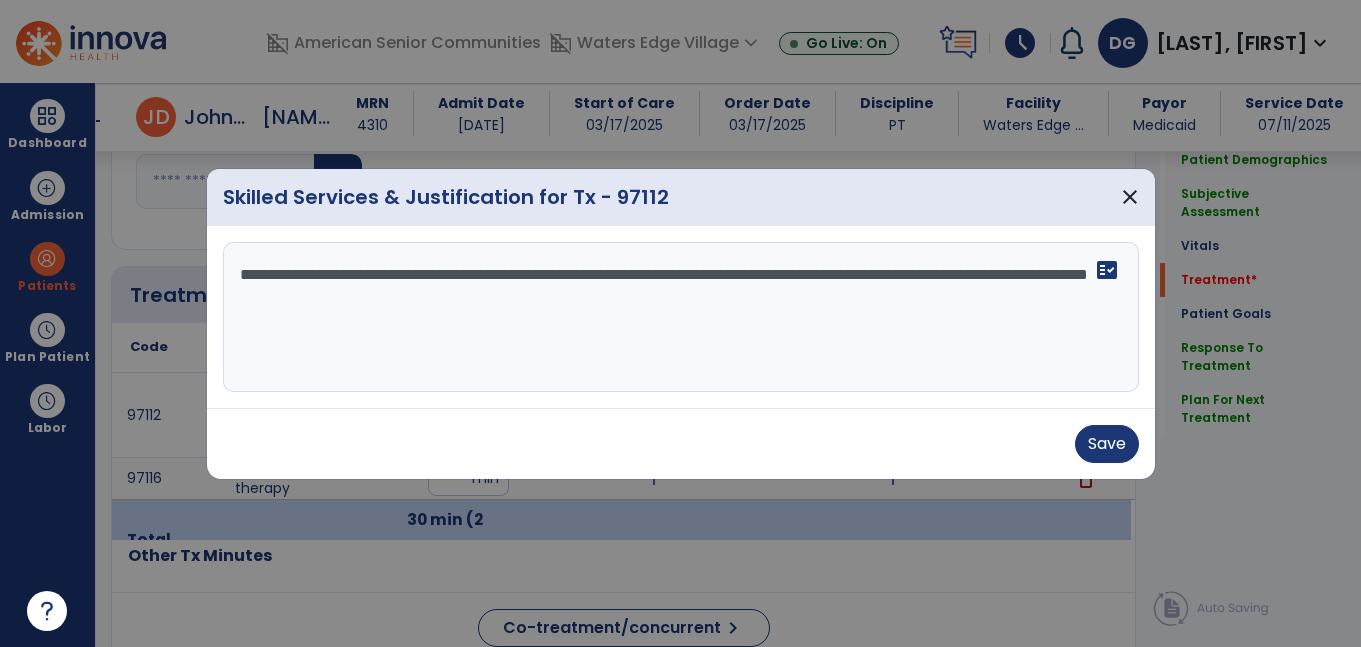 click on "**********" at bounding box center (681, 317) 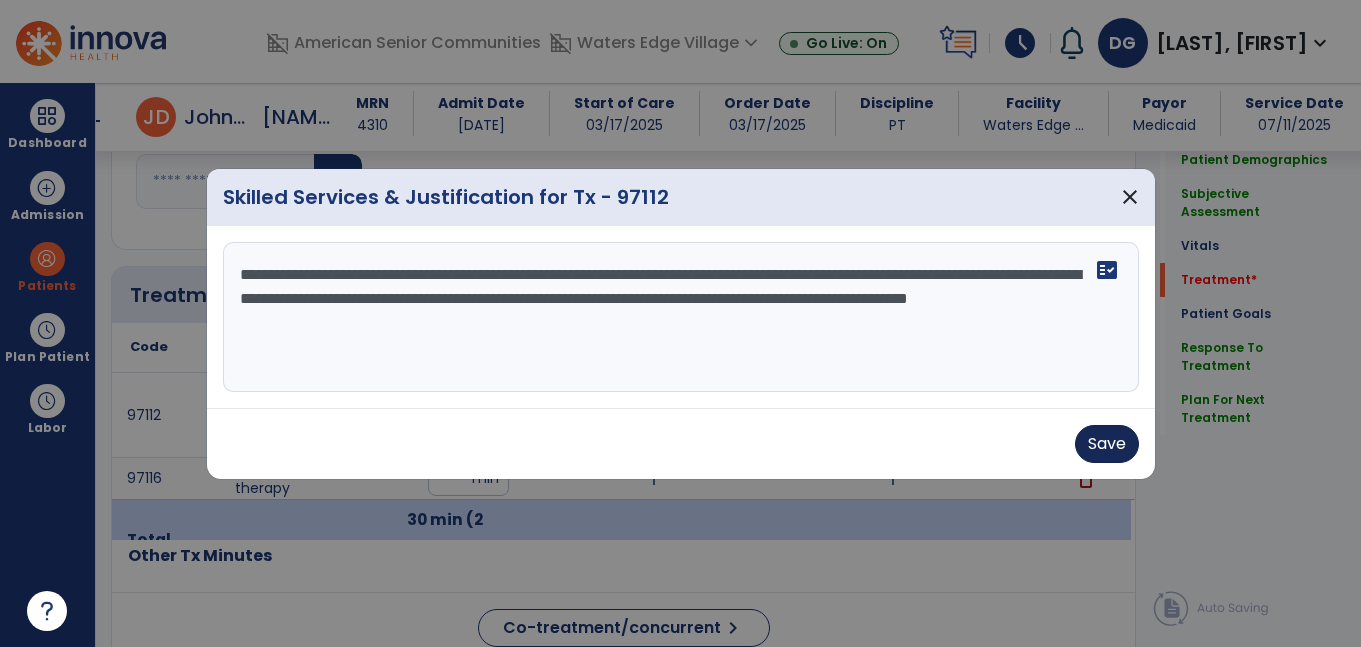 type on "**********" 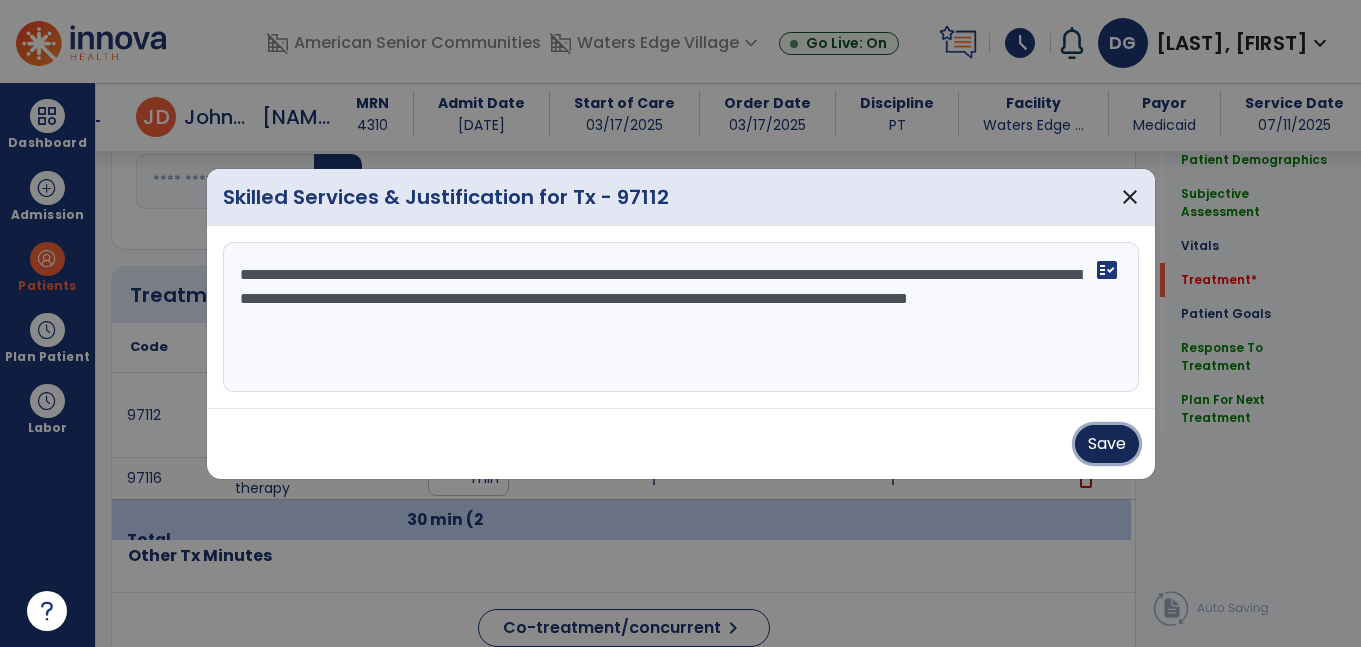 click on "Save" at bounding box center (1107, 444) 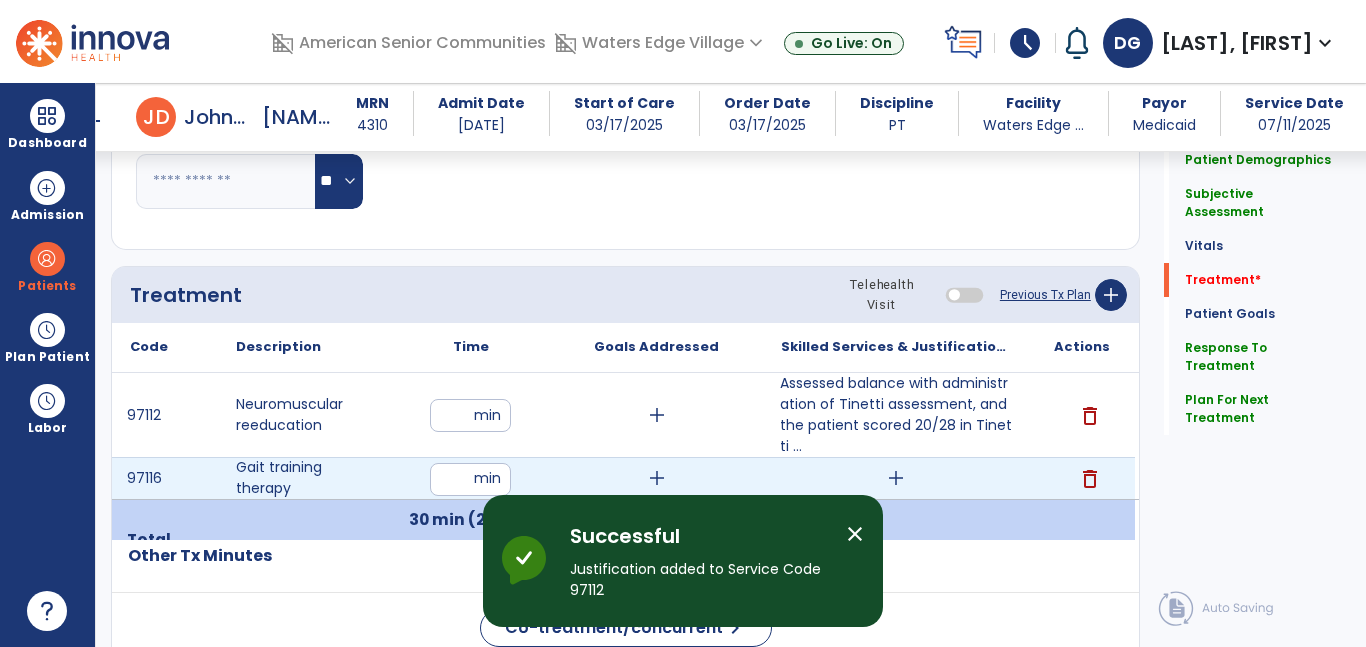 click on "add" at bounding box center (896, 478) 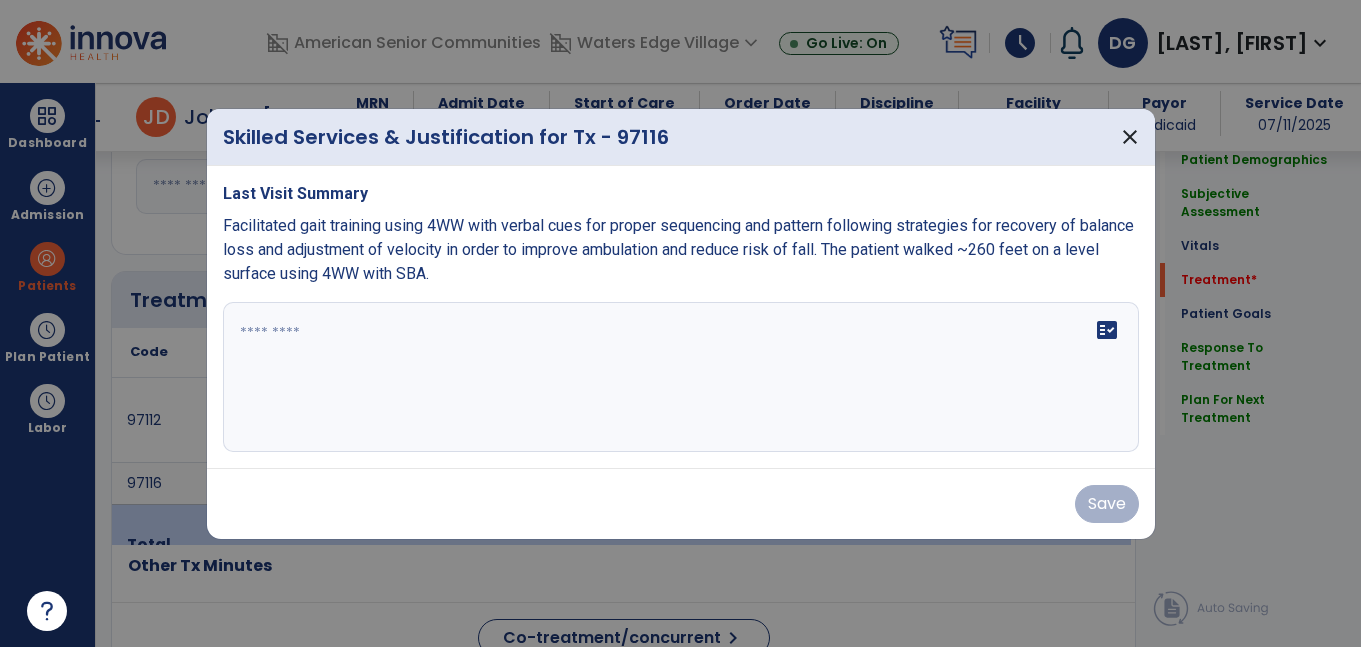 scroll, scrollTop: 1023, scrollLeft: 0, axis: vertical 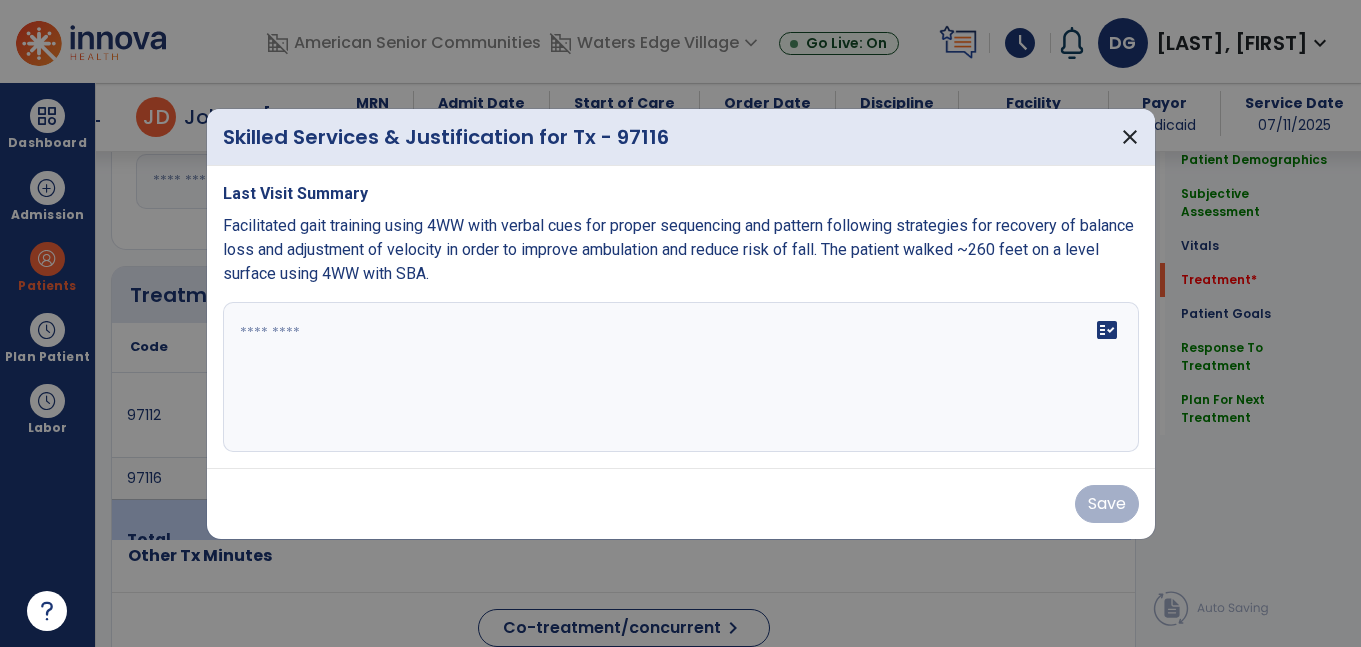 click at bounding box center (681, 377) 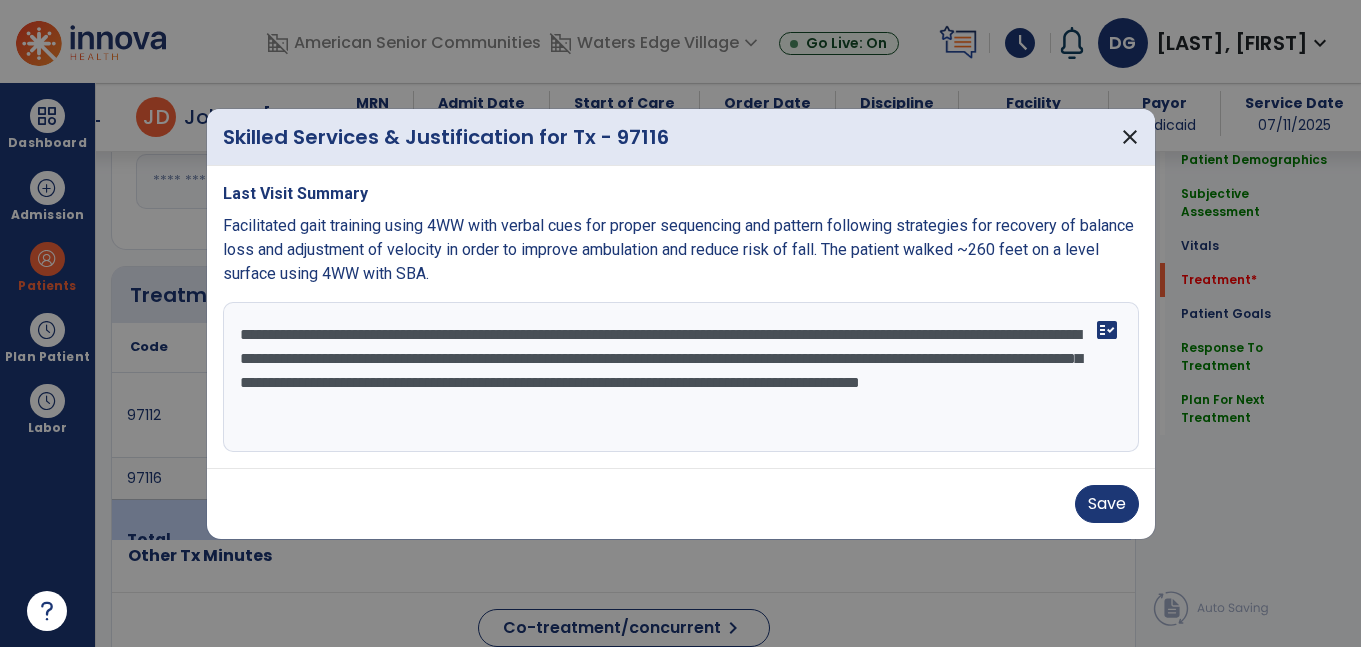 click on "**********" at bounding box center (681, 377) 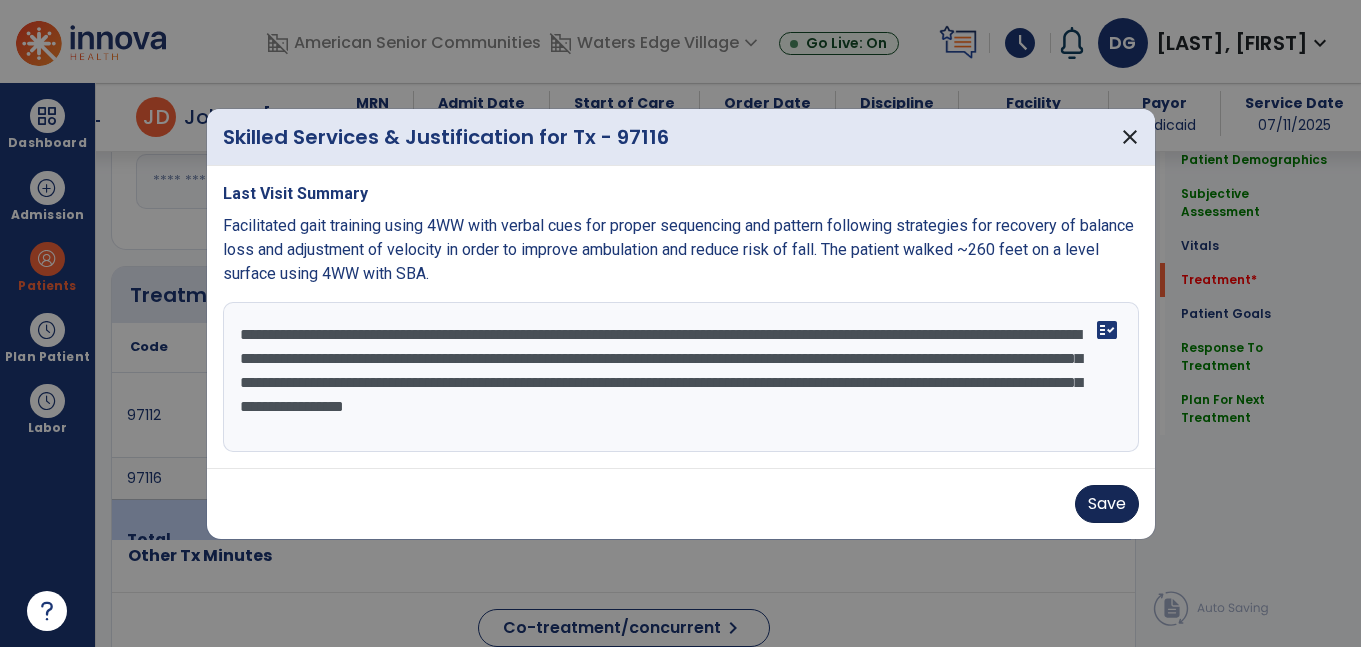 type on "**********" 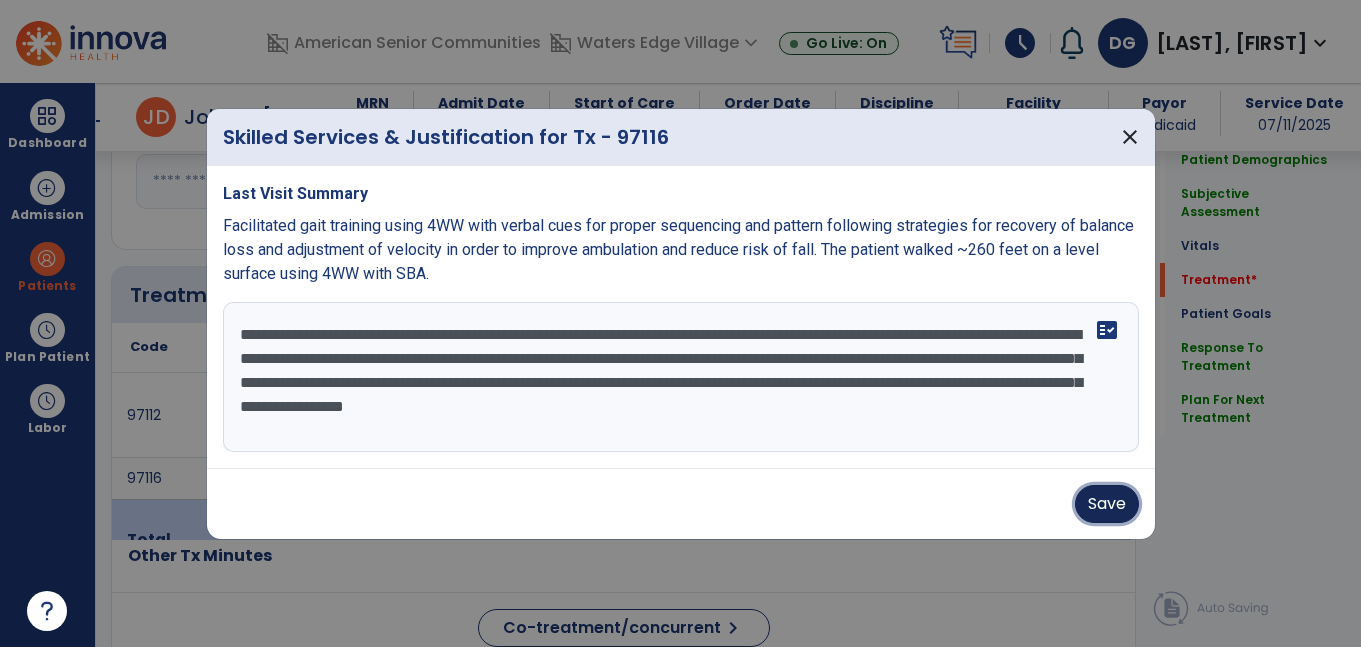 click on "Save" at bounding box center (1107, 504) 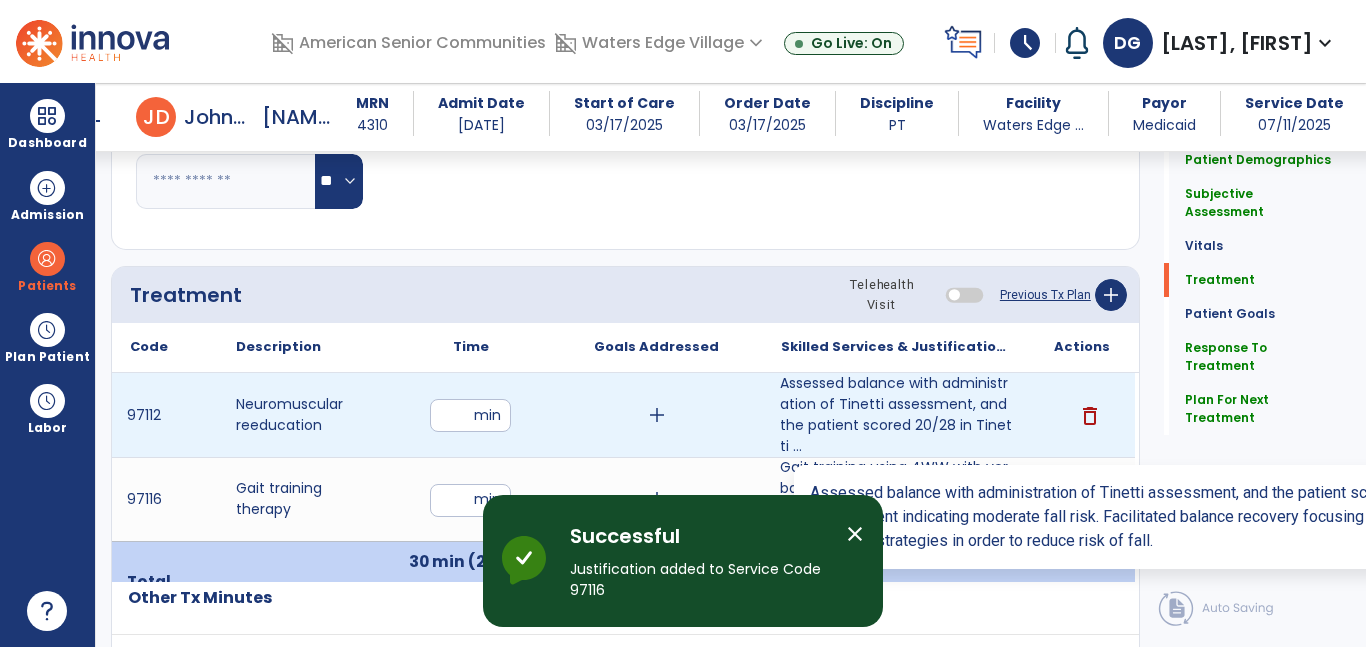 click on "Assessed balance with administration of Tinetti assessment, and the patient scored 20/28 in Tinetti ..." at bounding box center (896, 415) 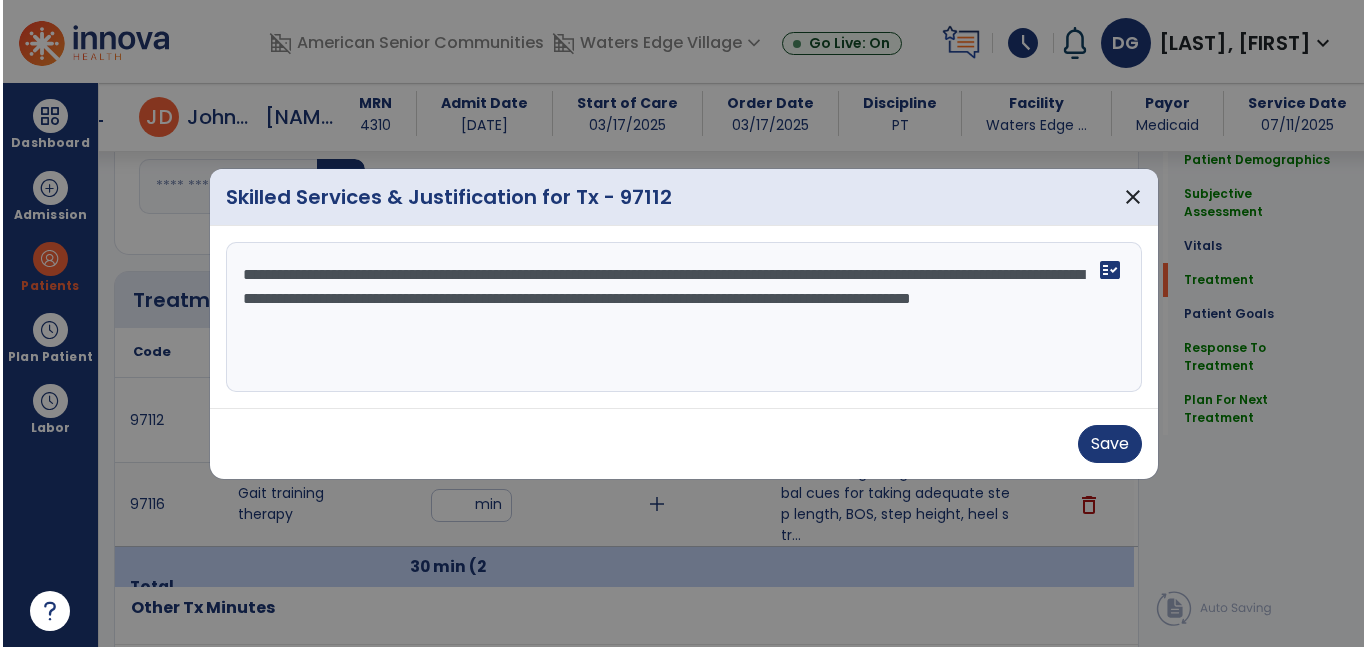 scroll, scrollTop: 1023, scrollLeft: 0, axis: vertical 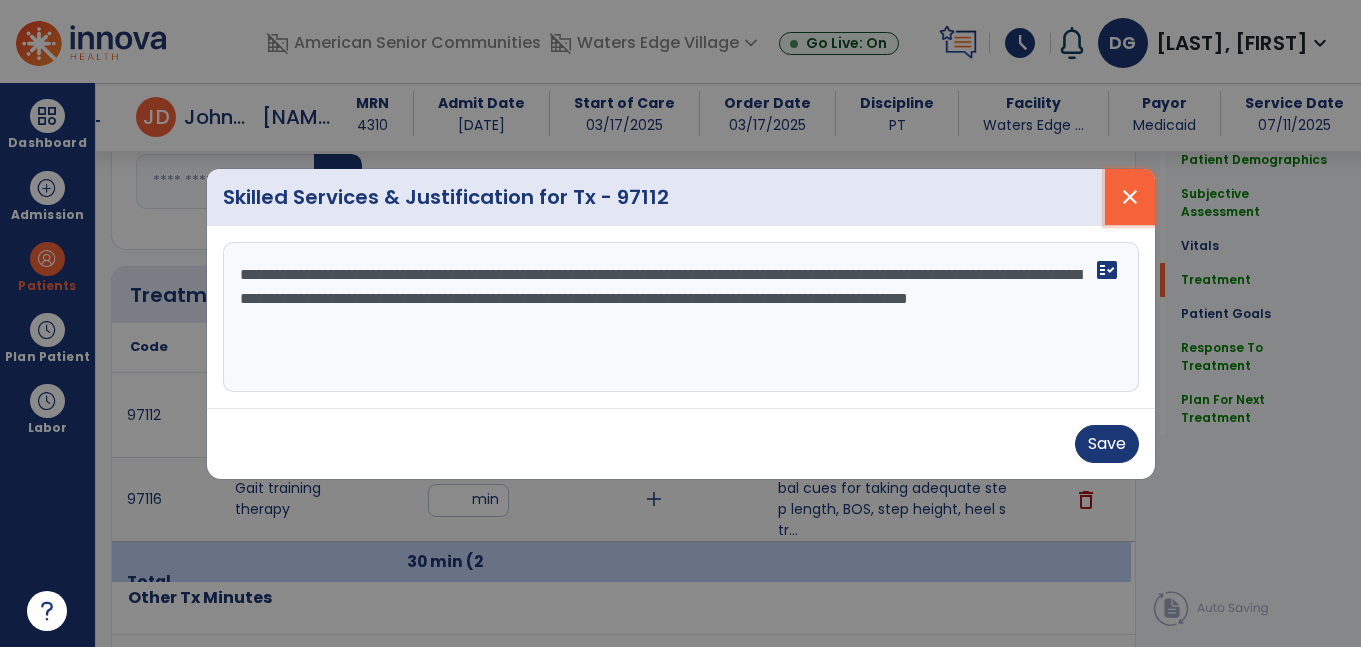 click on "close" at bounding box center (1130, 197) 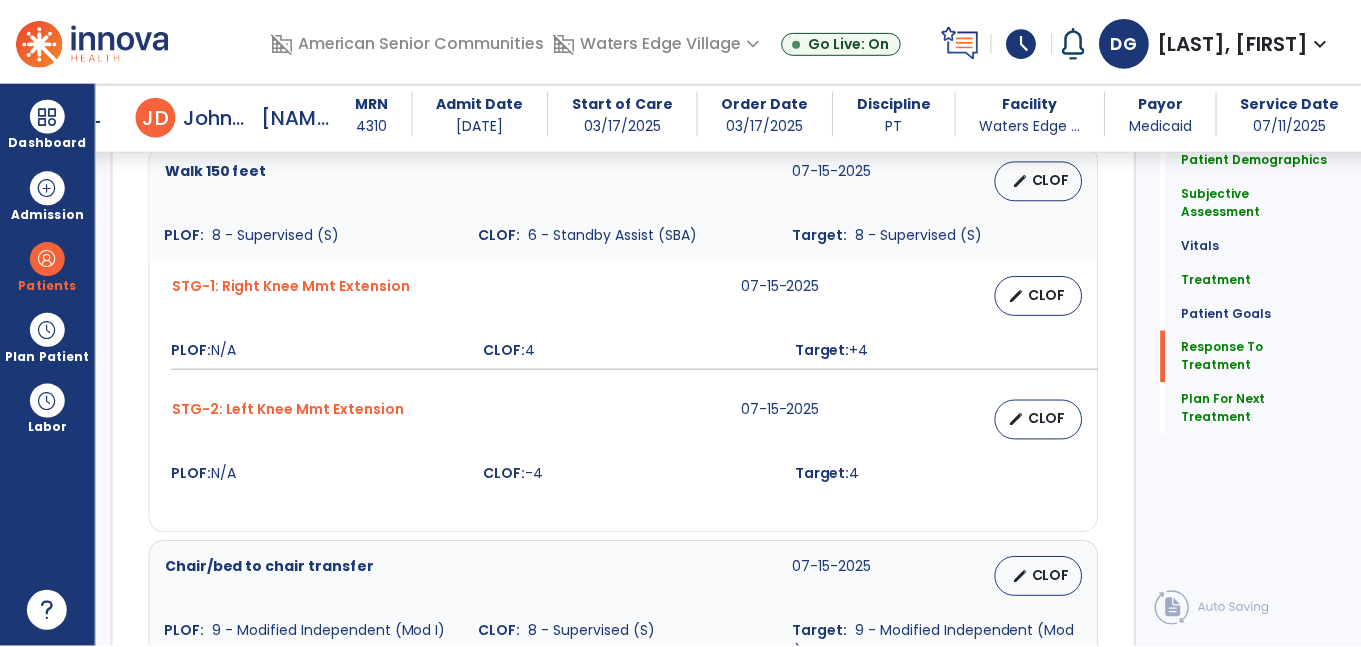 scroll, scrollTop: 2821, scrollLeft: 0, axis: vertical 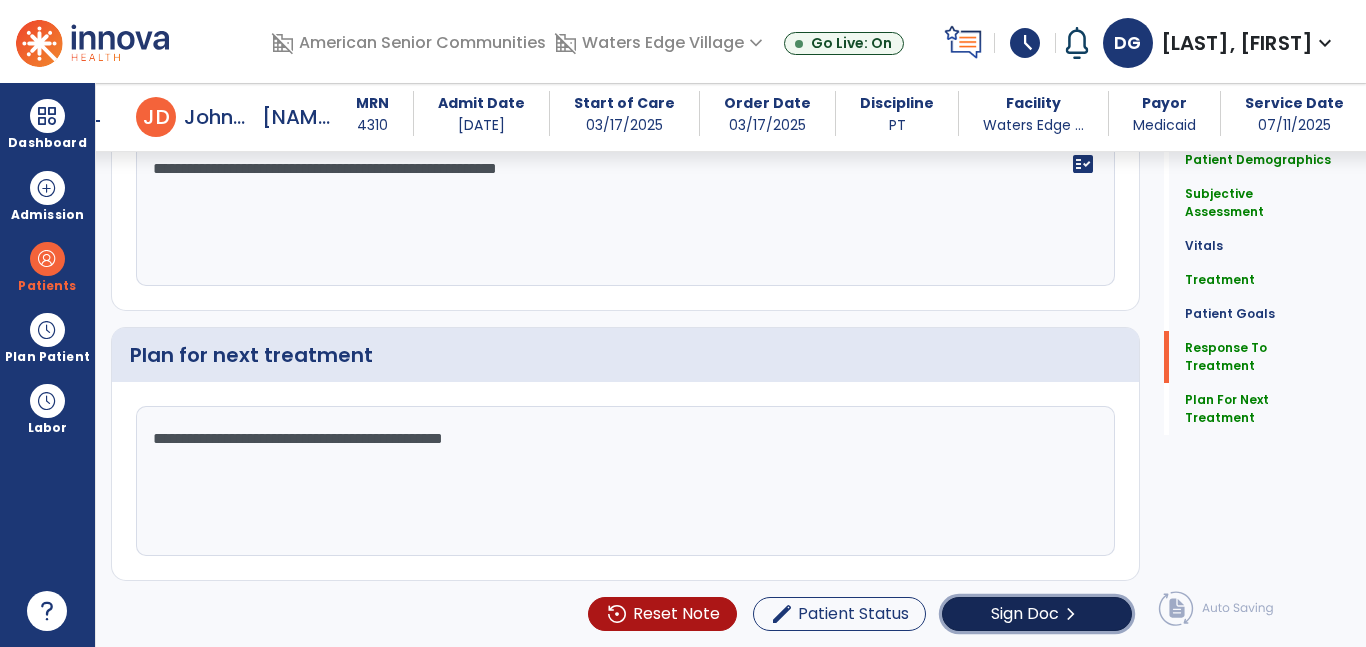 click on "Sign Doc  chevron_right" 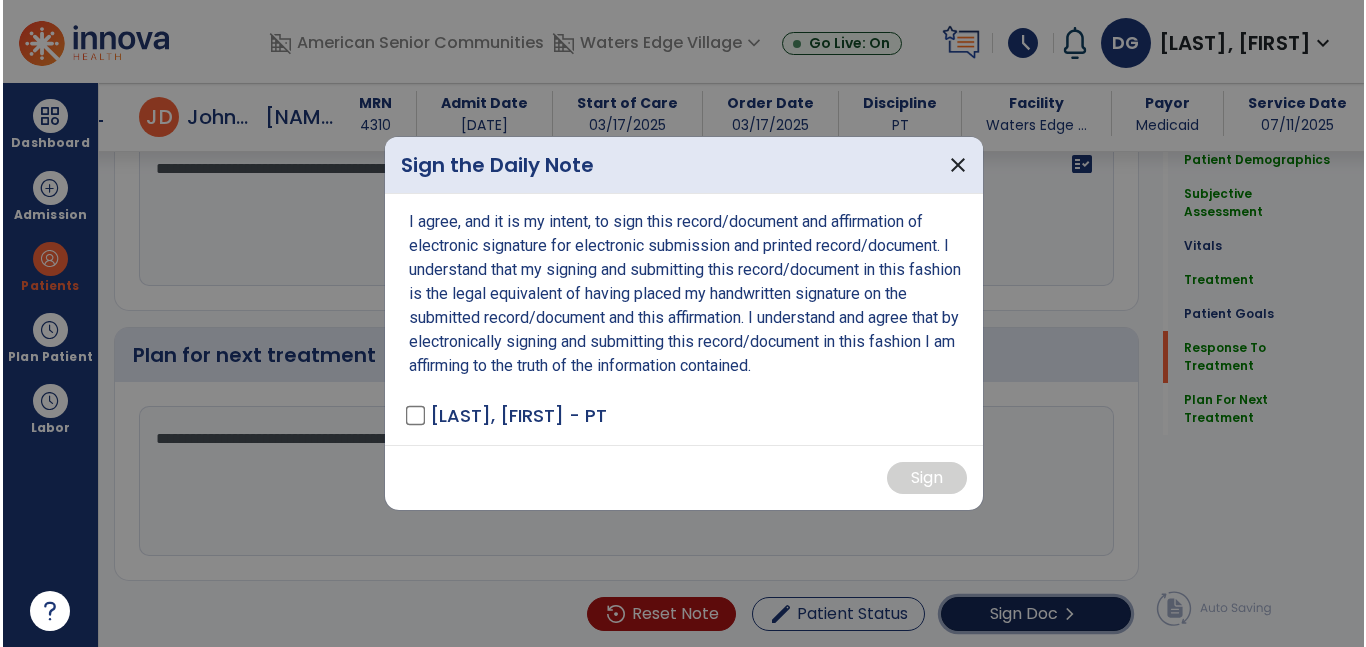 scroll, scrollTop: 2821, scrollLeft: 0, axis: vertical 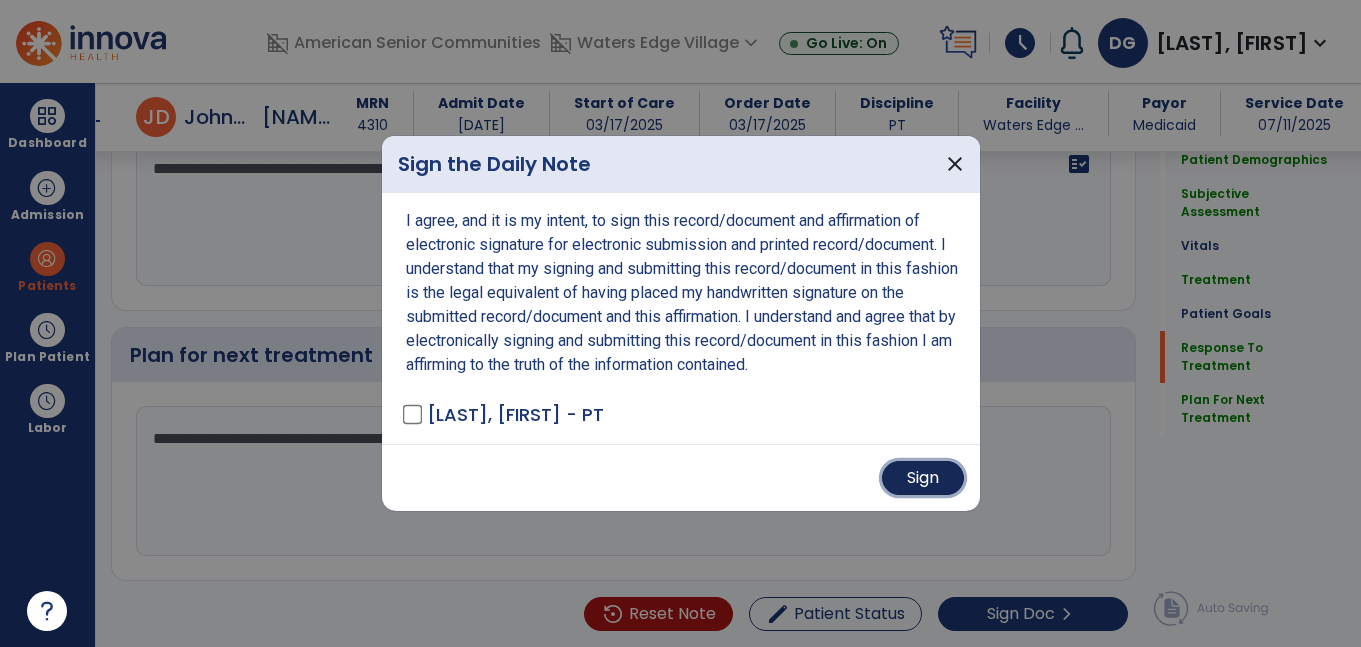 click on "Sign" at bounding box center [923, 478] 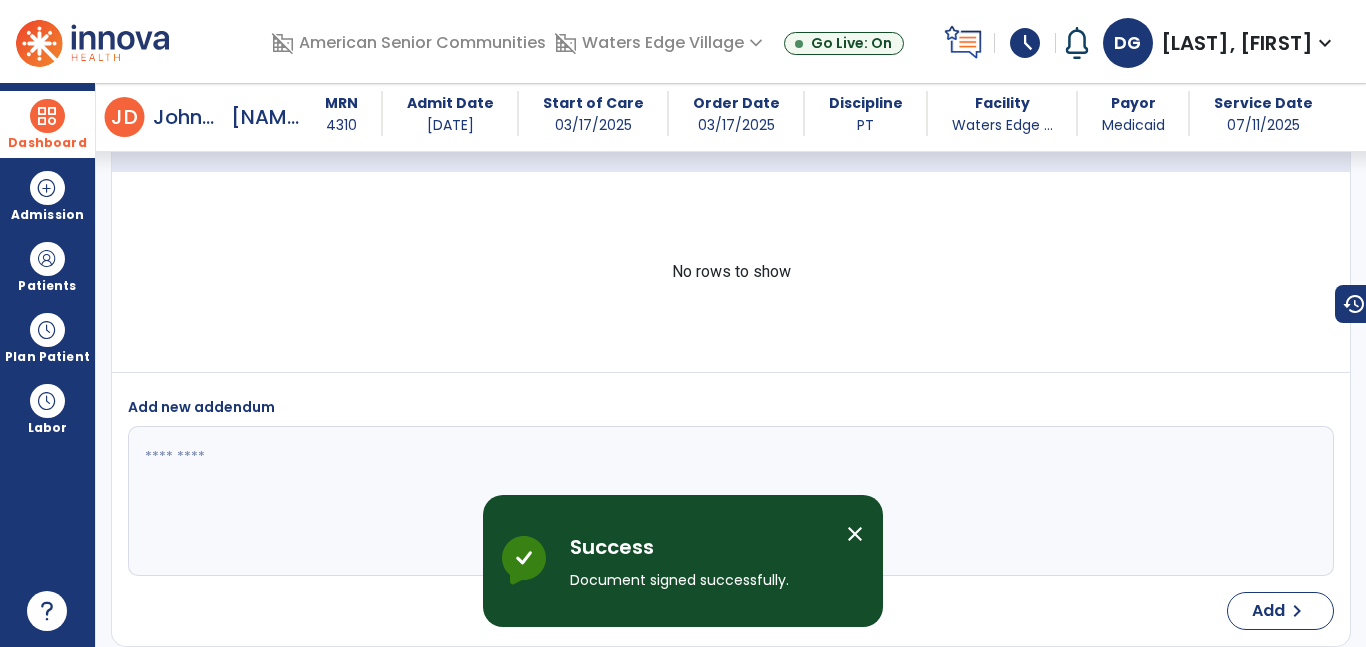 click on "Dashboard" at bounding box center (47, 124) 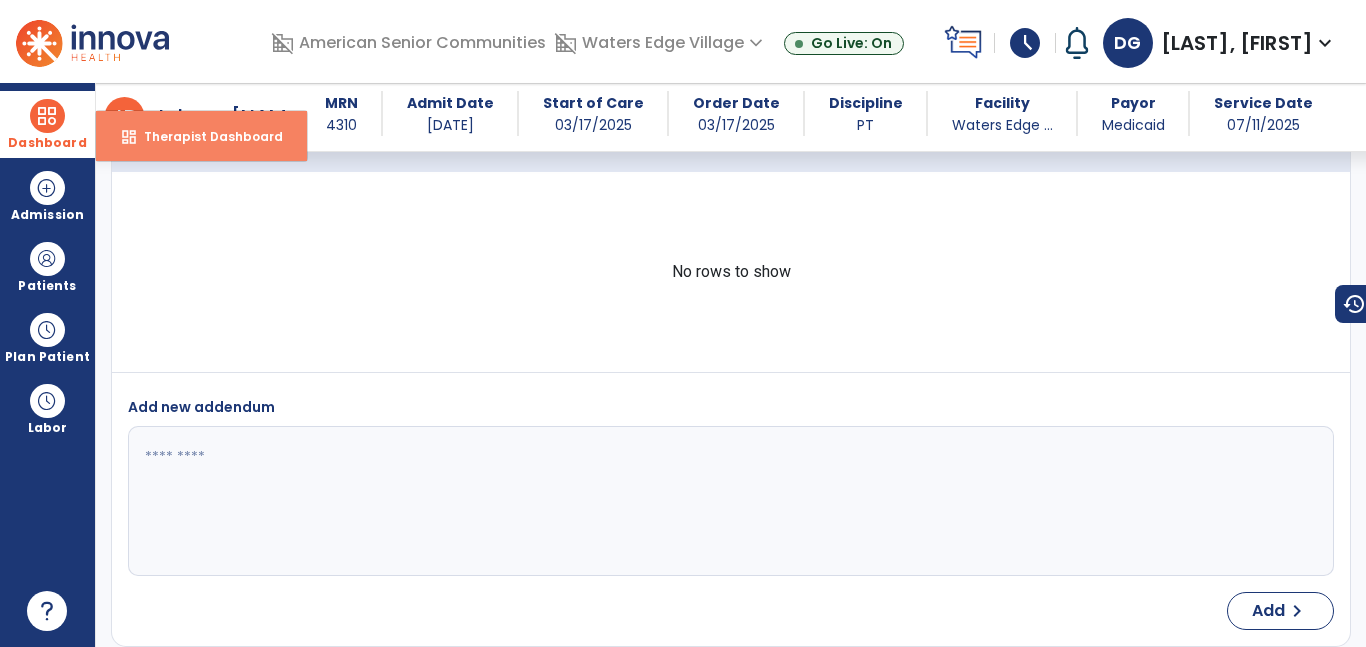 click on "dashboard  Therapist Dashboard" at bounding box center (201, 136) 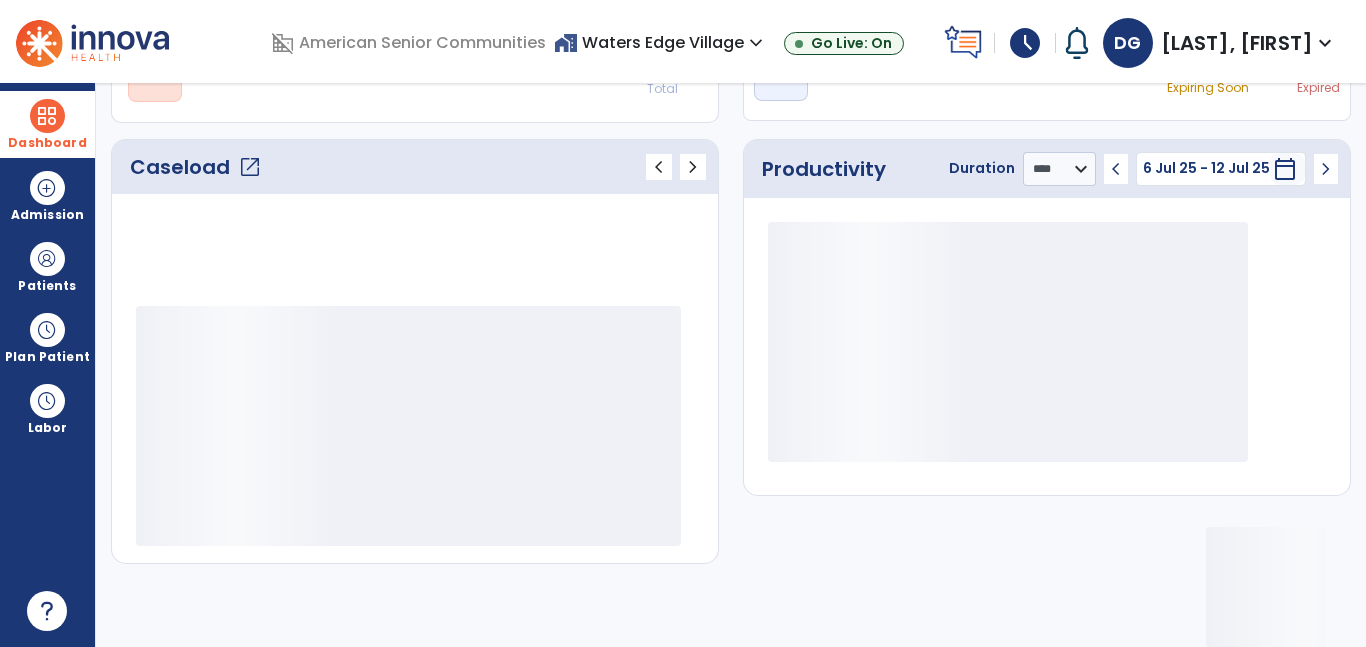 scroll, scrollTop: 230, scrollLeft: 0, axis: vertical 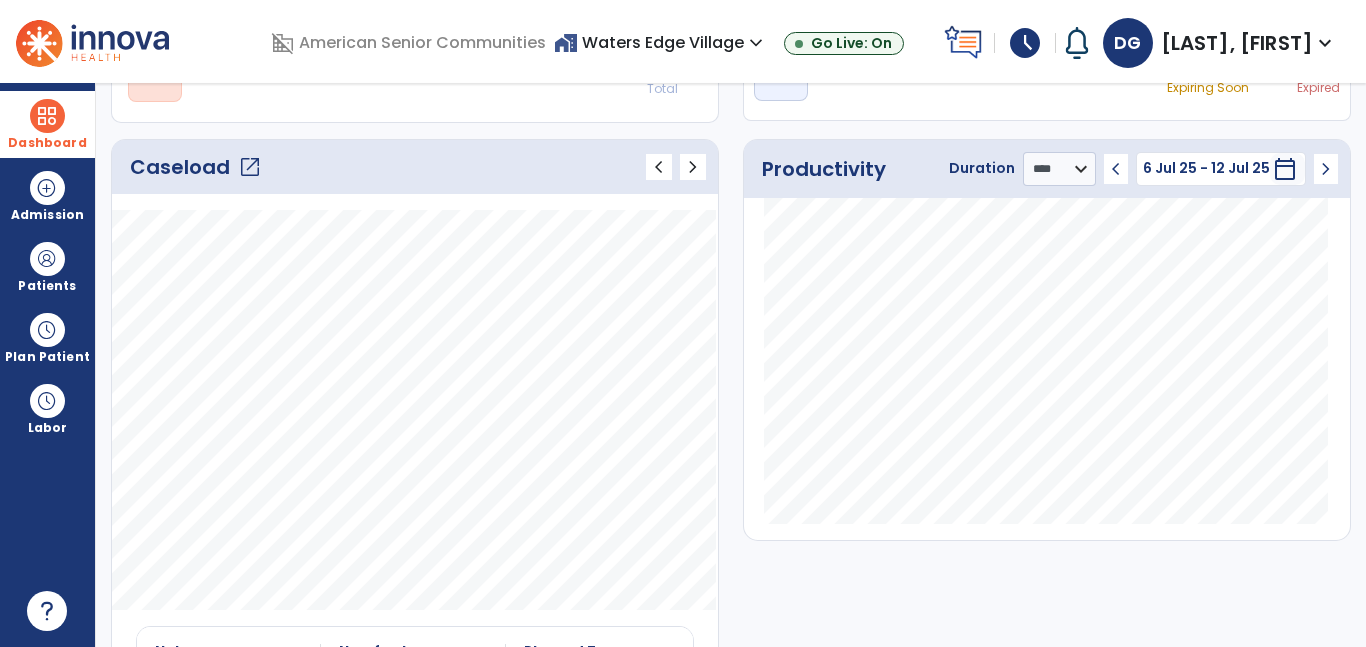 click on "open_in_new" 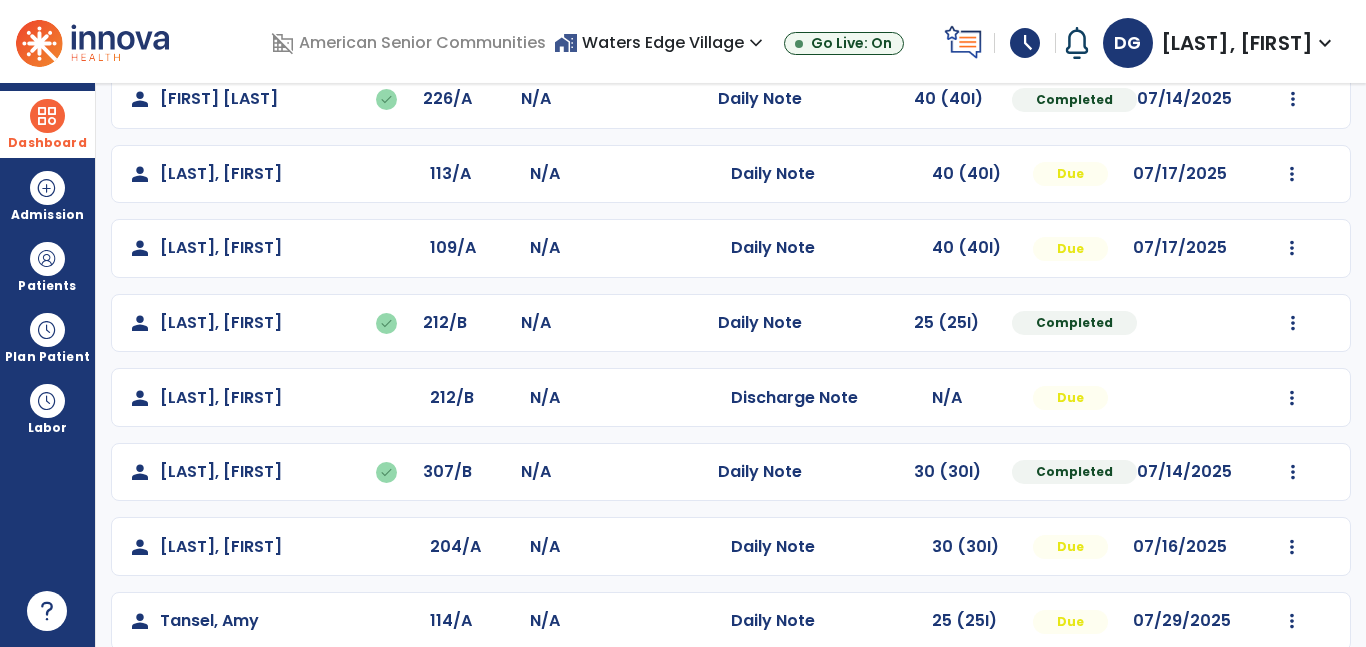 scroll, scrollTop: 515, scrollLeft: 0, axis: vertical 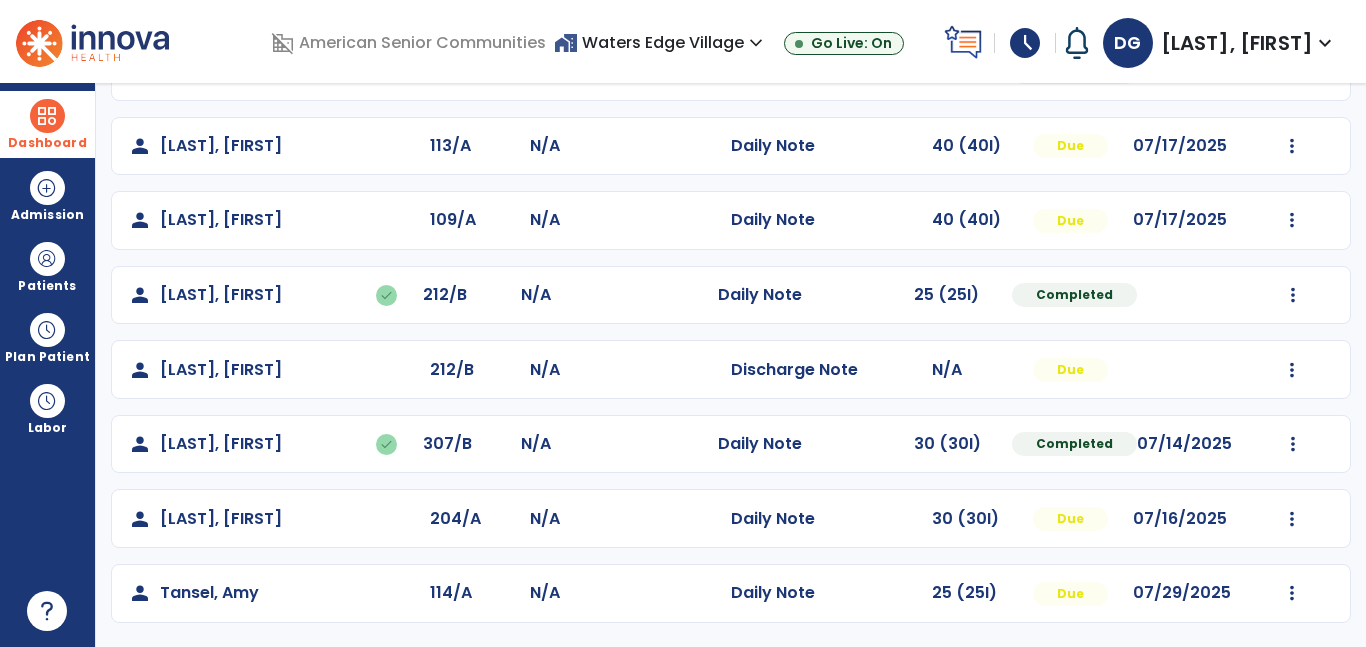 click on "Mark Visit As Complete   Reset Note   Open Document   G + C Mins" 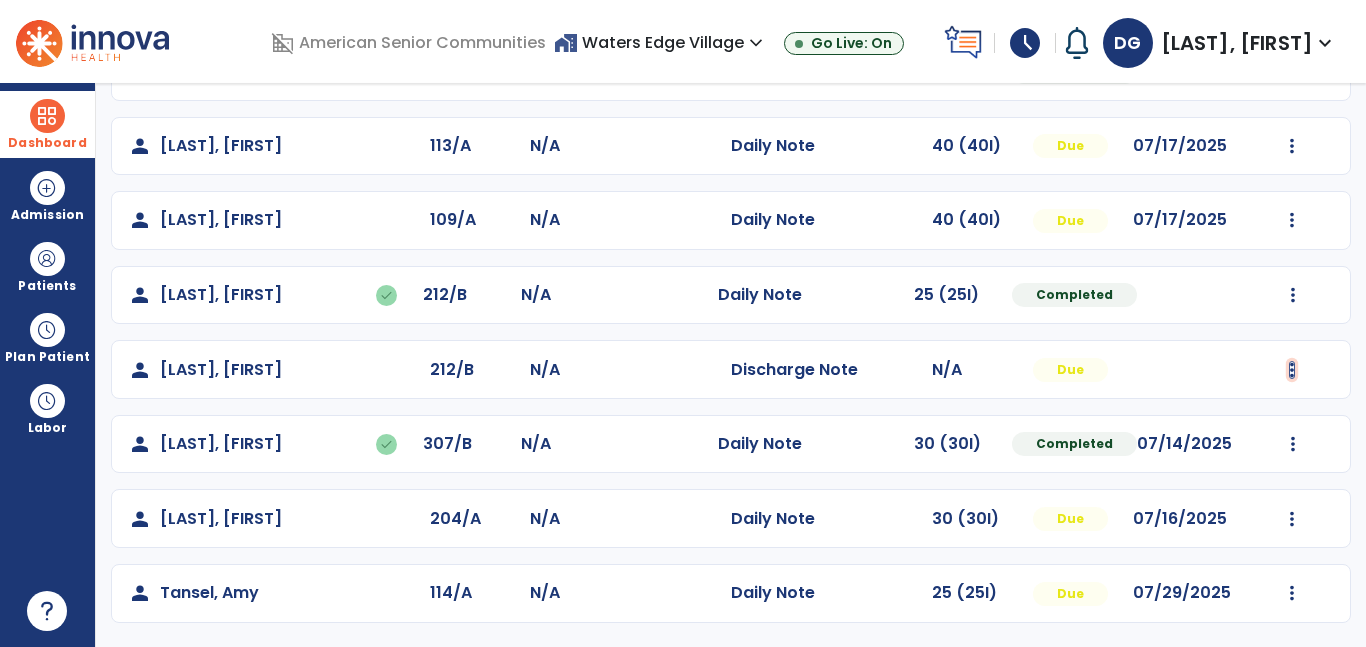 click at bounding box center (1292, -227) 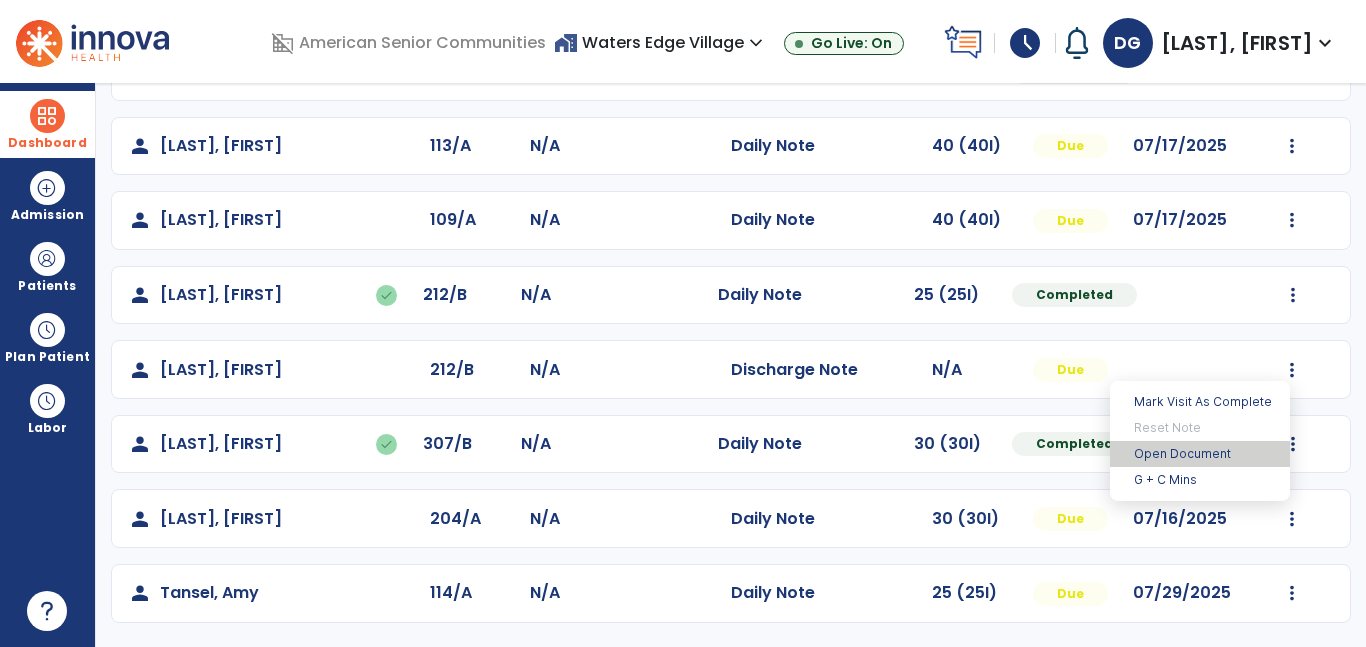 click on "Open Document" at bounding box center [1200, 454] 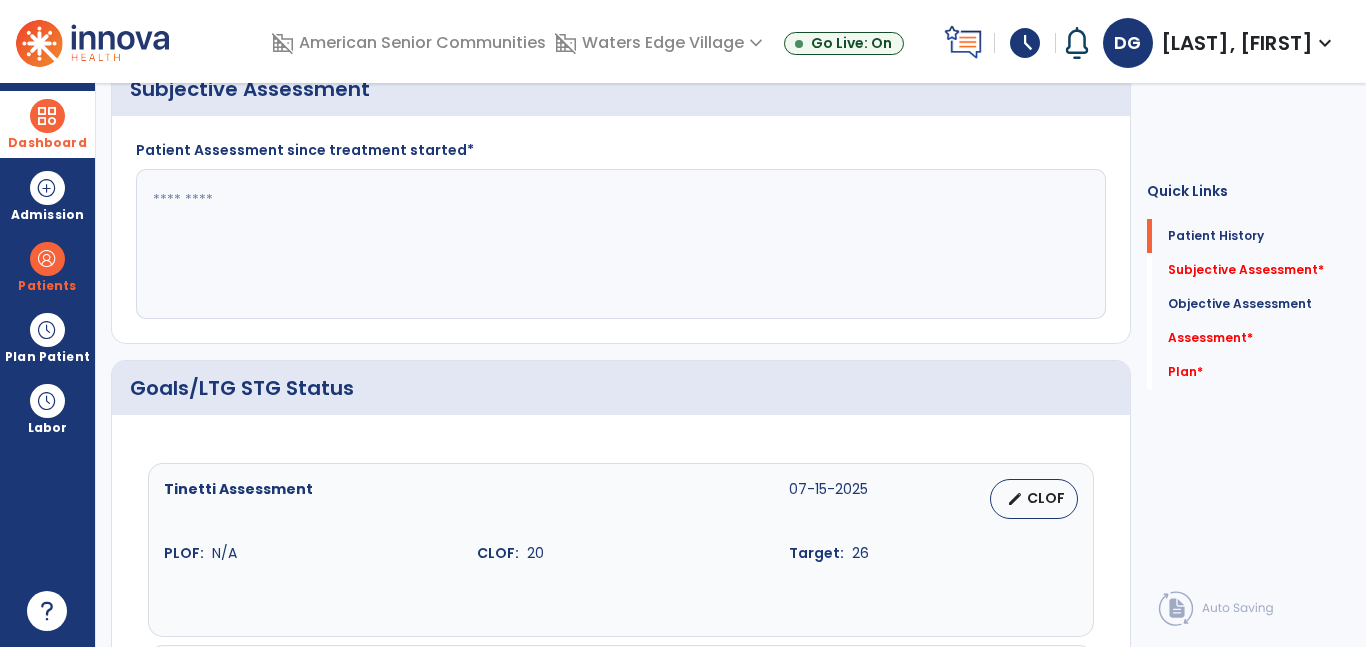 scroll, scrollTop: 0, scrollLeft: 0, axis: both 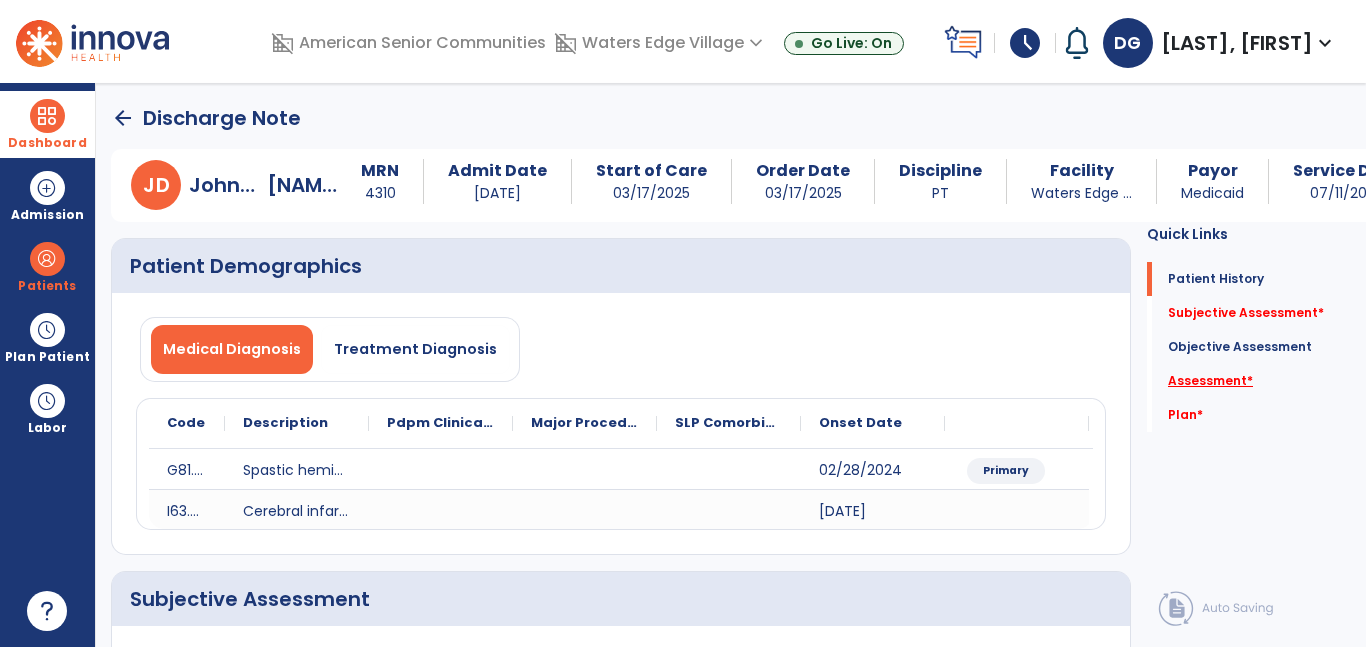 click on "Assessment   *" 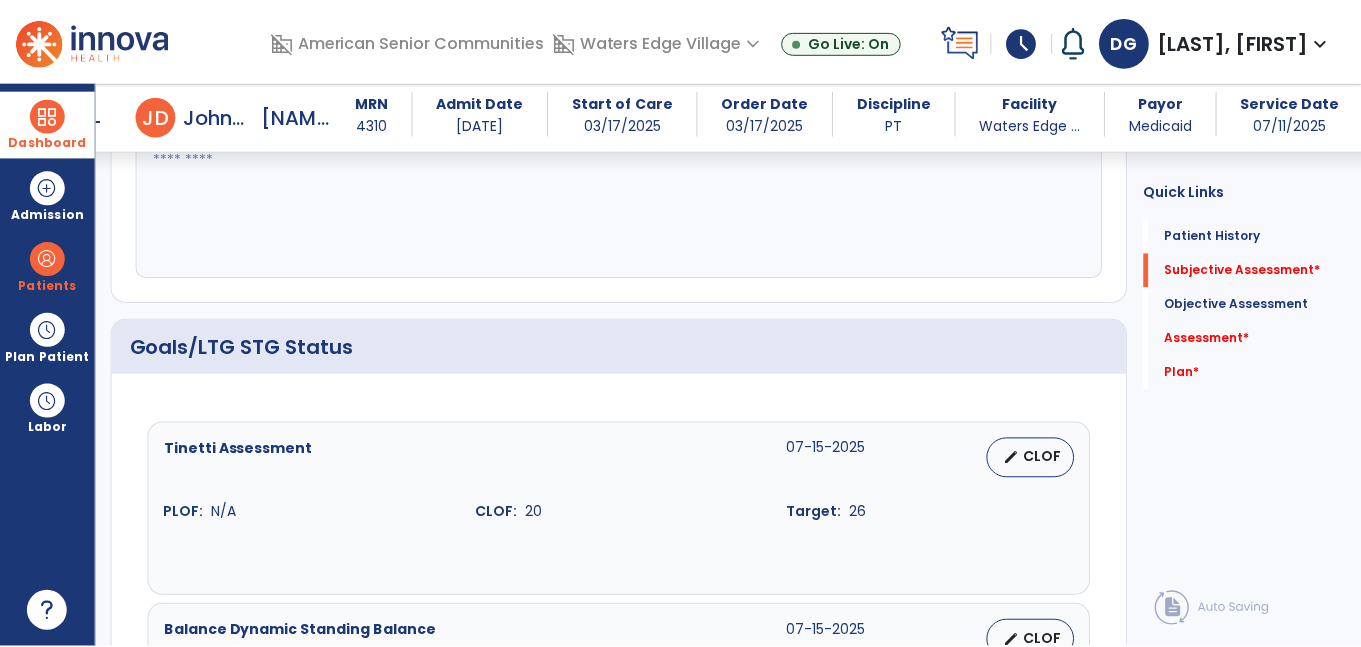 scroll, scrollTop: 550, scrollLeft: 0, axis: vertical 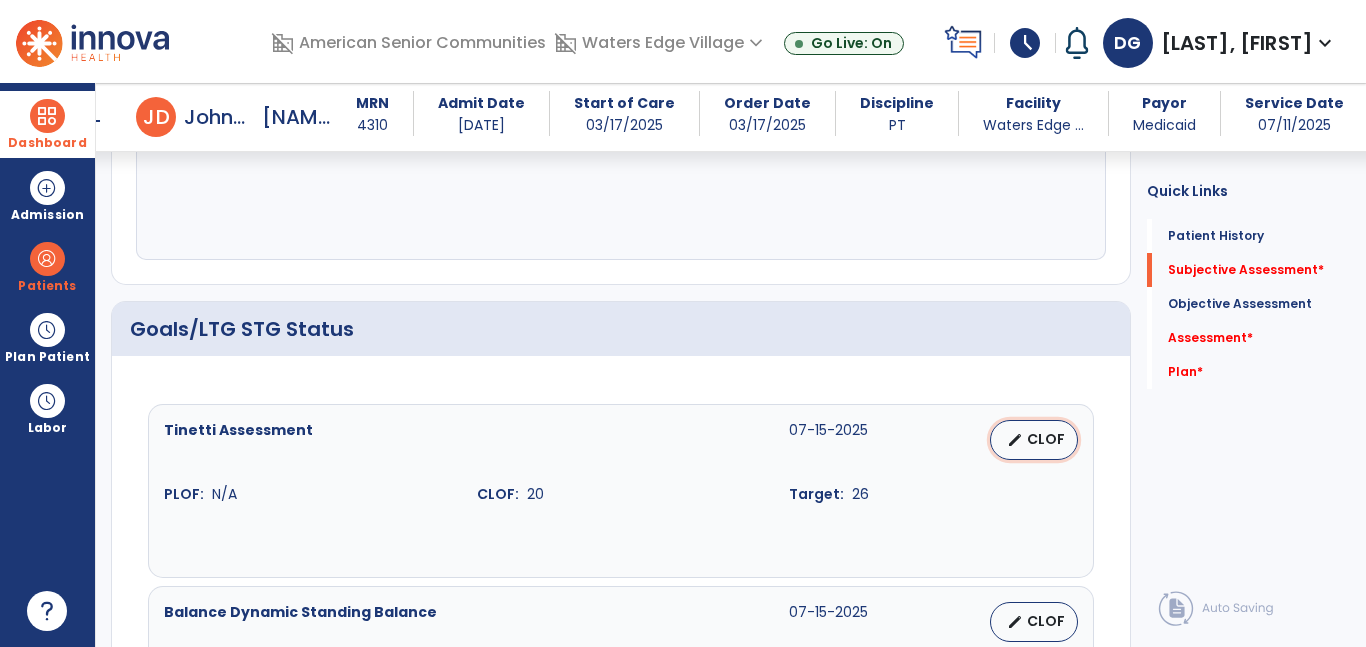 click on "CLOF" at bounding box center [1046, 439] 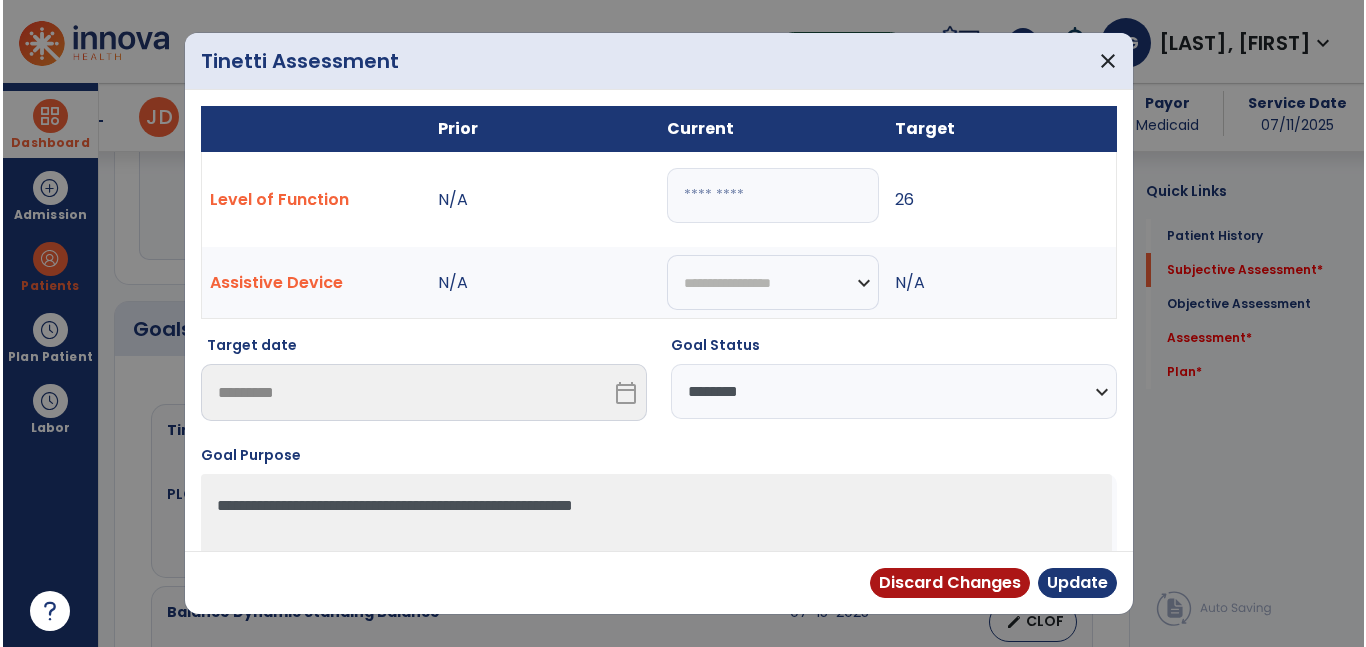 scroll, scrollTop: 550, scrollLeft: 0, axis: vertical 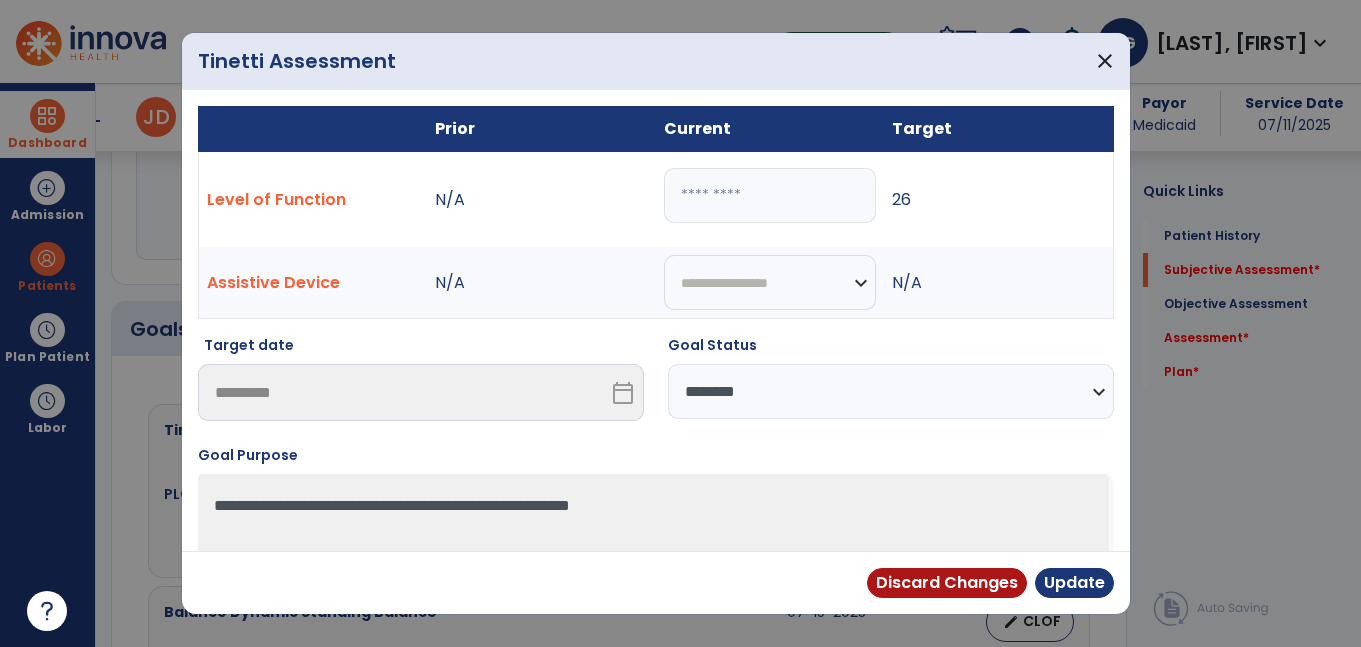 click on "**********" at bounding box center [891, 391] 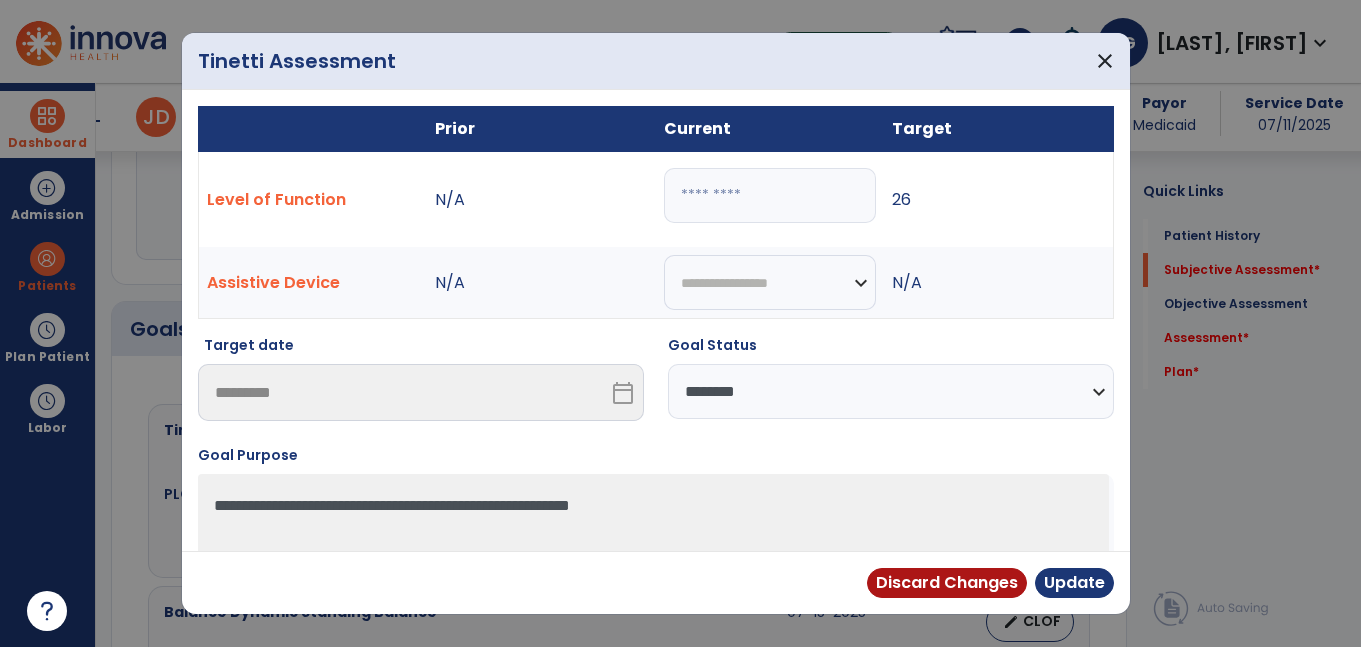 select on "**********" 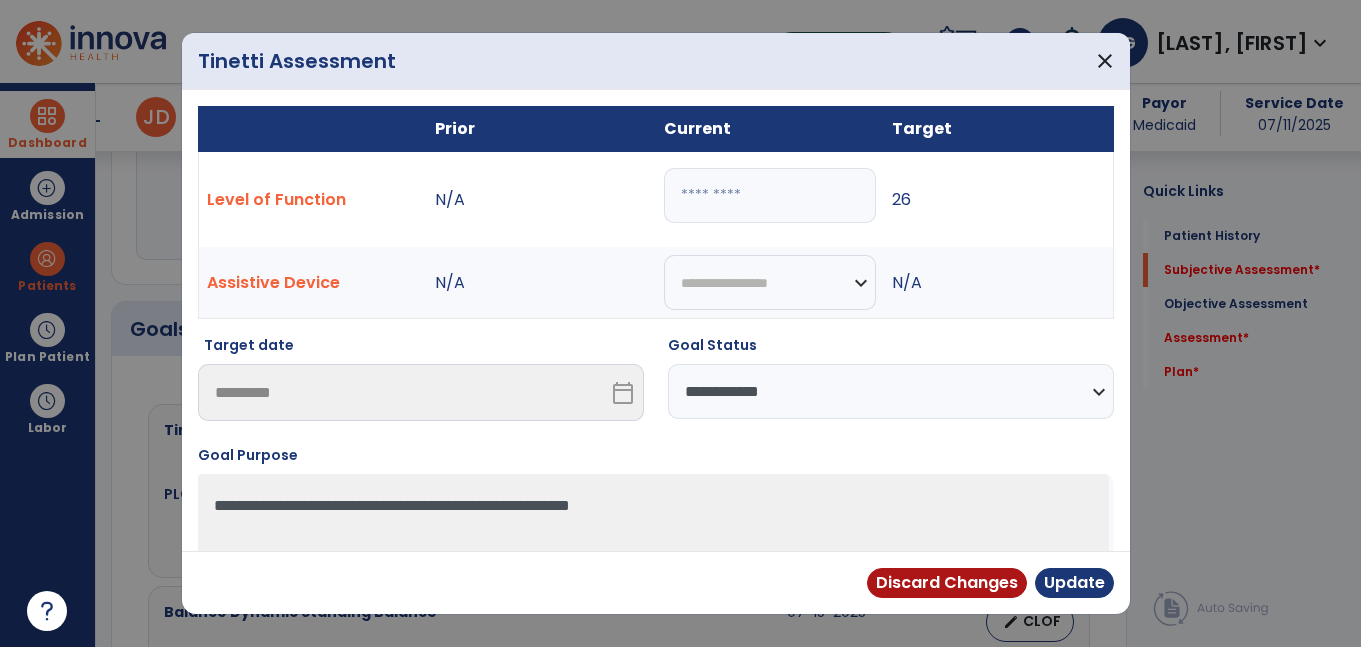 click on "**********" at bounding box center (891, 391) 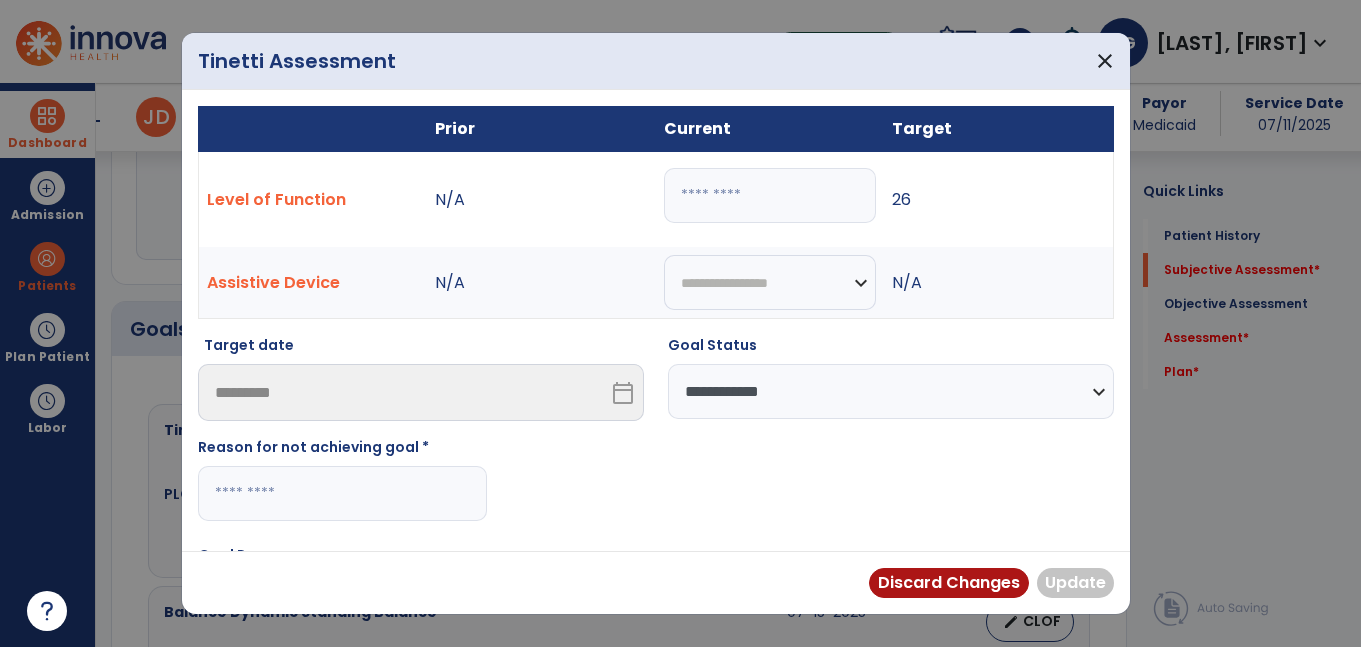 click at bounding box center [342, 493] 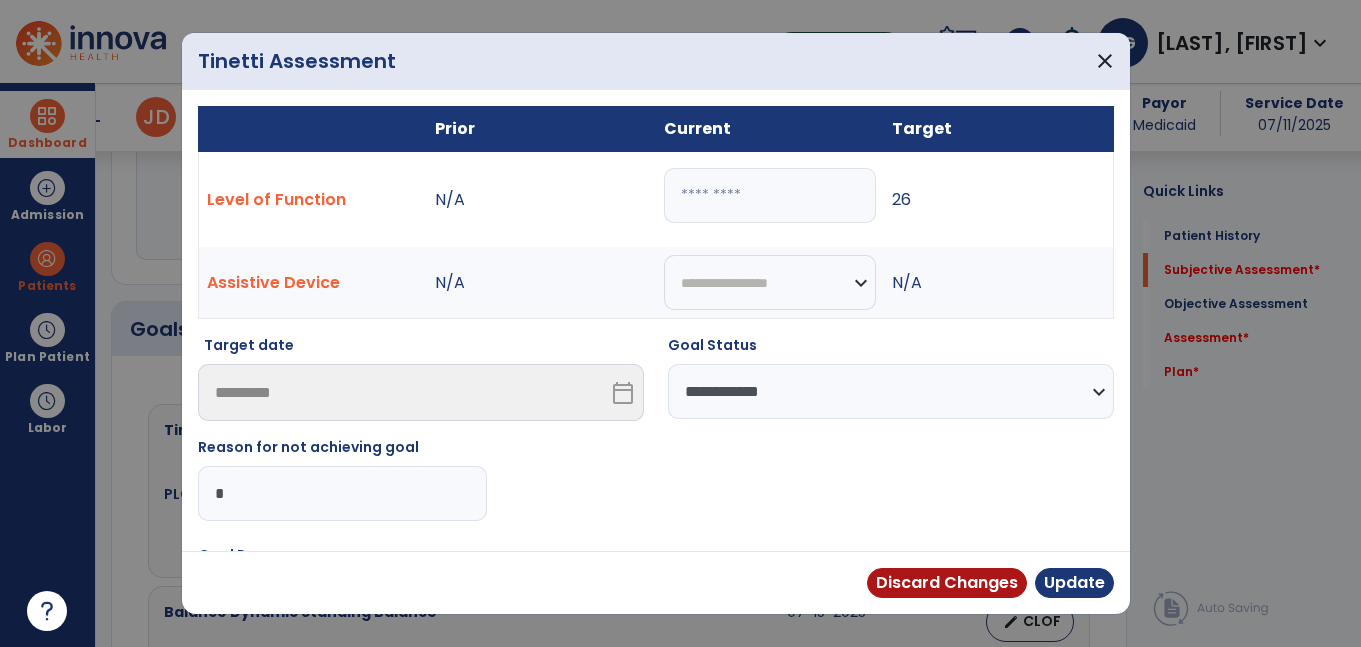 click on "**********" at bounding box center [656, 436] 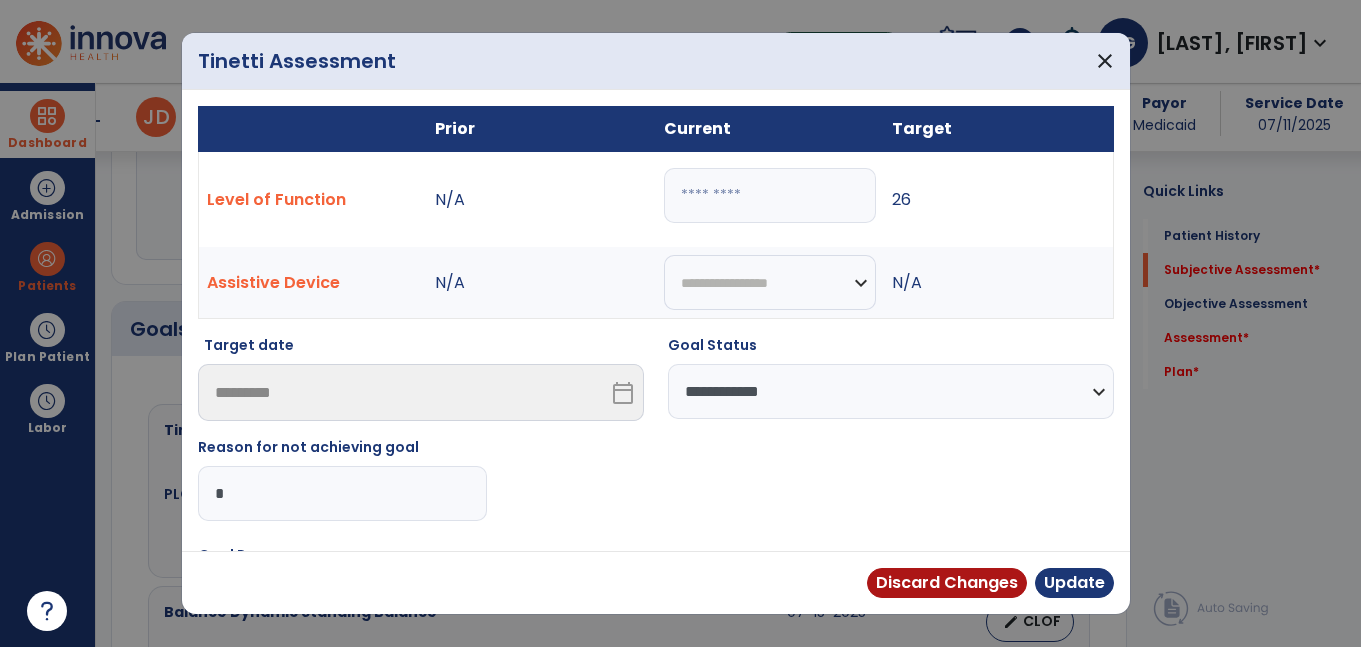 click on "*" at bounding box center (342, 493) 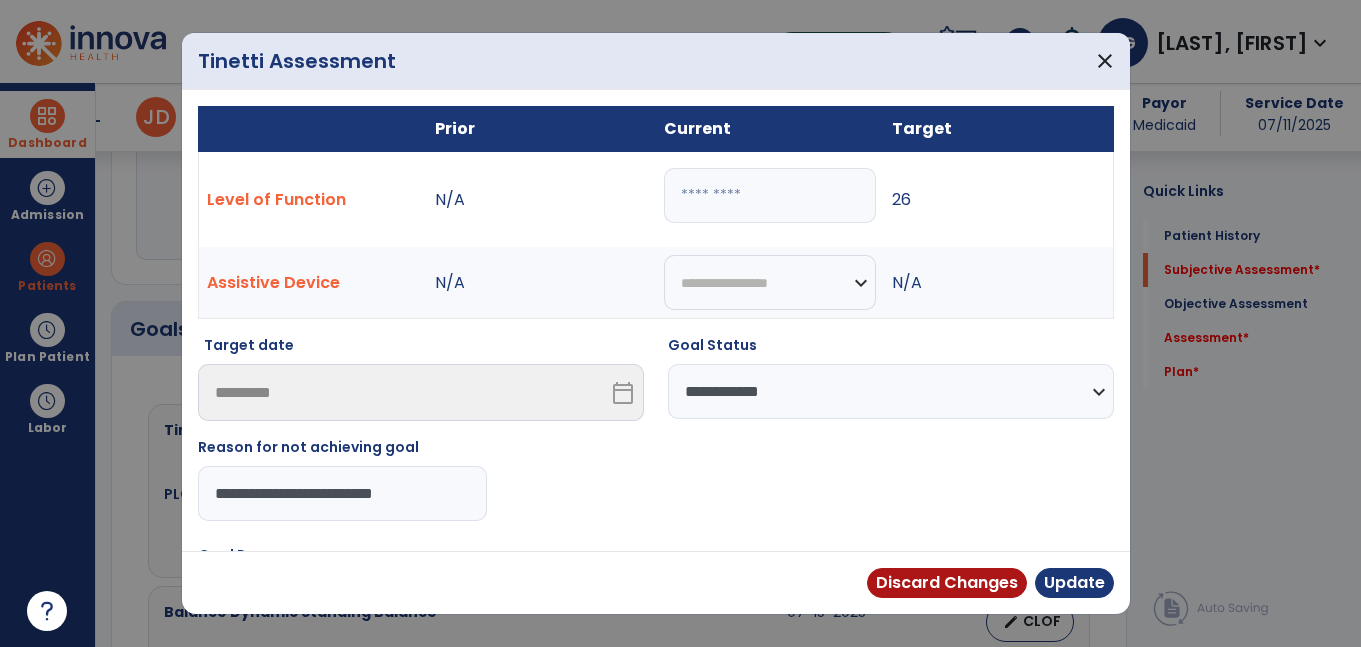 type on "**********" 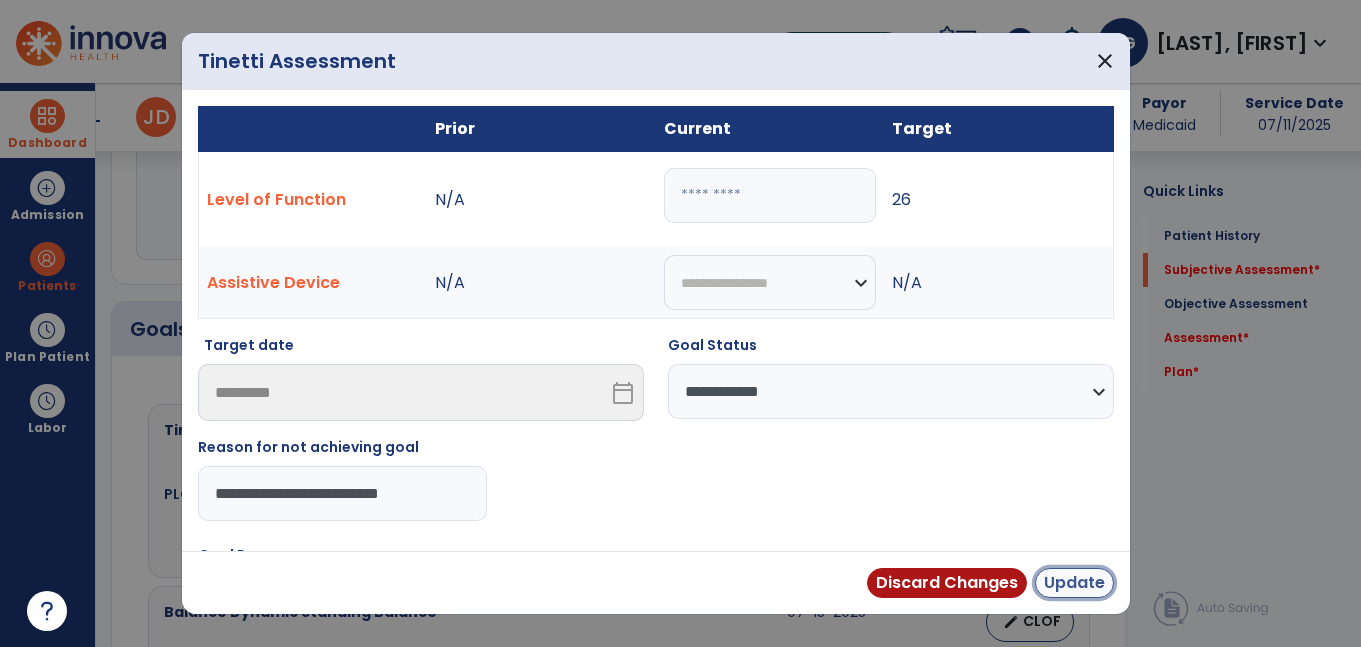 click on "Update" at bounding box center [1074, 583] 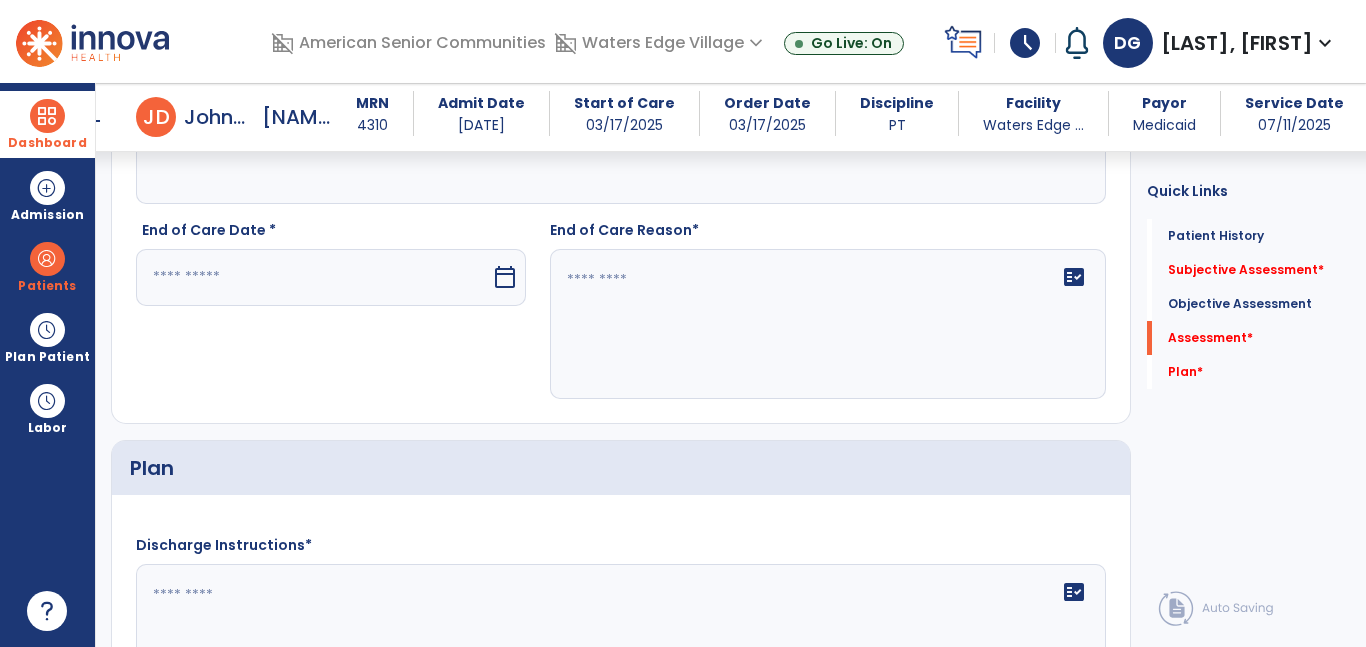 scroll, scrollTop: 2750, scrollLeft: 0, axis: vertical 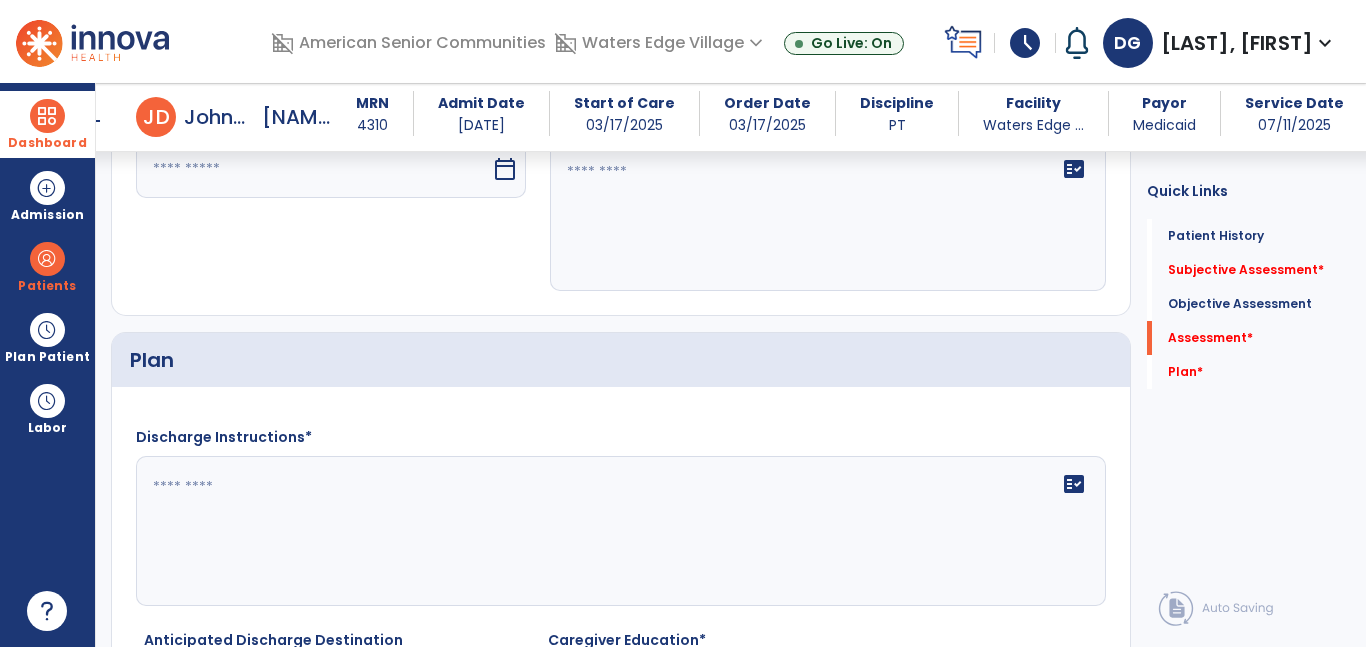 click on "fact_check" 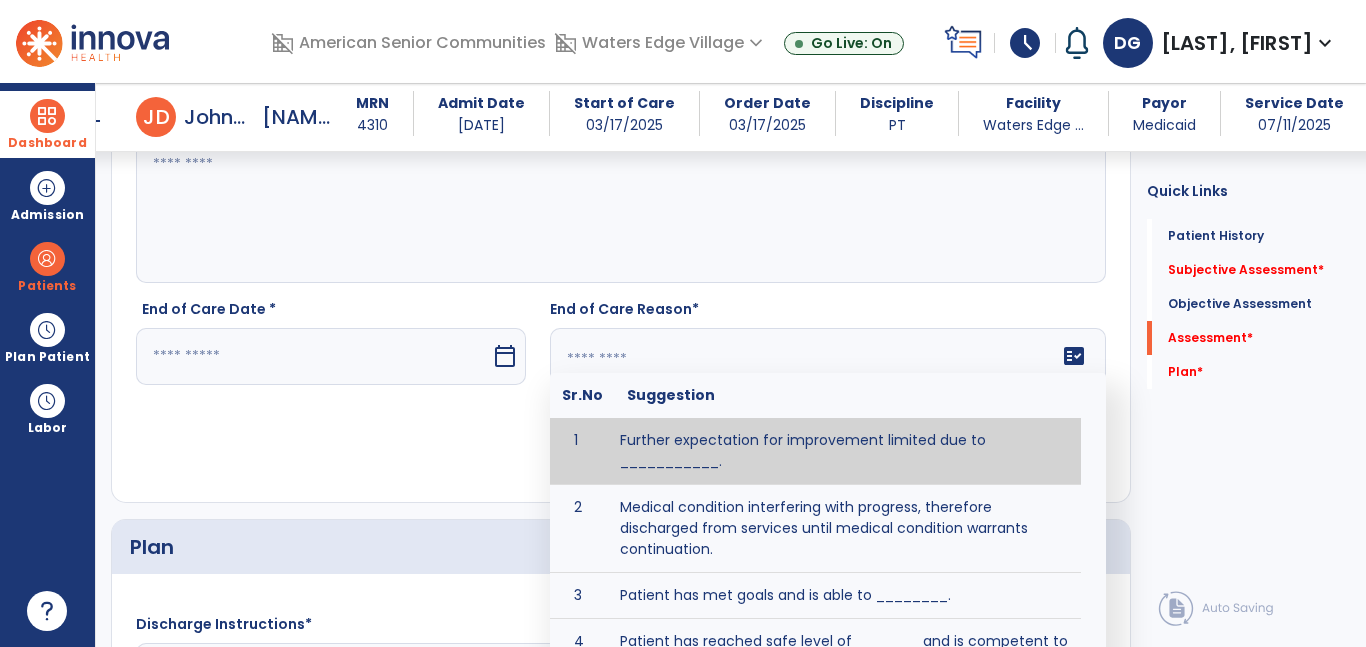 scroll, scrollTop: 2553, scrollLeft: 0, axis: vertical 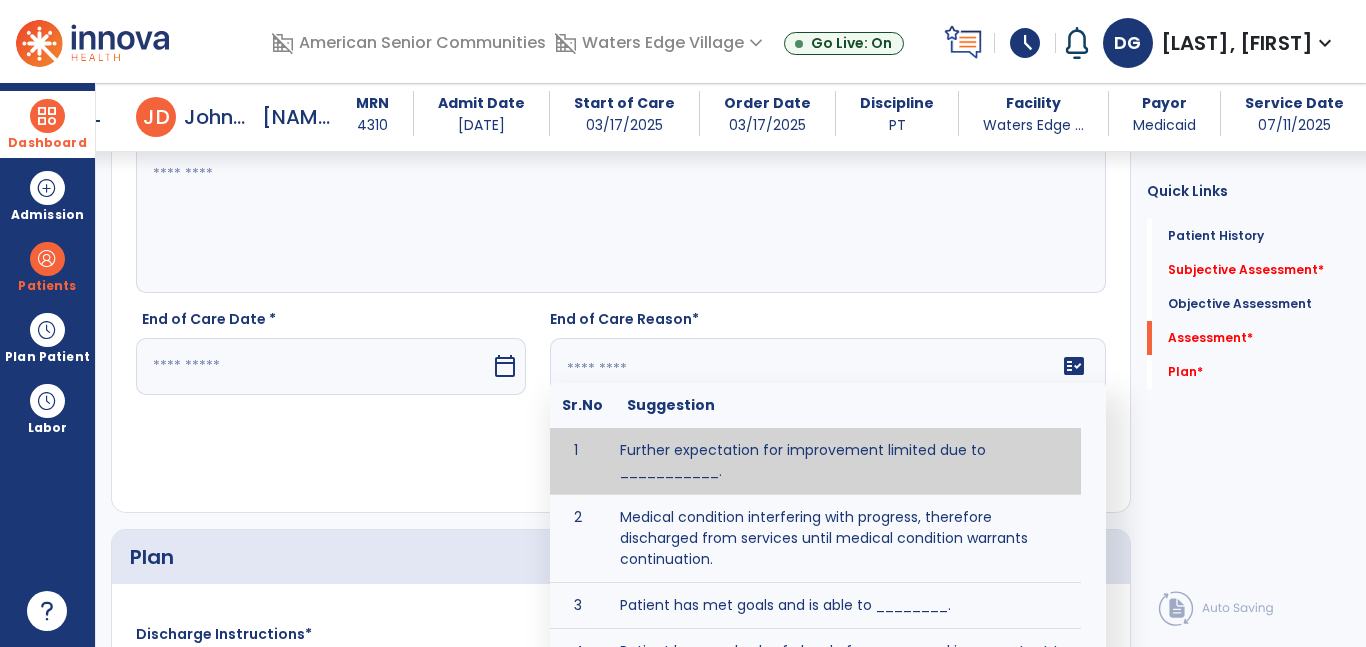 paste on "**********" 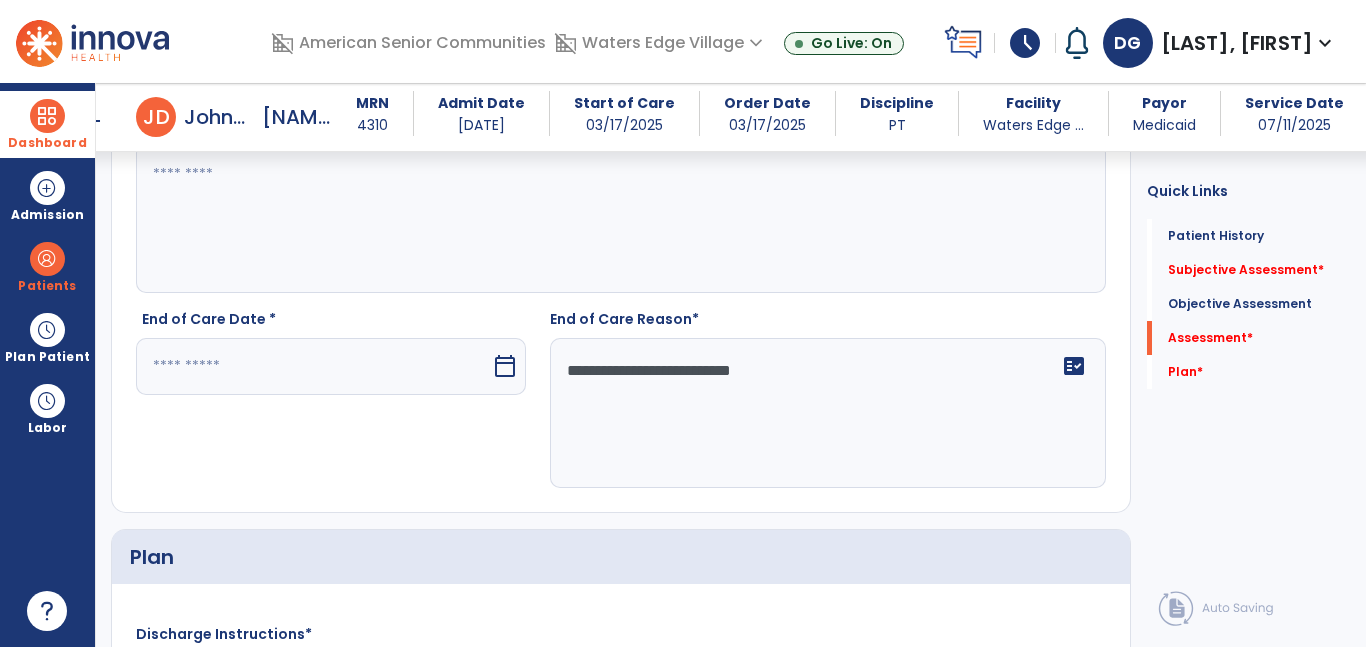 type on "**********" 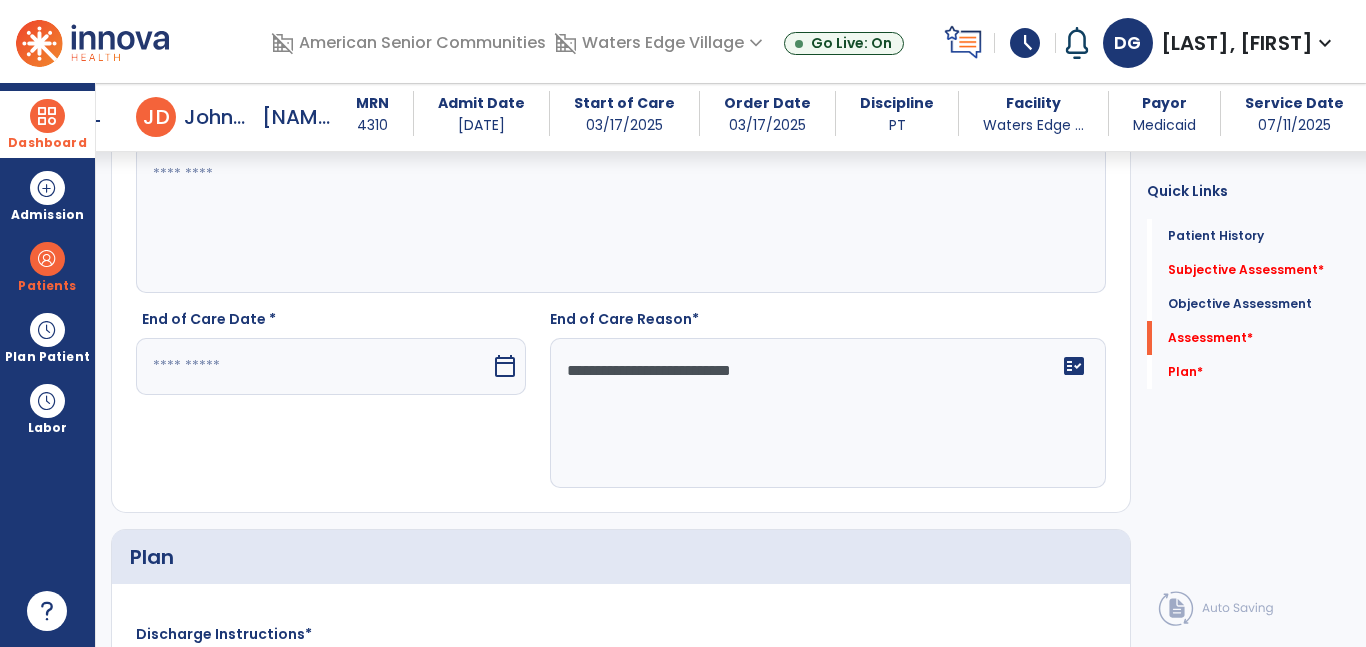 click at bounding box center [313, 366] 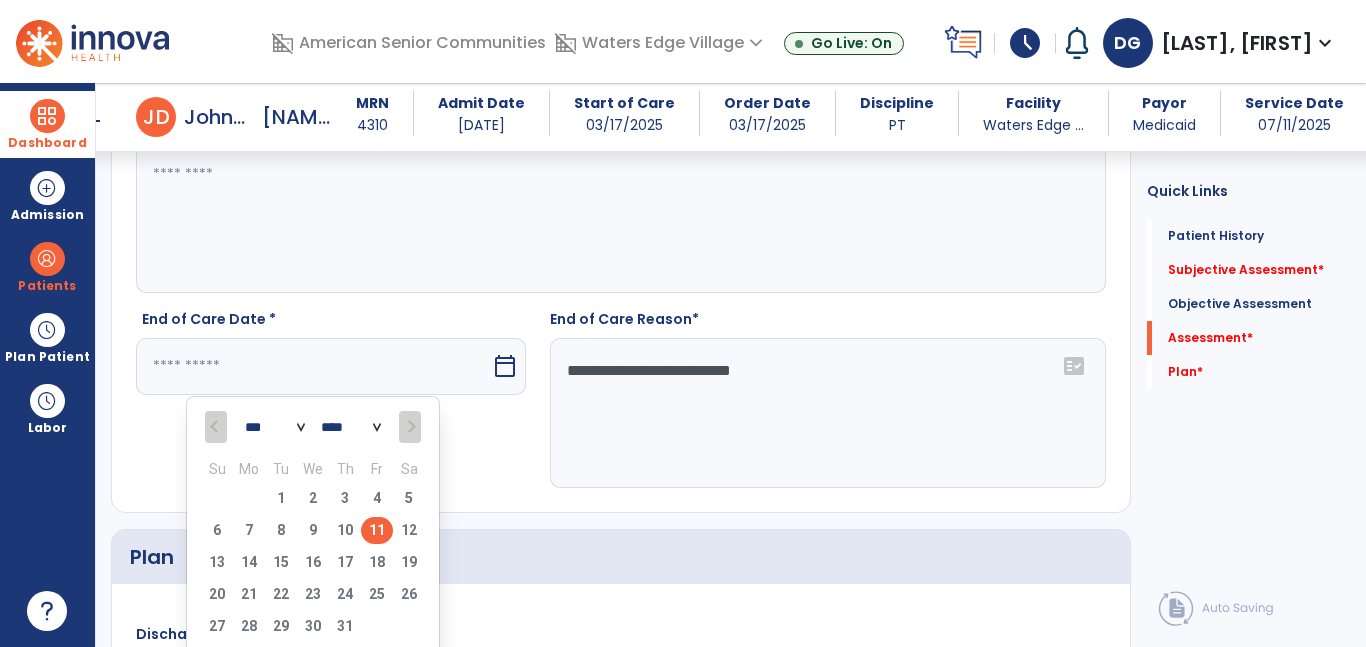 click on "11" at bounding box center (377, 530) 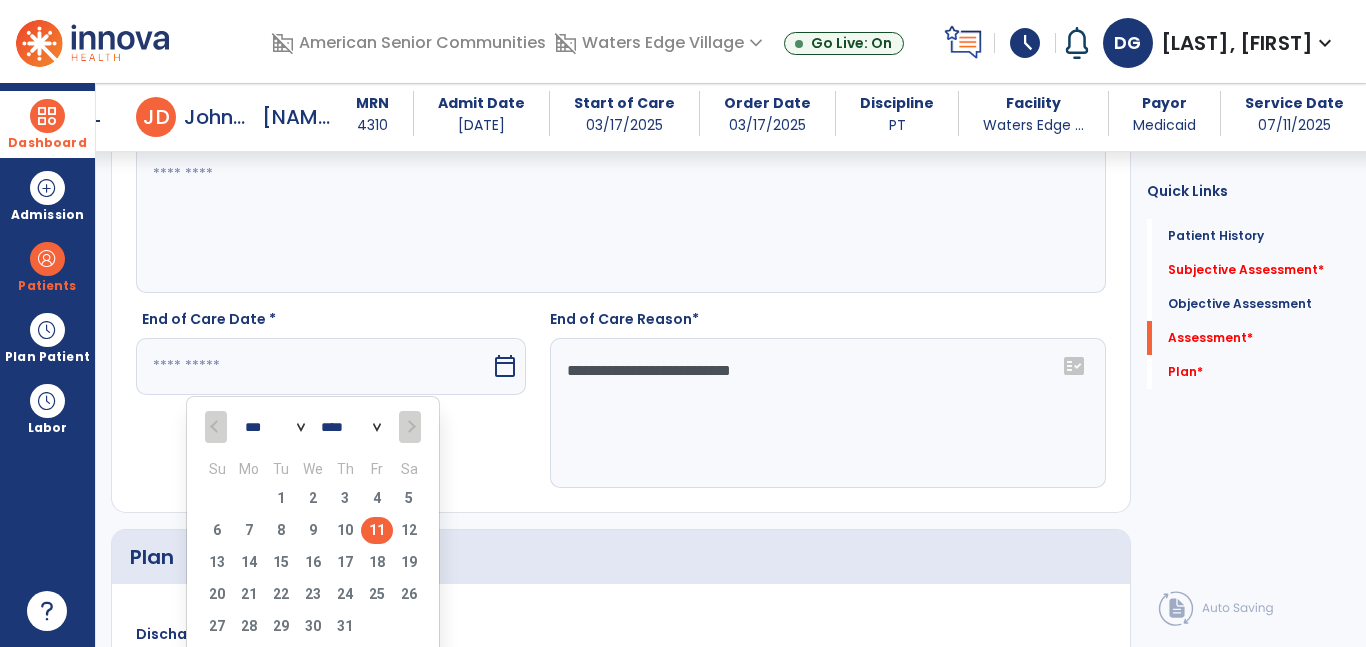 type on "*********" 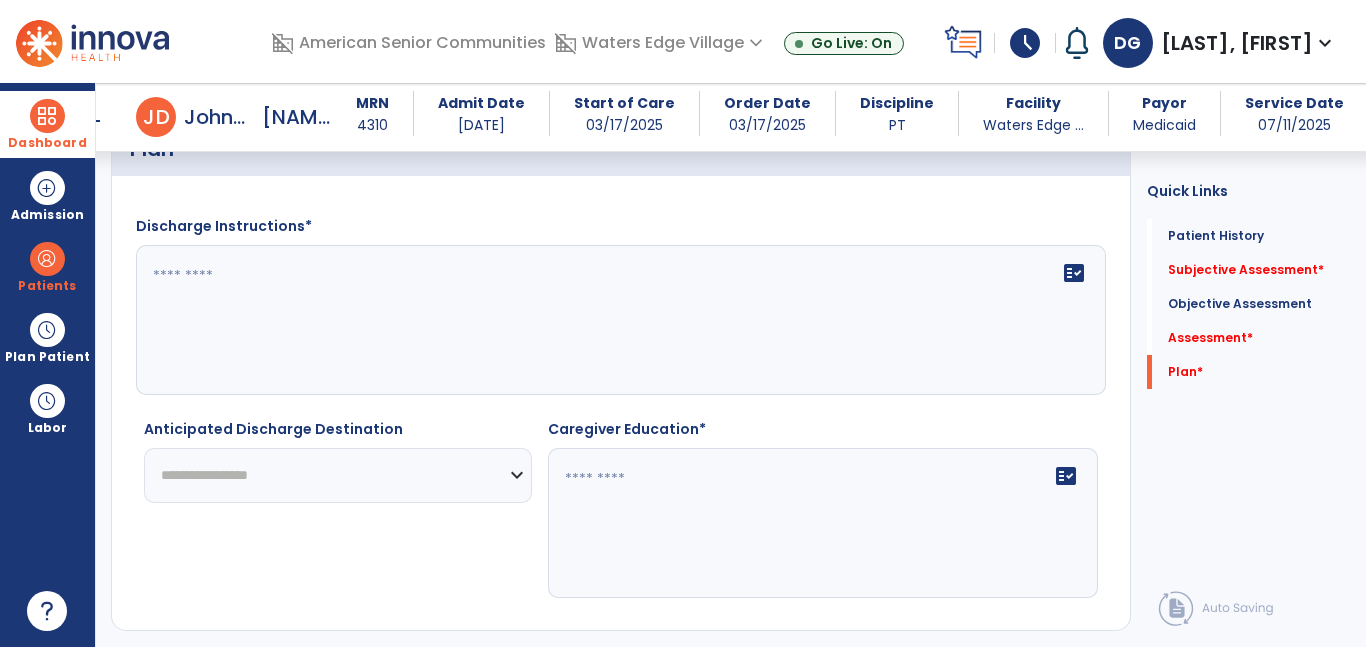 scroll, scrollTop: 3017, scrollLeft: 0, axis: vertical 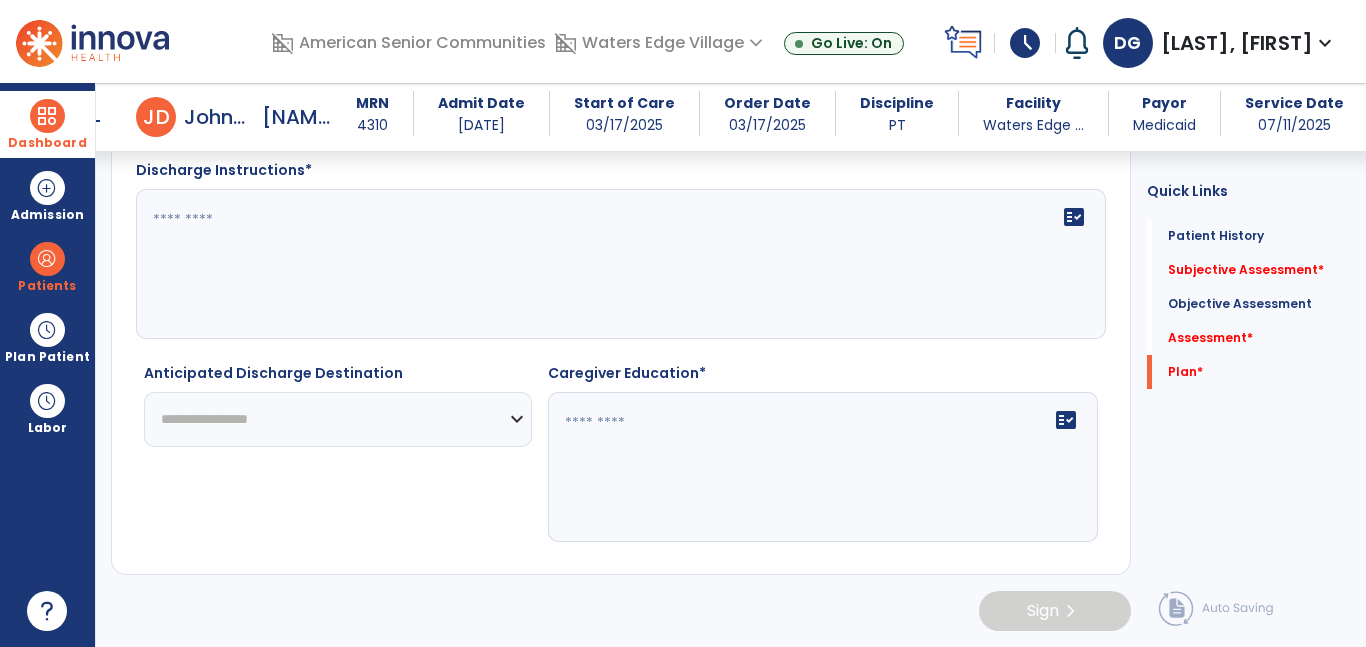 click on "**********" 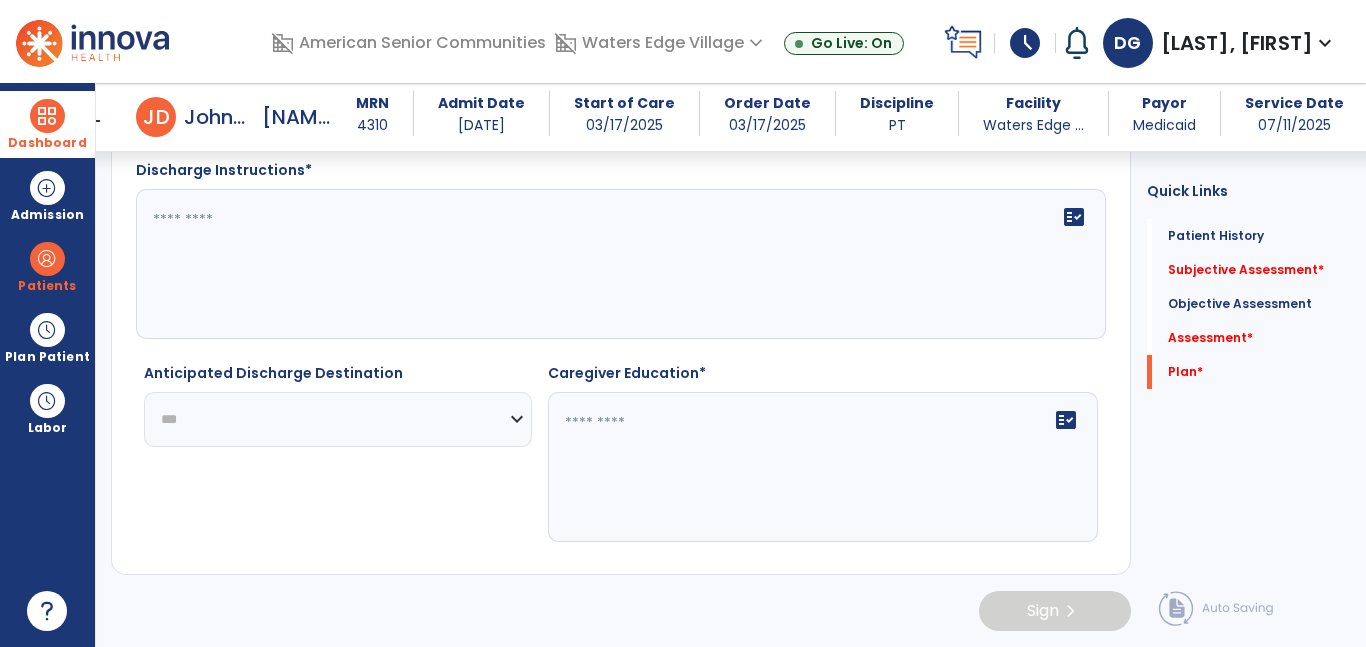 click on "**********" 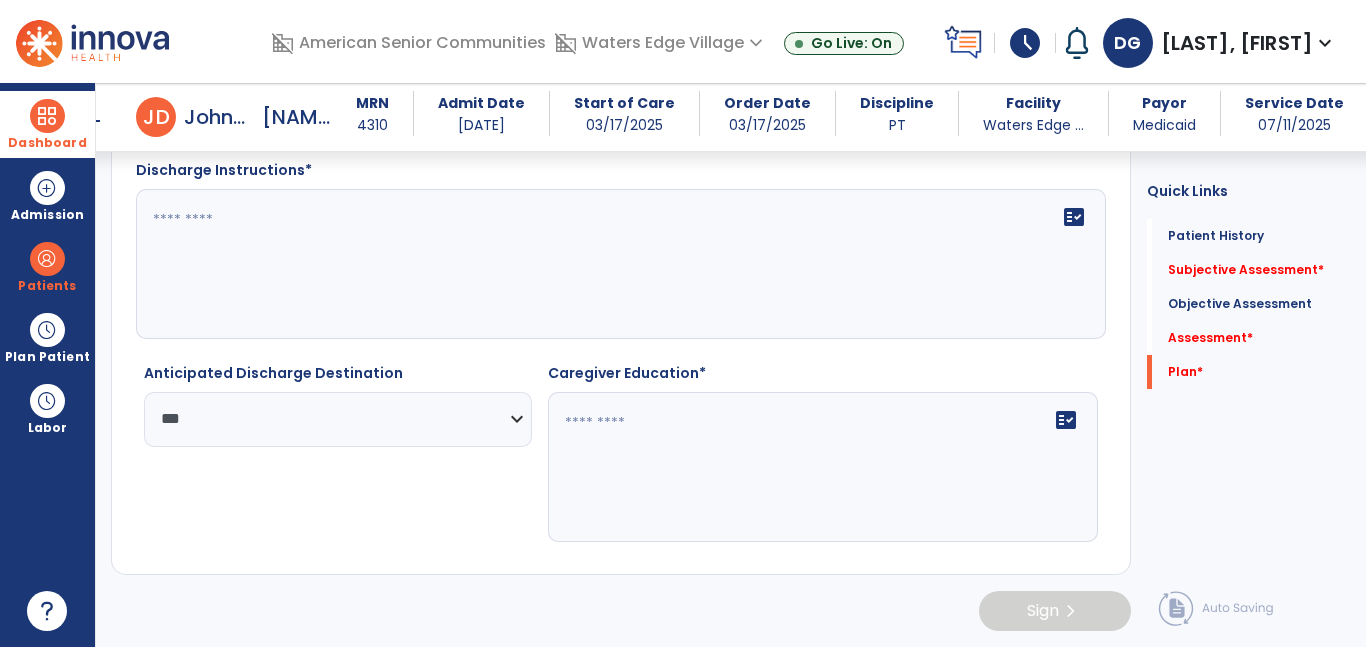 click 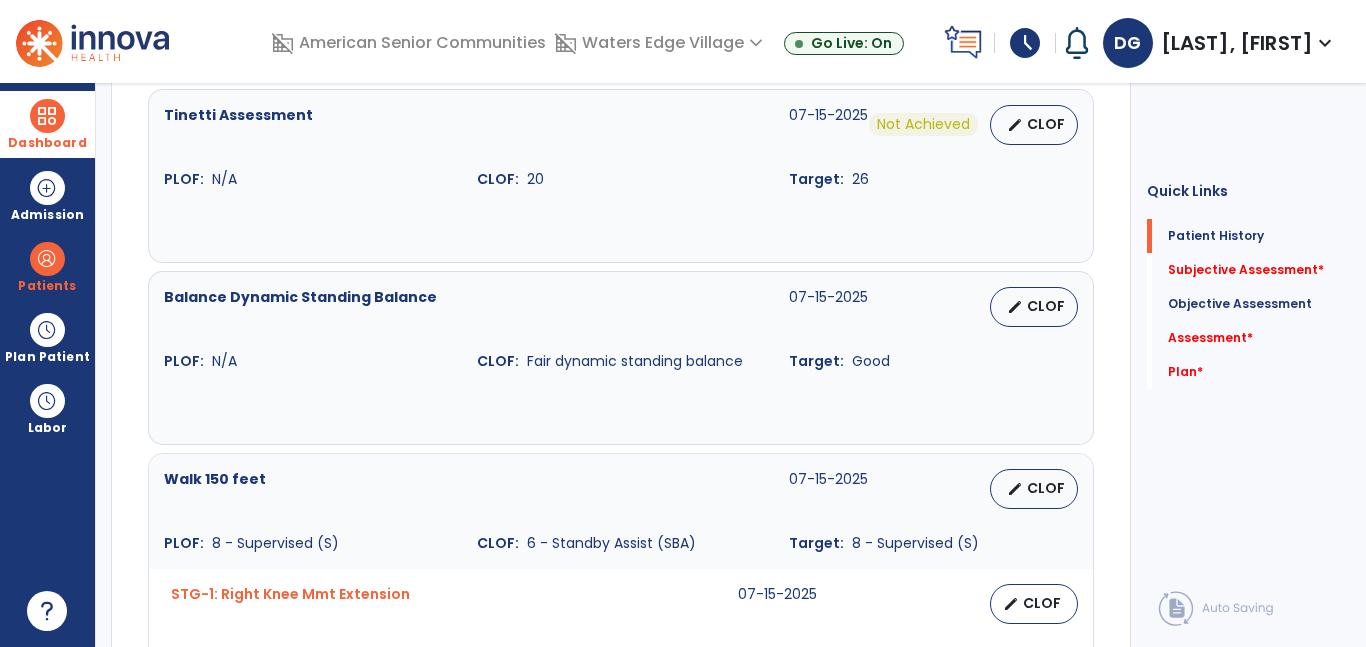 scroll, scrollTop: 0, scrollLeft: 0, axis: both 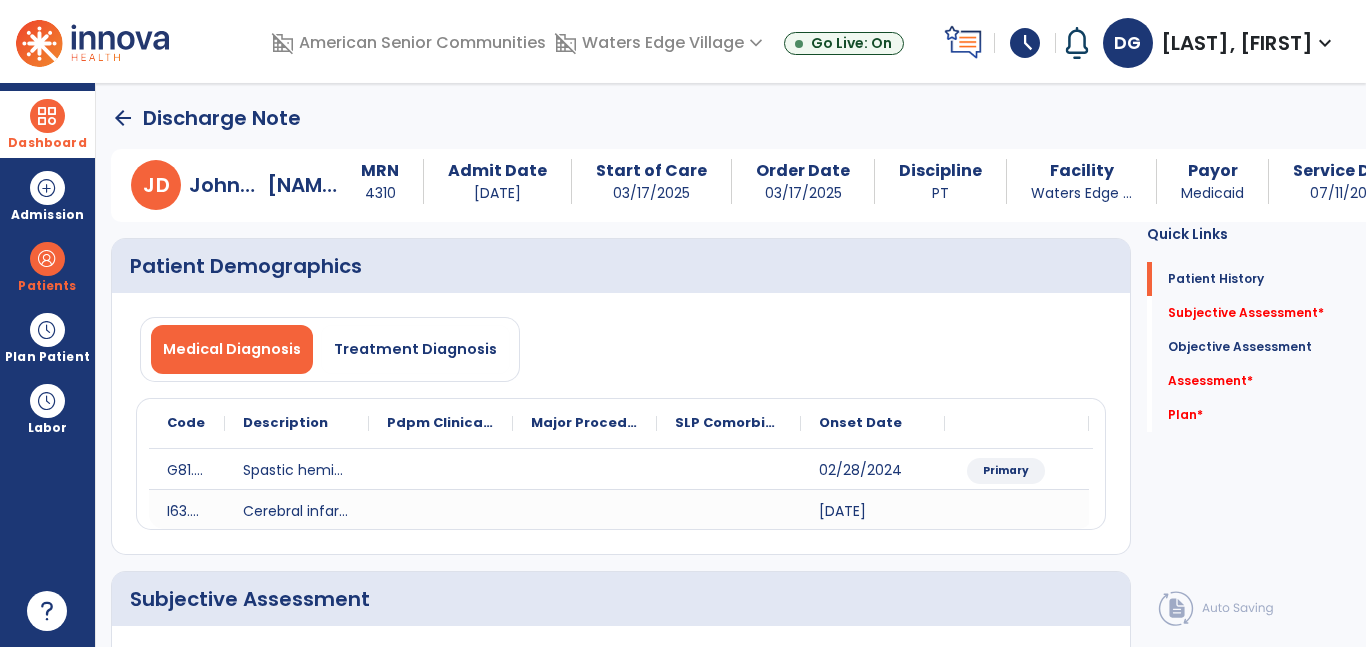 type on "**********" 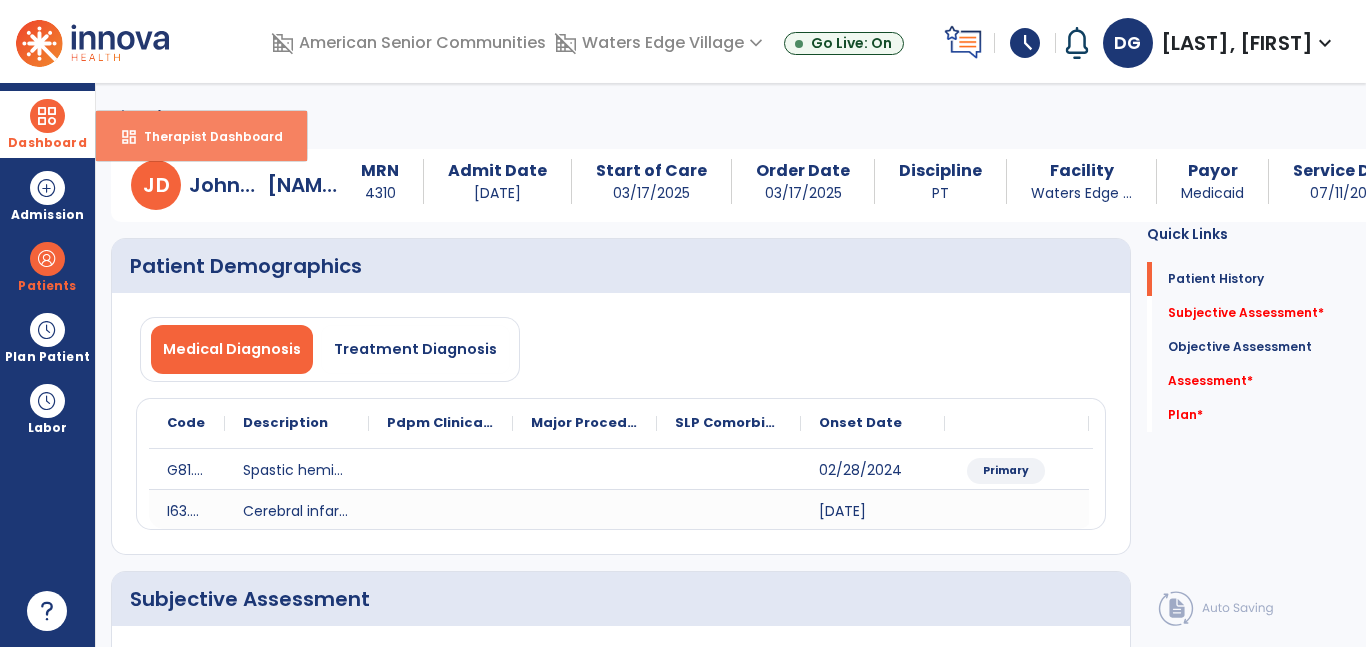 click on "Therapist Dashboard" at bounding box center [205, 136] 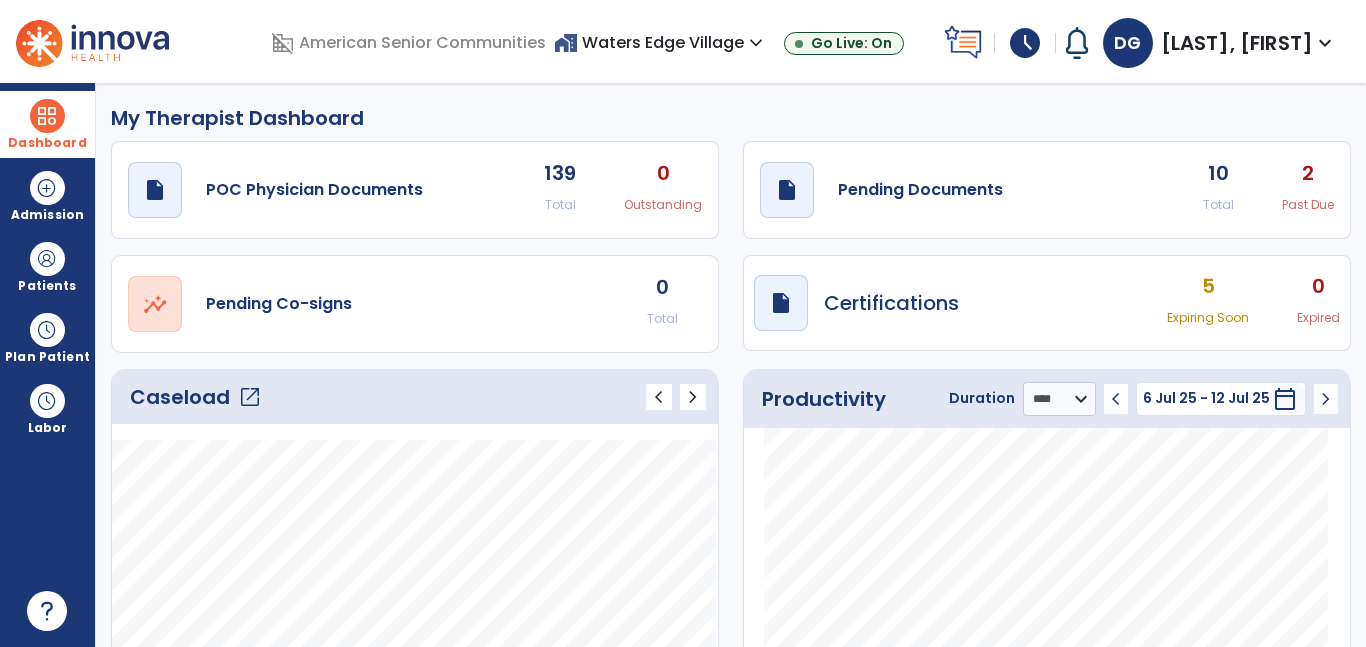 click on "open_in_new" 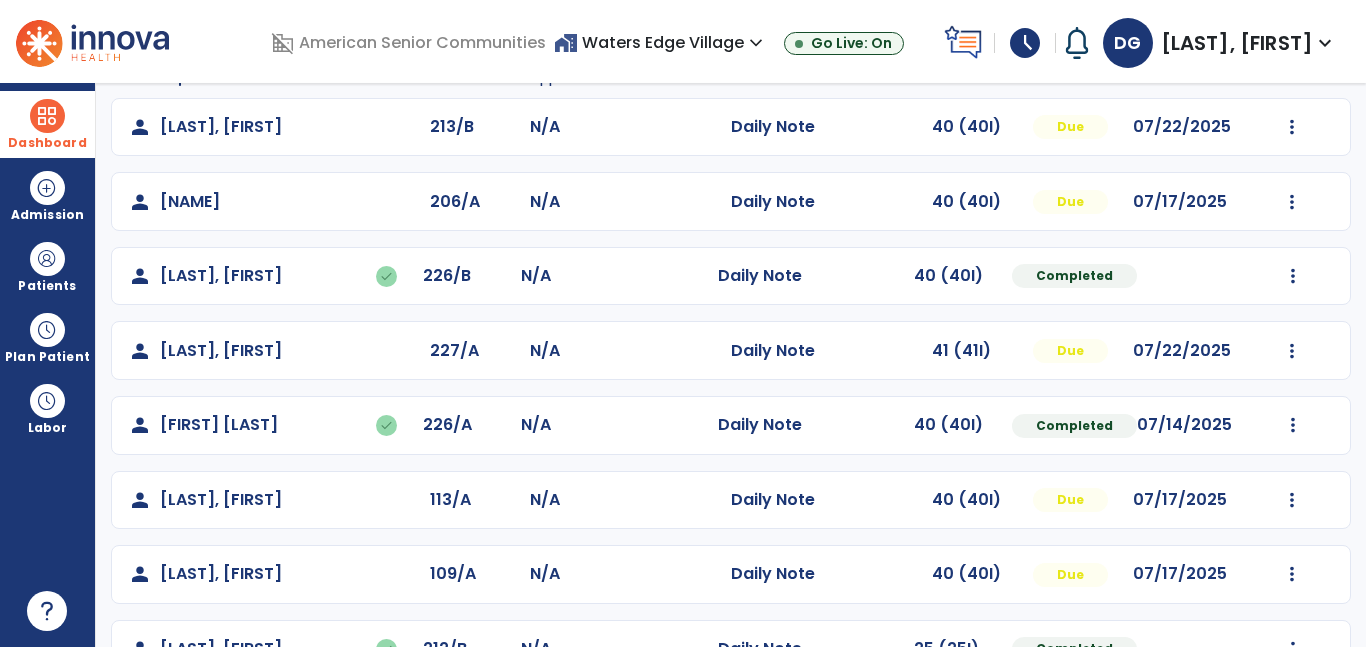 scroll, scrollTop: 0, scrollLeft: 0, axis: both 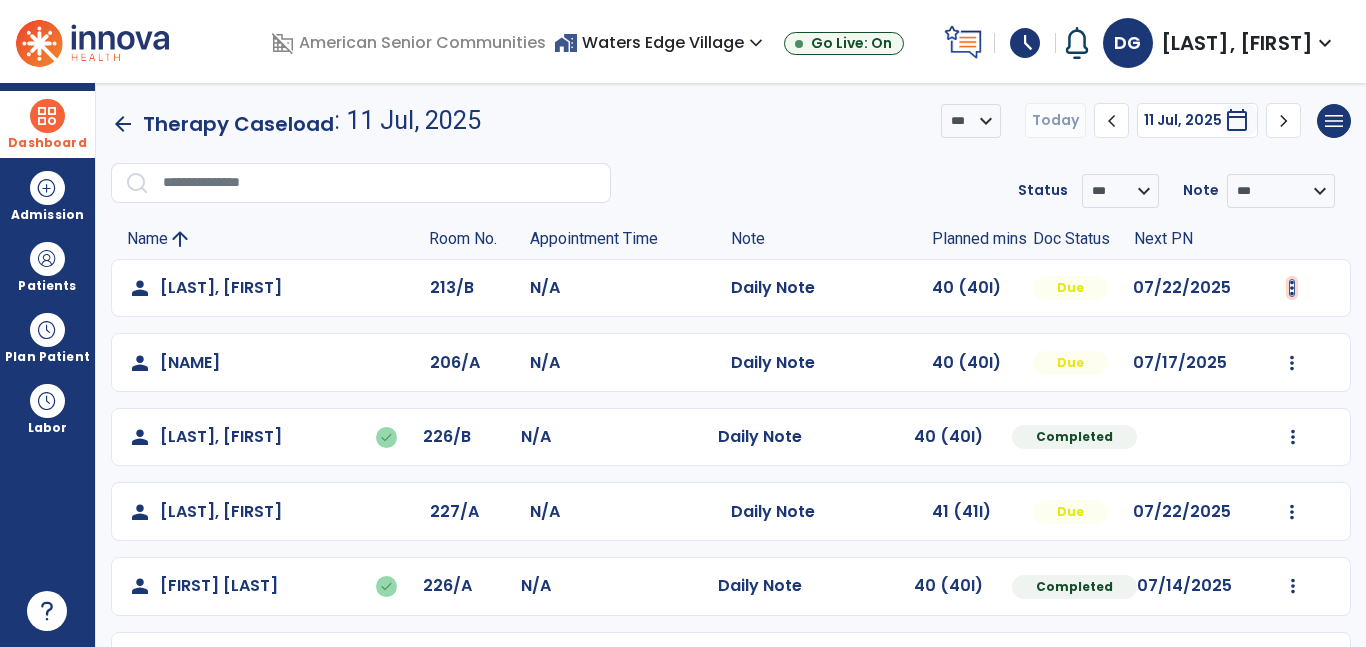click at bounding box center (1292, 288) 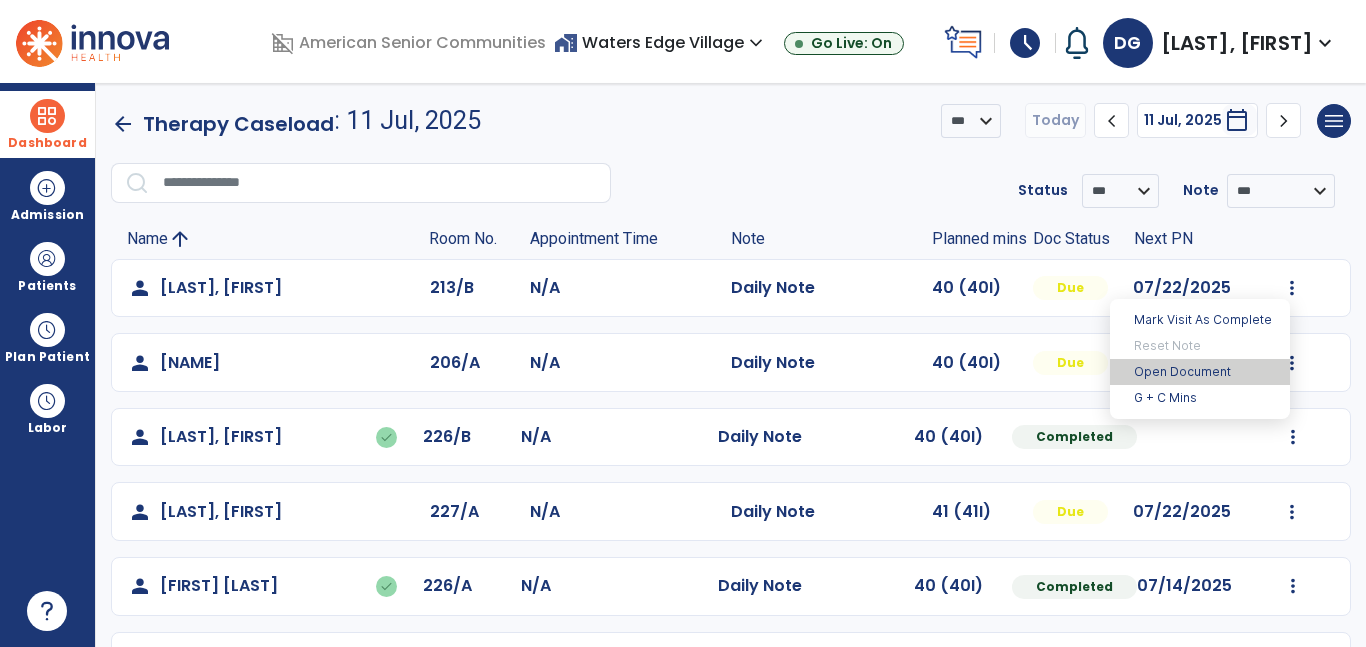 click on "Open Document" at bounding box center (1200, 372) 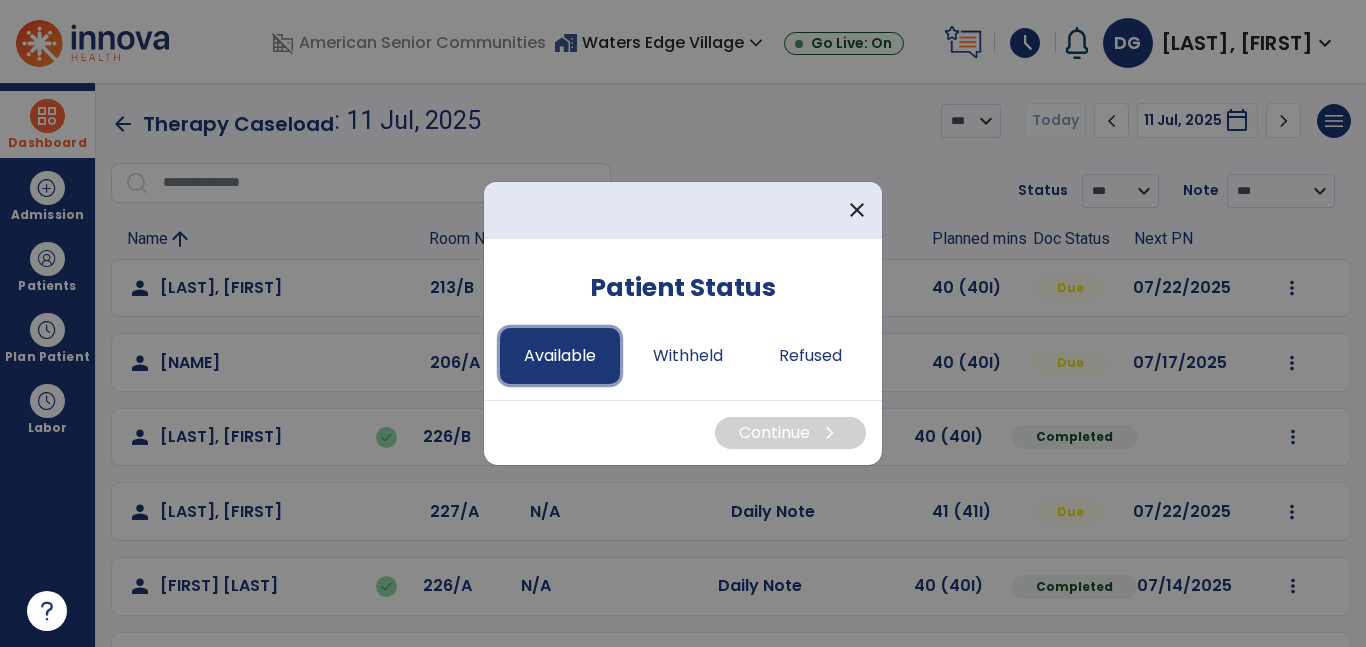 click on "Available" at bounding box center [560, 356] 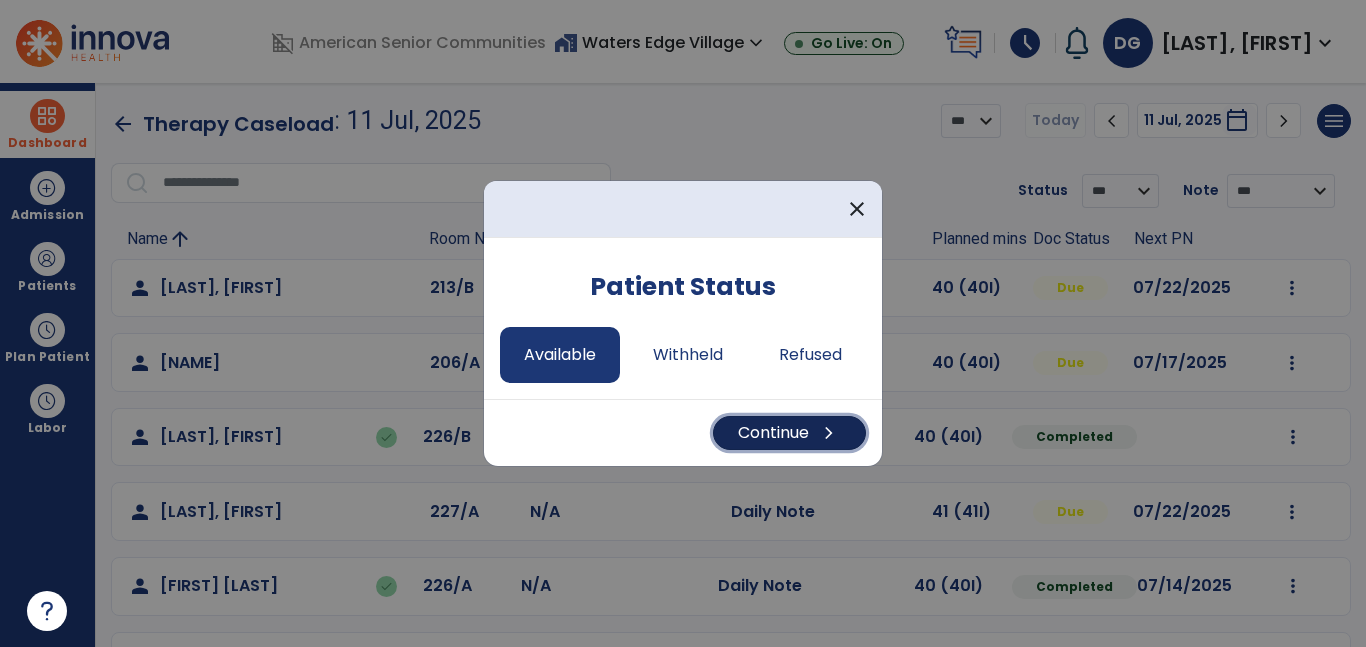 click on "Continue   chevron_right" at bounding box center (789, 433) 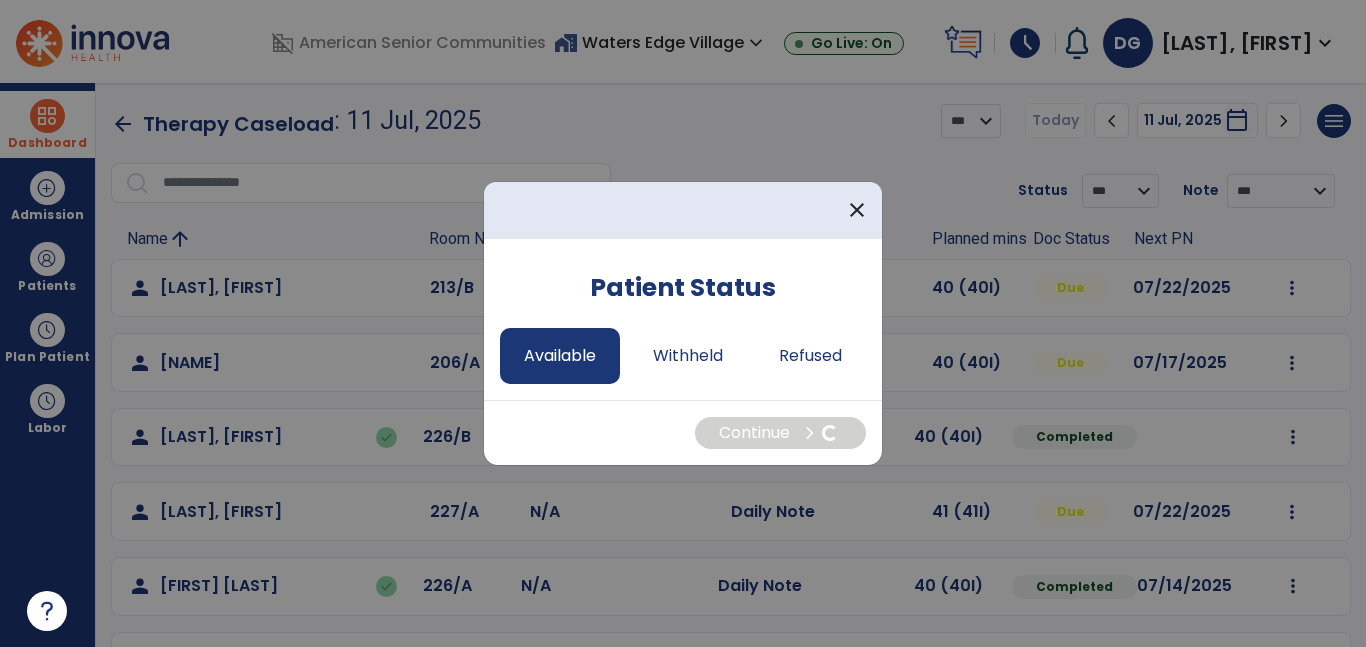 select on "*" 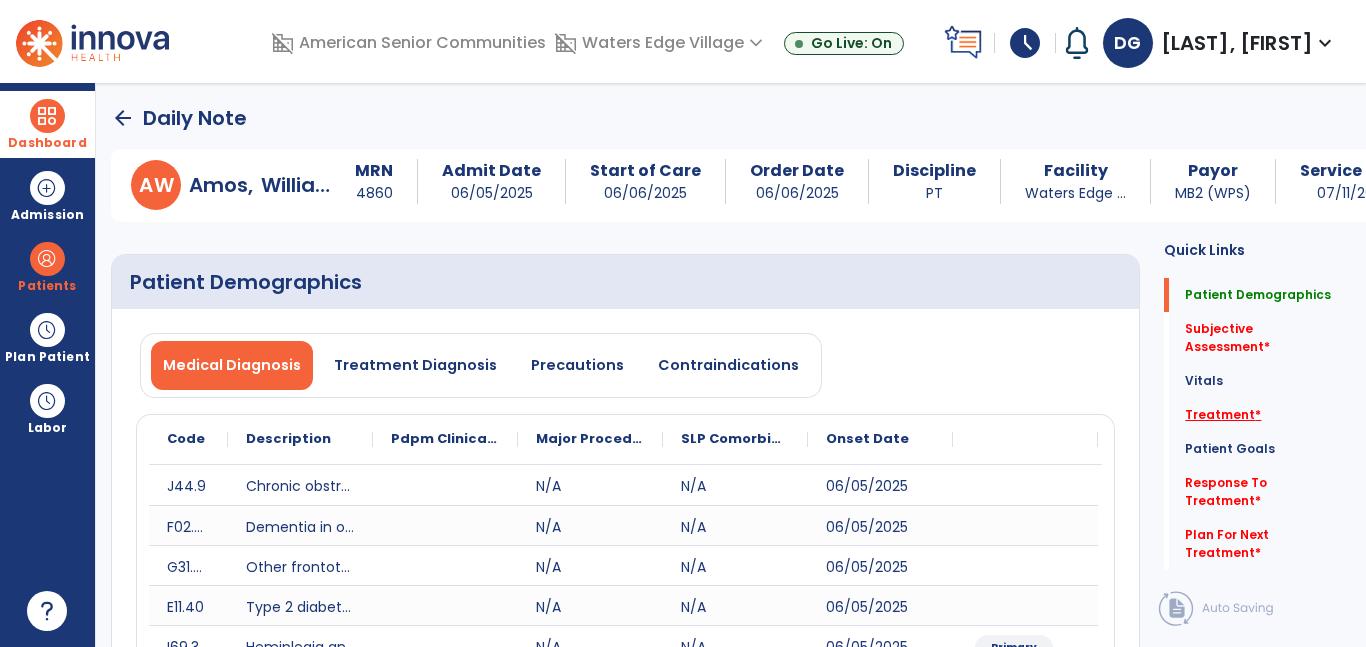 click on "Treatment   *" 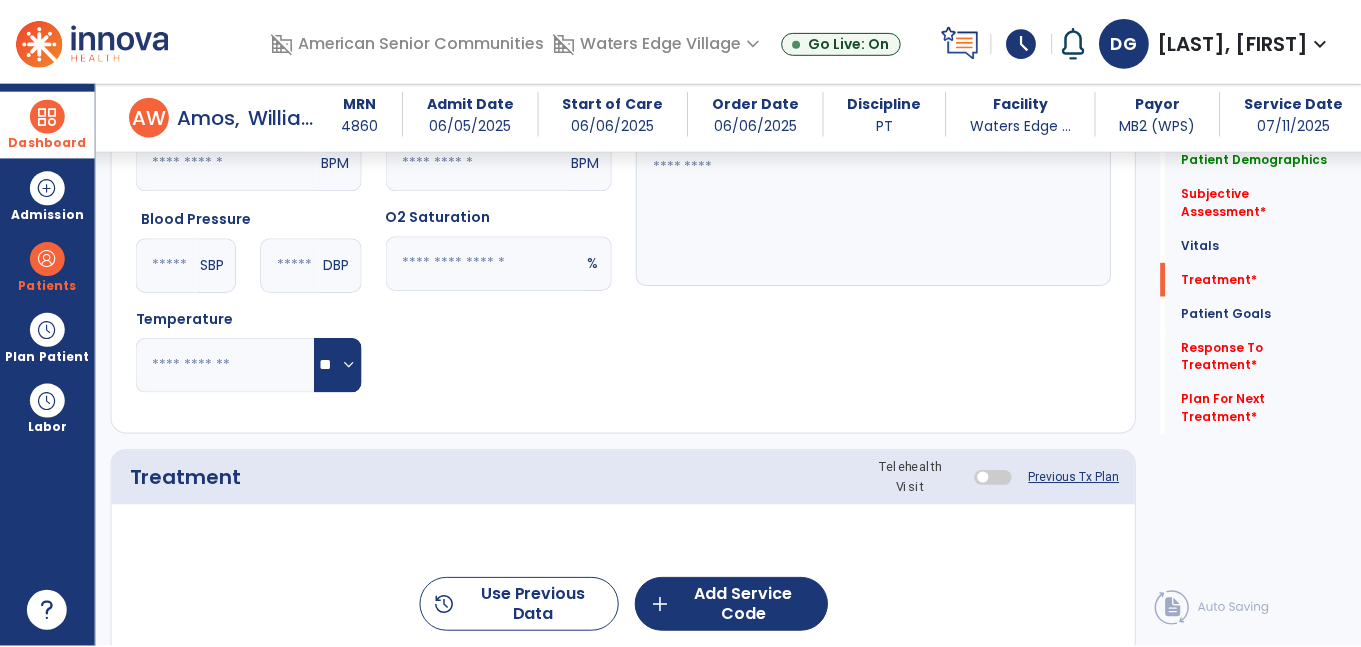 scroll, scrollTop: 1191, scrollLeft: 0, axis: vertical 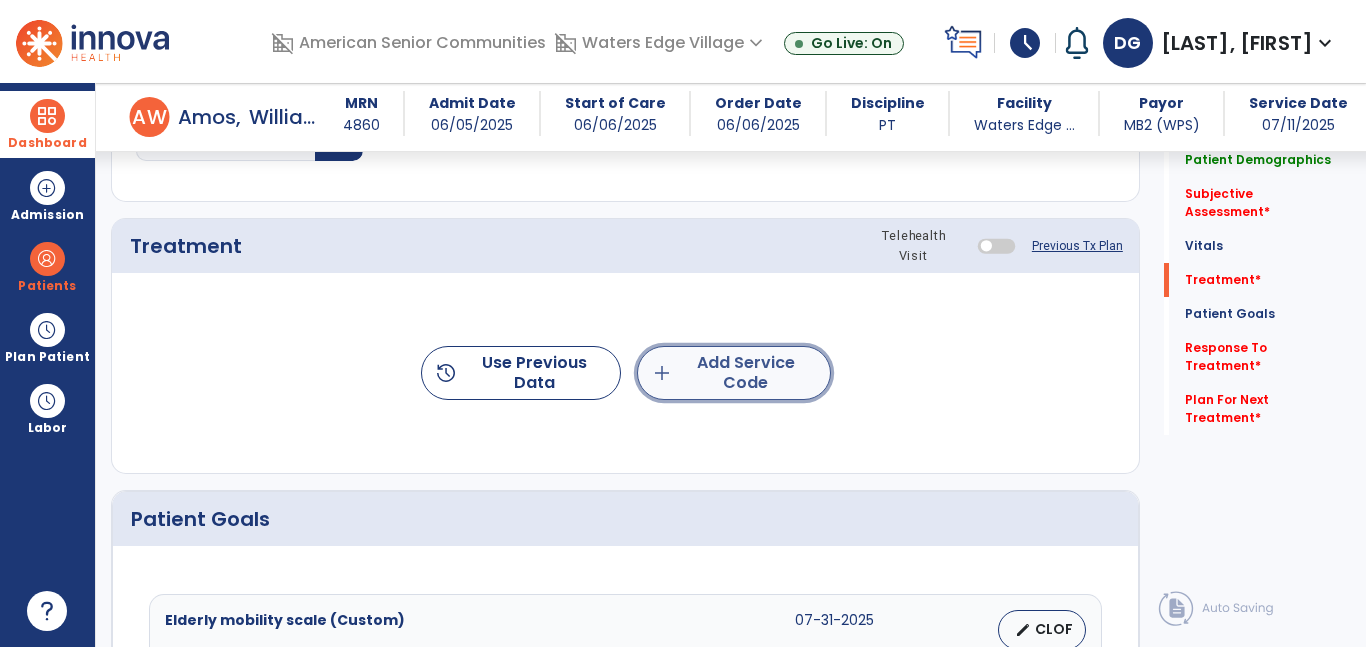 click on "add  Add Service Code" 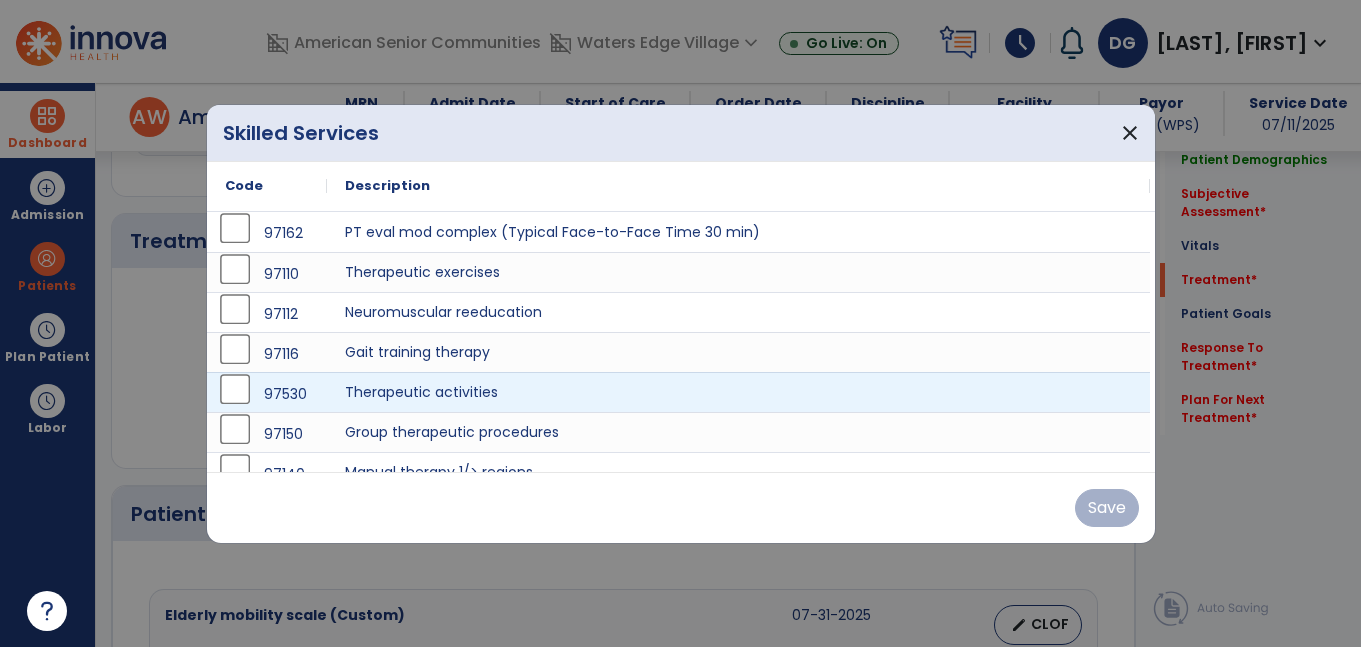 scroll, scrollTop: 1191, scrollLeft: 0, axis: vertical 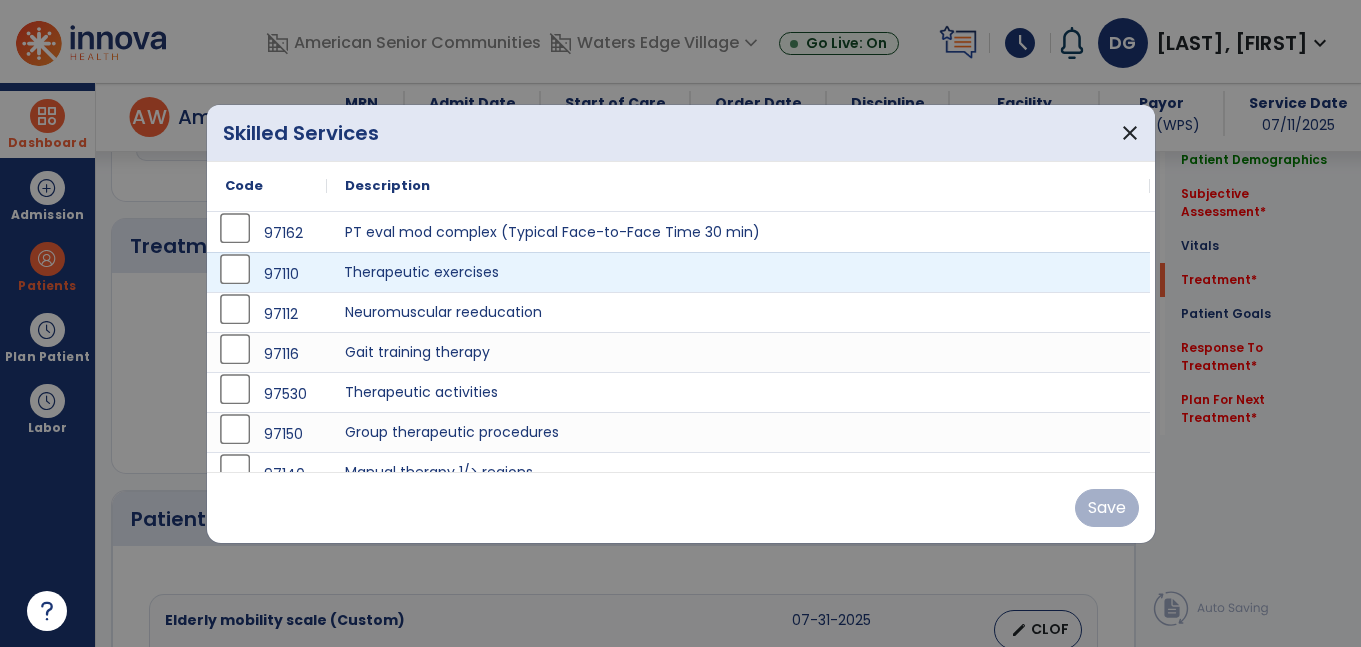 click on "Therapeutic exercises" at bounding box center (738, 272) 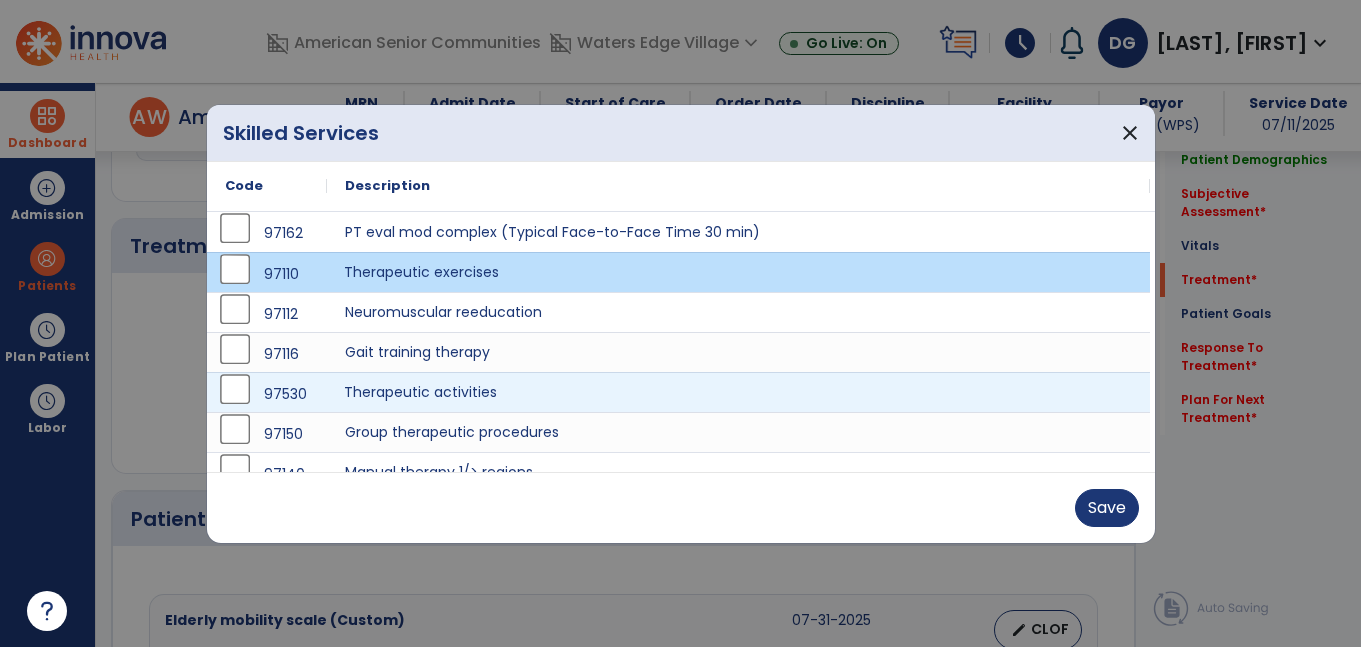 click on "Therapeutic activities" at bounding box center (738, 392) 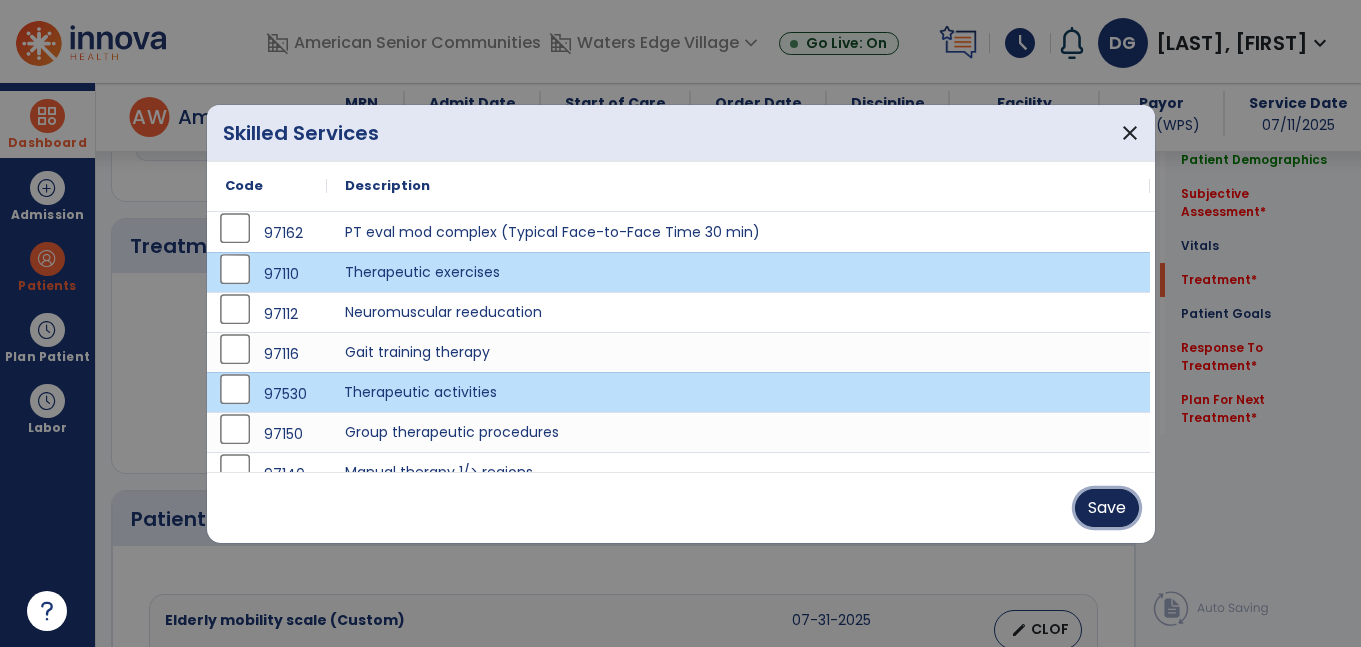 click on "Save" at bounding box center [1107, 508] 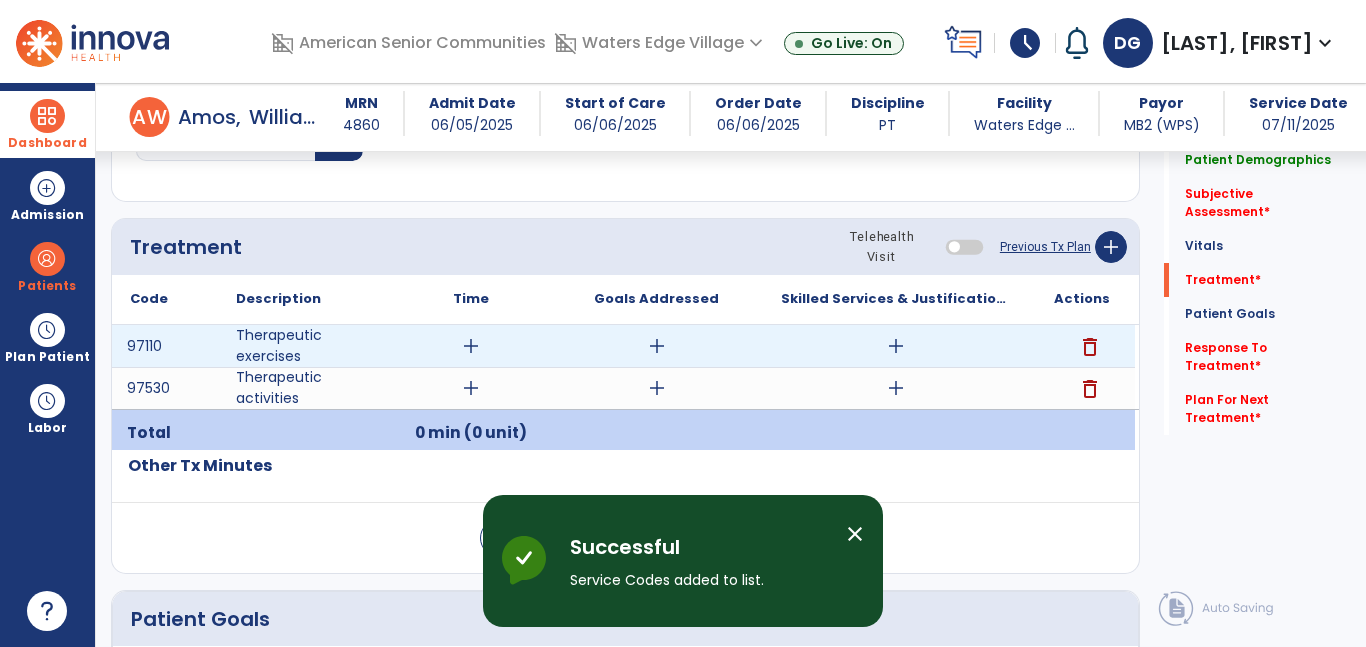 click on "add" at bounding box center [471, 346] 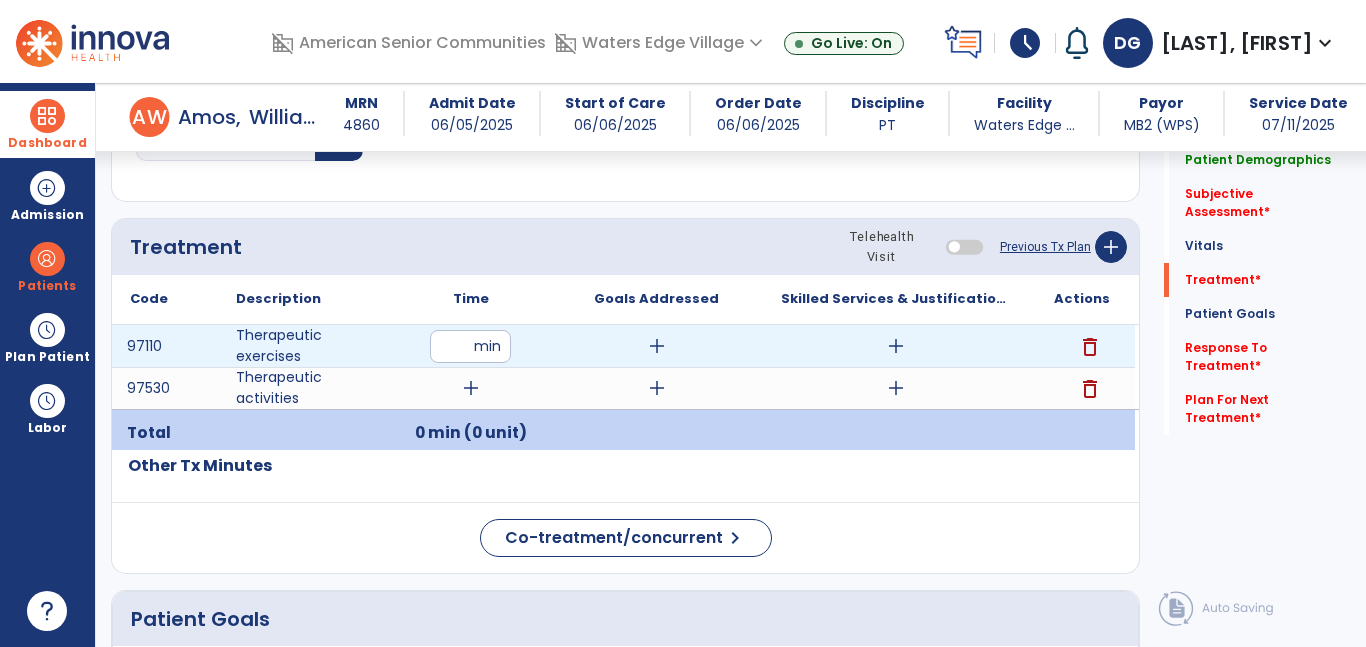 type on "**" 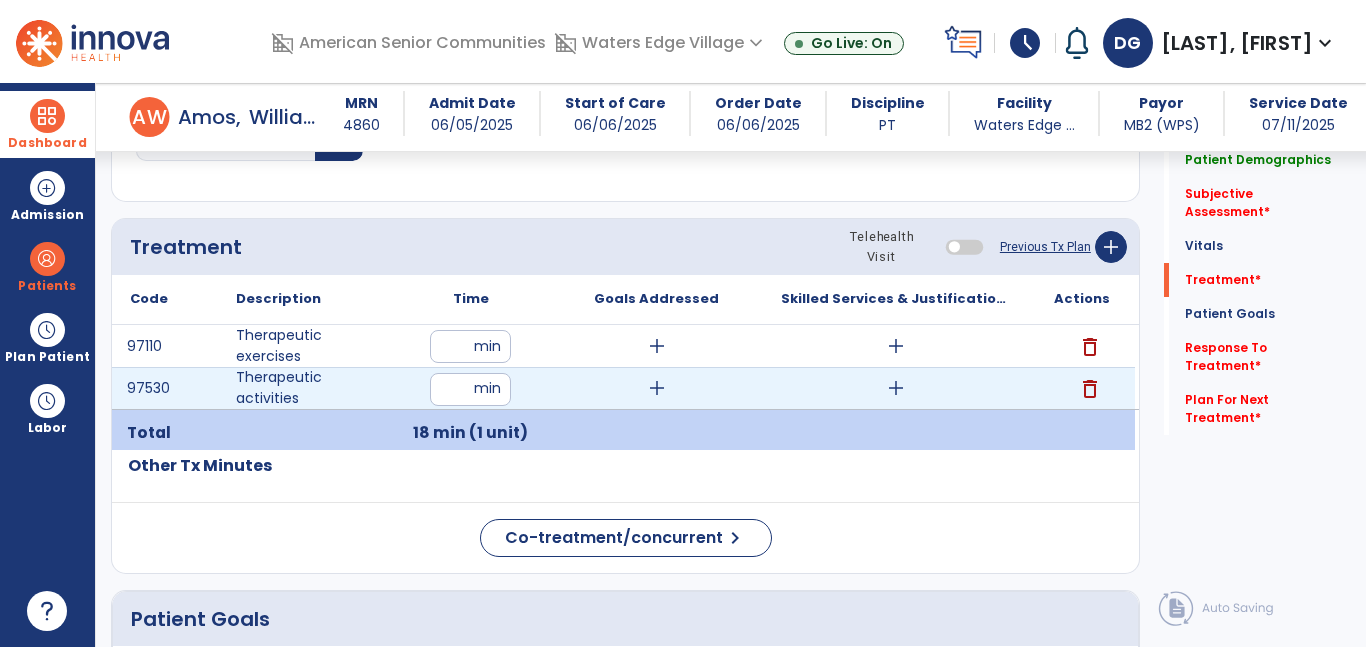 type on "**" 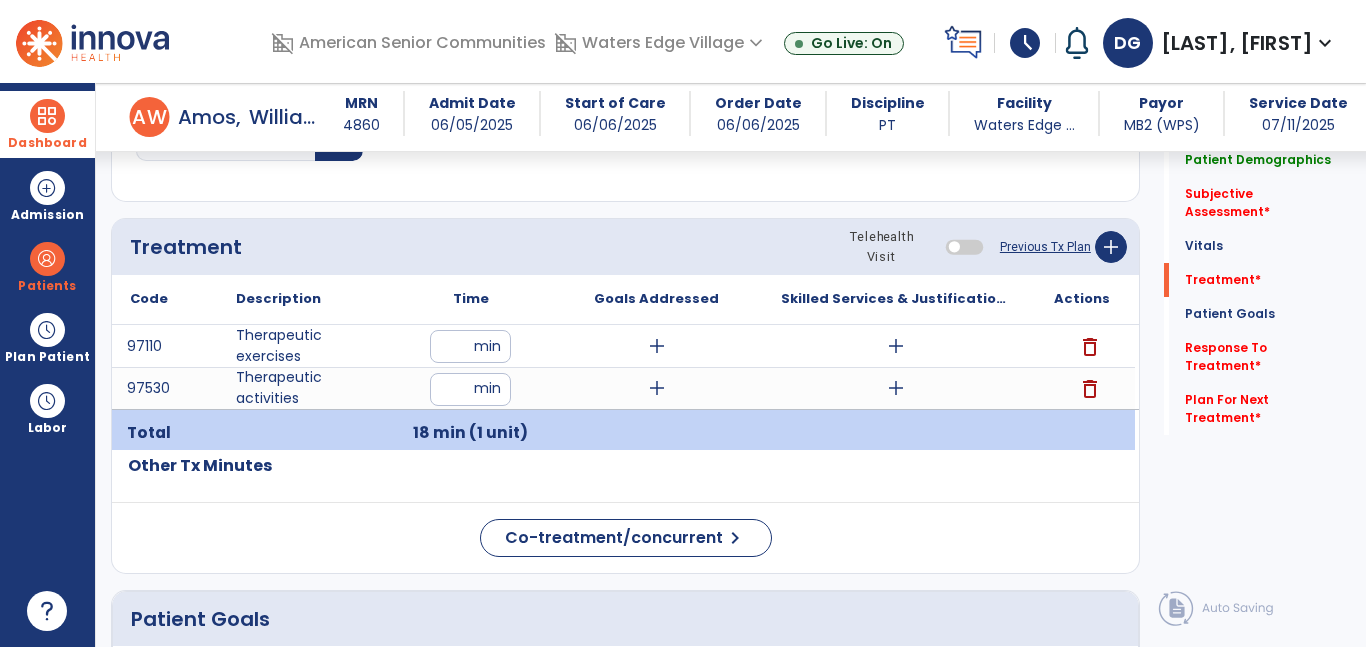 click on "Co-treatment/concurrent  chevron_right" 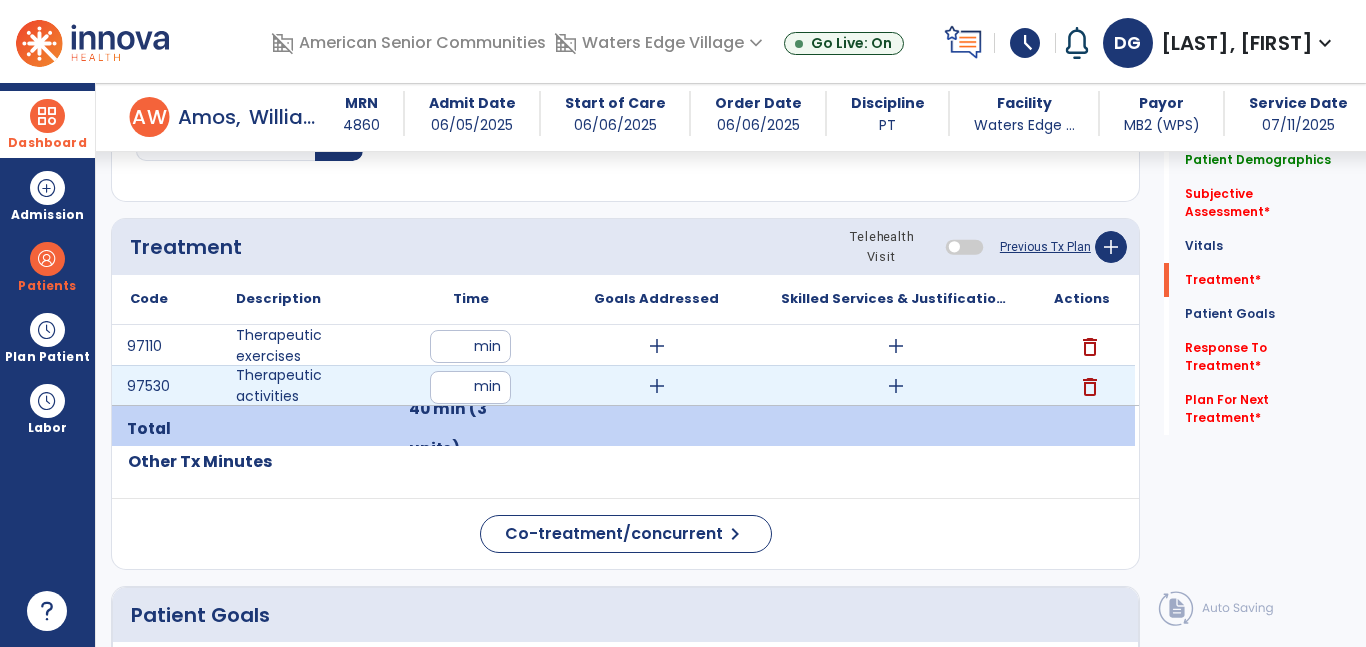 click on "**" at bounding box center (470, 387) 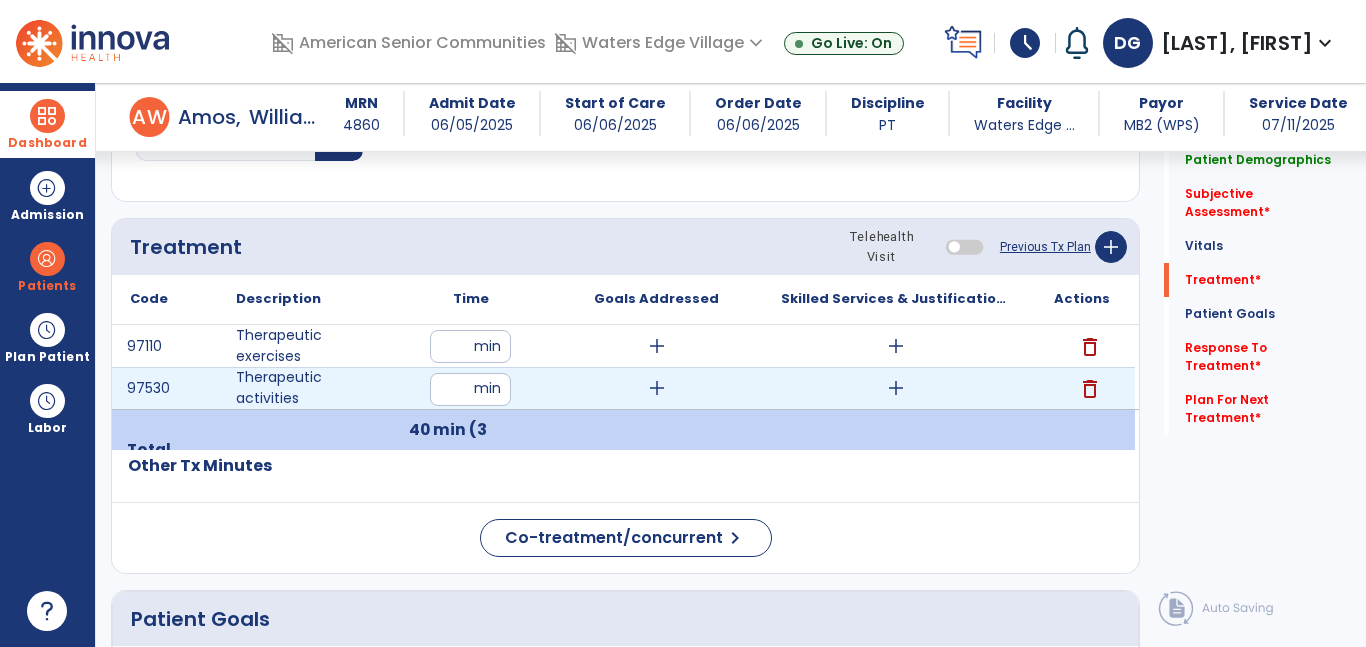 type on "**" 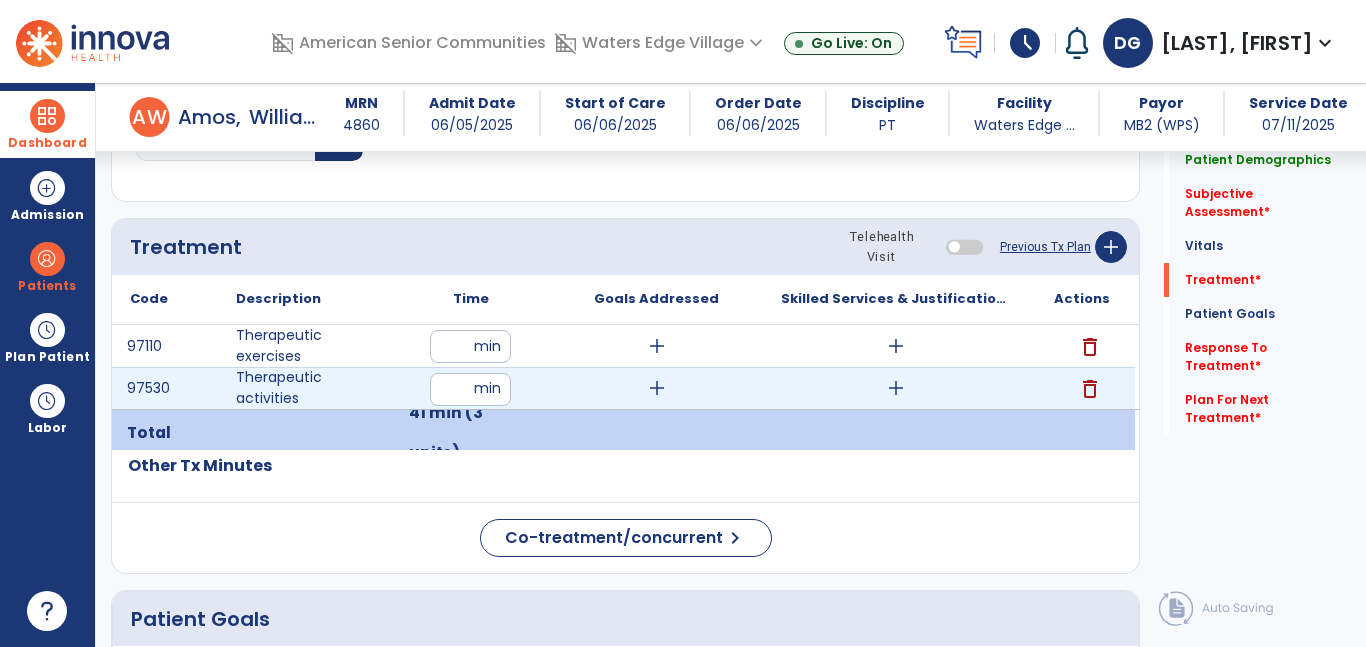 click on "**" at bounding box center [470, 389] 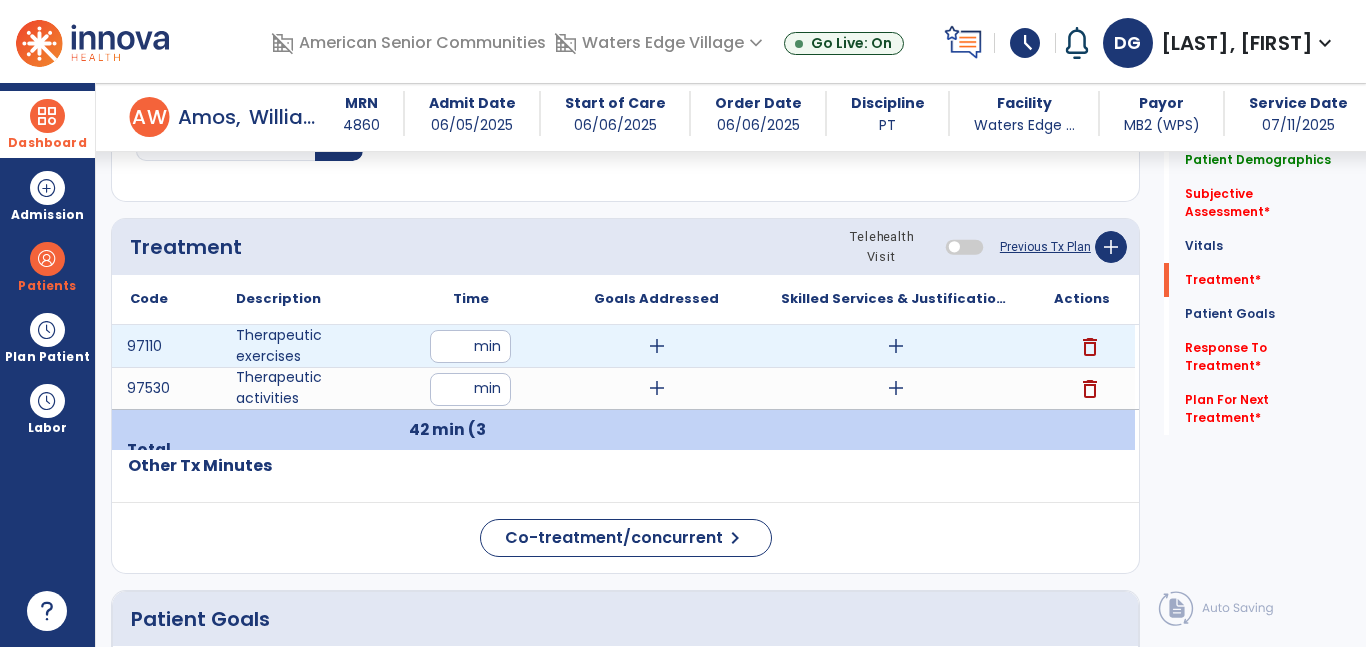 type on "**" 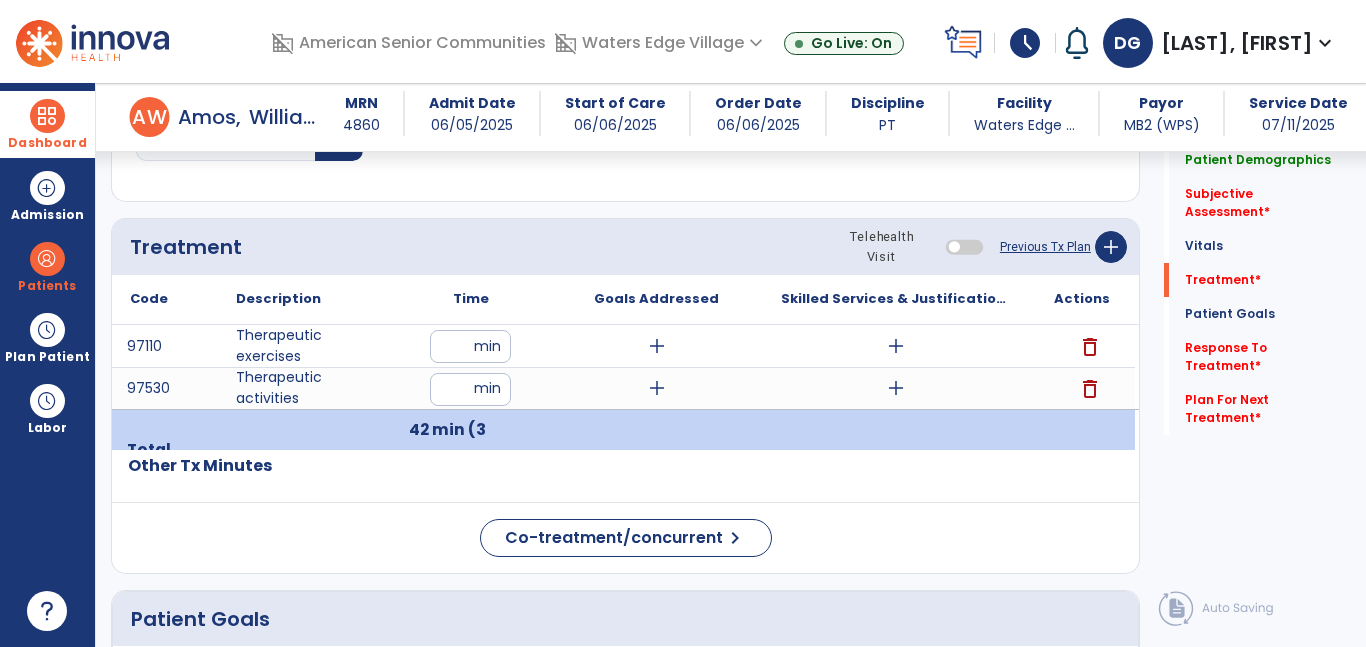 click on "Patient Demographics  Medical Diagnosis   Treatment Diagnosis   Precautions   Contraindications
Code
Description
Pdpm Clinical Category
J44.9 to" 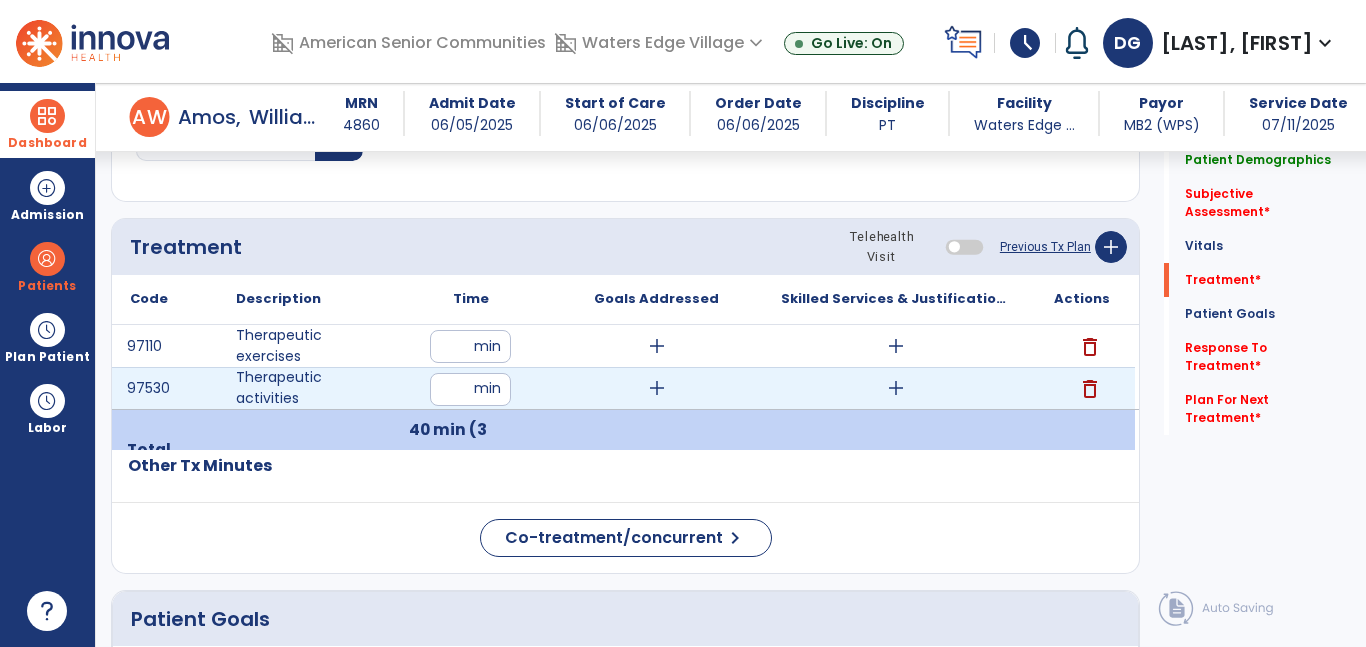 click on "add" at bounding box center (896, 388) 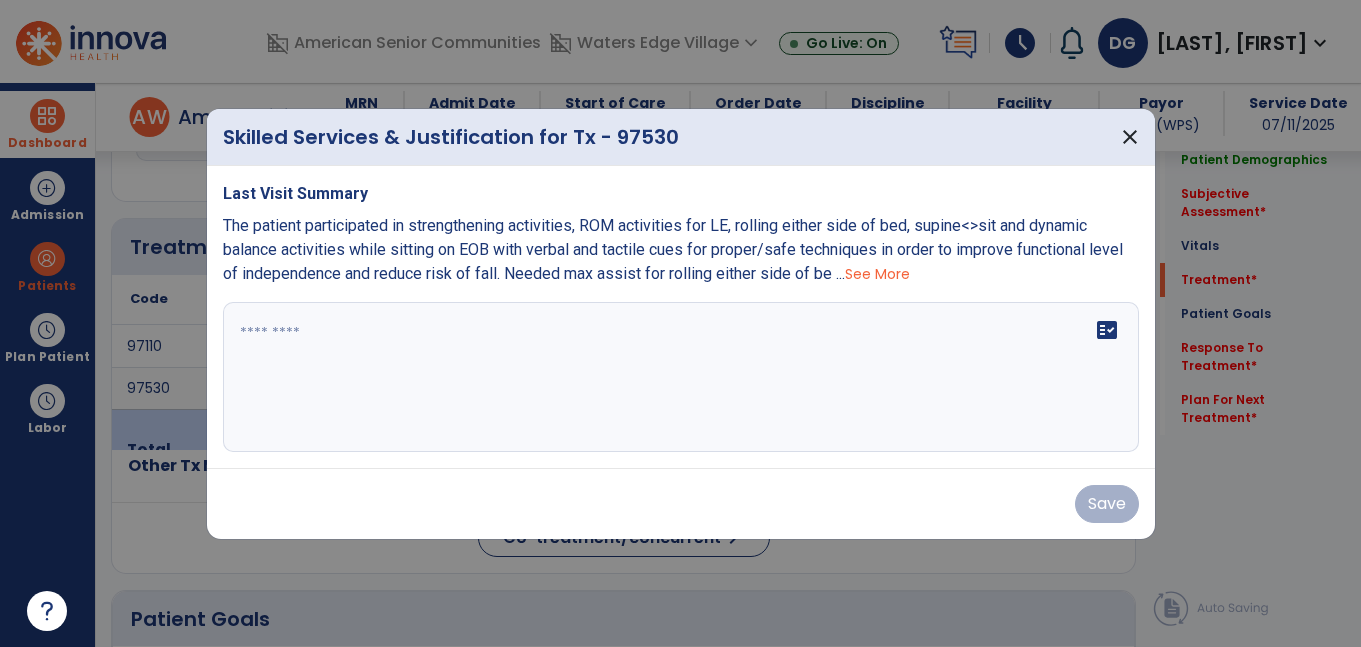 scroll, scrollTop: 1191, scrollLeft: 0, axis: vertical 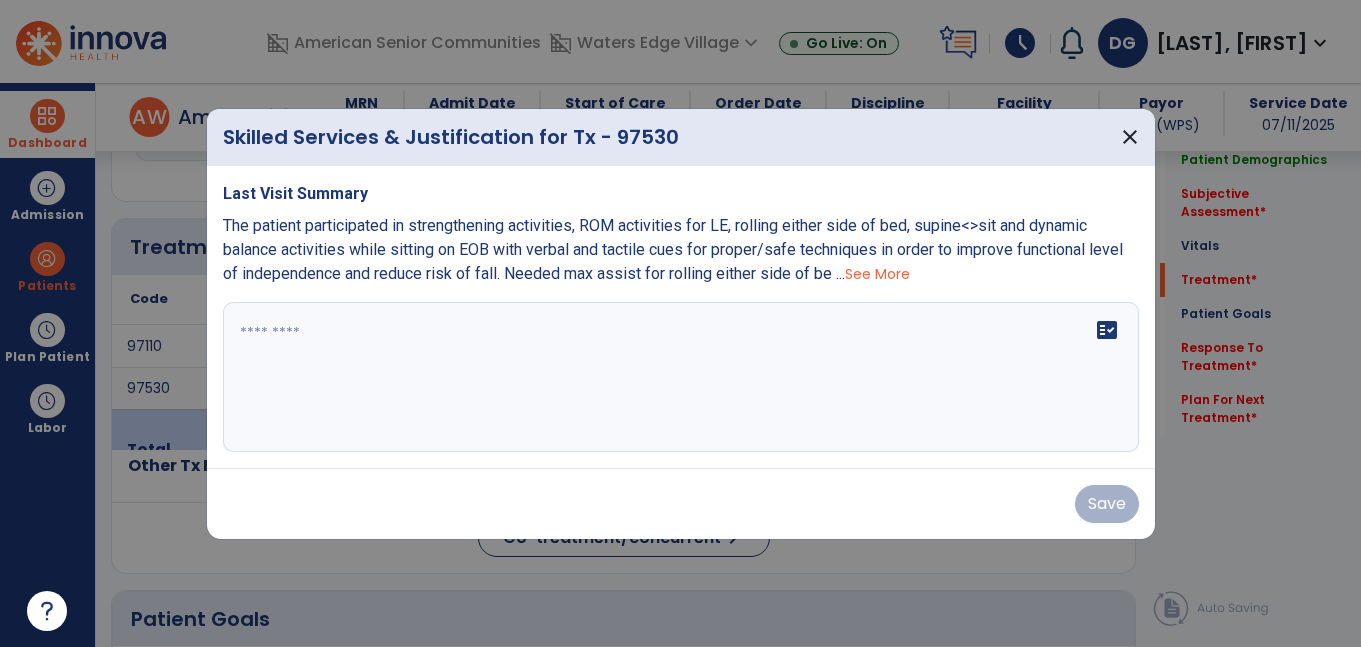 click on "fact_check" at bounding box center (681, 377) 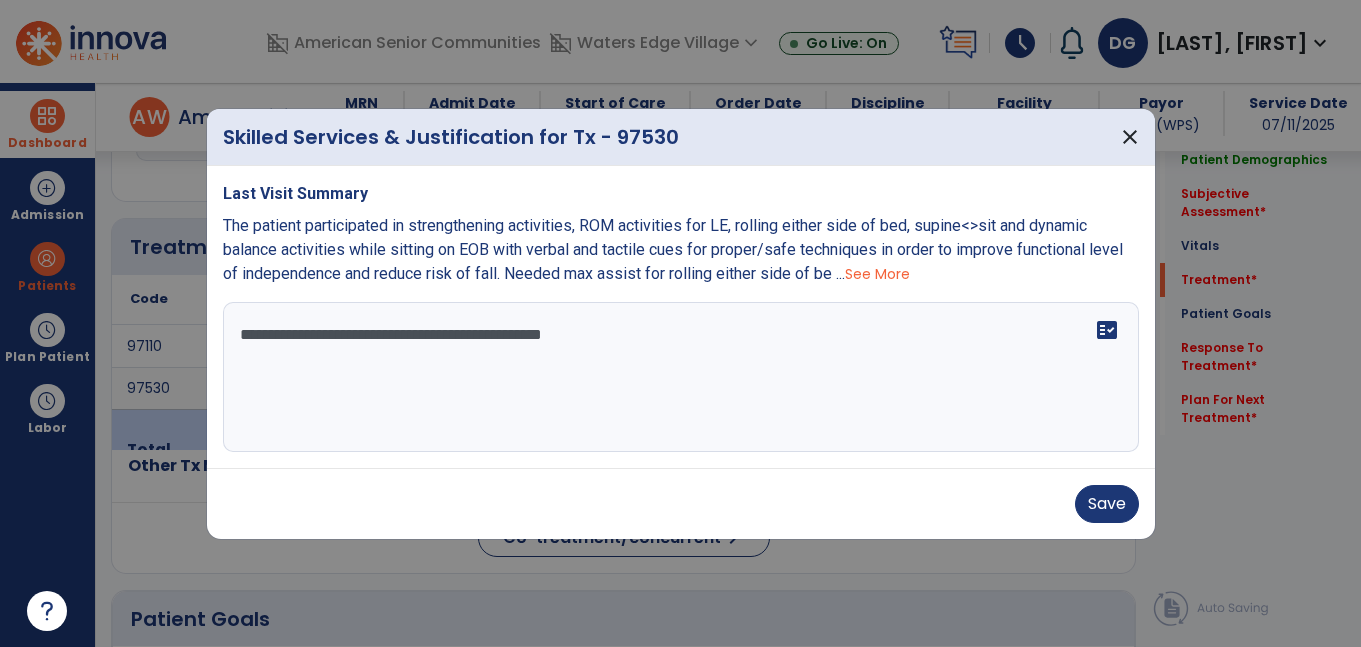 type on "**********" 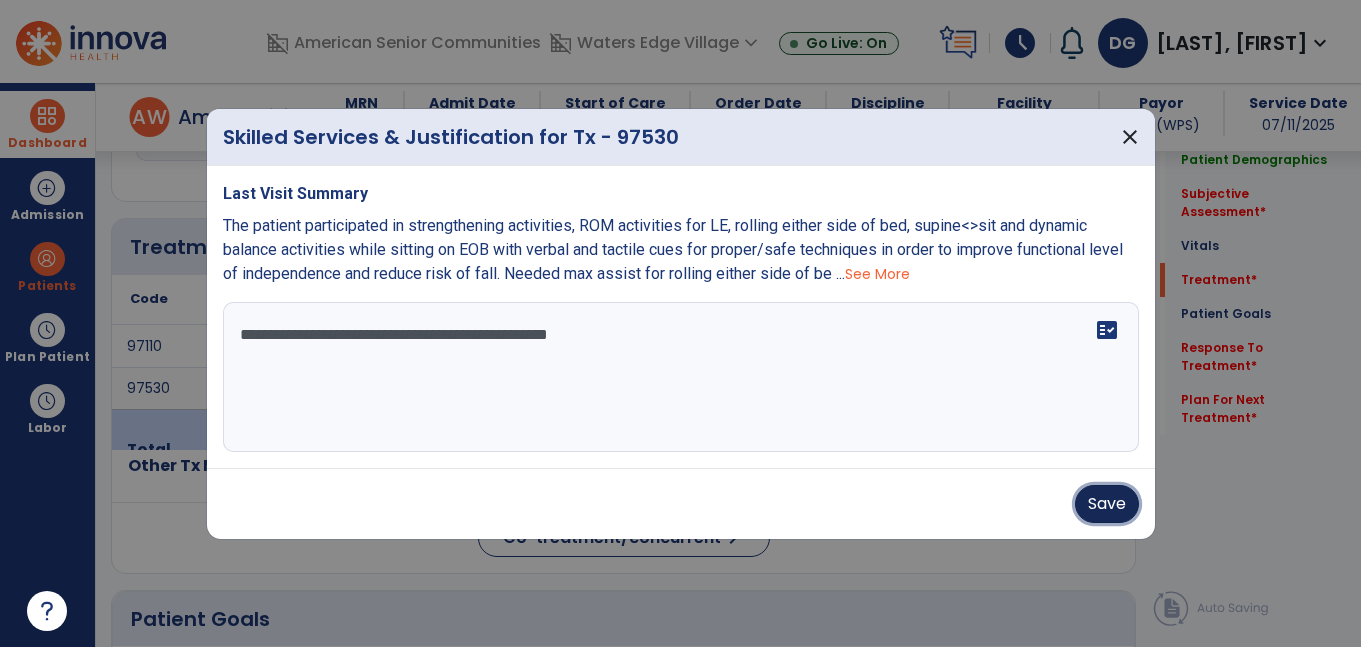 click on "Save" at bounding box center [1107, 504] 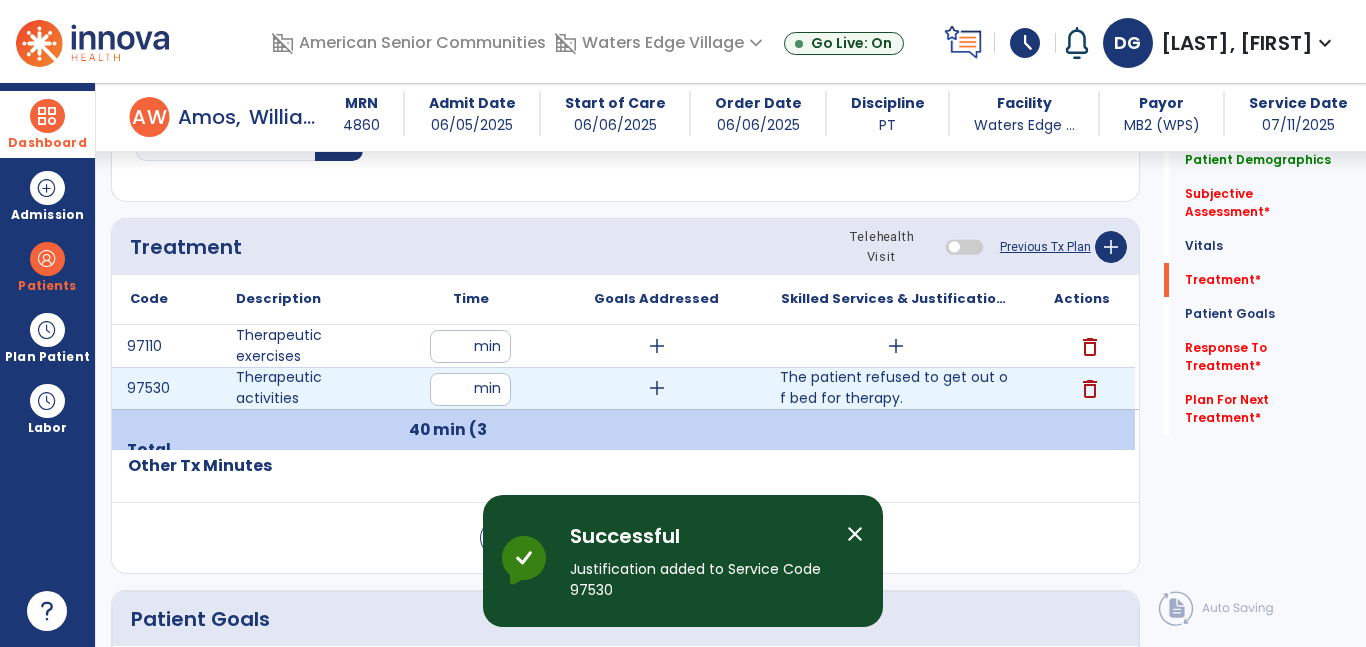 click on "The patient refused to get out of bed for therapy." at bounding box center (896, 388) 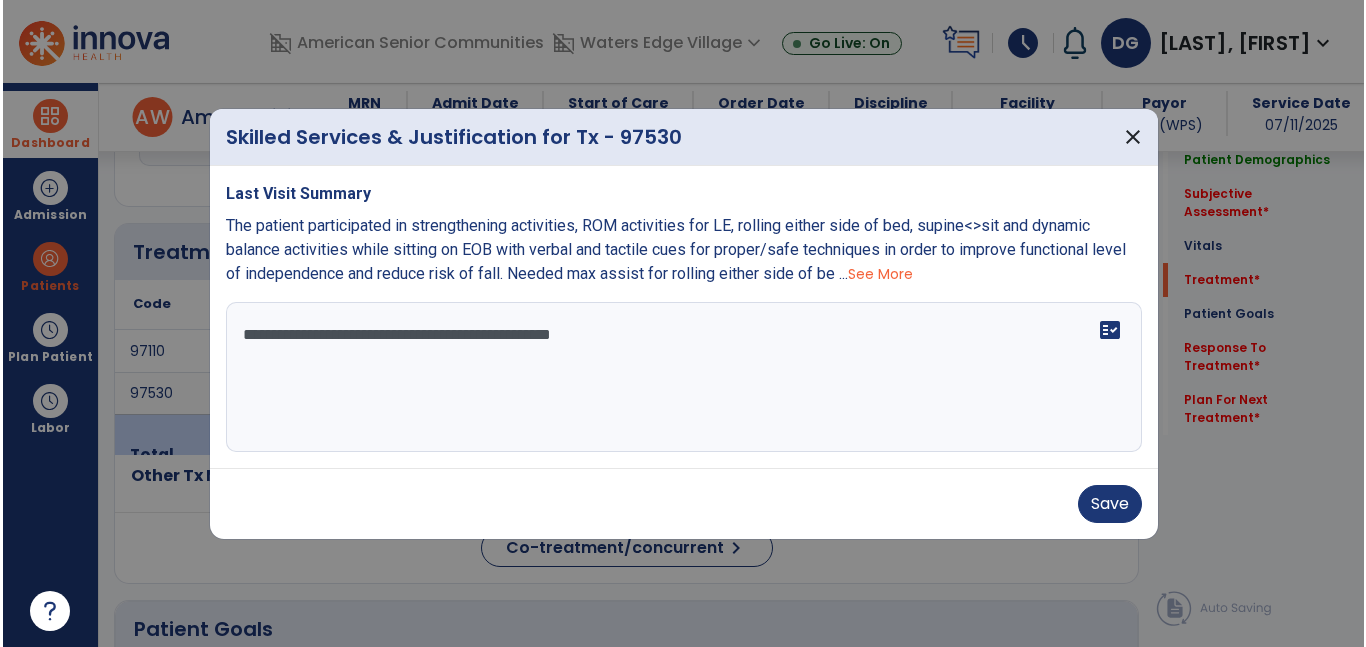 scroll, scrollTop: 1191, scrollLeft: 0, axis: vertical 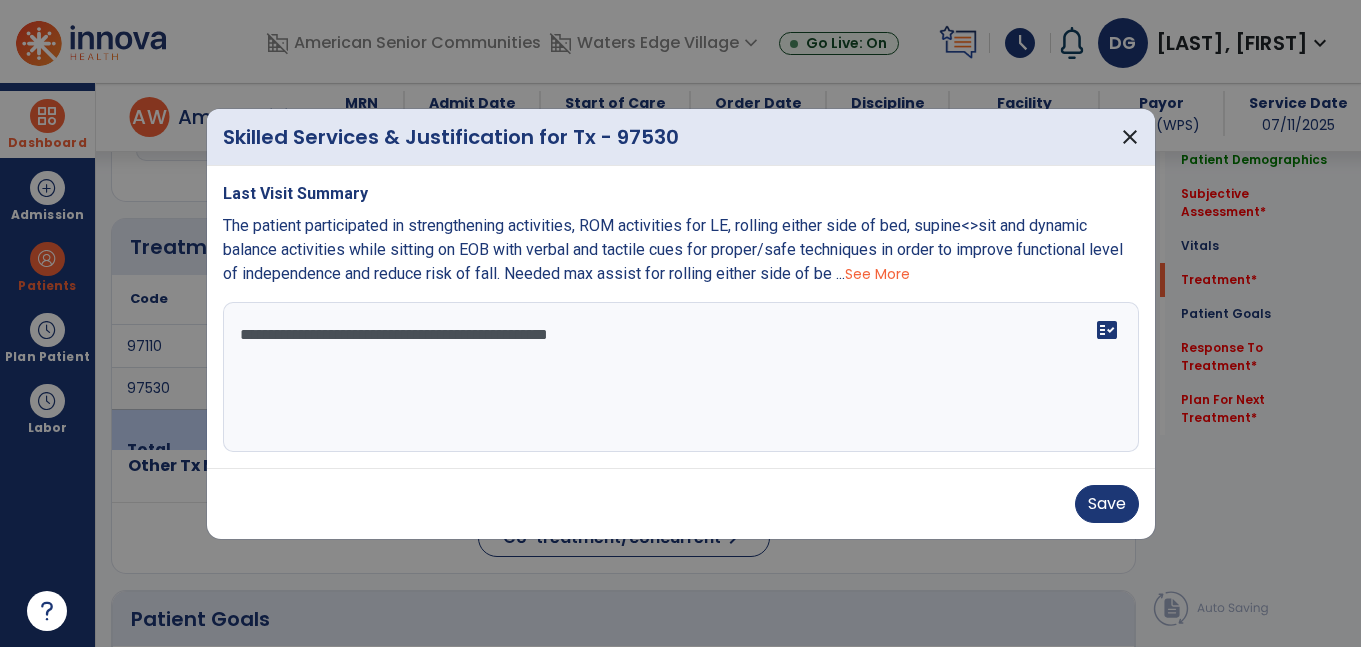 click on "**********" at bounding box center [681, 377] 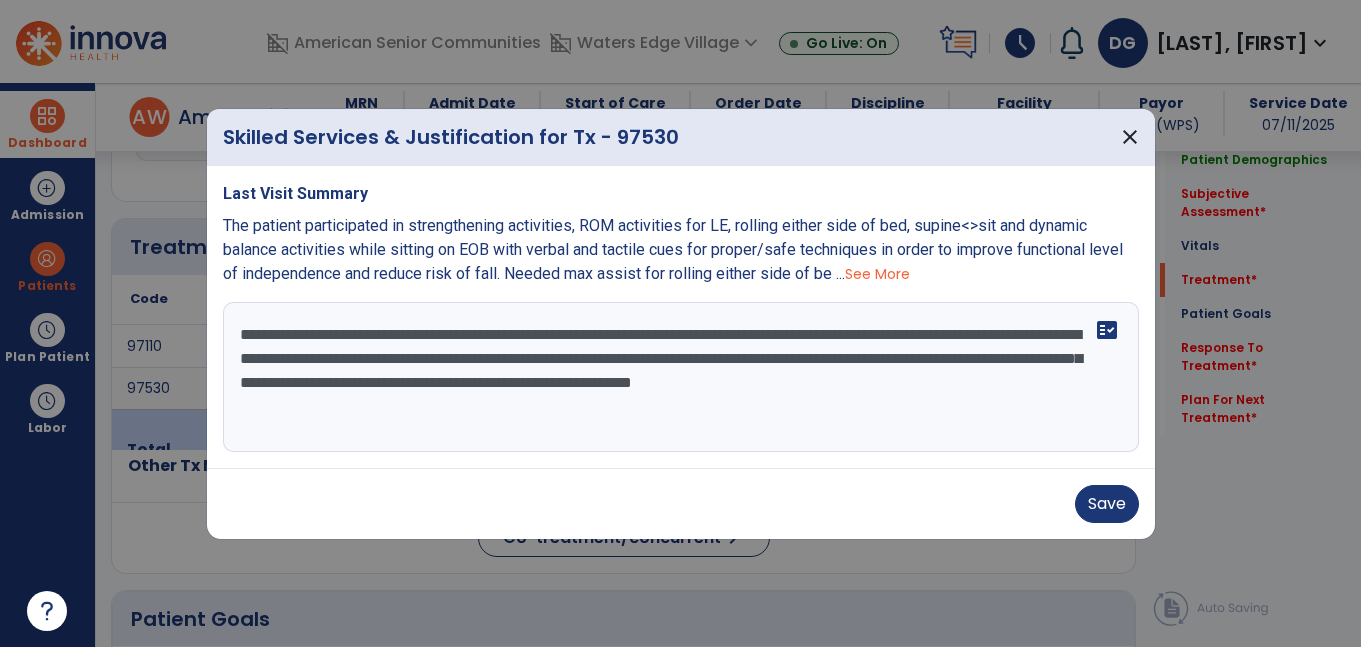 click on "See More" at bounding box center (877, 274) 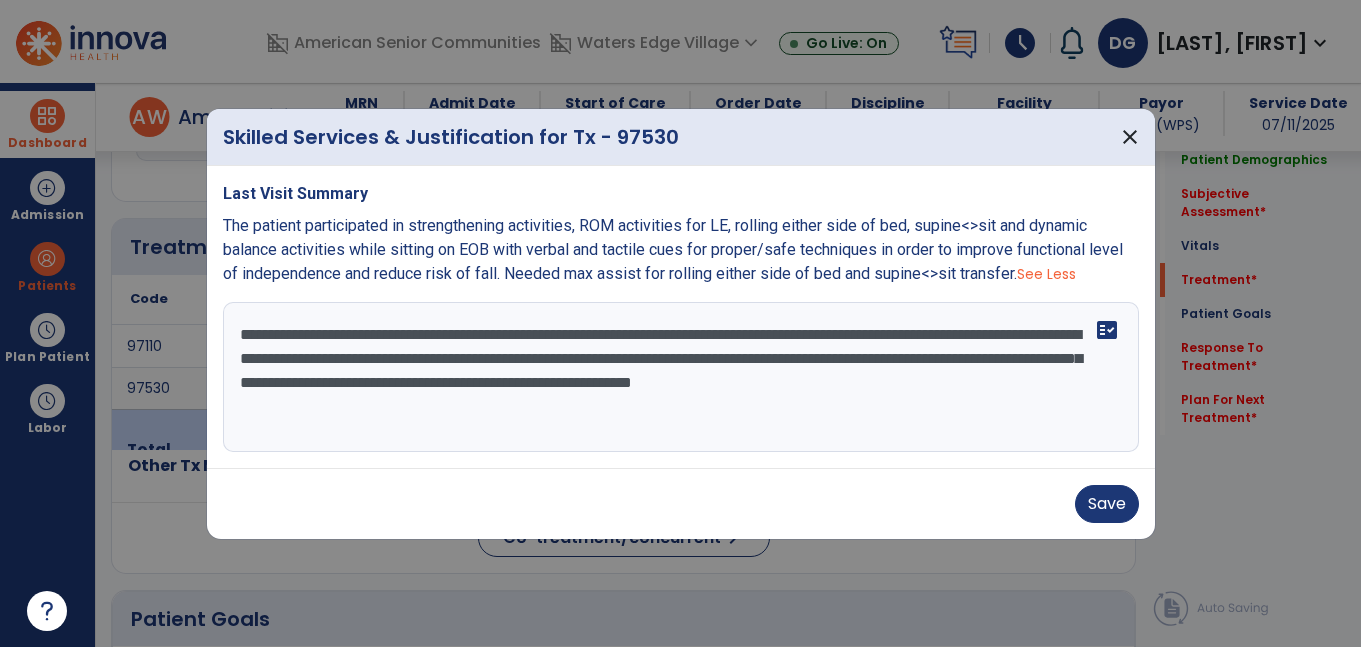 click on "**********" at bounding box center (681, 377) 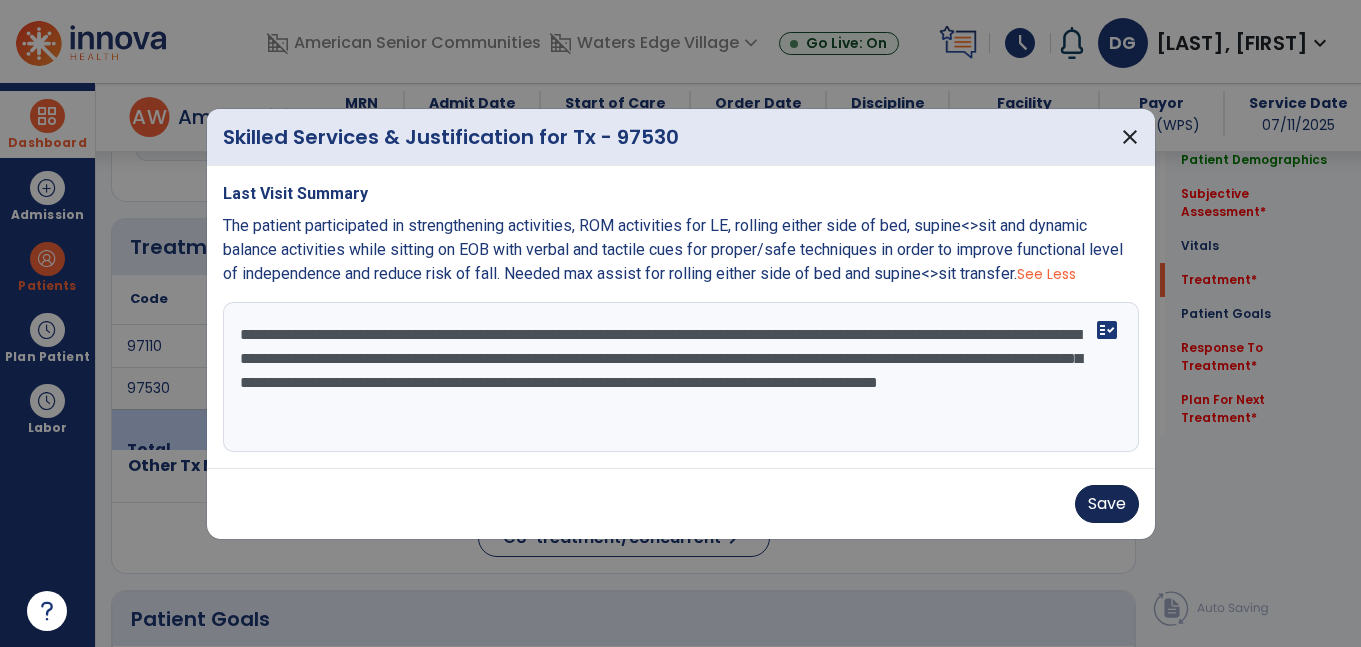 type on "**********" 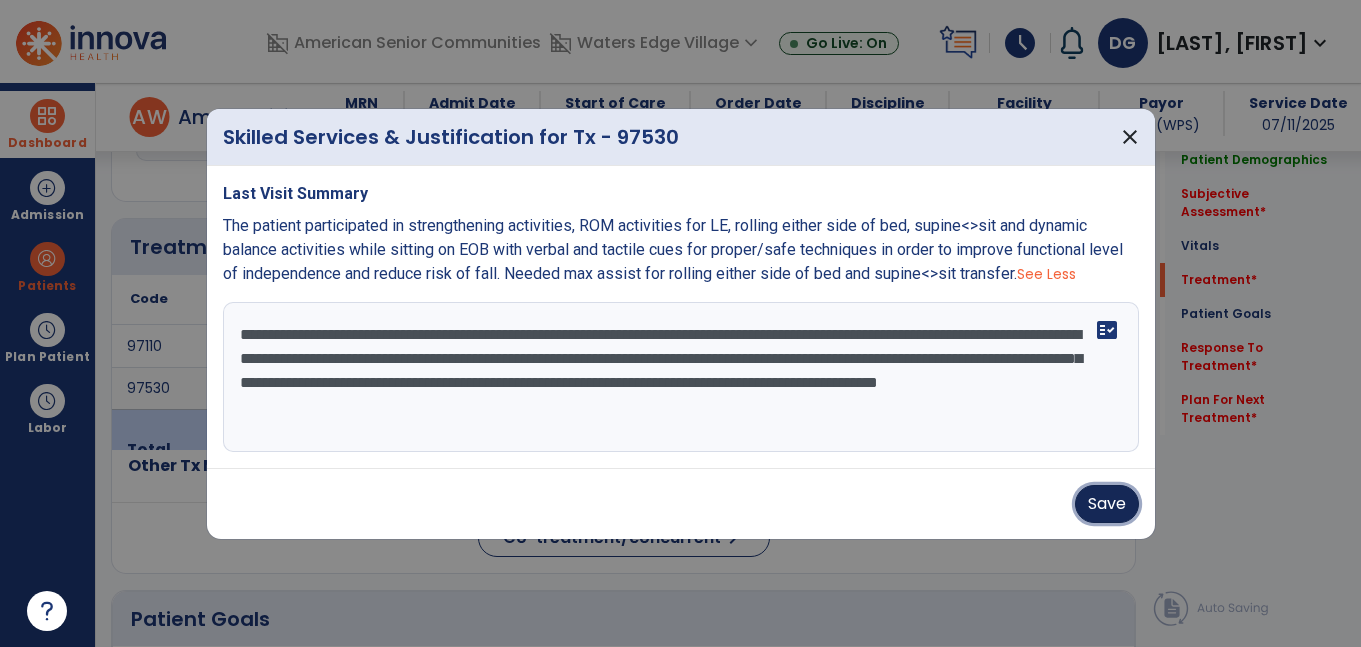 click on "Save" at bounding box center [1107, 504] 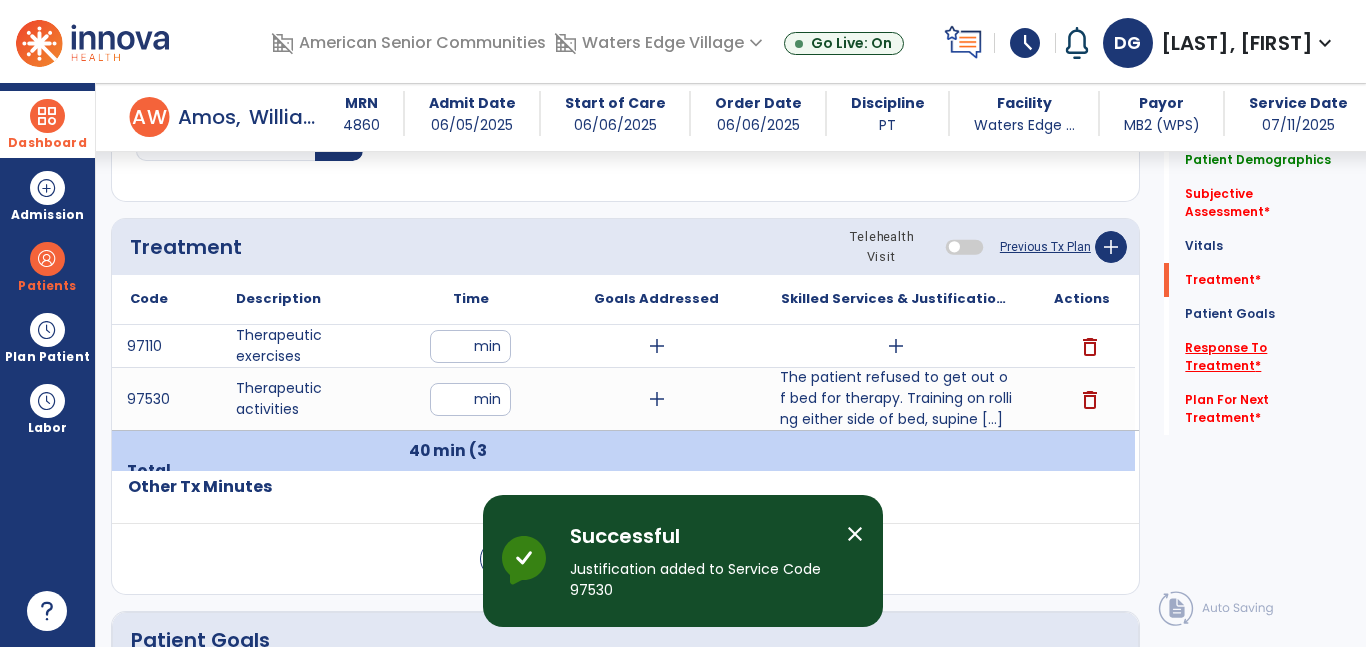 click on "Response To Treatment   *" 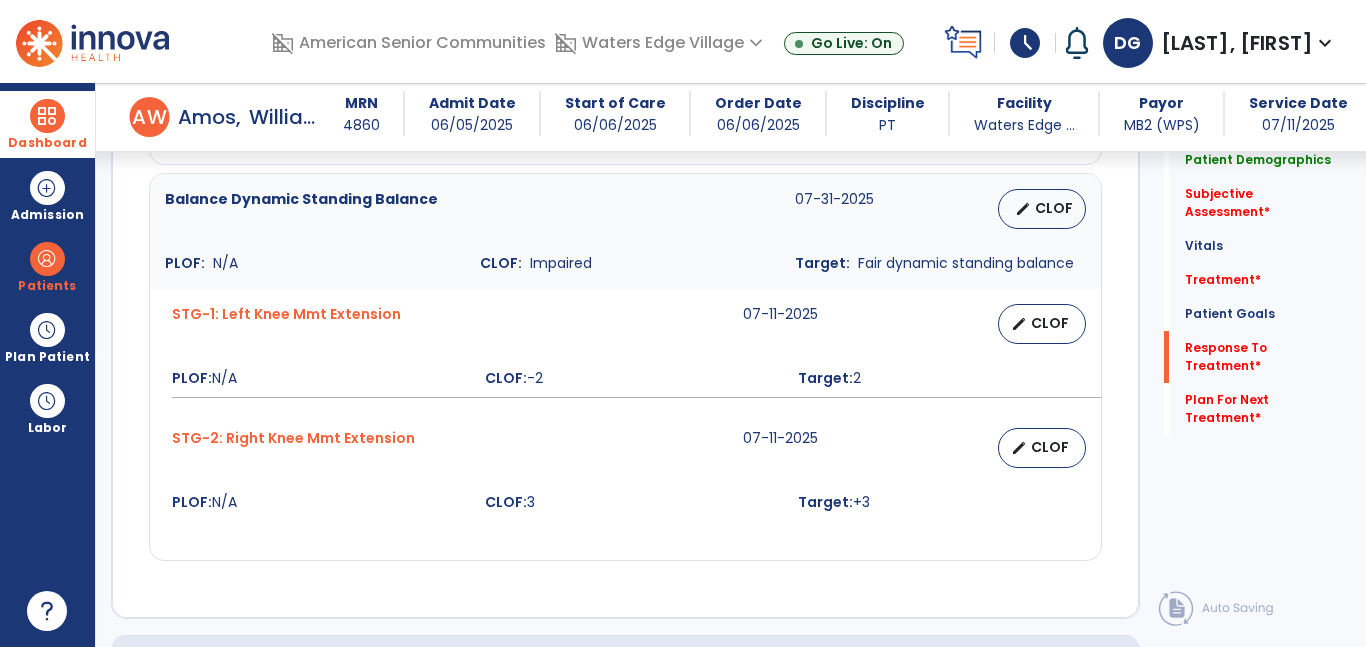 scroll, scrollTop: 3507, scrollLeft: 0, axis: vertical 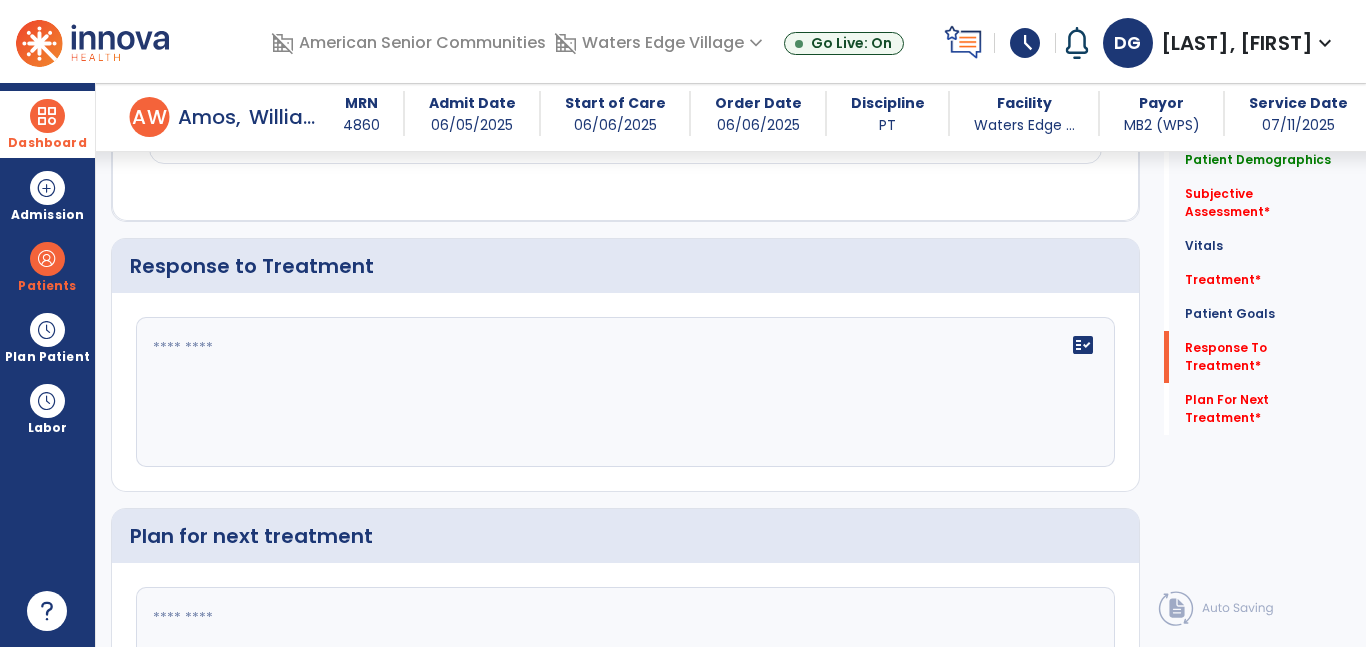 click on "fact_check" 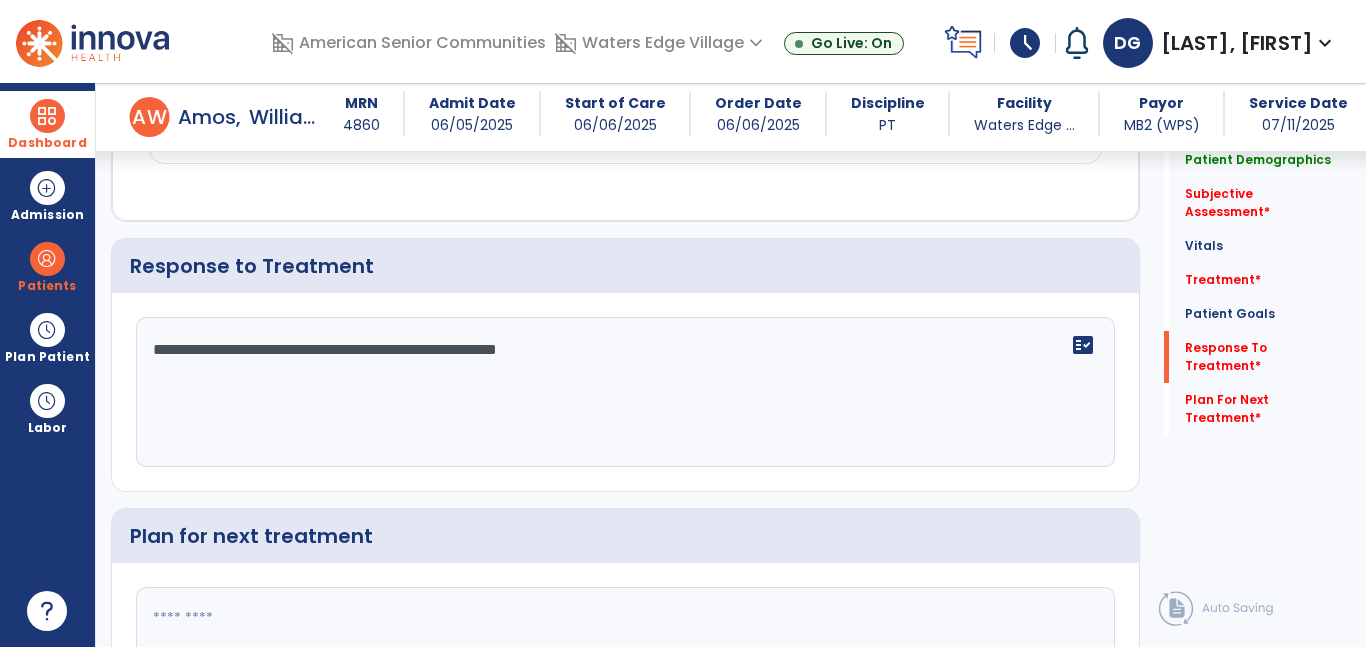 type on "**********" 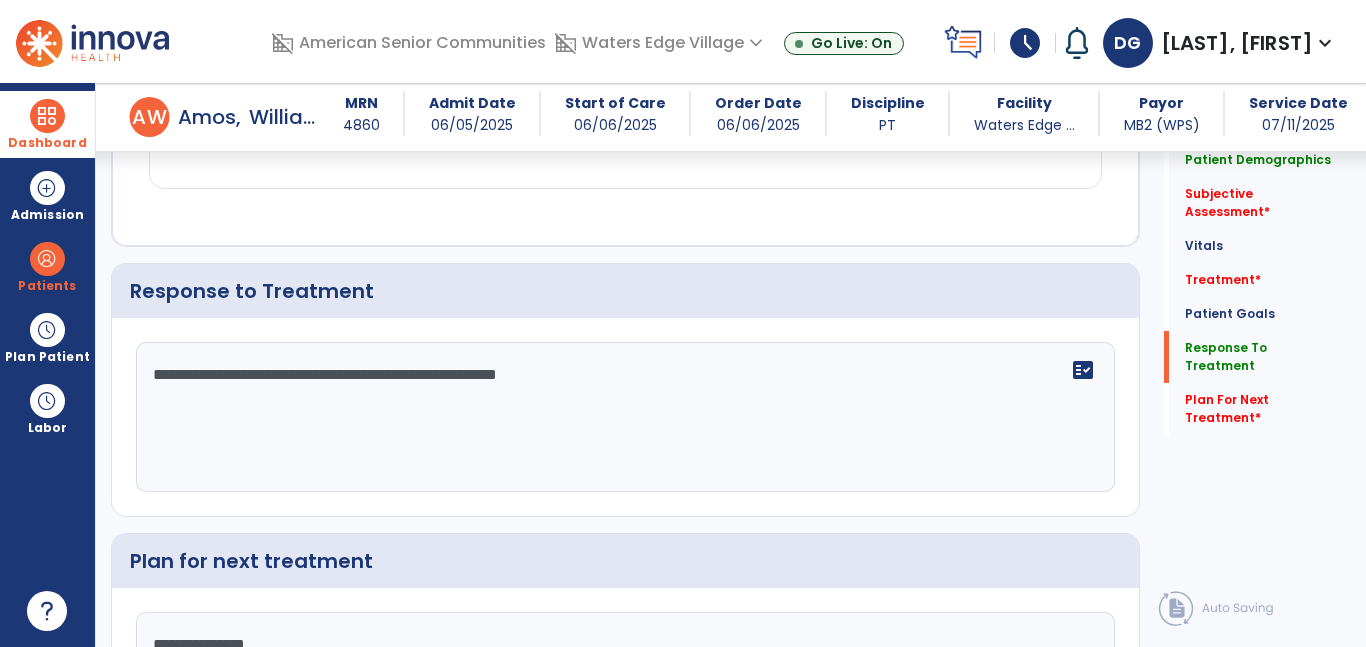 scroll, scrollTop: 3507, scrollLeft: 0, axis: vertical 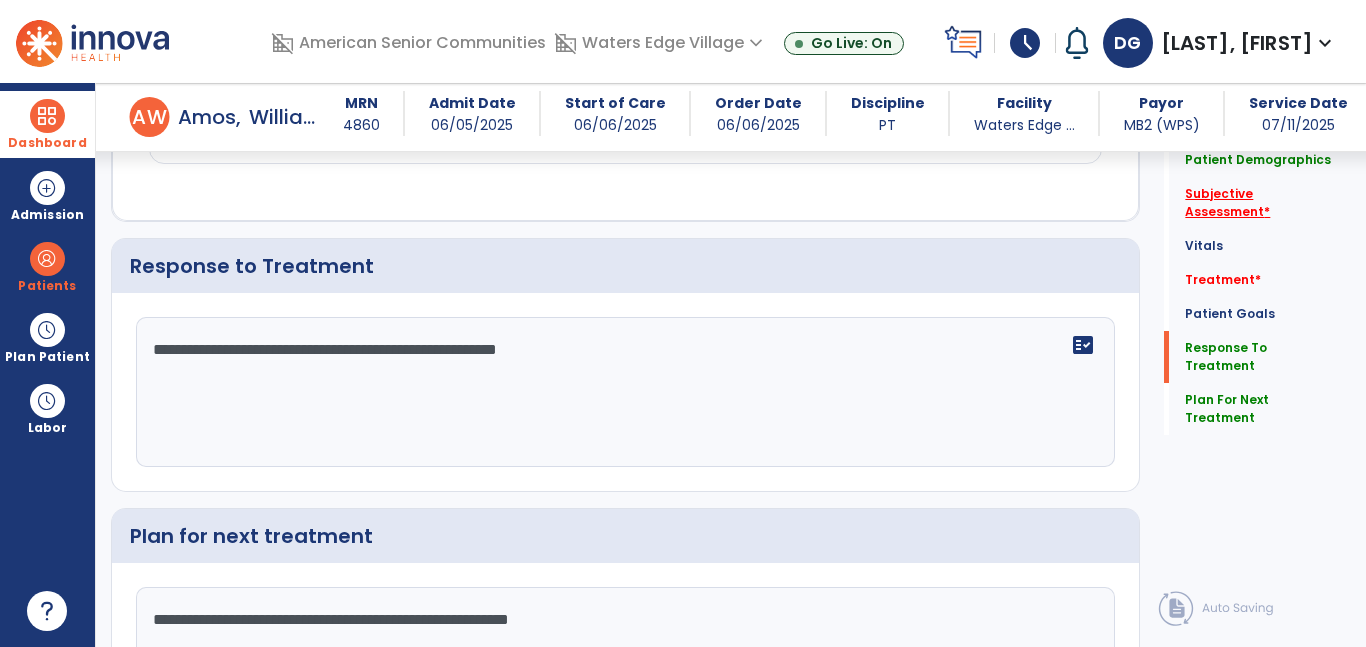 type on "**********" 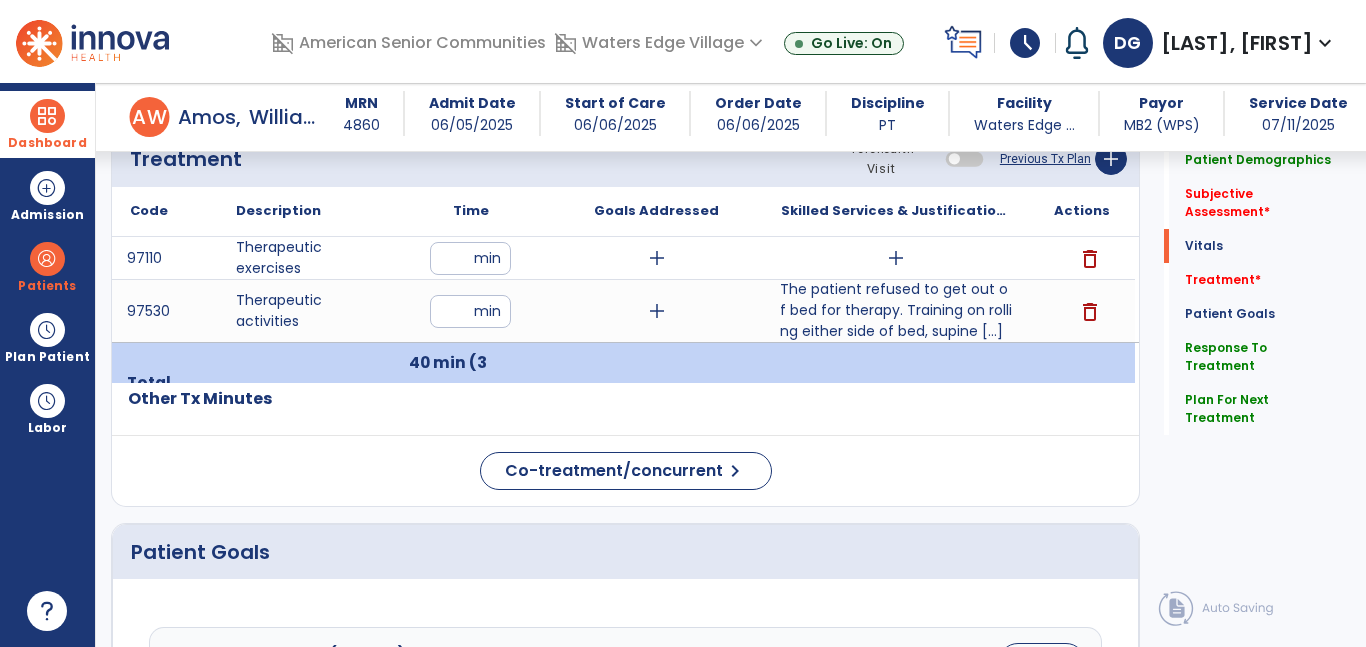 scroll, scrollTop: 464, scrollLeft: 0, axis: vertical 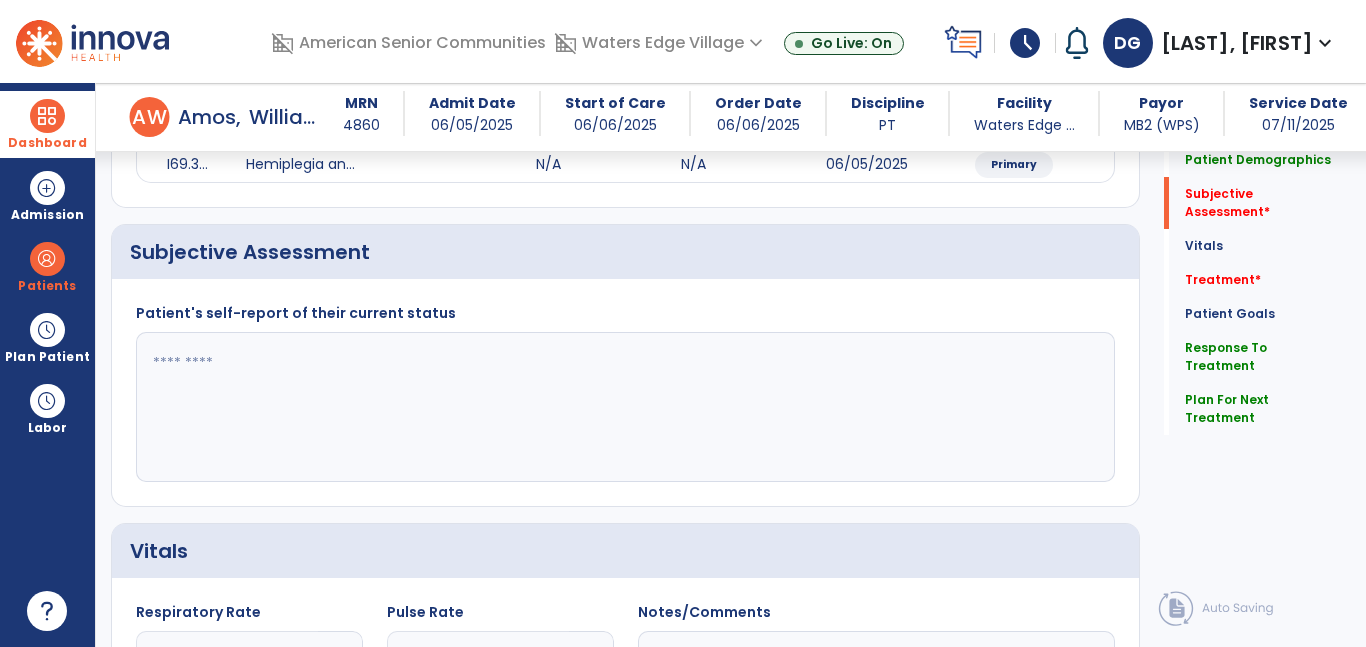 click 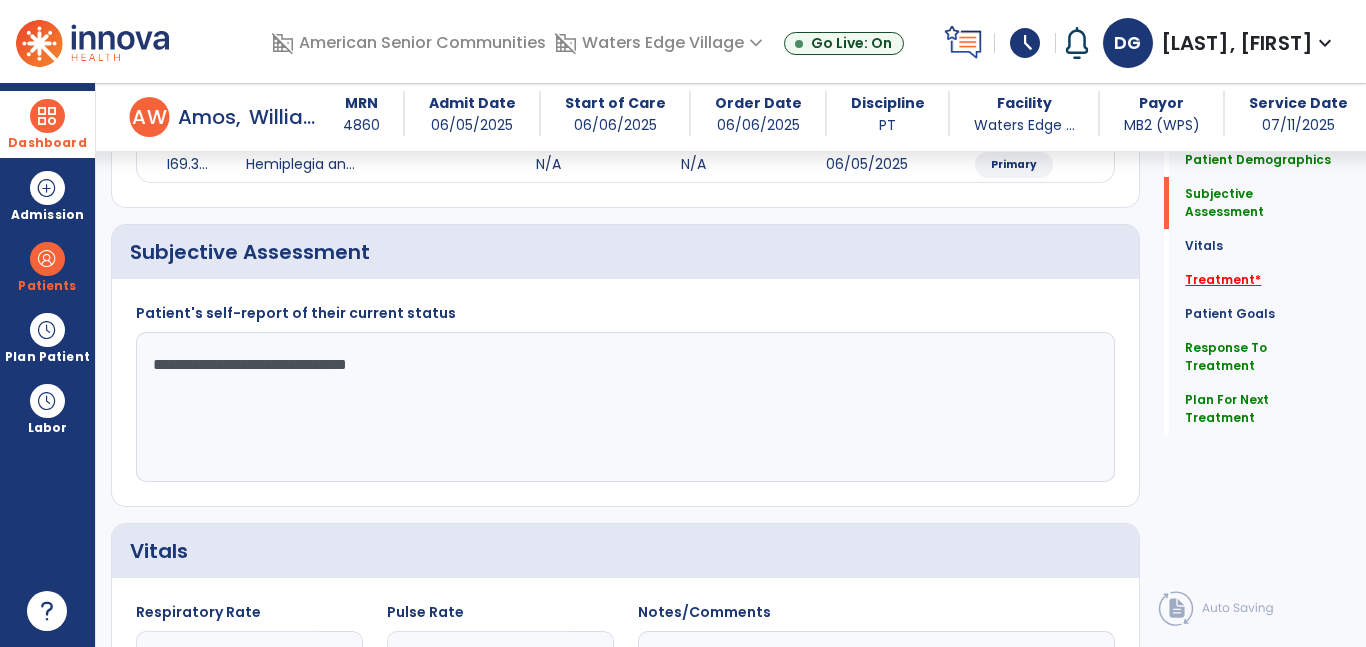 type on "**********" 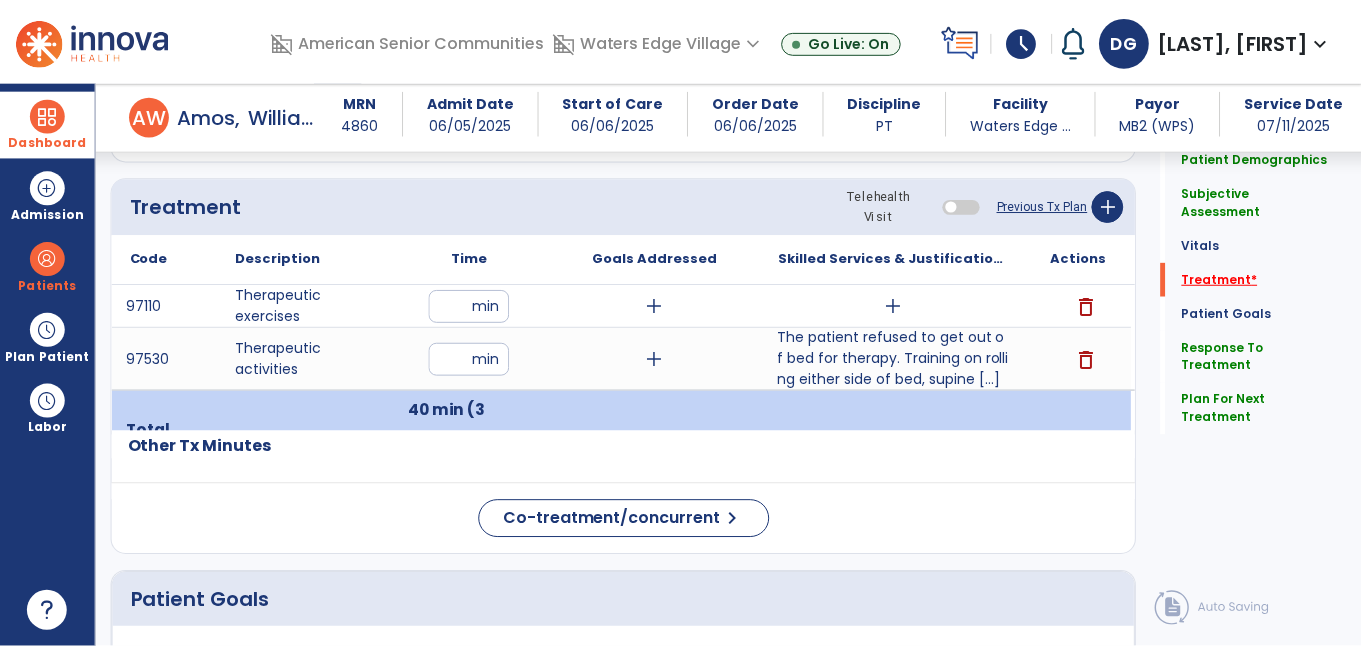 scroll, scrollTop: 1232, scrollLeft: 0, axis: vertical 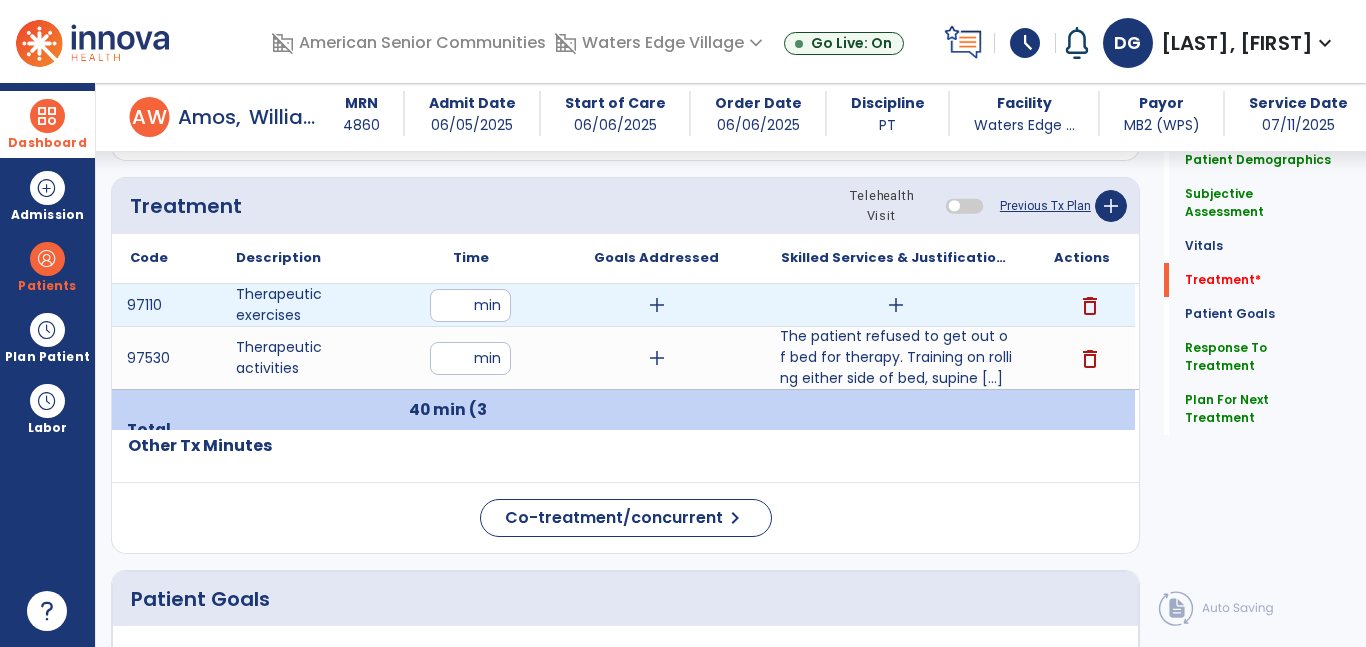 click on "add" at bounding box center (896, 305) 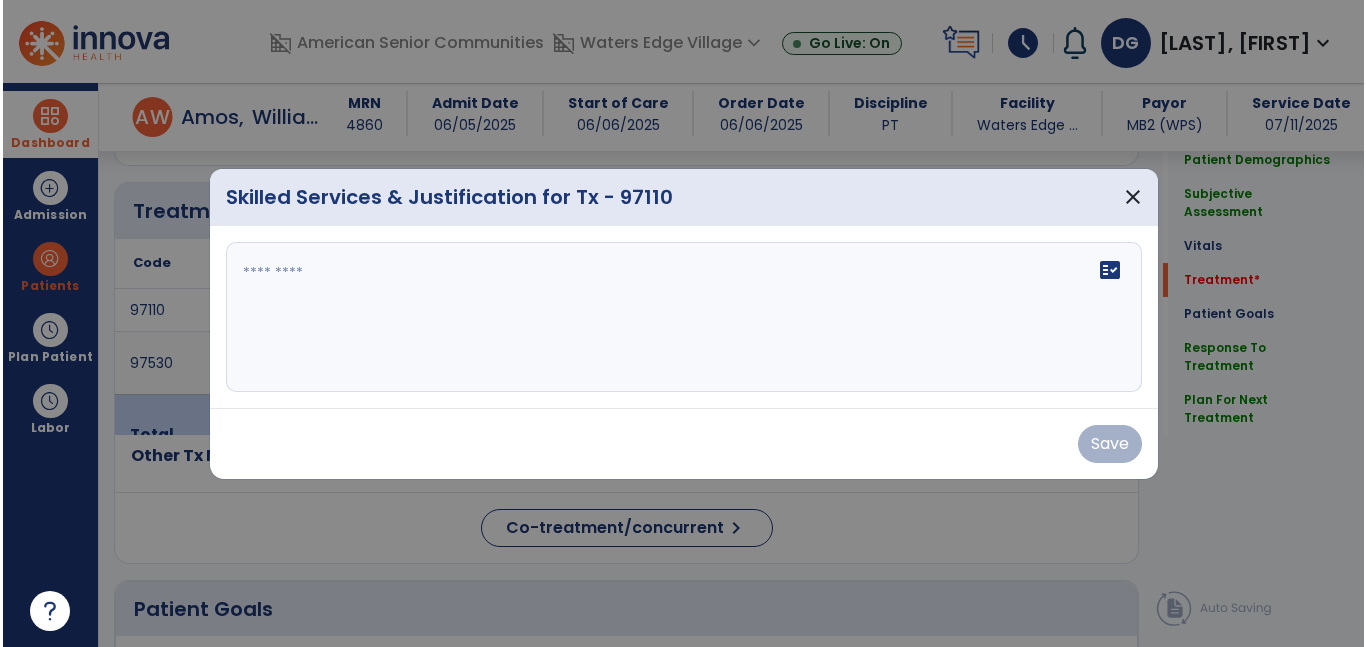 scroll, scrollTop: 1232, scrollLeft: 0, axis: vertical 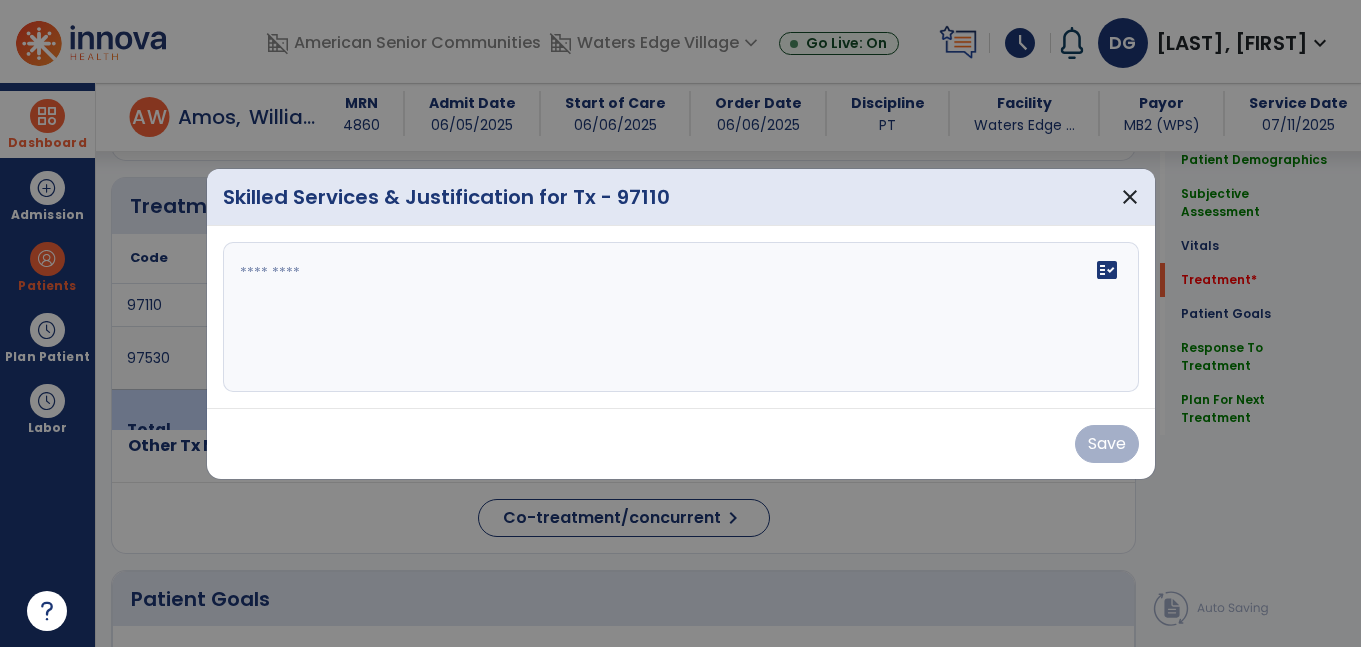 click on "fact_check" at bounding box center [681, 317] 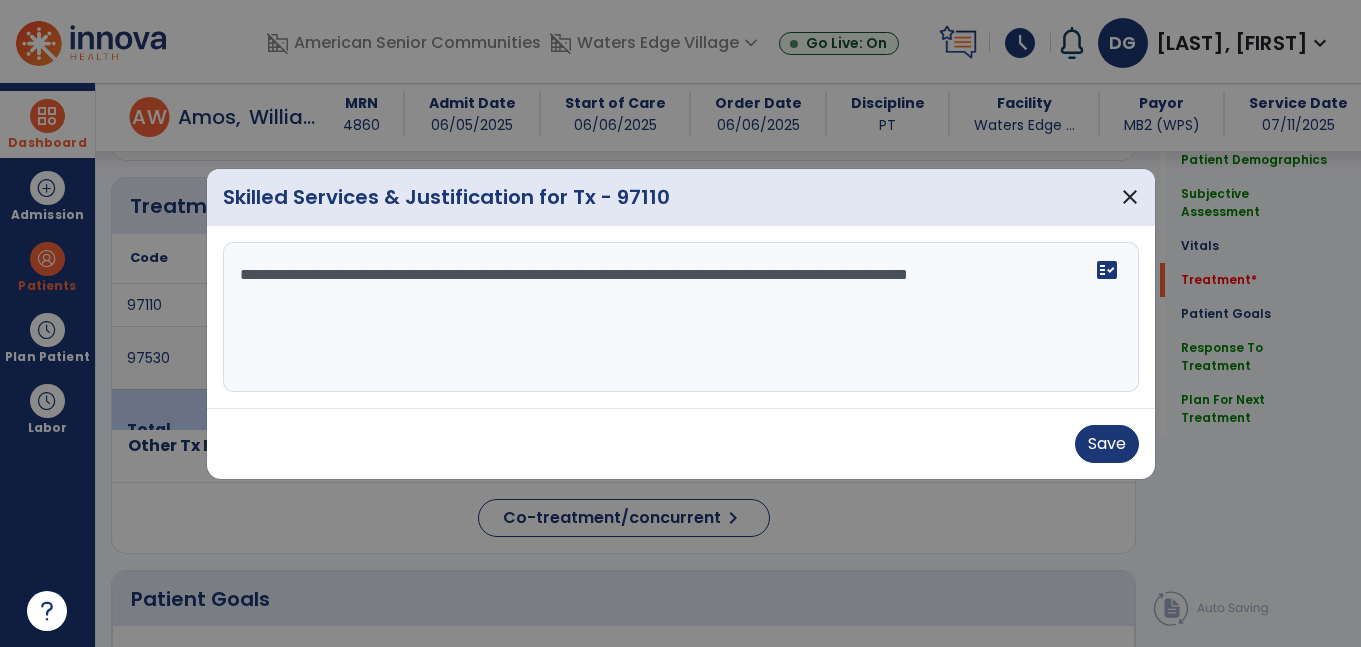 click on "**********" at bounding box center [681, 317] 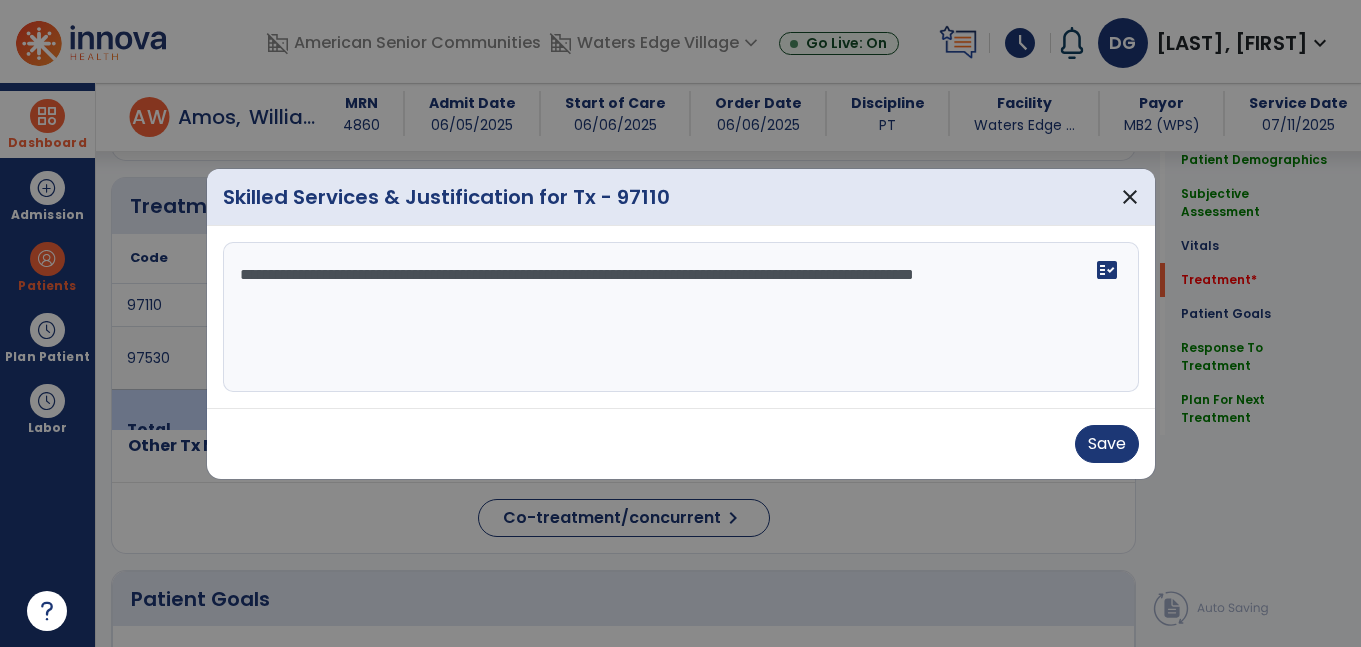 click on "**********" at bounding box center [681, 317] 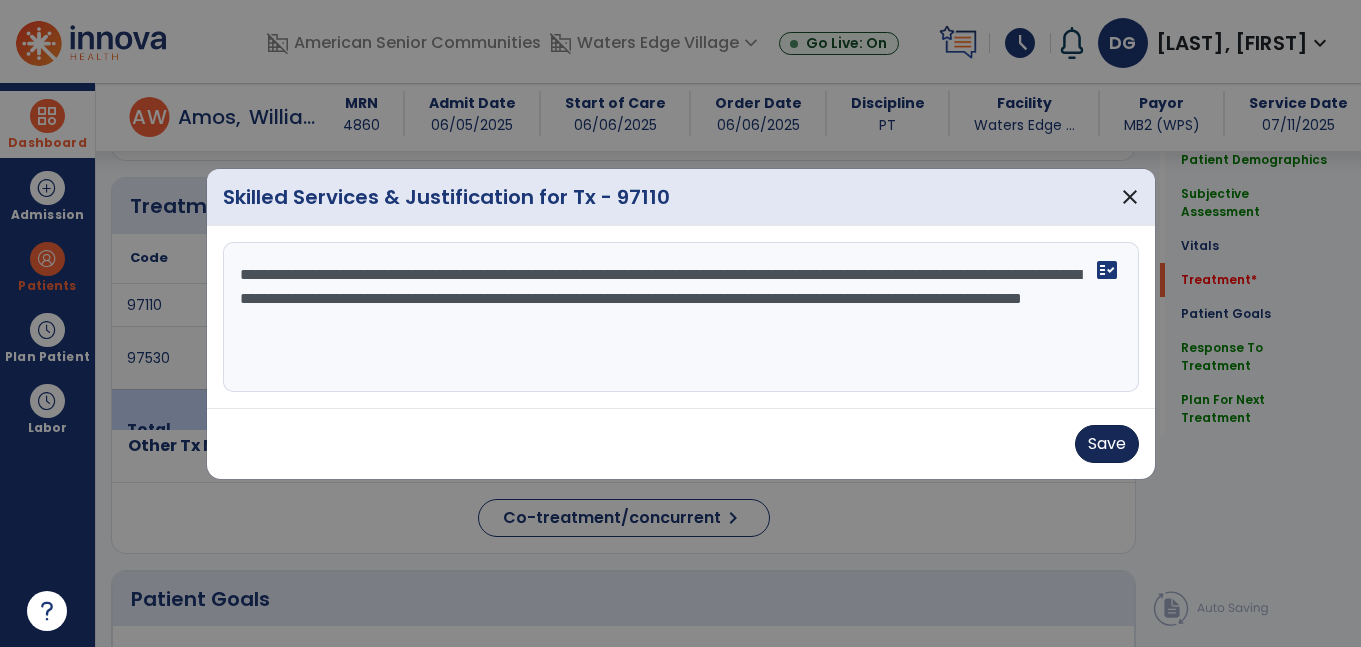 type on "**********" 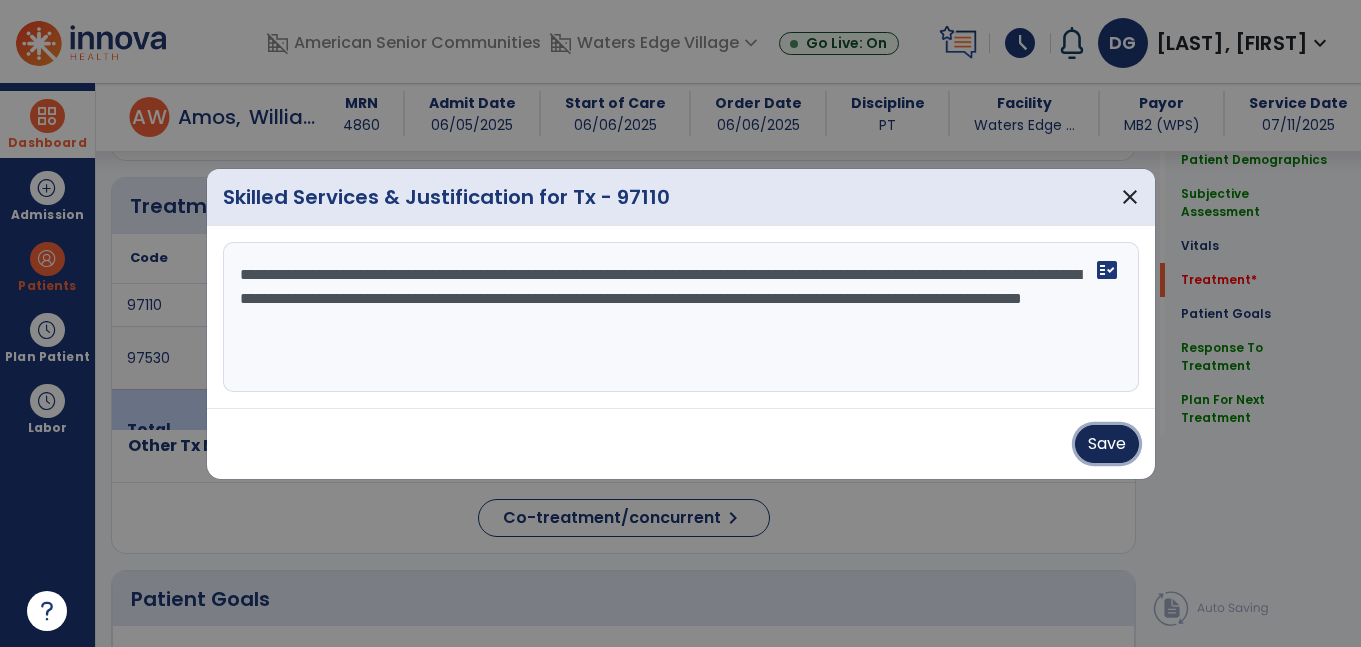 click on "Save" at bounding box center [1107, 444] 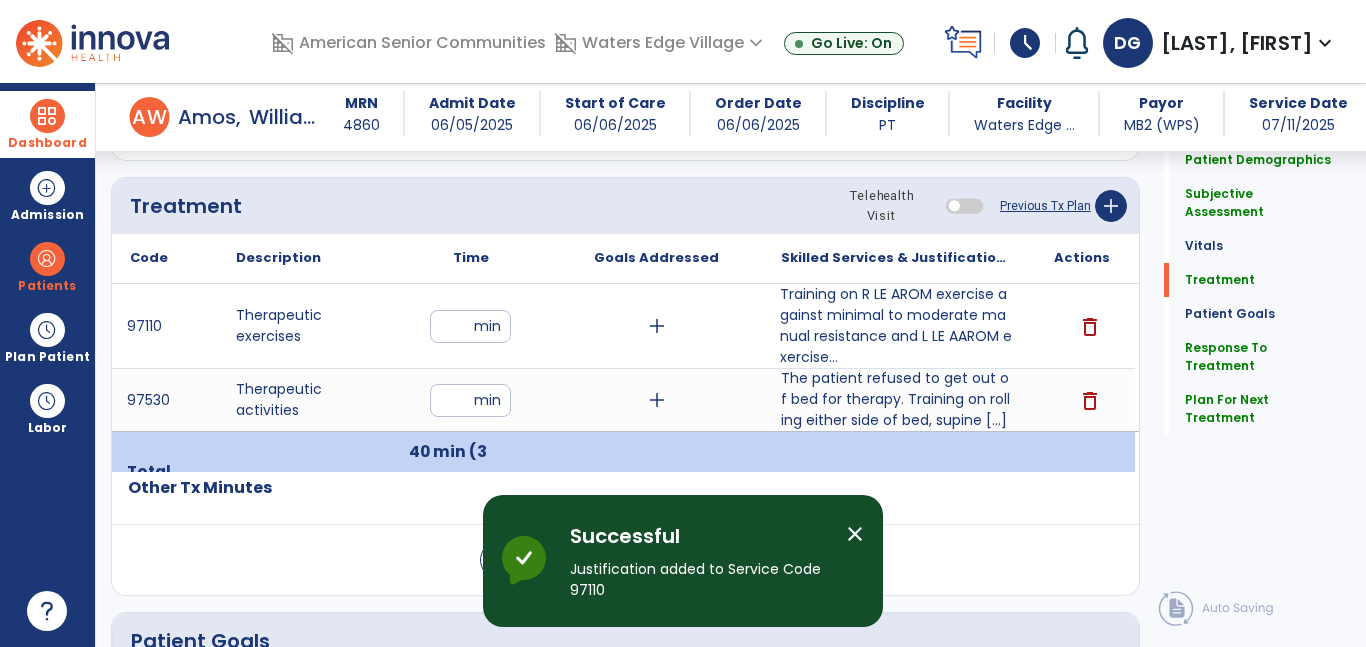click at bounding box center [47, 116] 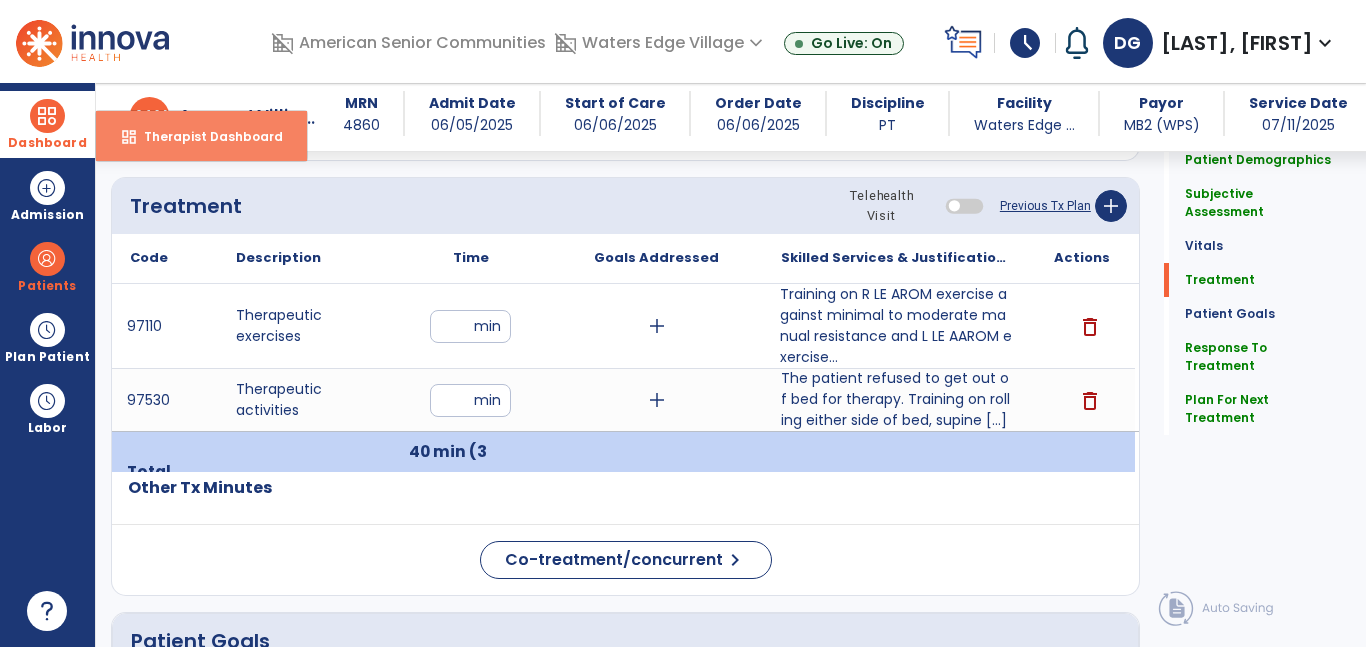 click on "Therapist Dashboard" at bounding box center [205, 136] 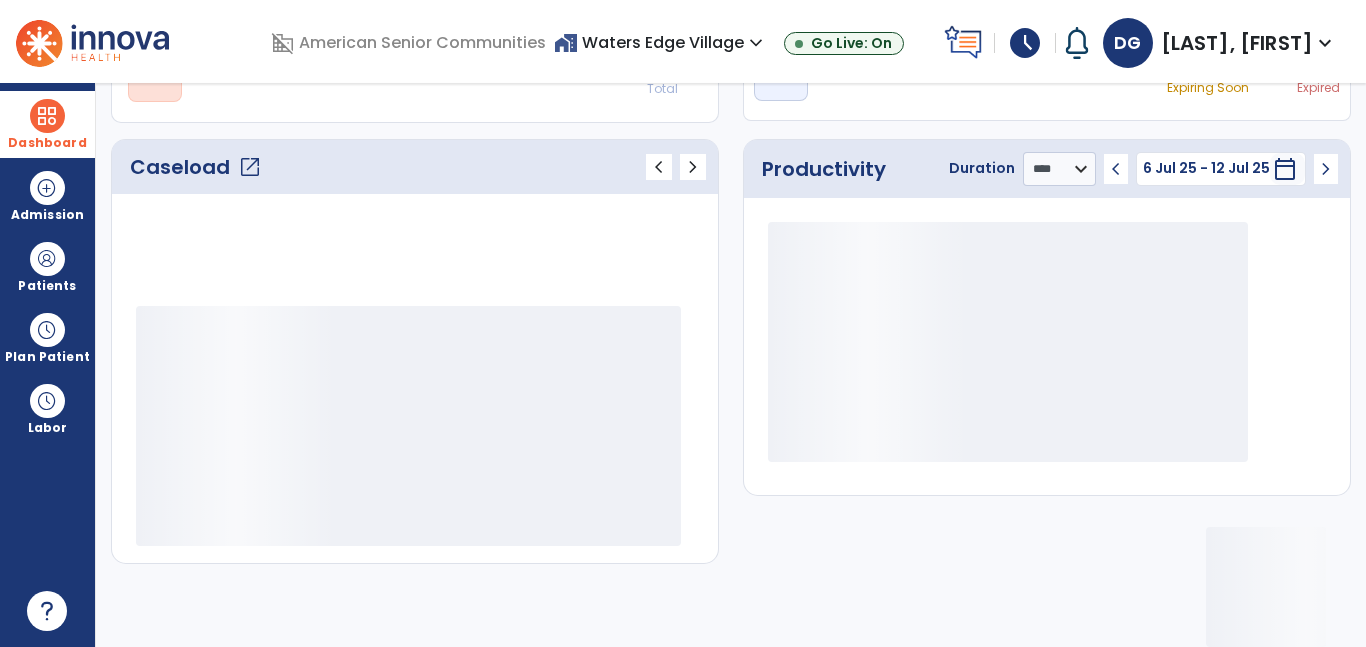 scroll, scrollTop: 230, scrollLeft: 0, axis: vertical 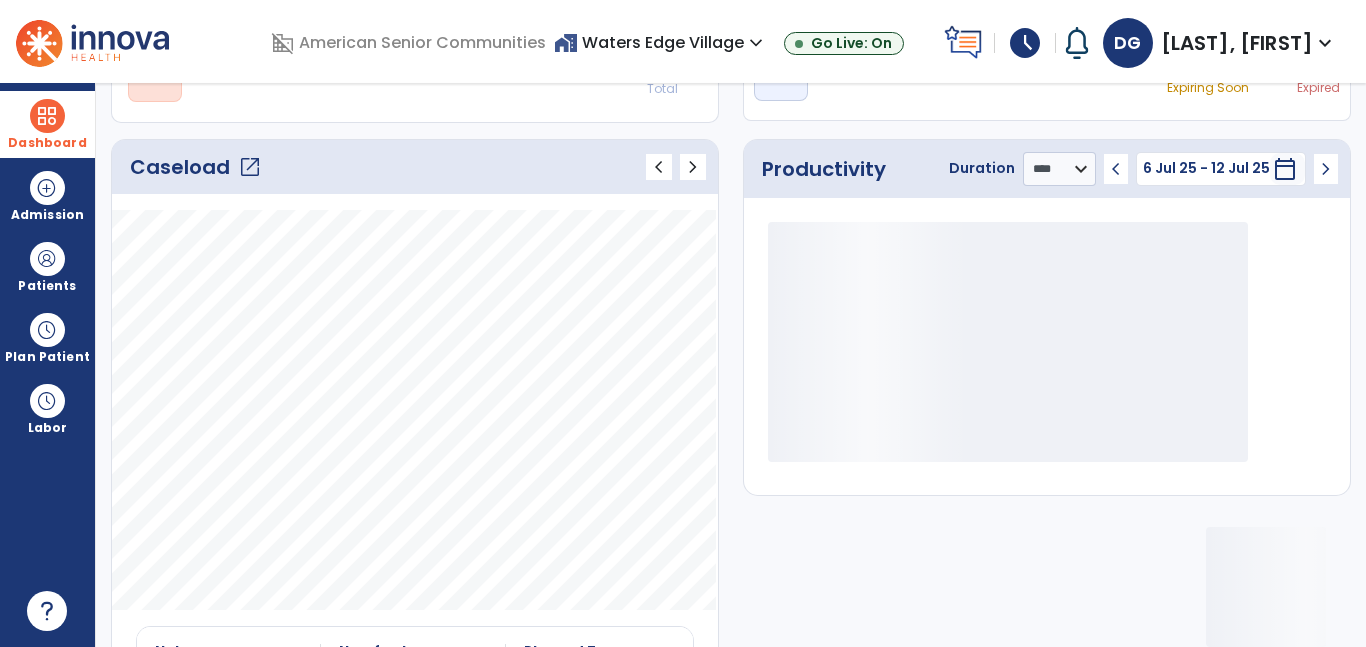 click on "open_in_new" 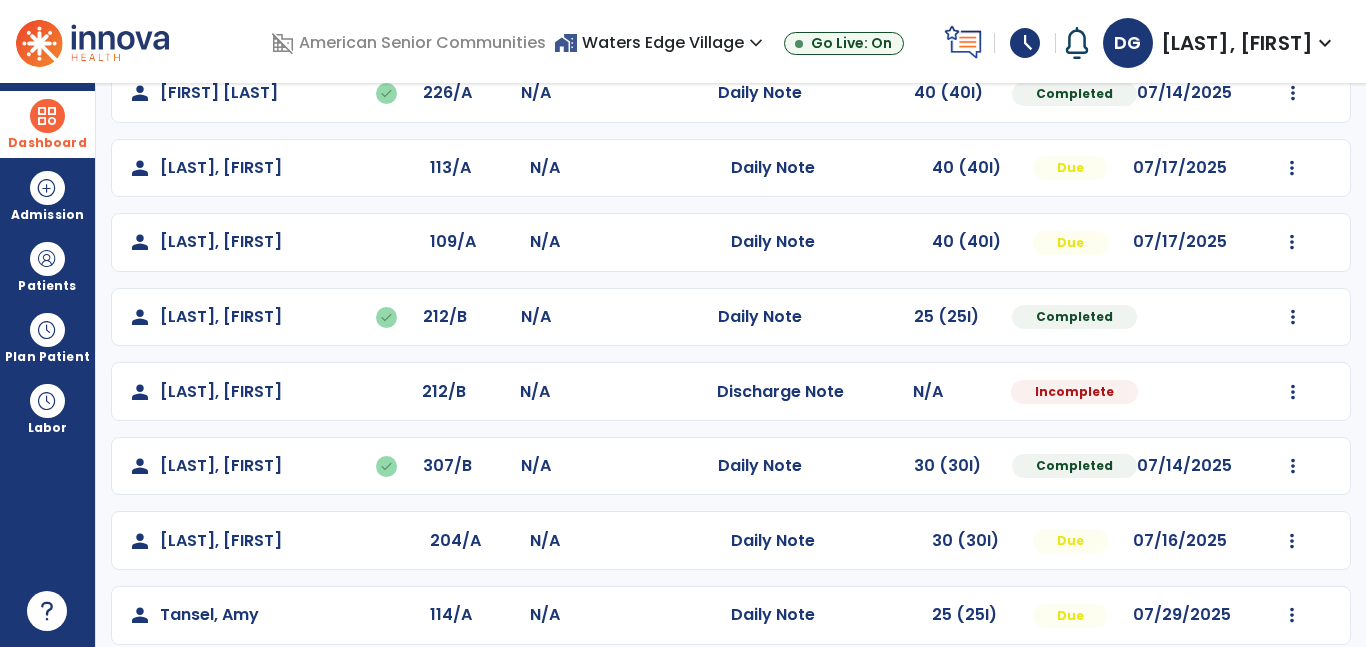 scroll, scrollTop: 515, scrollLeft: 0, axis: vertical 